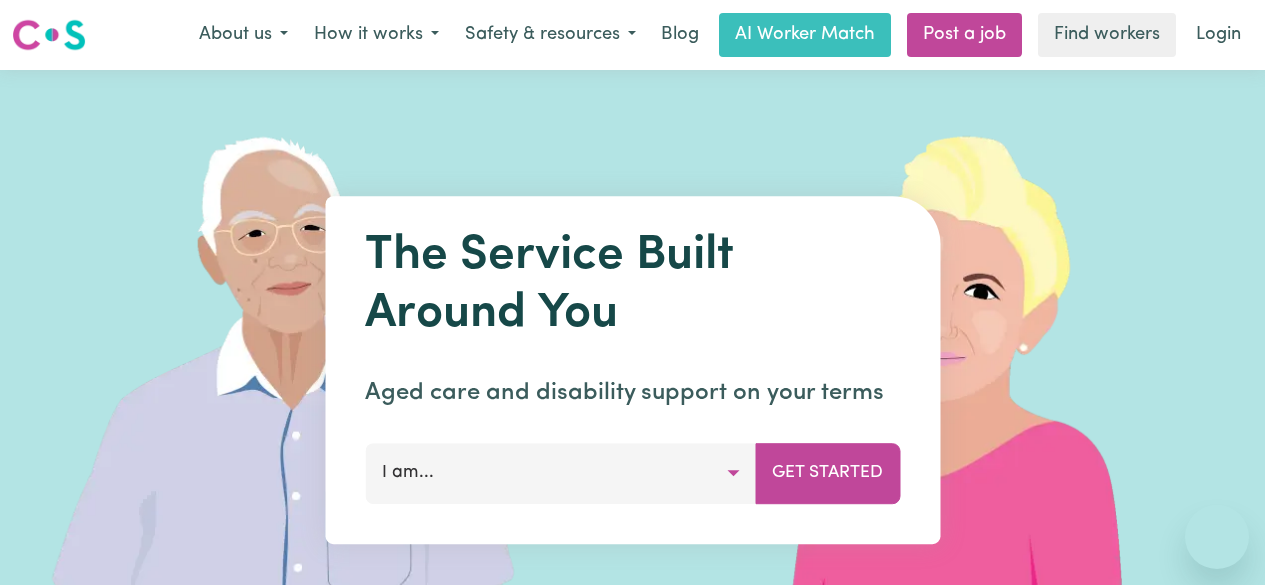 scroll, scrollTop: 0, scrollLeft: 0, axis: both 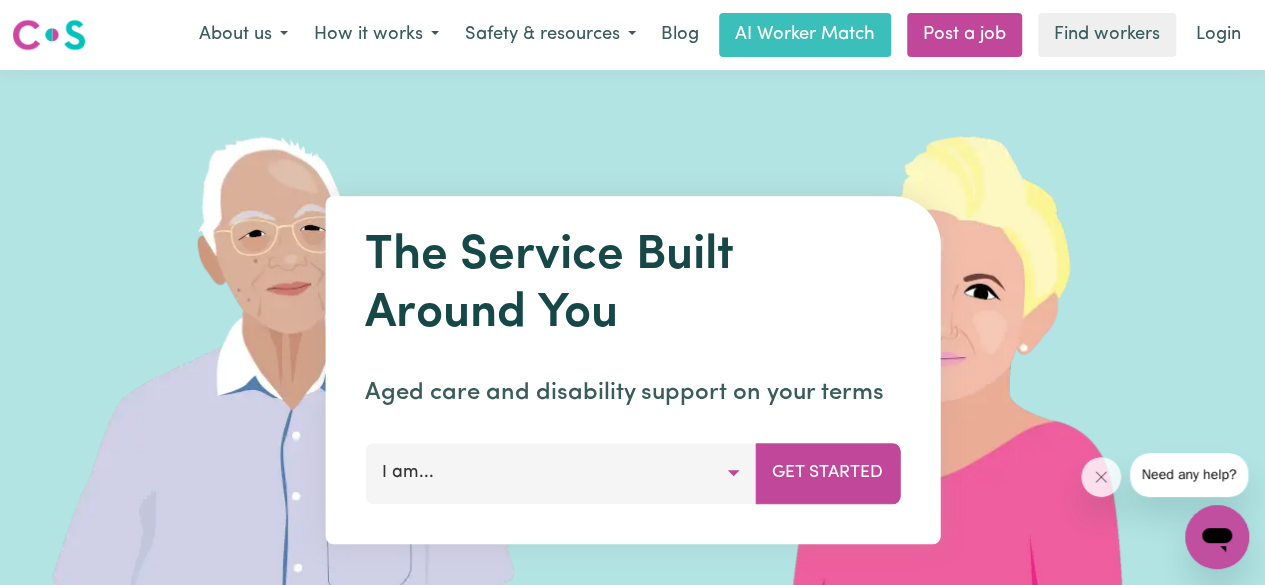 click at bounding box center [298, 370] 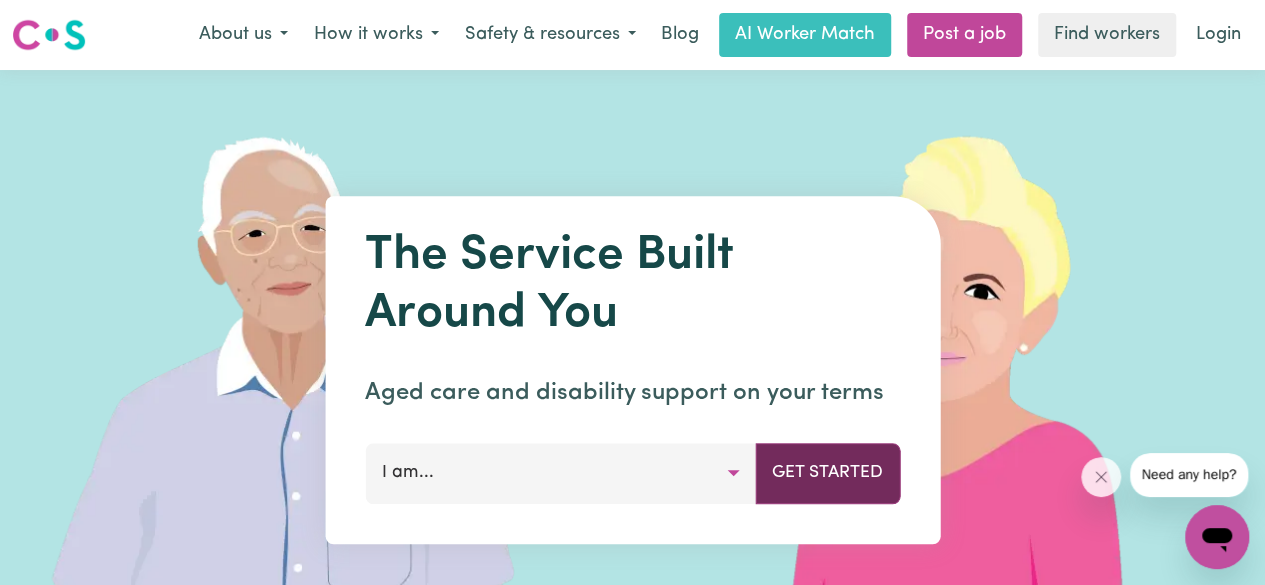 click on "Get Started" at bounding box center [827, 473] 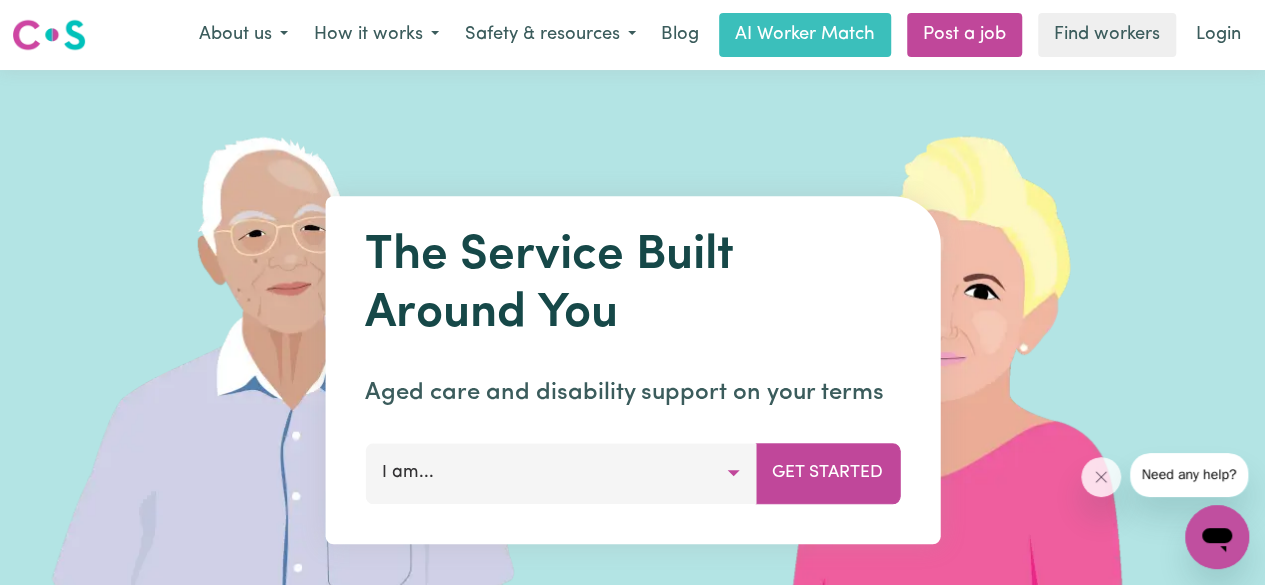 click on "I am..." at bounding box center (560, 473) 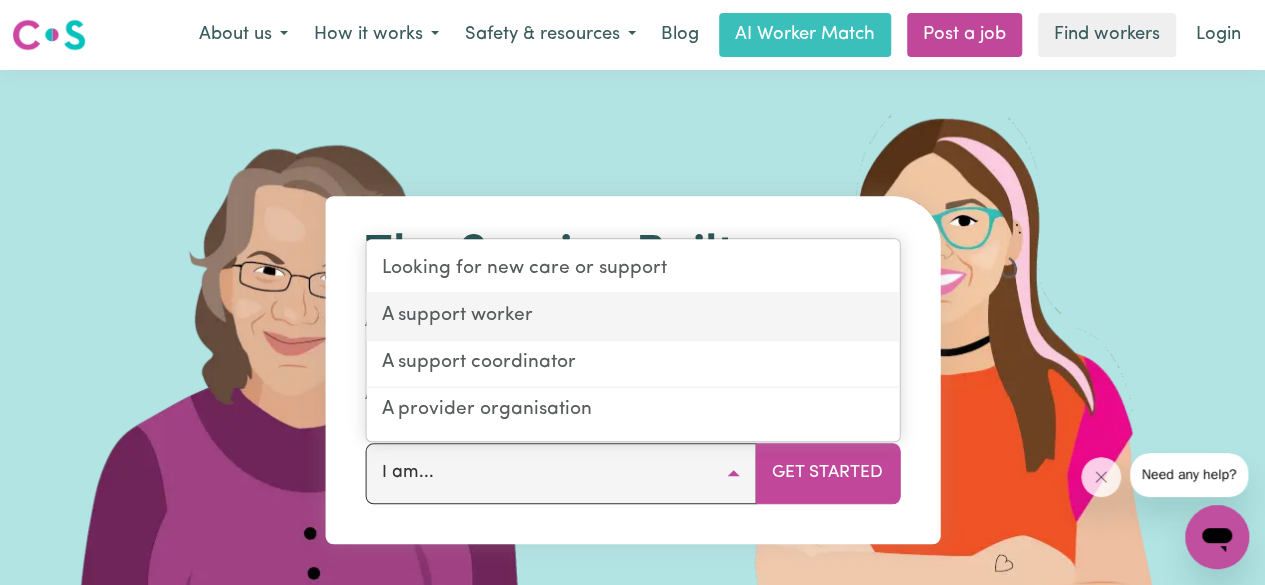 click on "A support worker" at bounding box center [632, 317] 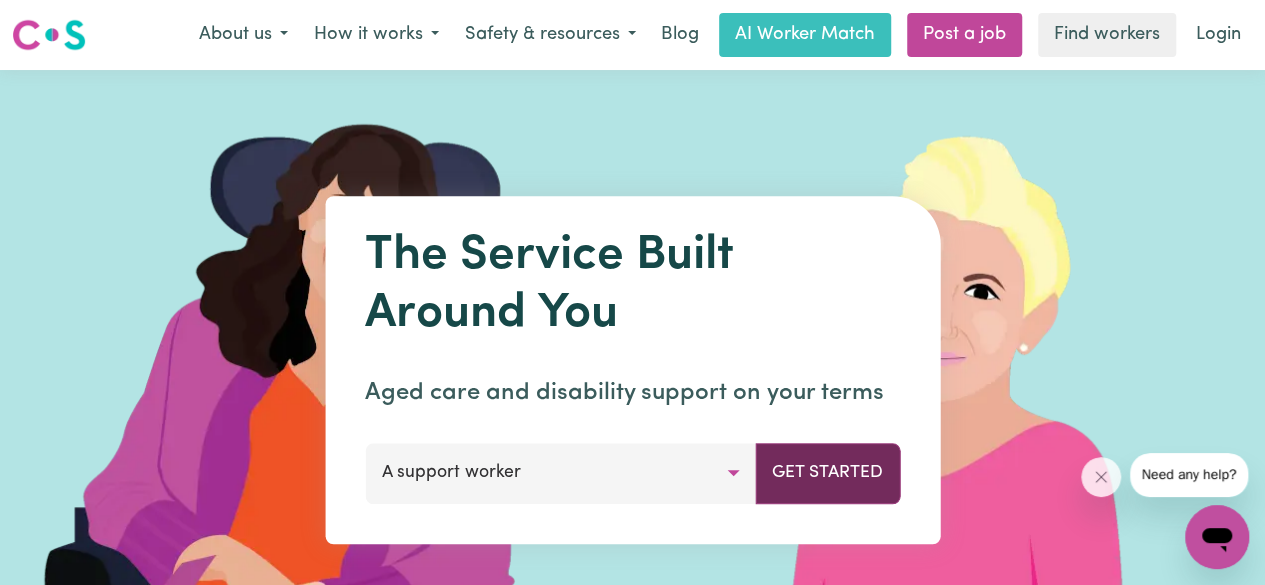click on "Get Started" at bounding box center (827, 473) 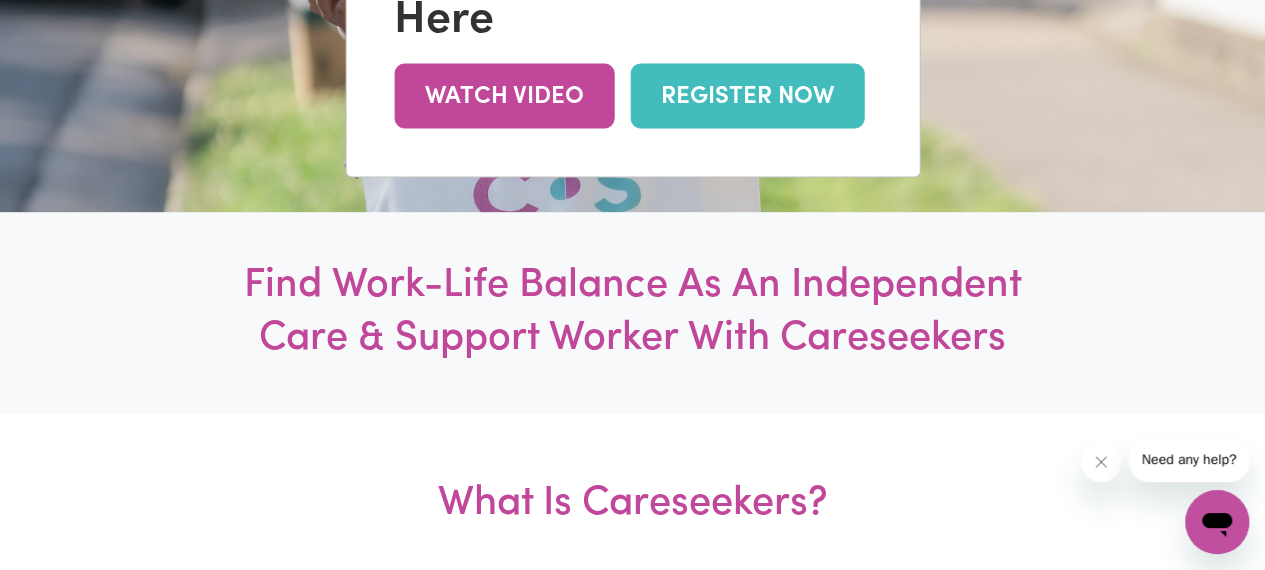 scroll, scrollTop: 436, scrollLeft: 0, axis: vertical 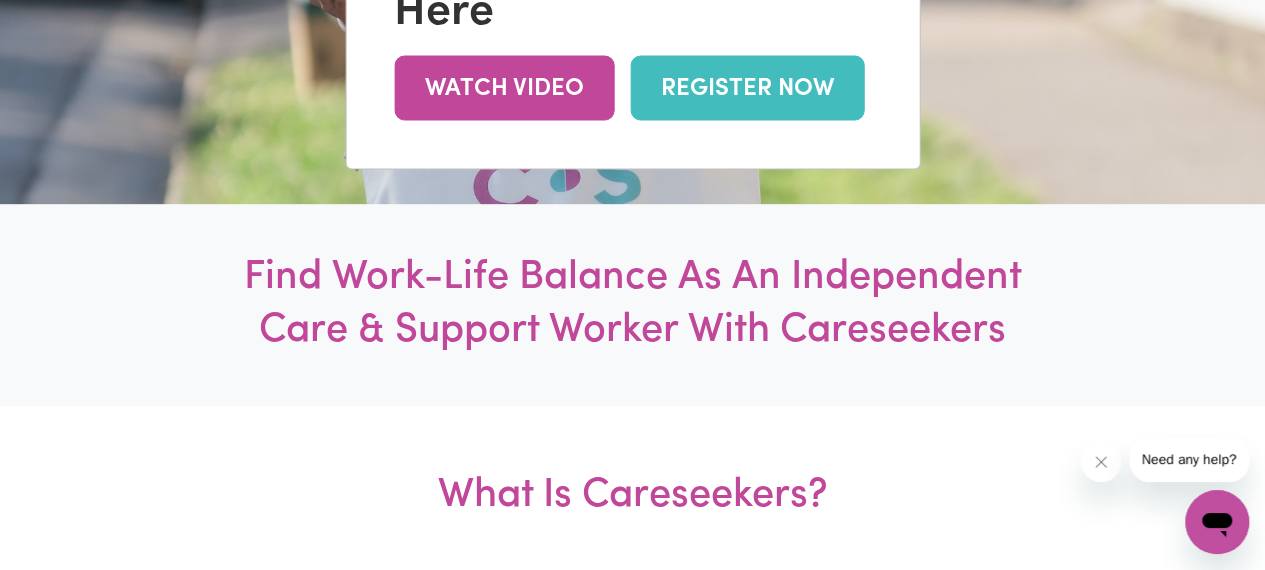 click on "REGISTER NOW" at bounding box center (747, 87) 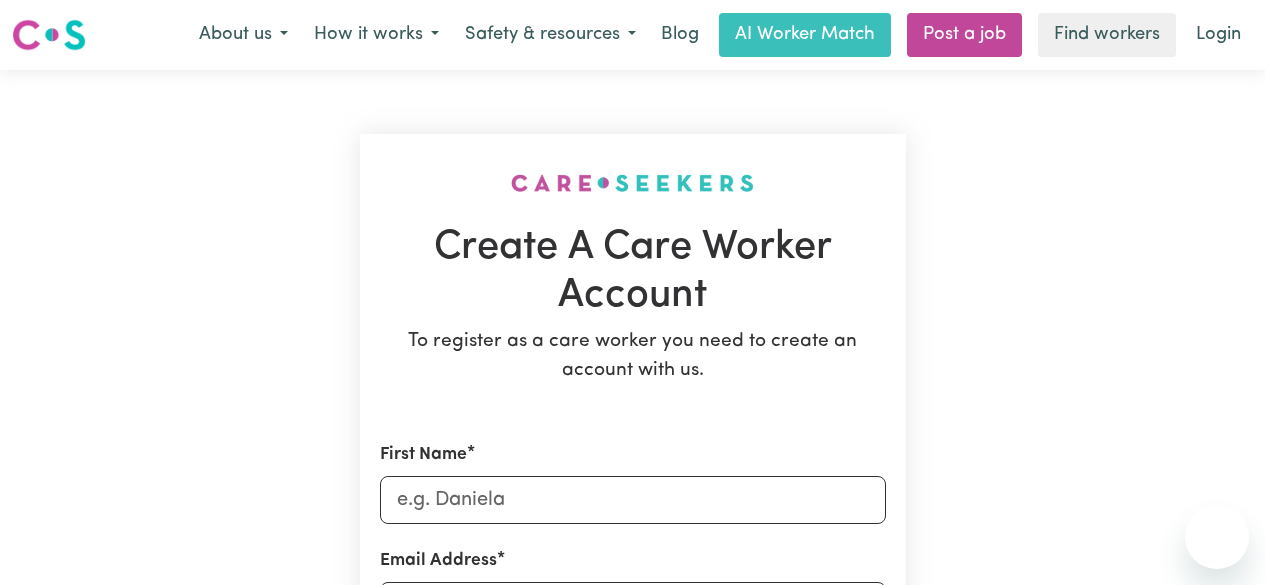scroll, scrollTop: 0, scrollLeft: 0, axis: both 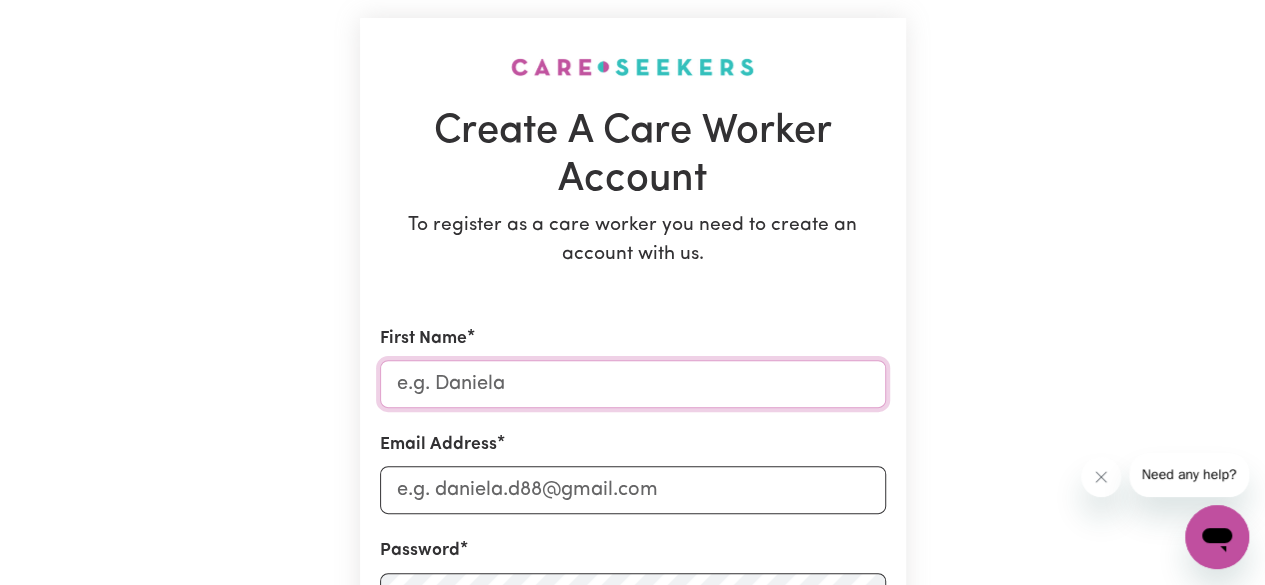 click on "First Name" at bounding box center [633, 384] 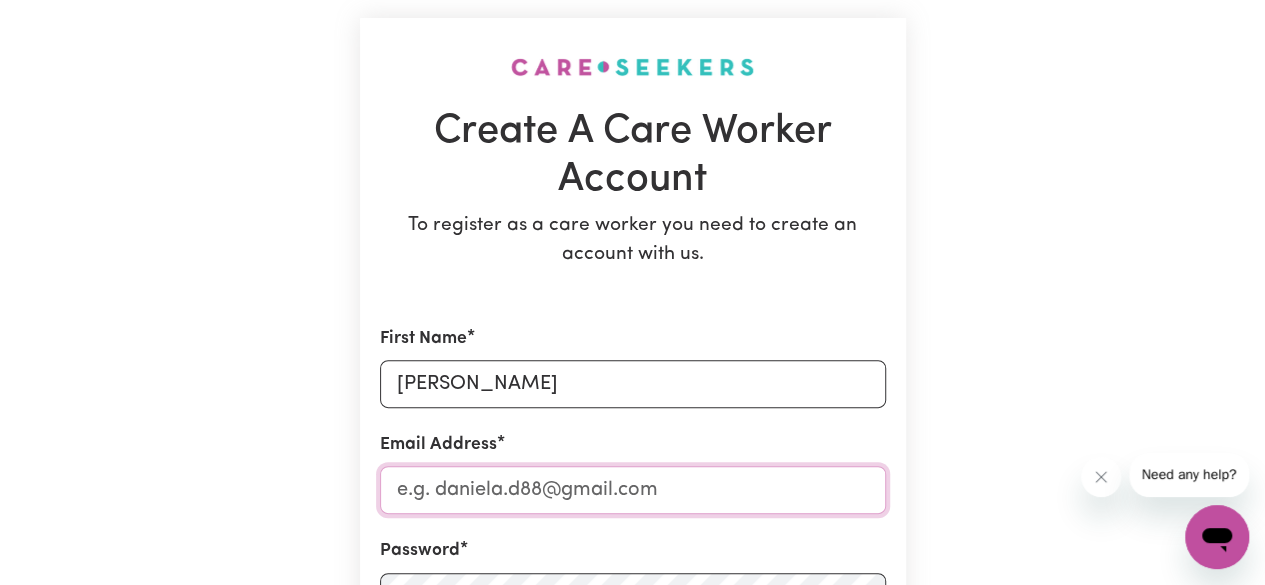 type on "[EMAIL_ADDRESS][DOMAIN_NAME]" 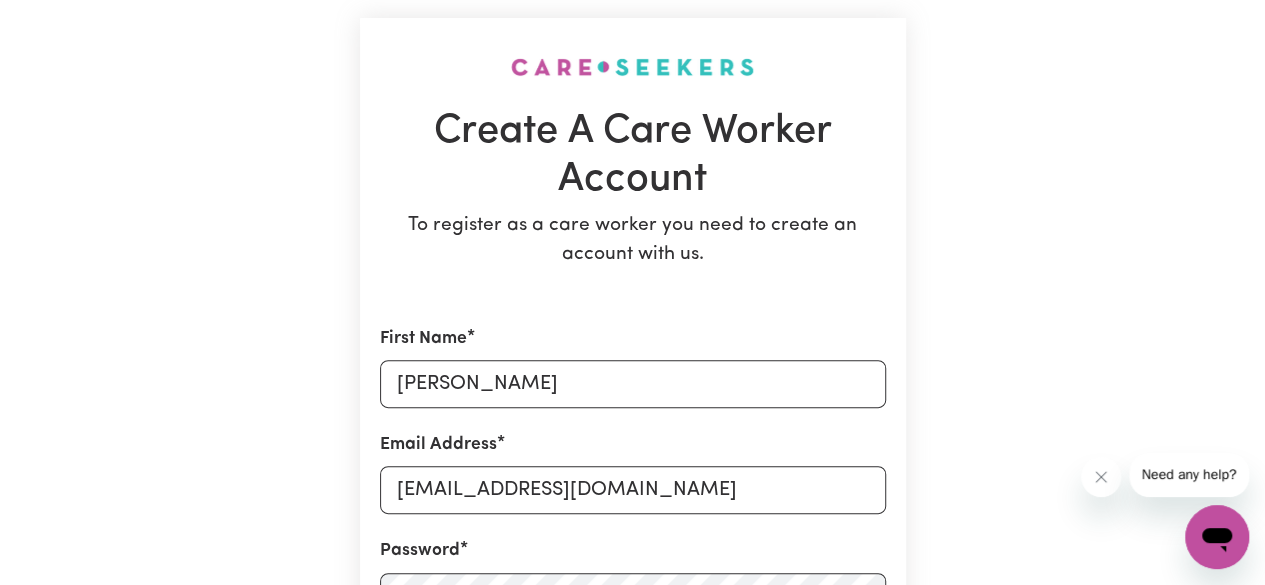 type on "0411794526" 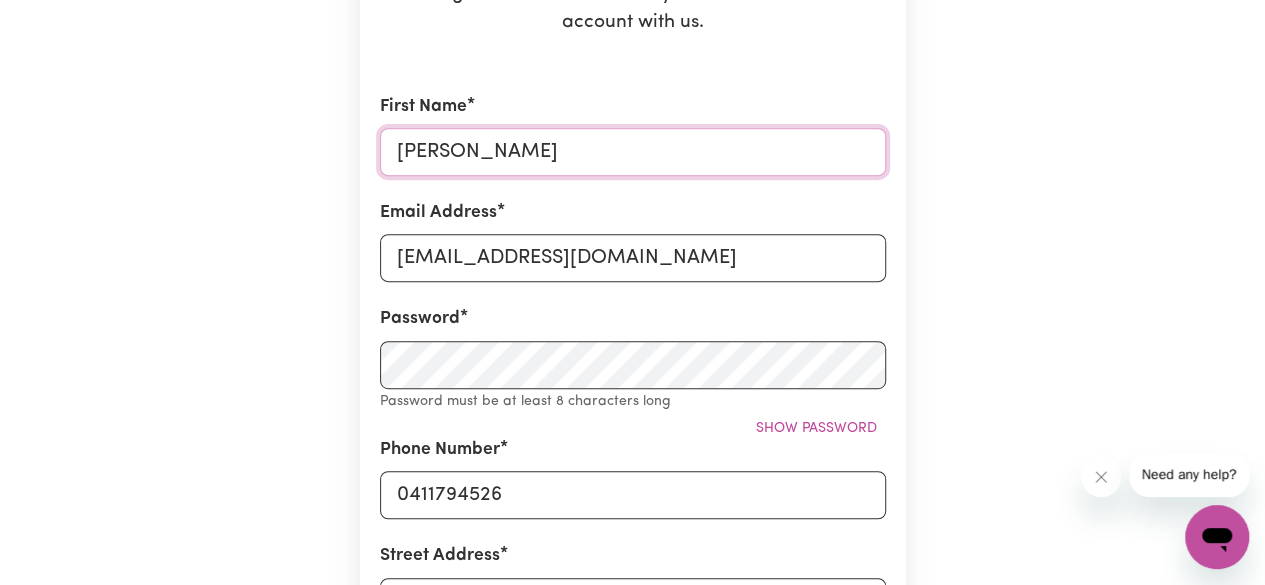 scroll, scrollTop: 352, scrollLeft: 0, axis: vertical 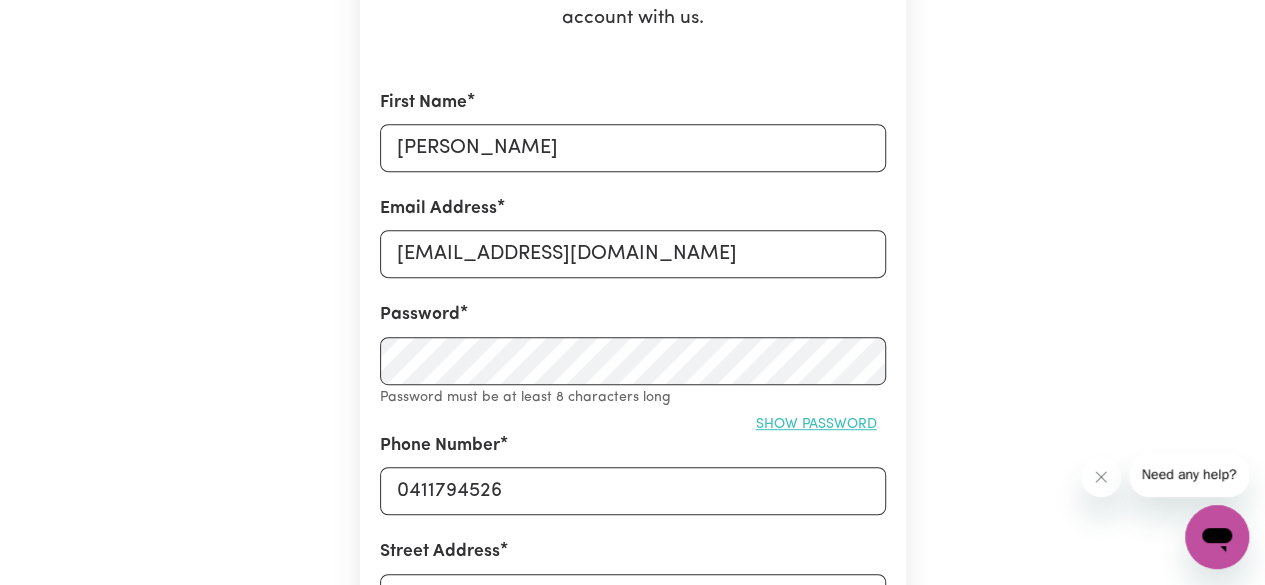 click on "Show password" at bounding box center [816, 424] 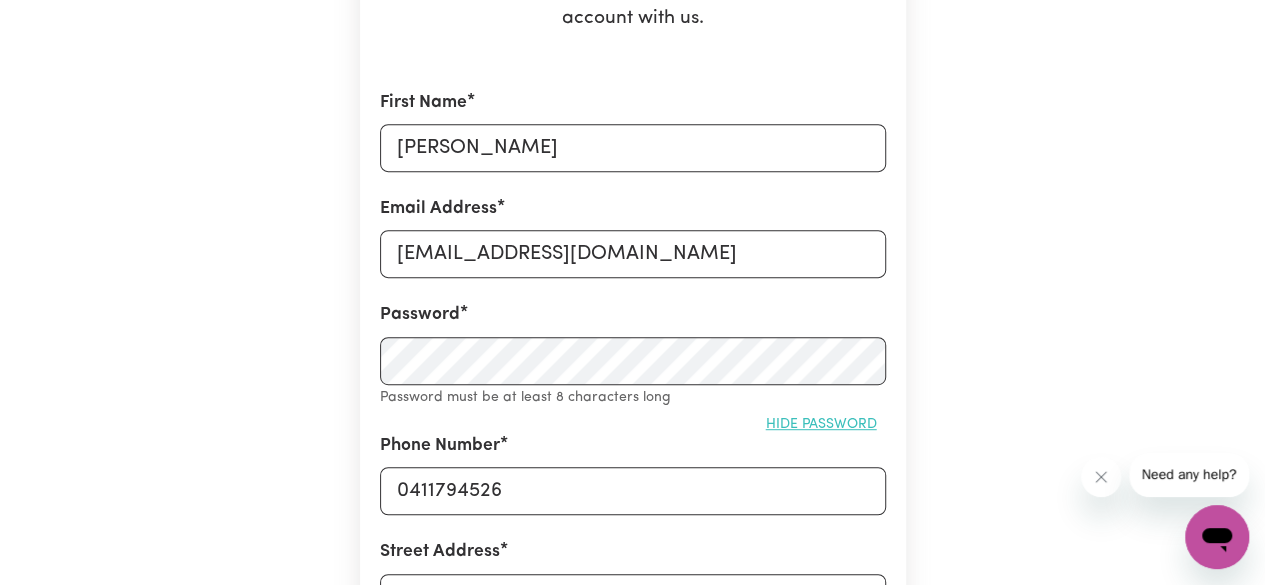 type 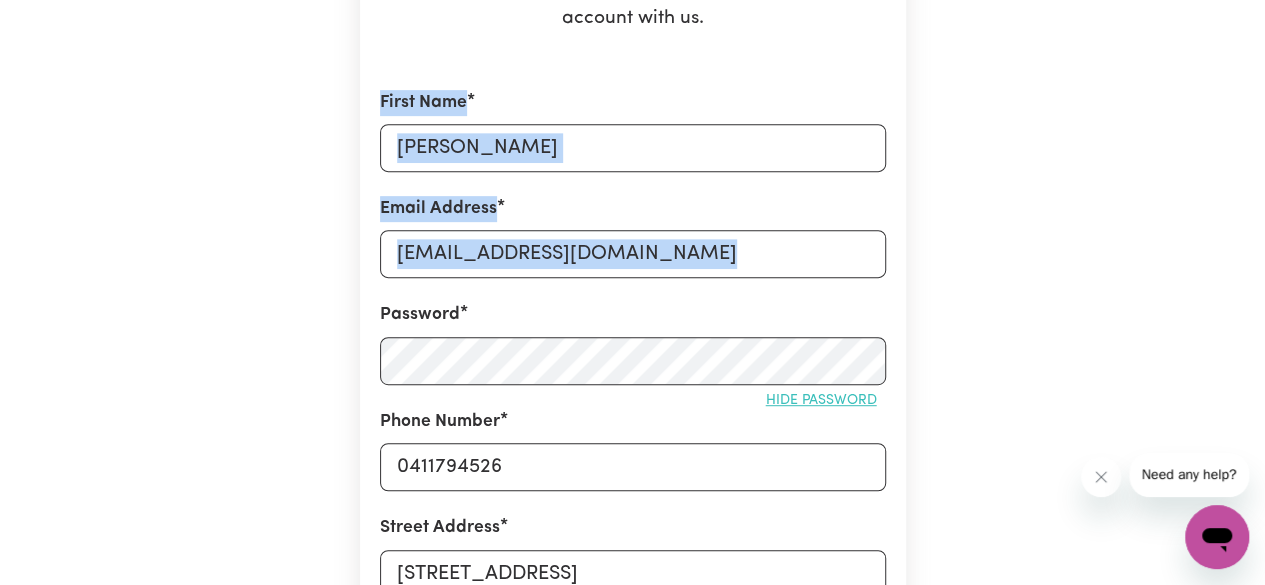 drag, startPoint x: 342, startPoint y: 149, endPoint x: 269, endPoint y: 313, distance: 179.51323 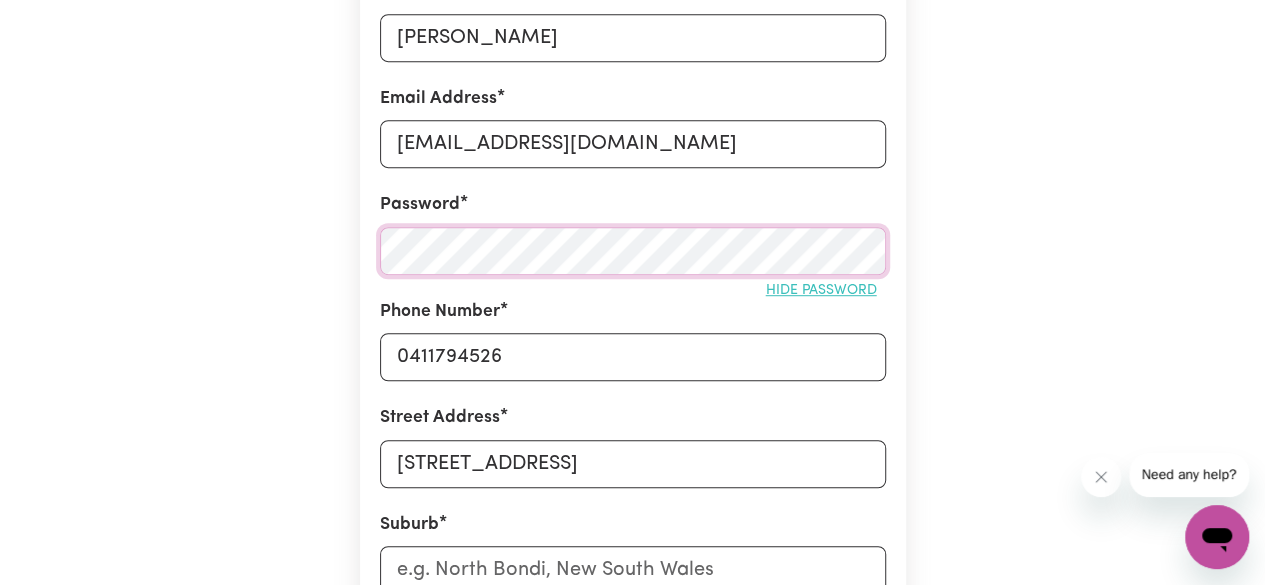 scroll, scrollTop: 471, scrollLeft: 0, axis: vertical 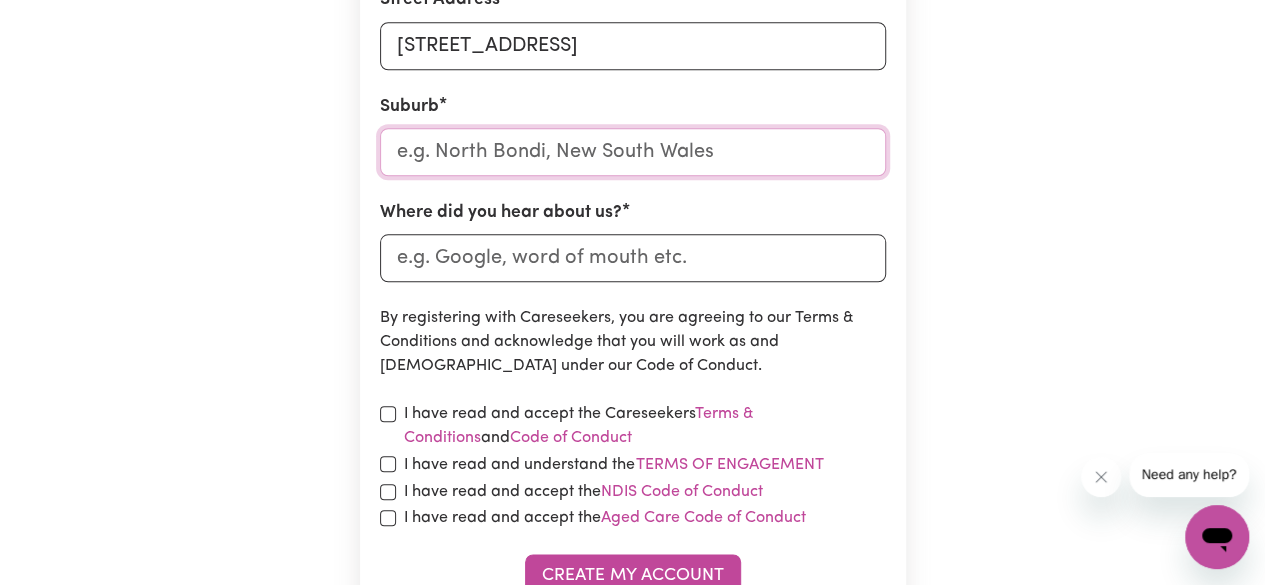 click at bounding box center (633, 152) 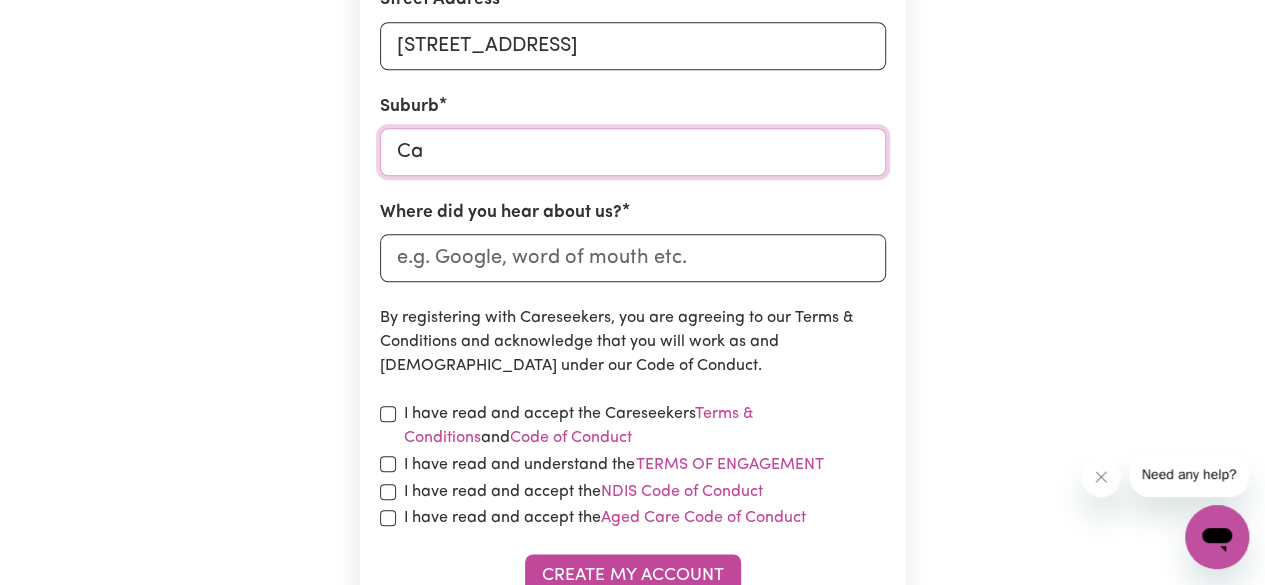 type on "Can" 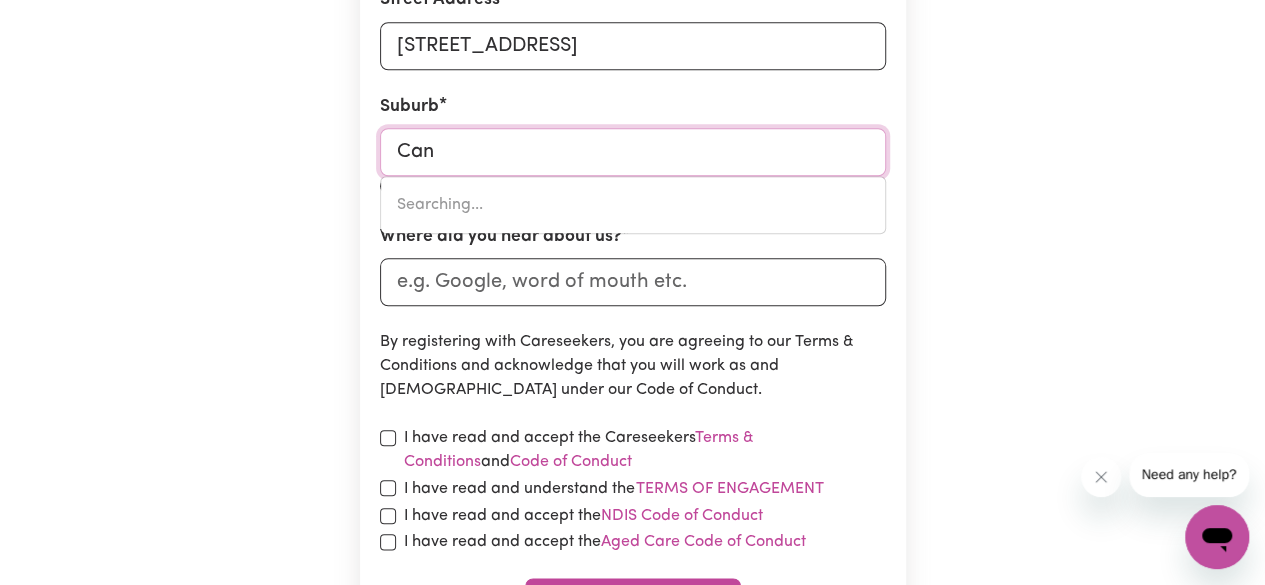 type on "[GEOGRAPHIC_DATA], [GEOGRAPHIC_DATA], 2046" 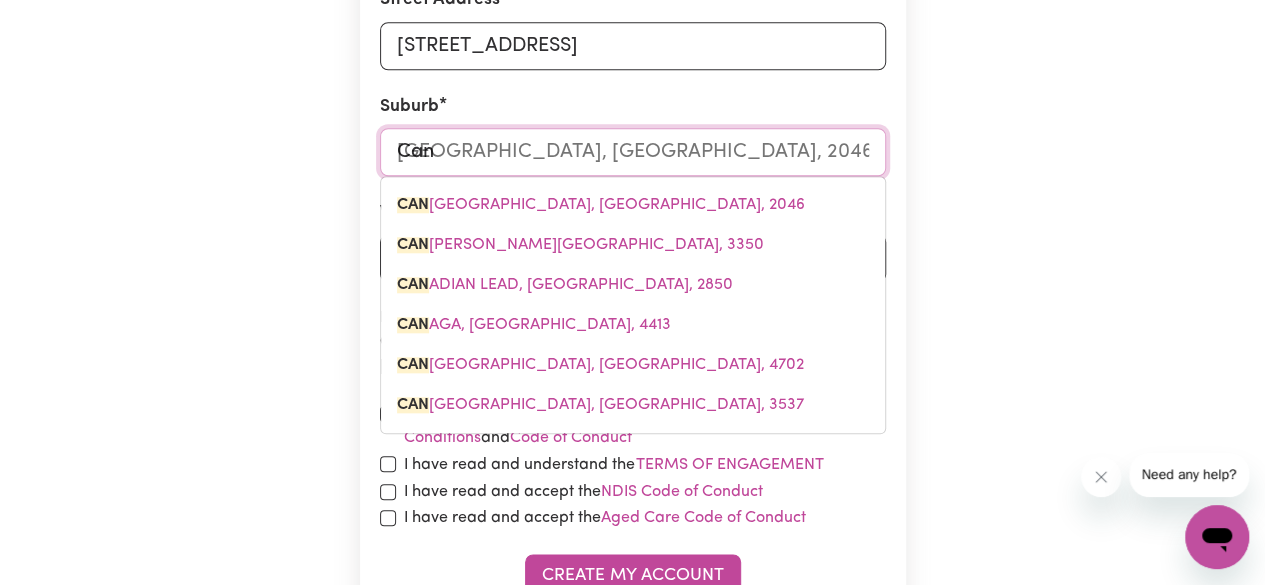 type on "Canl" 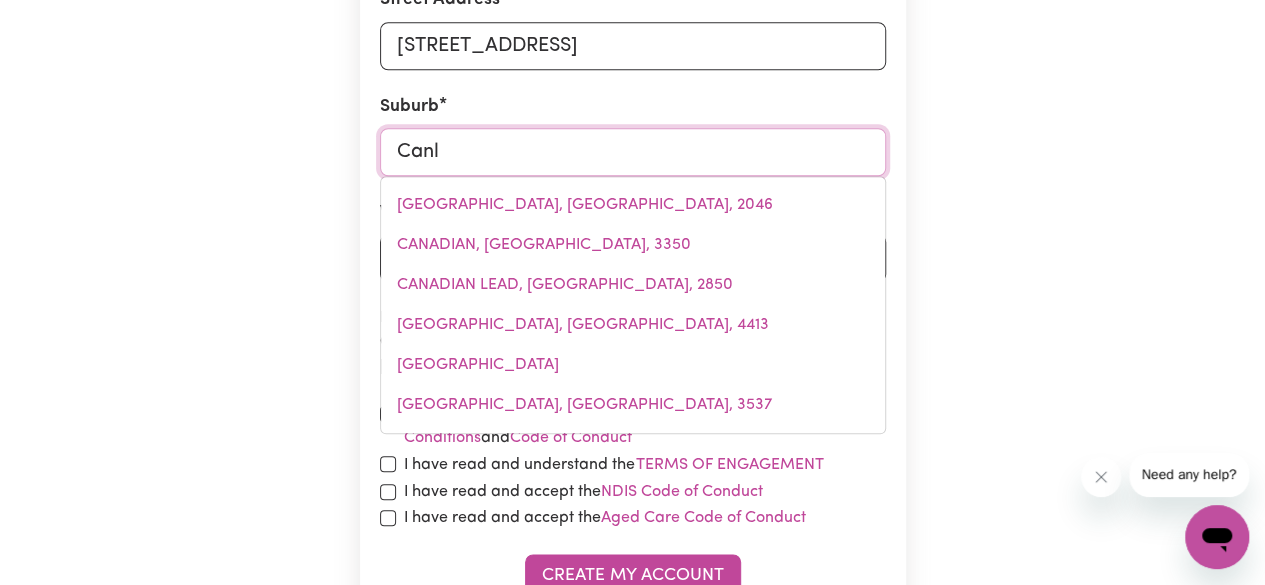type on "[GEOGRAPHIC_DATA], [GEOGRAPHIC_DATA], 2166" 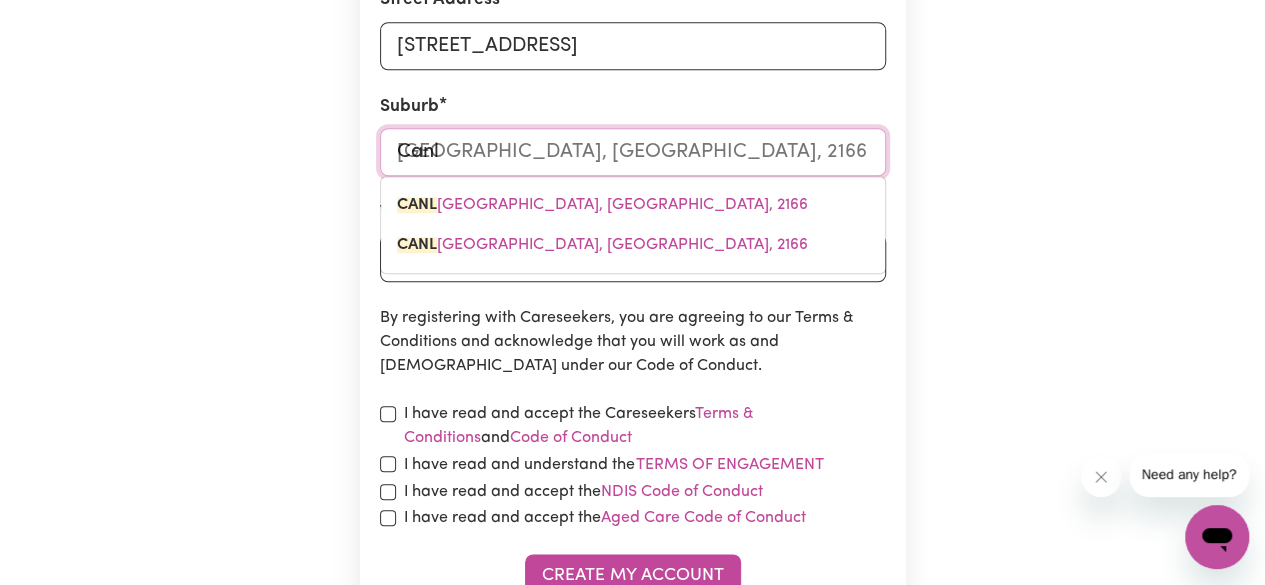 type on "Canll" 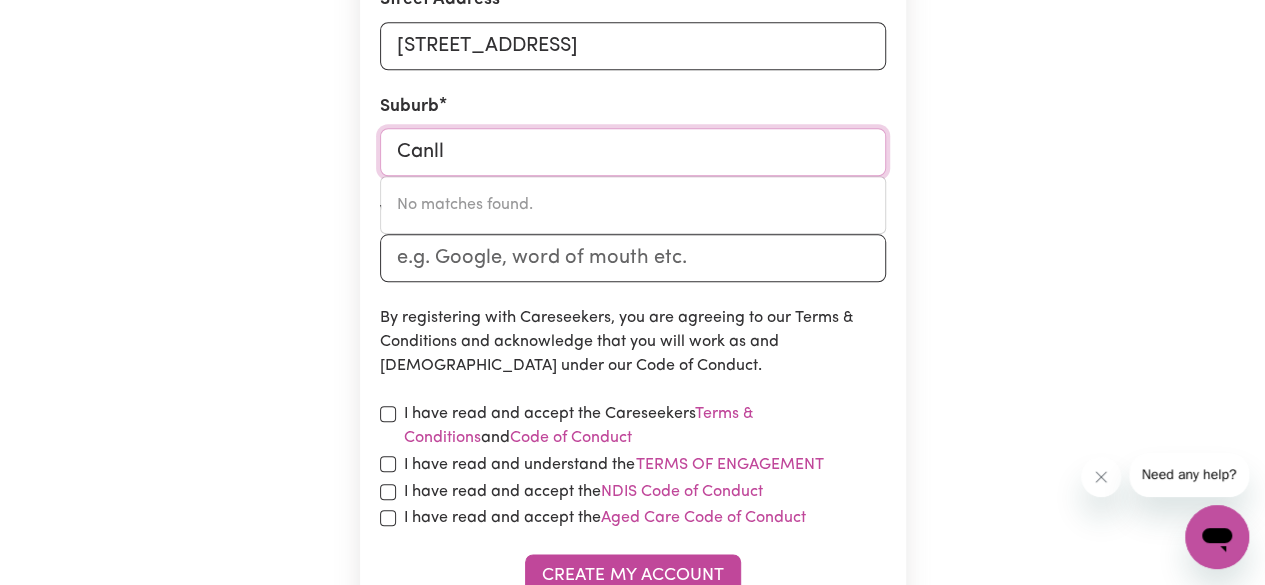 type on "Canl" 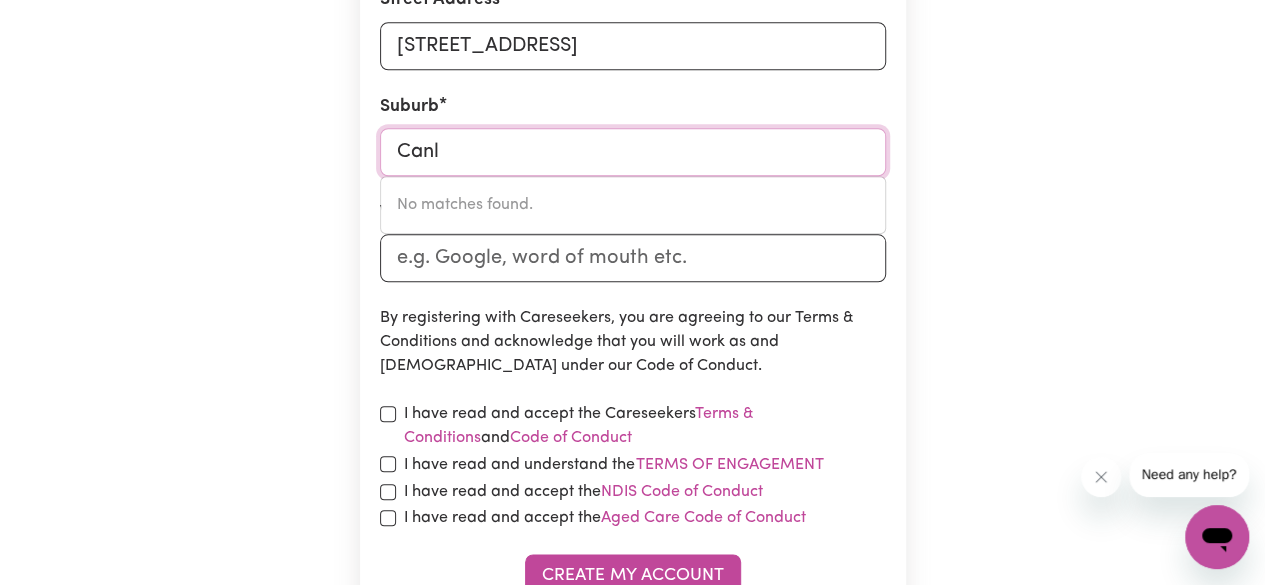 type on "[GEOGRAPHIC_DATA], [GEOGRAPHIC_DATA], 2166" 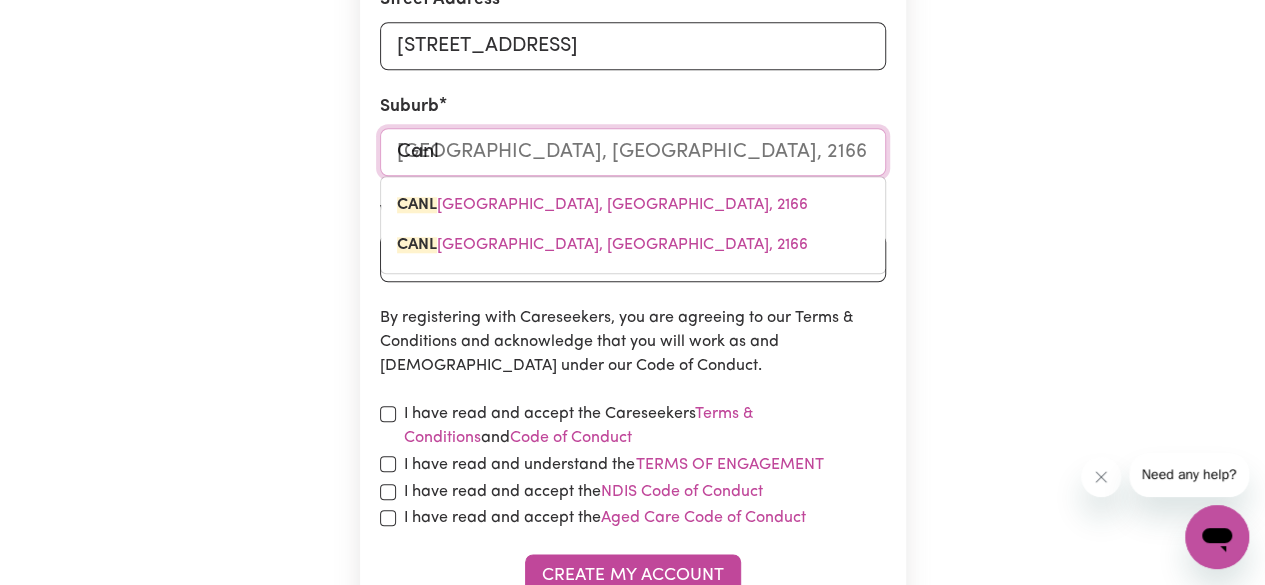 type on "Canle" 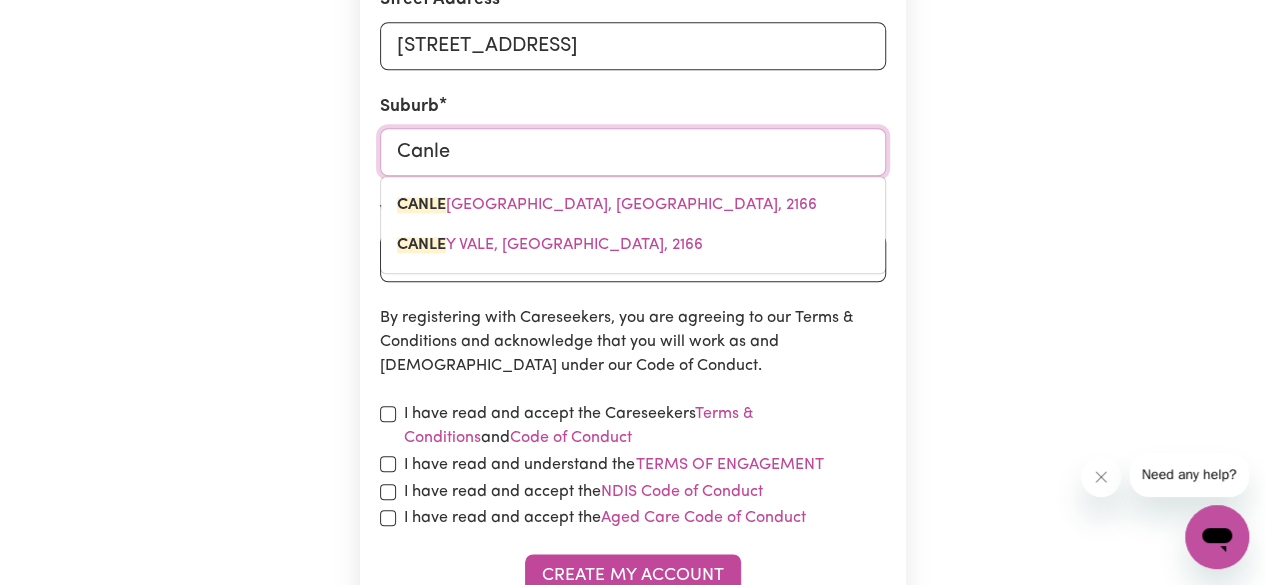 type on "[GEOGRAPHIC_DATA], [GEOGRAPHIC_DATA], 2166" 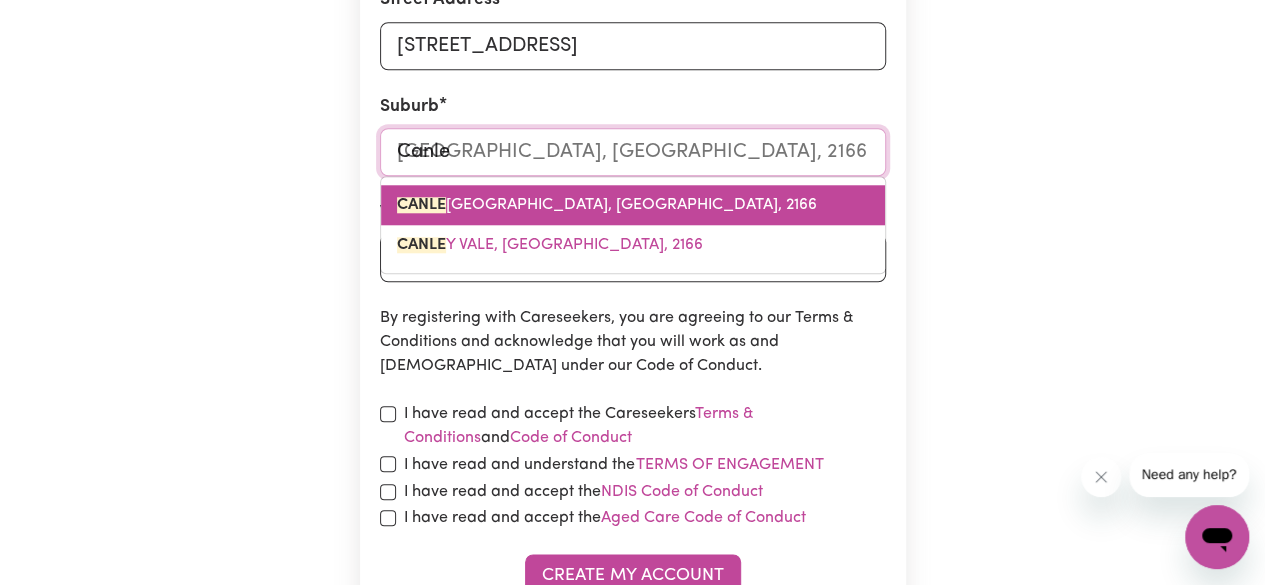 click on "CANLE" at bounding box center (421, 205) 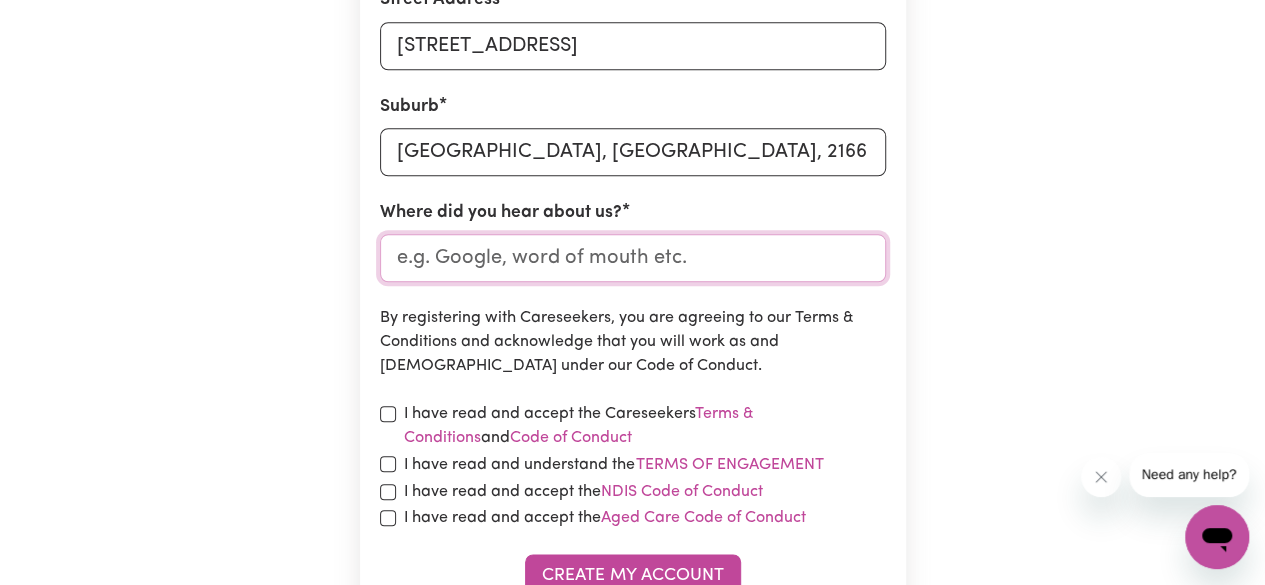 click on "Where did you hear about us?" at bounding box center (633, 258) 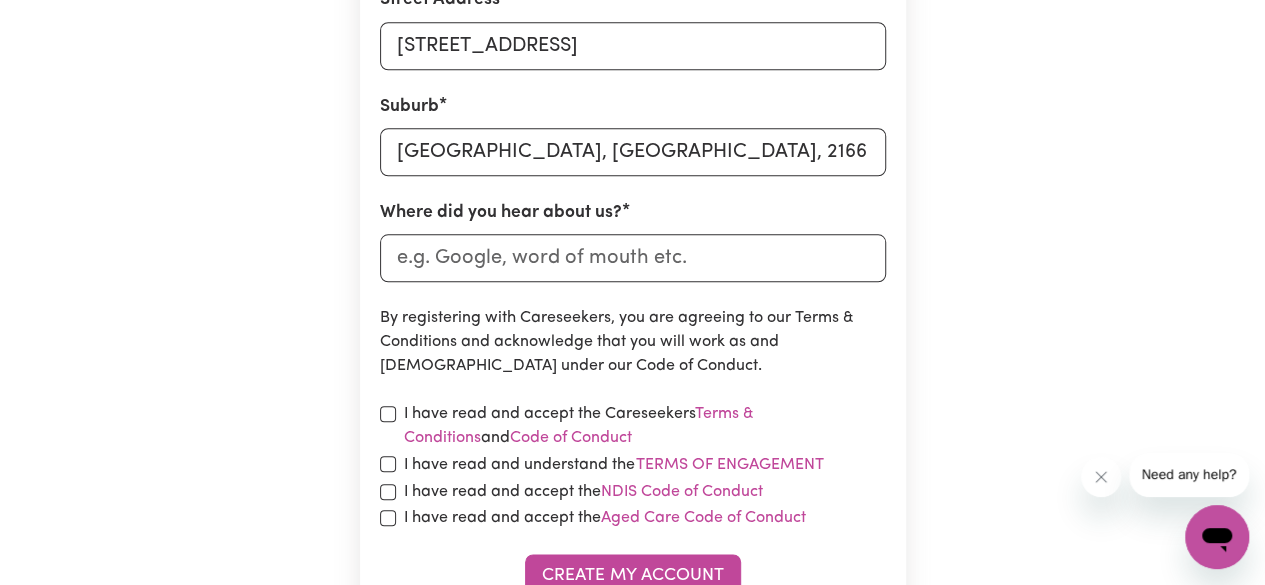click on "Create A Care Worker Account To register as a care worker you need to create an account with us. First Name [PERSON_NAME] Email Address [EMAIL_ADDRESS][DOMAIN_NAME] Password Hide password Phone Number 0411794526 Street Address [STREET_ADDRESS] Where did you hear about us? By registering with Careseekers, you are agreeing to our Terms & Conditions and acknowledge that you will work as and [DEMOGRAPHIC_DATA] under our Code of Conduct. I have read and accept the Careseekers  Terms & Conditions  and  Code of Conduct I have read and understand the  Terms of Engagement I have read and accept the  NDIS Code of Conduct I have read and accept the  Aged Care Code of Conduct Create My Account" at bounding box center (632, -54) 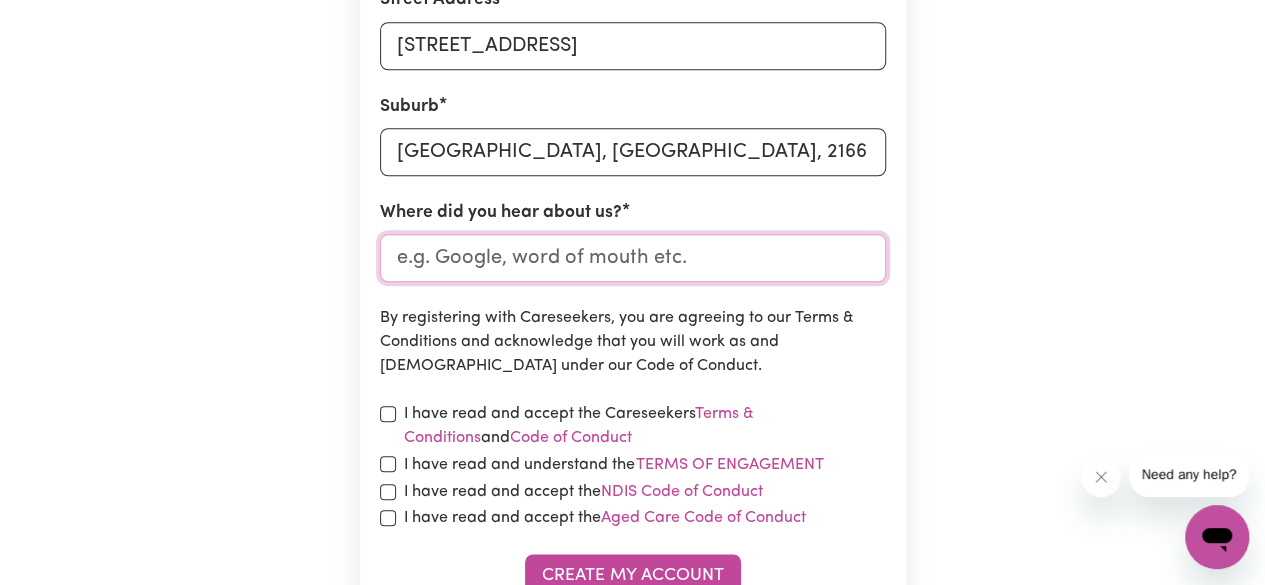 click on "Where did you hear about us?" at bounding box center (633, 258) 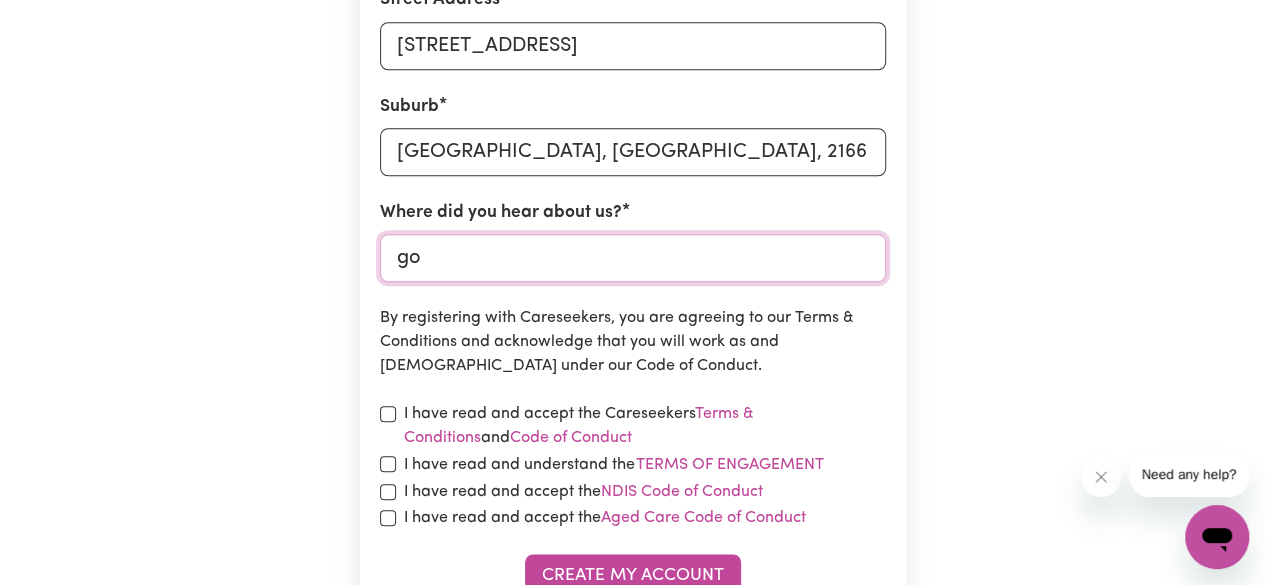 type on "g" 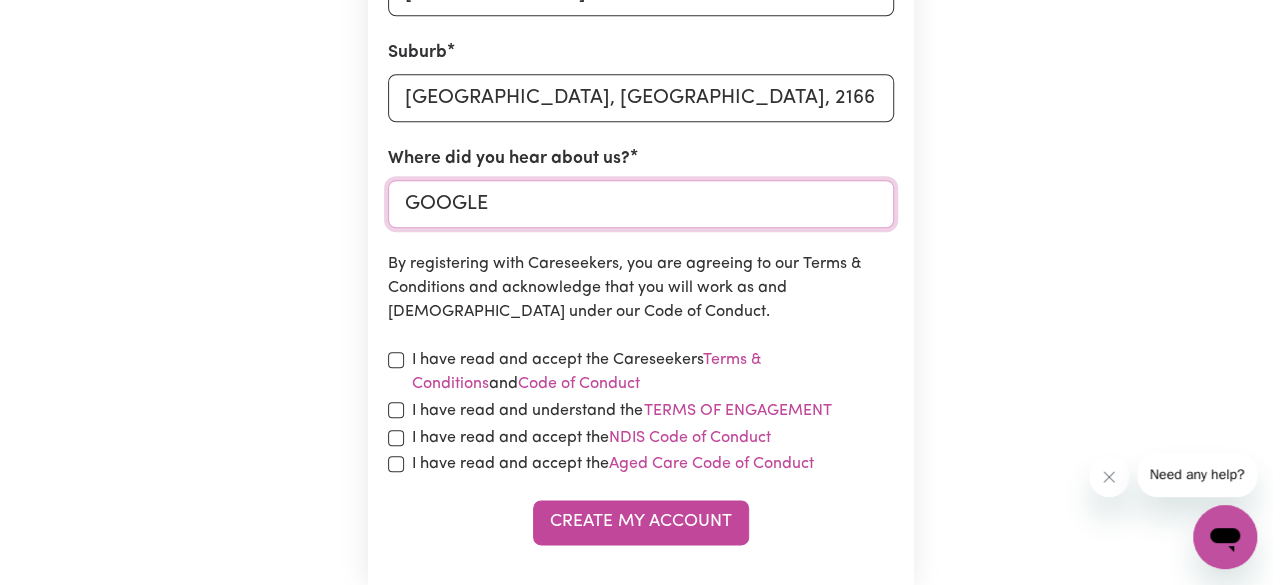 scroll, scrollTop: 1005, scrollLeft: 0, axis: vertical 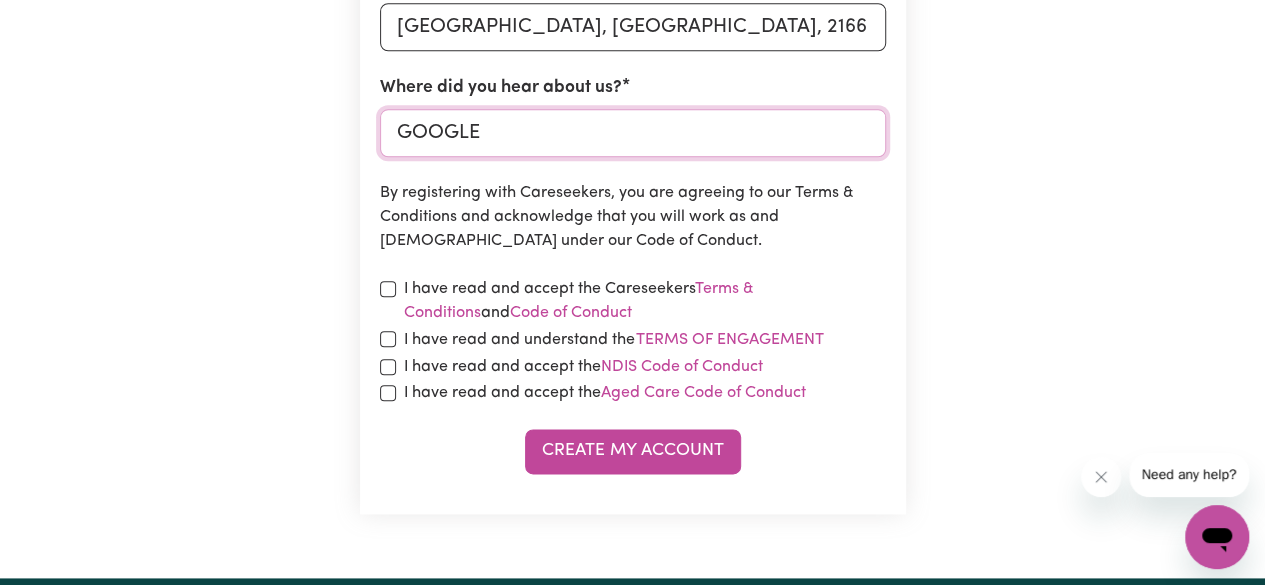 type on "GOOGLE" 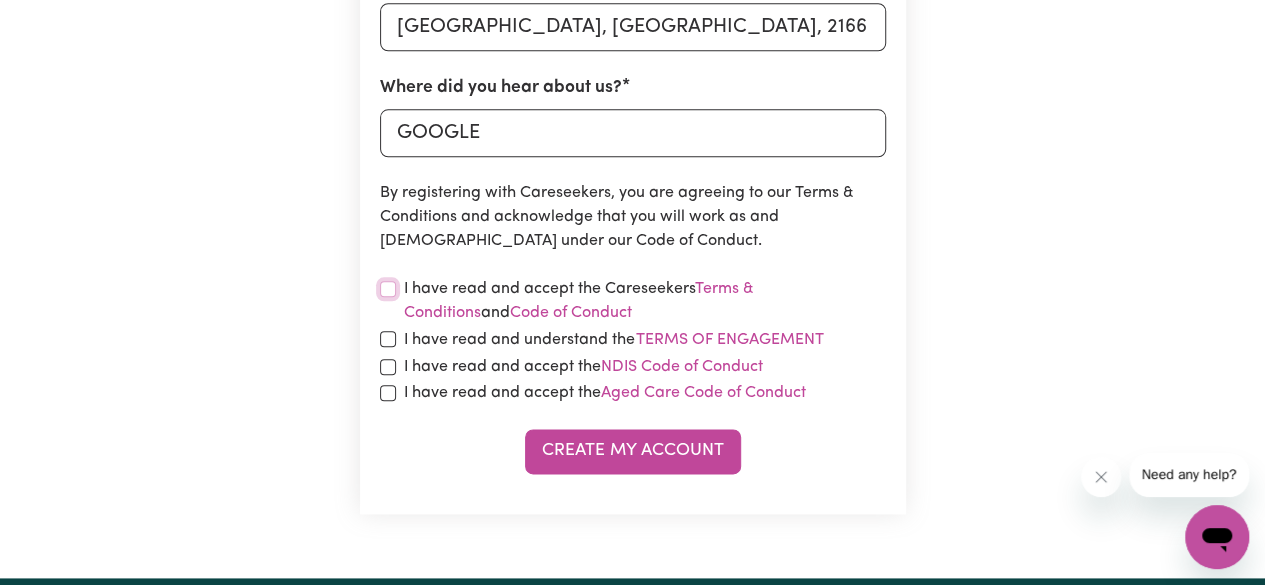 drag, startPoint x: 388, startPoint y: 292, endPoint x: 383, endPoint y: 332, distance: 40.311287 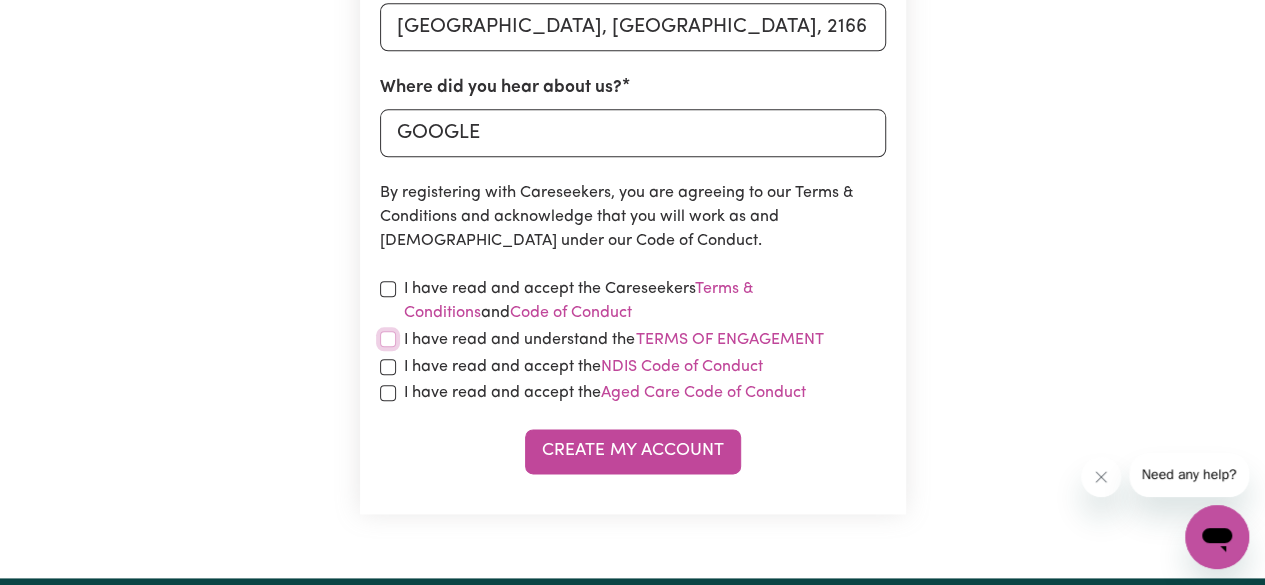 drag, startPoint x: 383, startPoint y: 332, endPoint x: 388, endPoint y: 366, distance: 34.36568 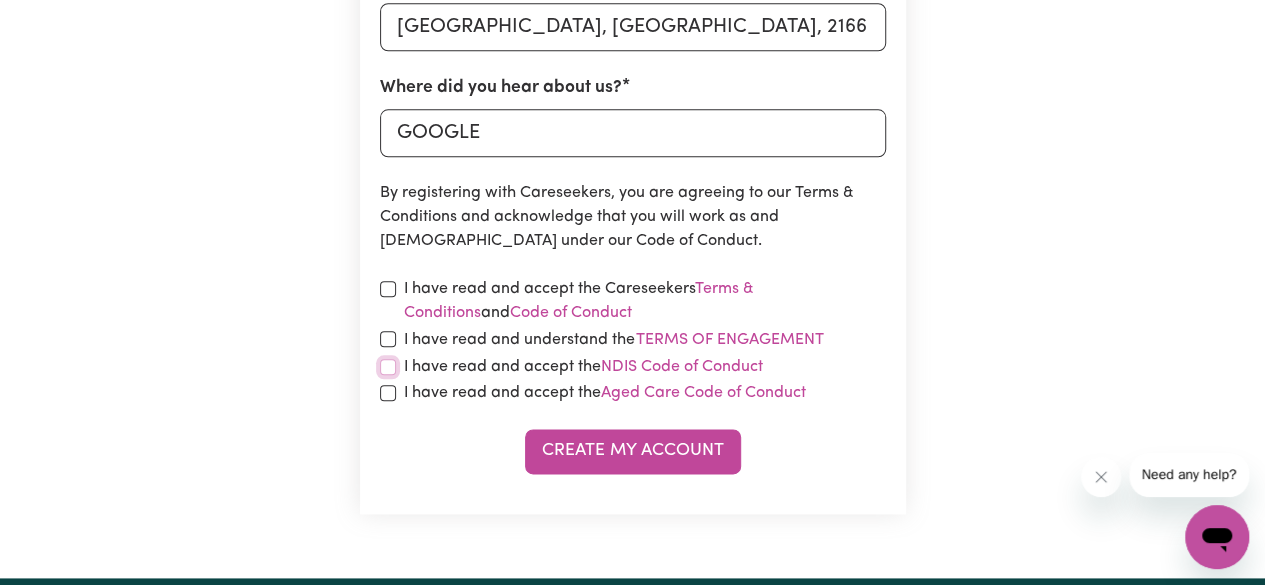 click at bounding box center [388, 367] 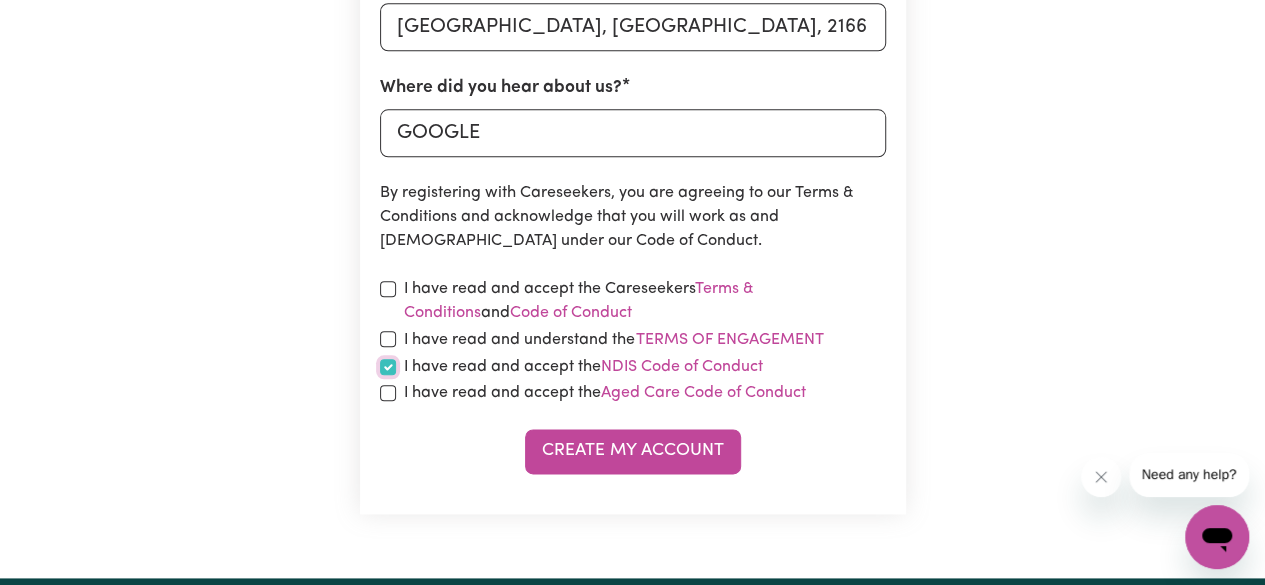 checkbox on "true" 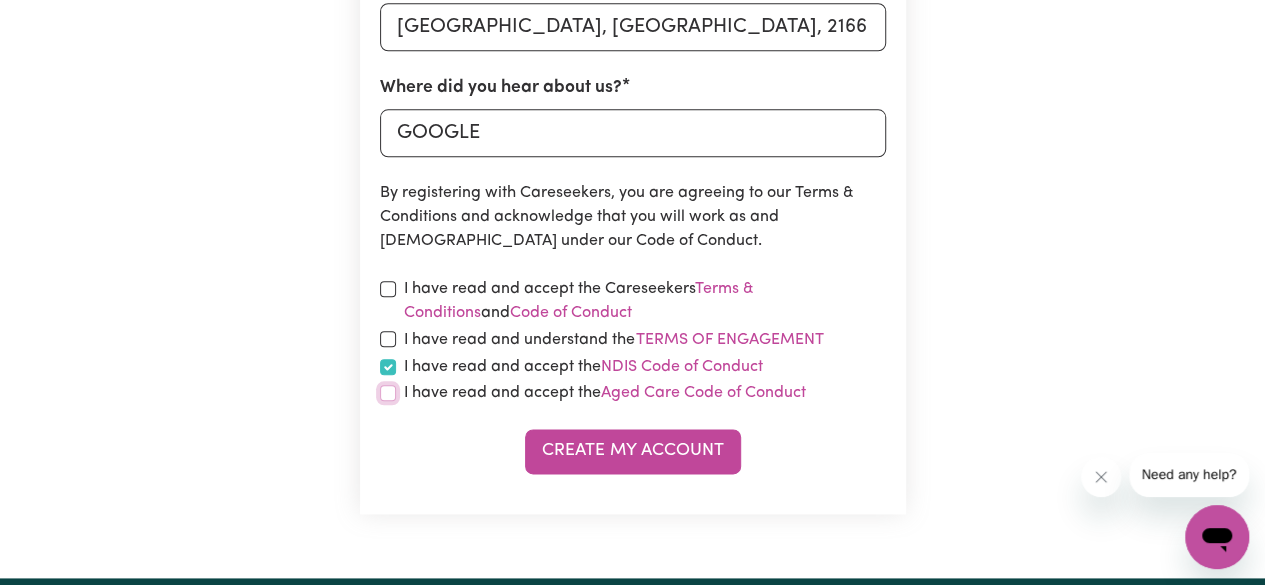 click at bounding box center [388, 393] 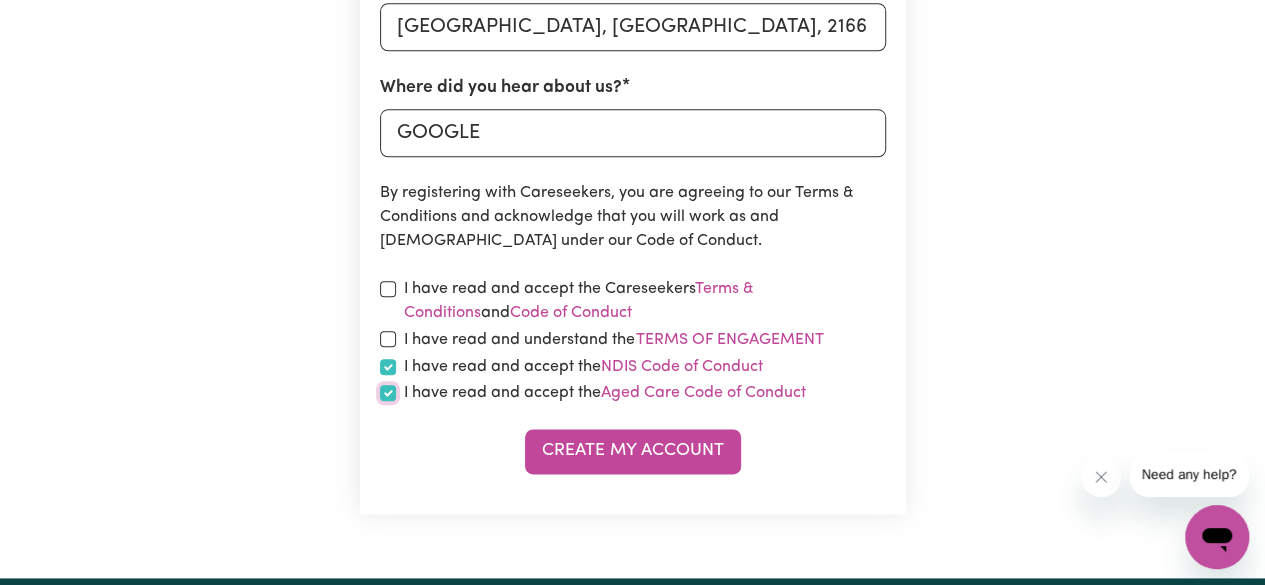 checkbox on "true" 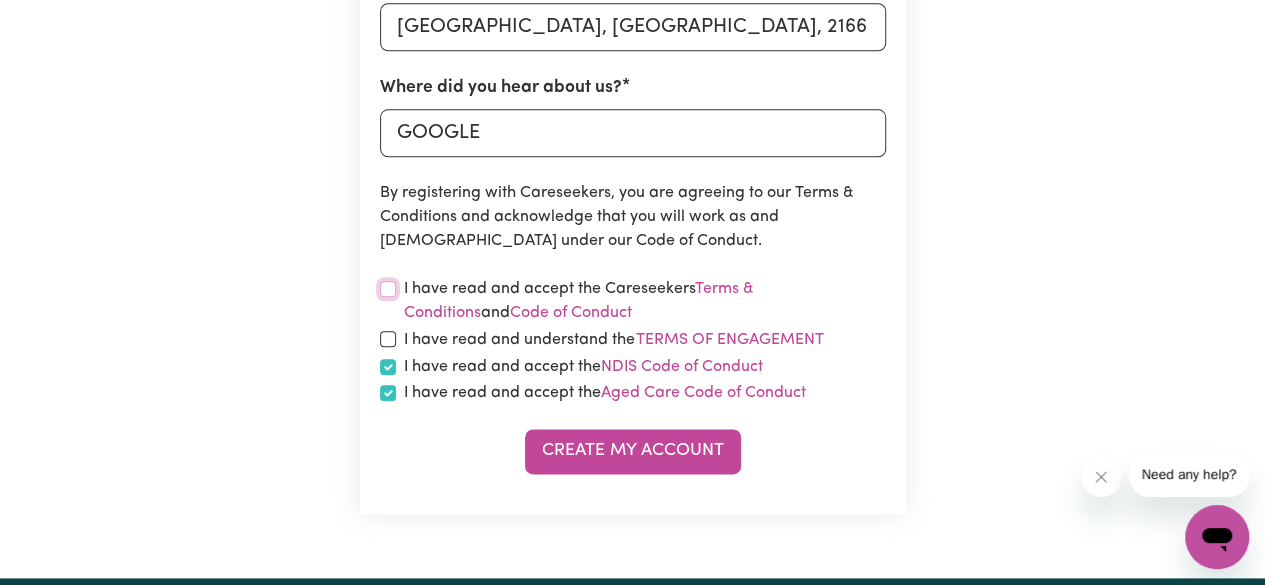click at bounding box center [388, 289] 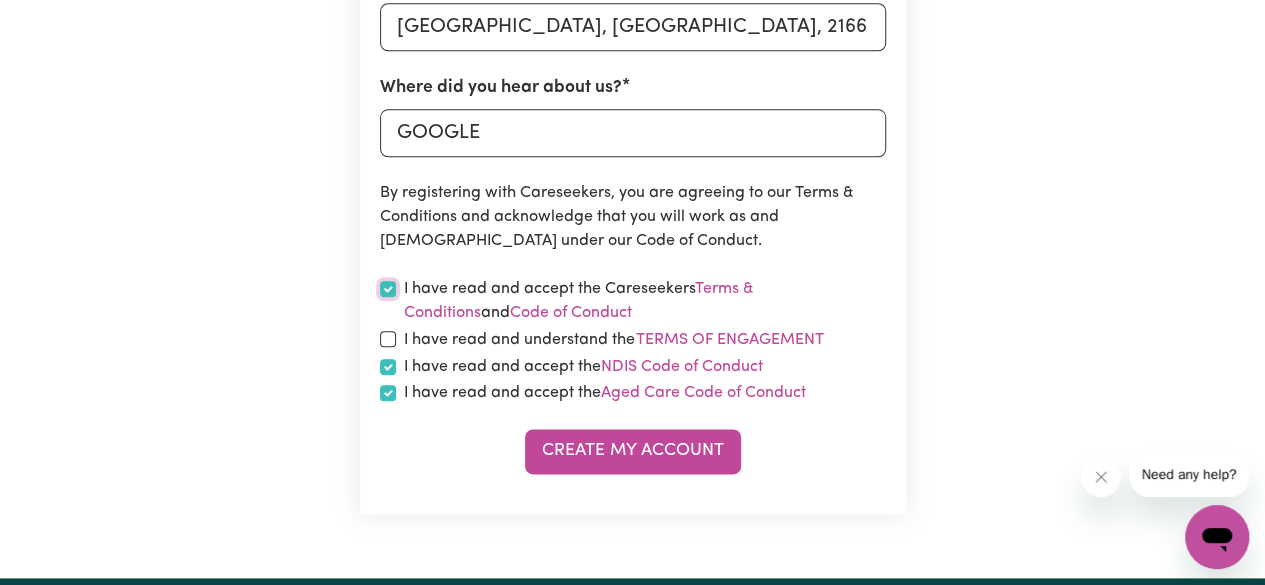 checkbox on "true" 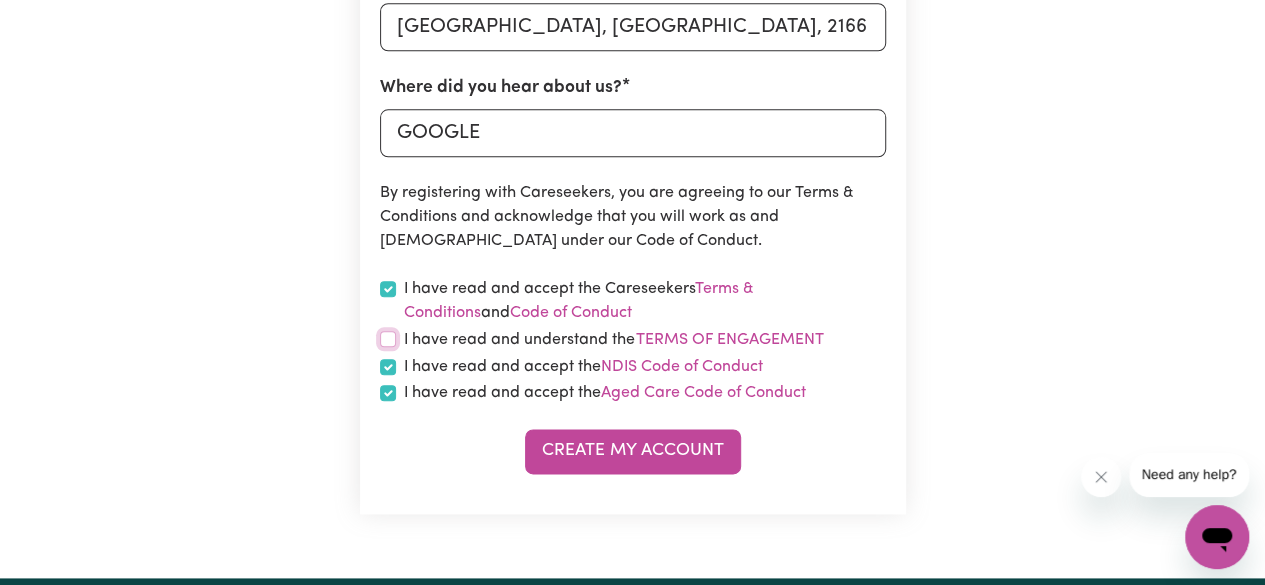 click at bounding box center (388, 339) 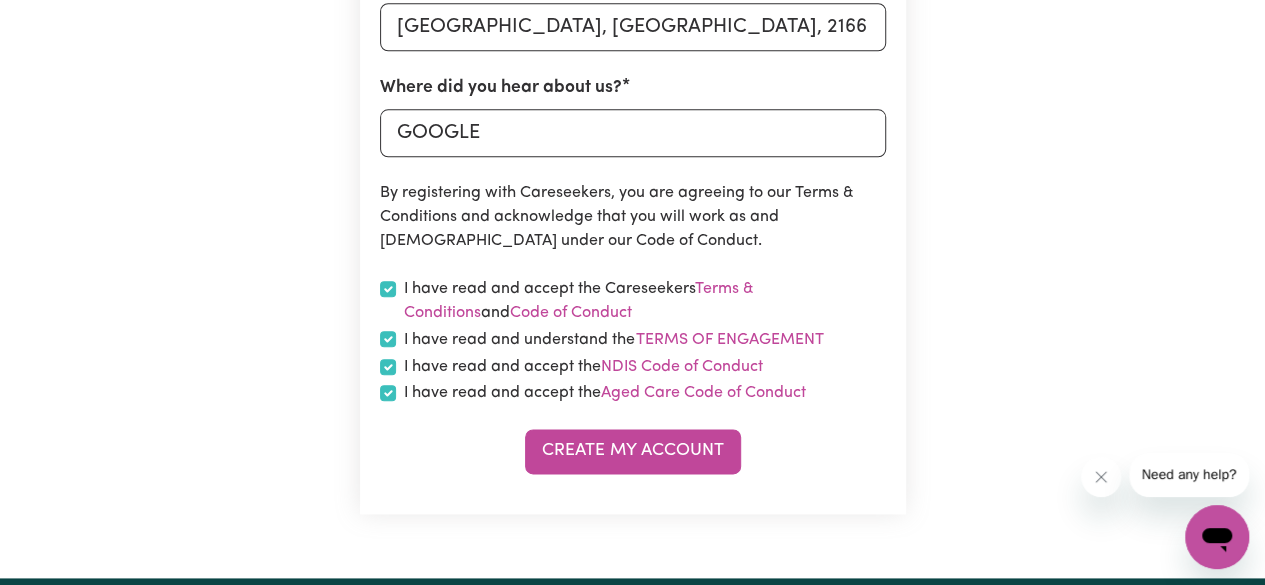 checkbox on "true" 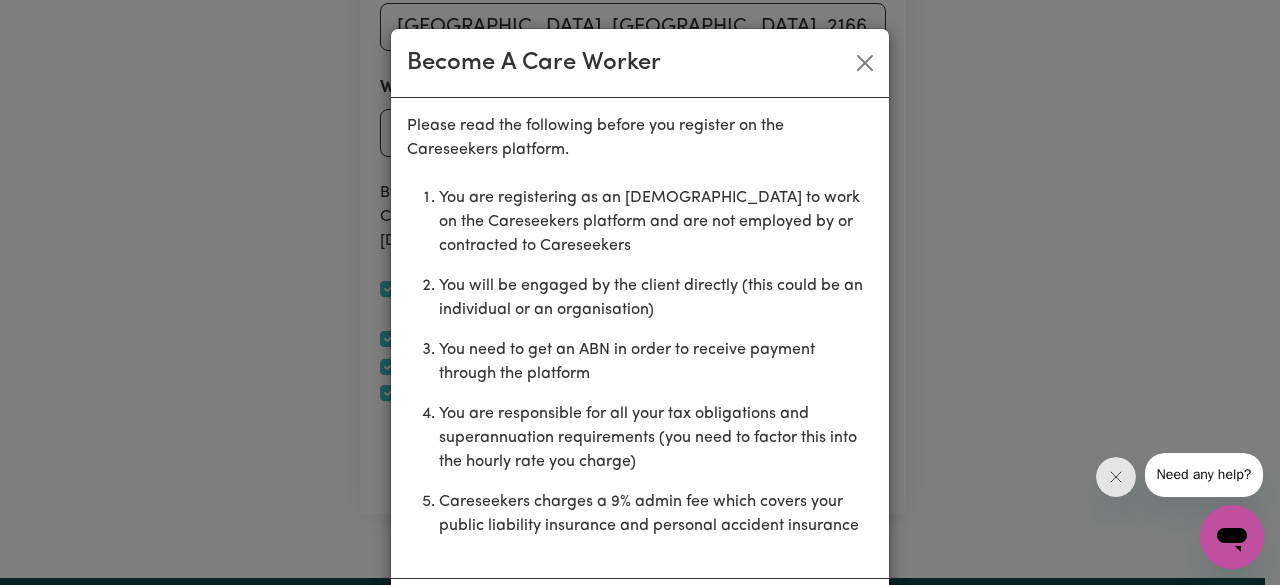 click on "Please read the following before you register on the Careseekers platform. You are registering as an [DEMOGRAPHIC_DATA] to work on the Careseekers platform and are not employed by or contracted to Careseekers You will be engaged by the client directly (this could be an individual or an organisation) You need to get an ABN in order to receive payment through the platform You are responsible for all your tax obligations and superannuation requirements (you need to factor this into the hourly rate you charge) Careseekers charges a 9% admin fee which covers your public liability insurance and personal accident insurance" at bounding box center [640, 338] 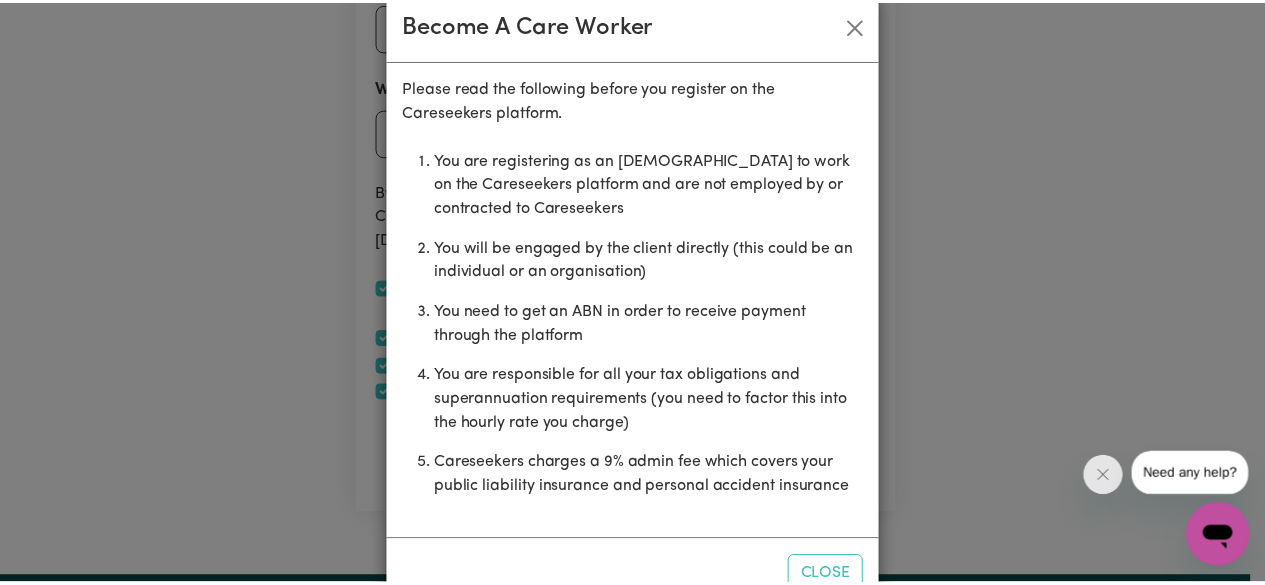 scroll, scrollTop: 90, scrollLeft: 0, axis: vertical 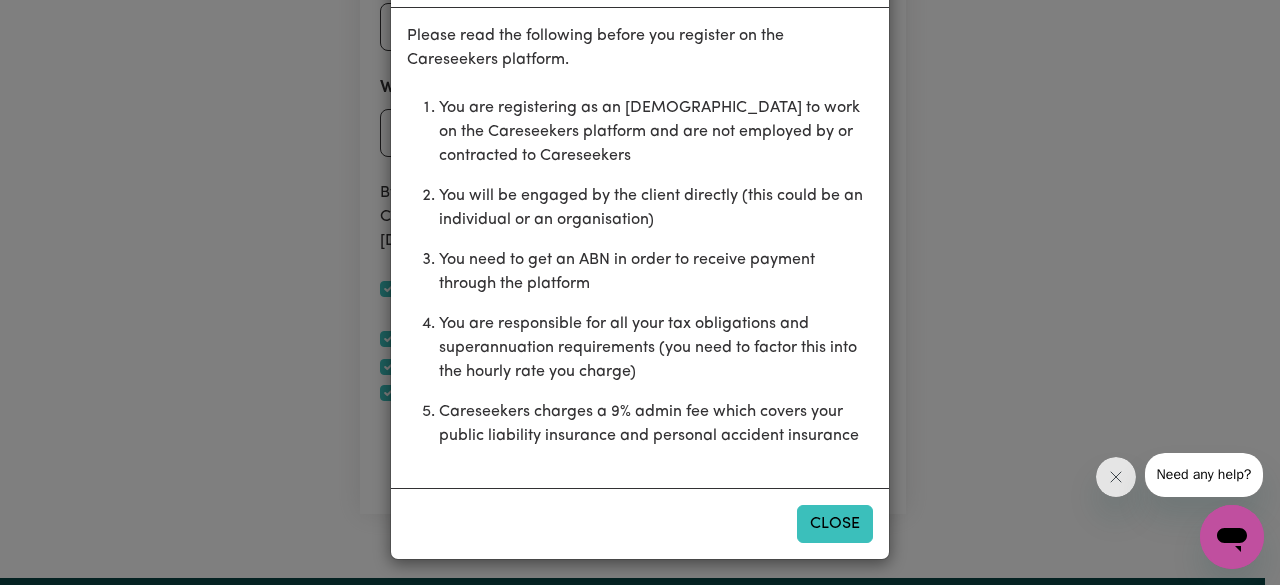 click on "Close" at bounding box center [835, 524] 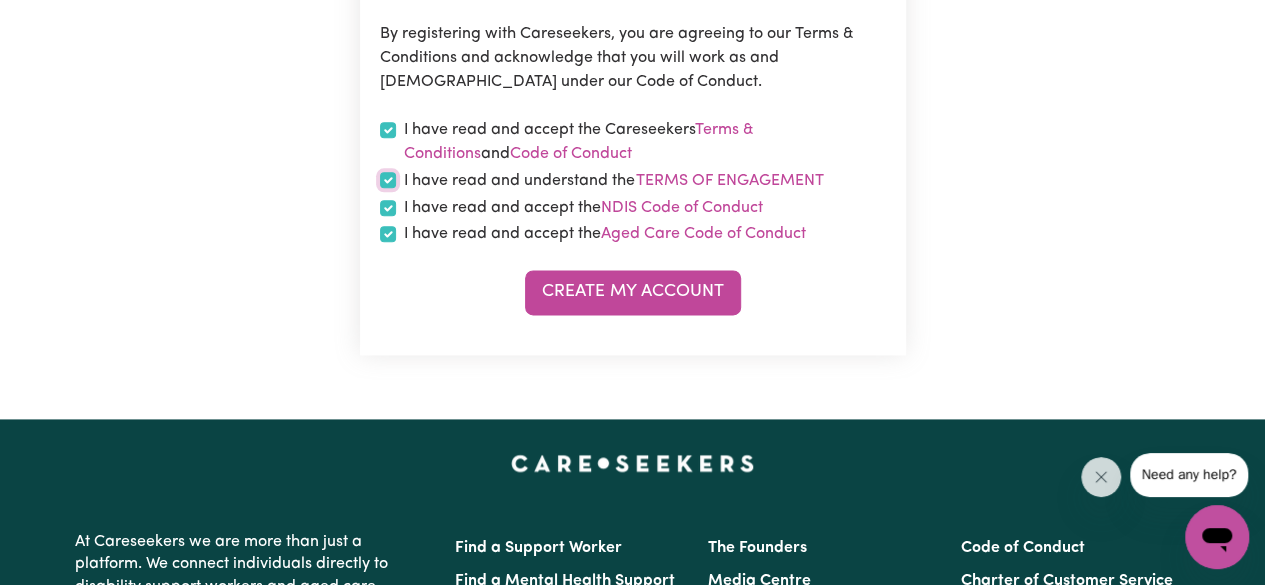 scroll, scrollTop: 1171, scrollLeft: 0, axis: vertical 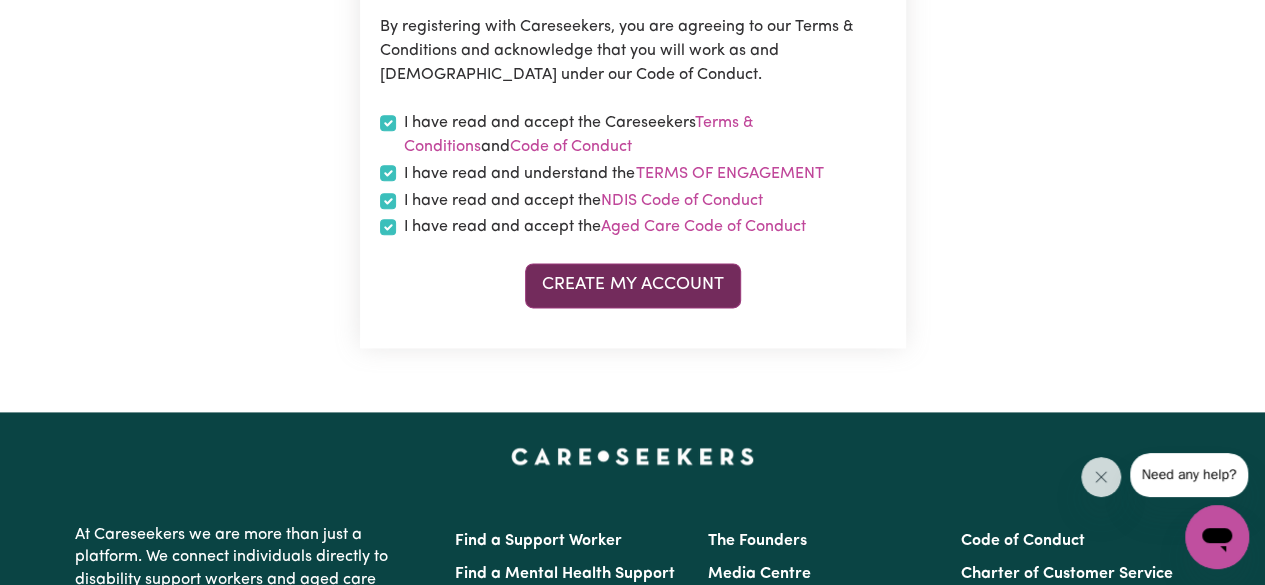 click on "Create My Account" at bounding box center (633, 285) 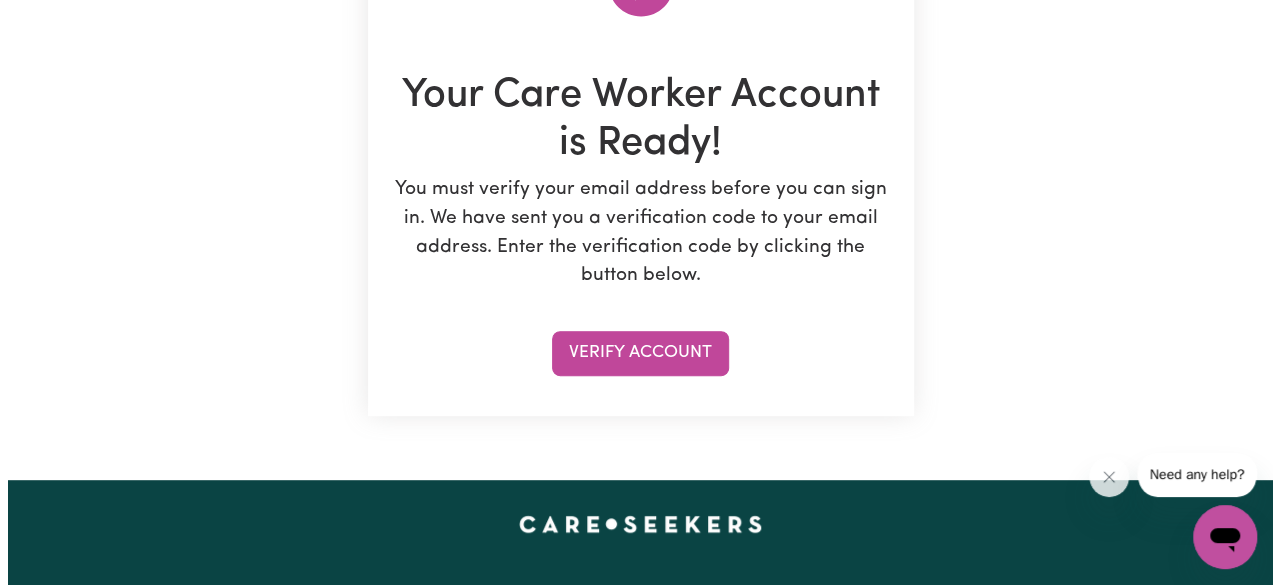 scroll, scrollTop: 284, scrollLeft: 0, axis: vertical 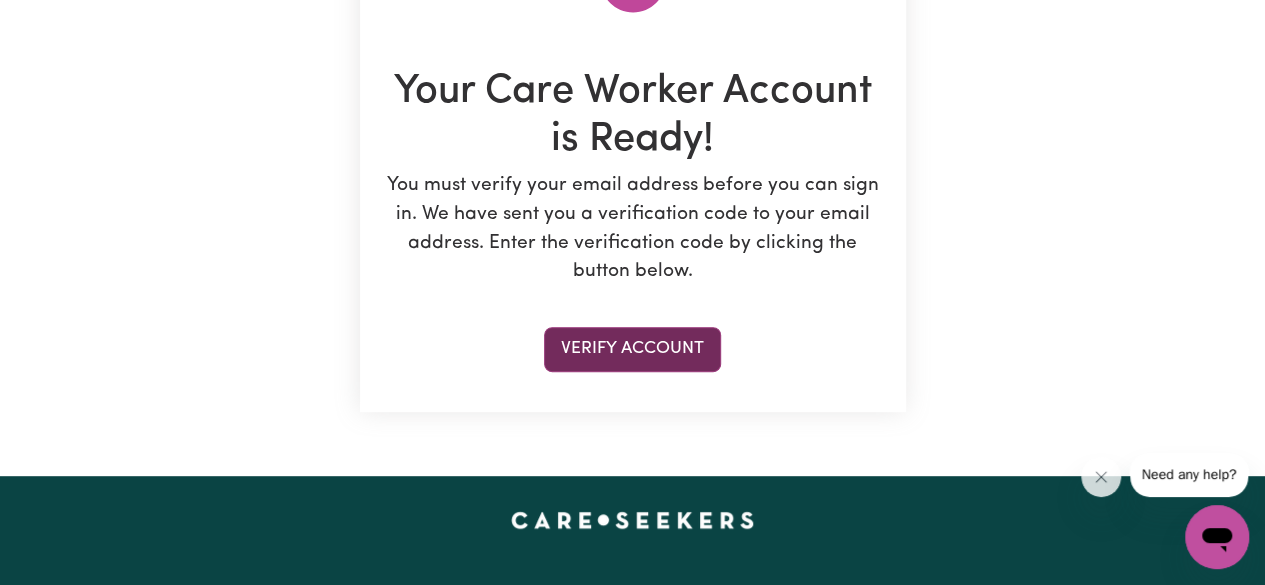 click on "Verify Account" at bounding box center [632, 349] 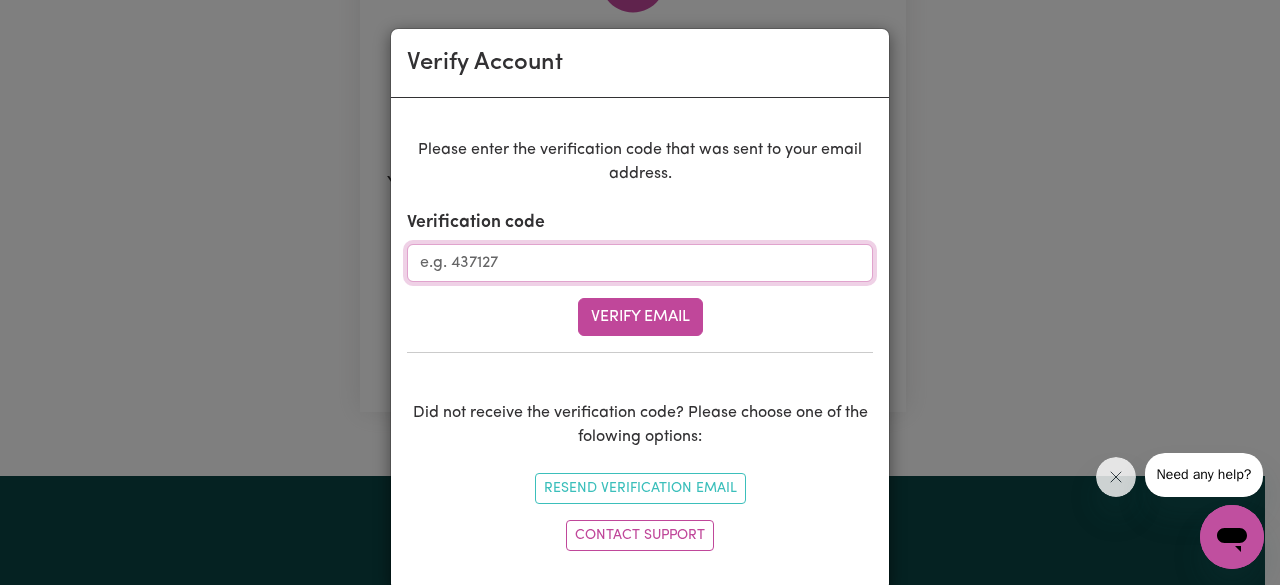 click on "Verification code" at bounding box center [640, 263] 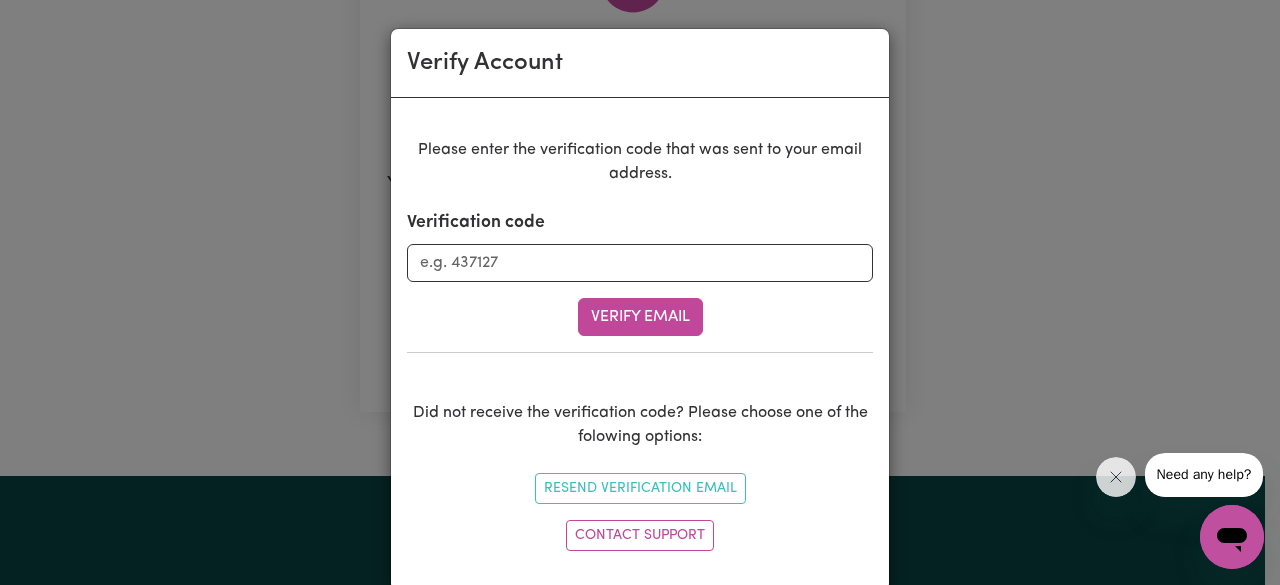 click on "Verification code" at bounding box center (640, 246) 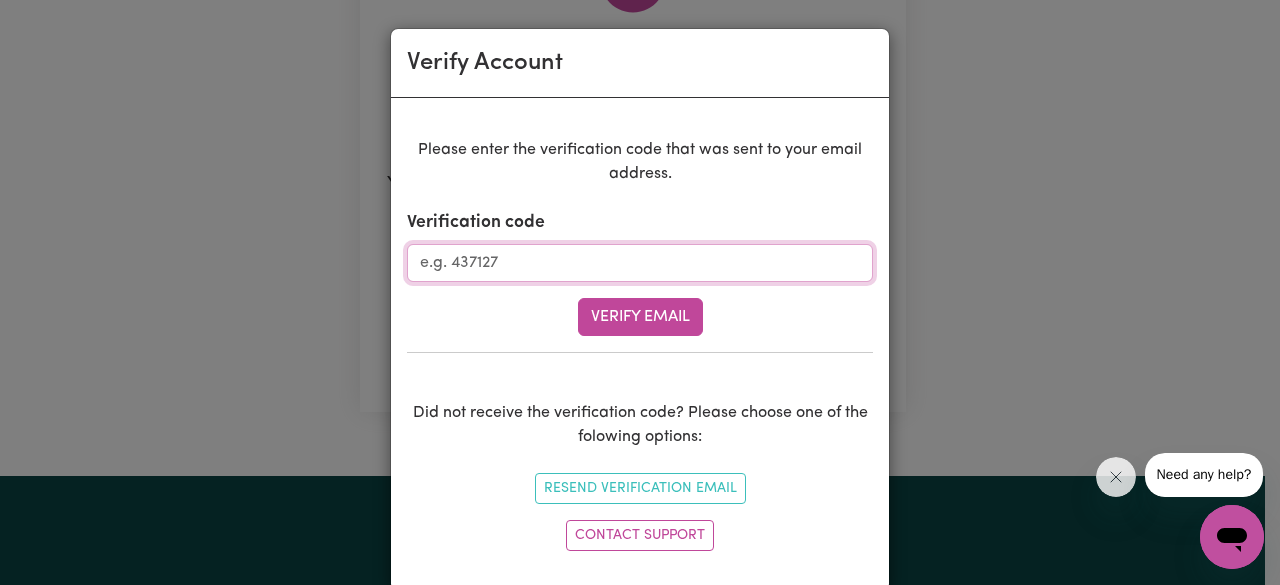 click on "Verification code" at bounding box center [640, 263] 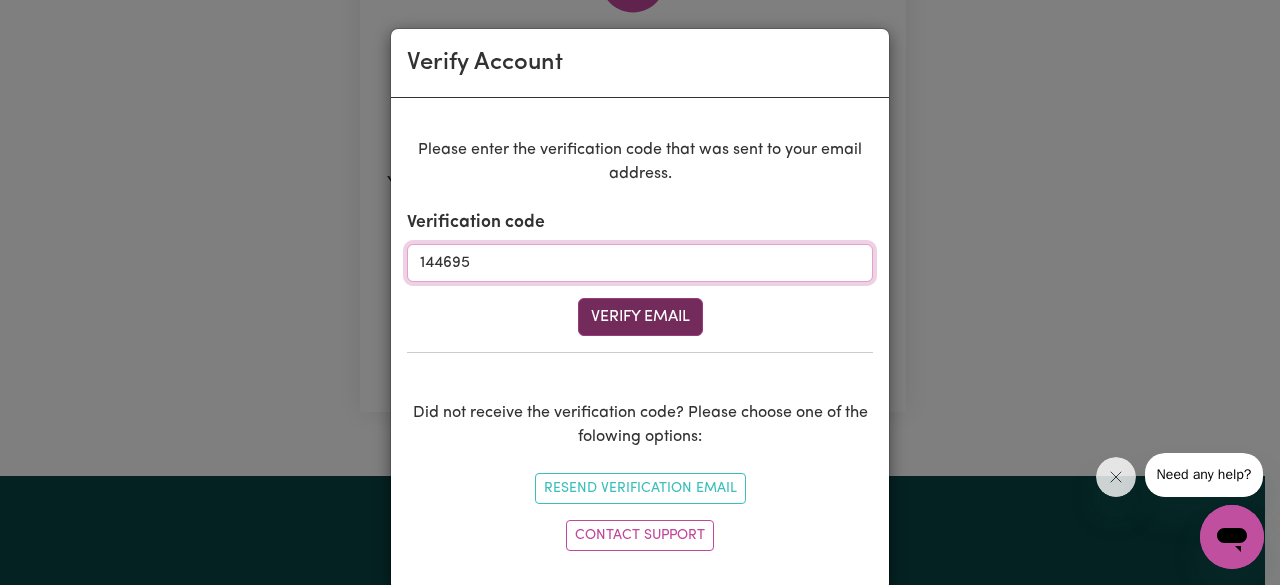 type on "144695" 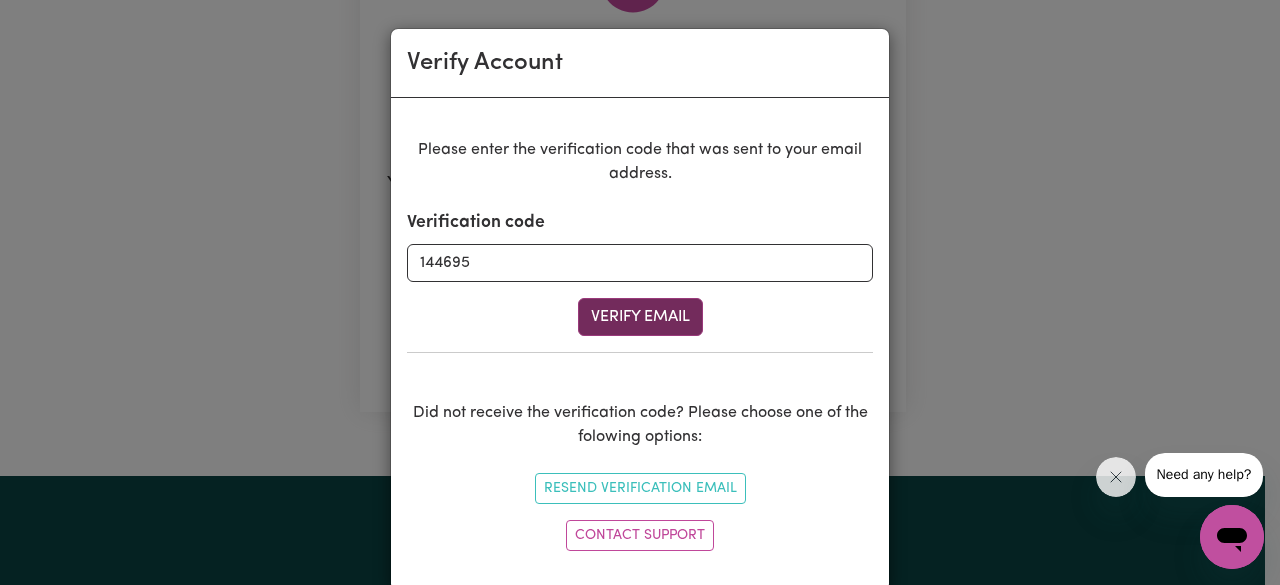 click on "Verify Email" at bounding box center [640, 317] 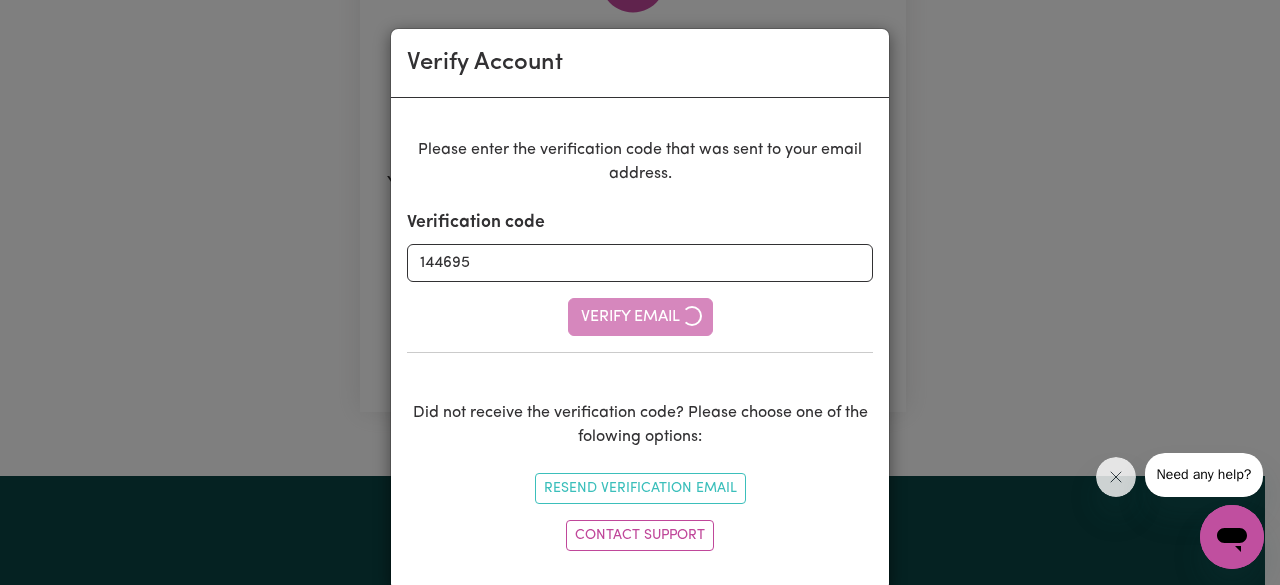 type 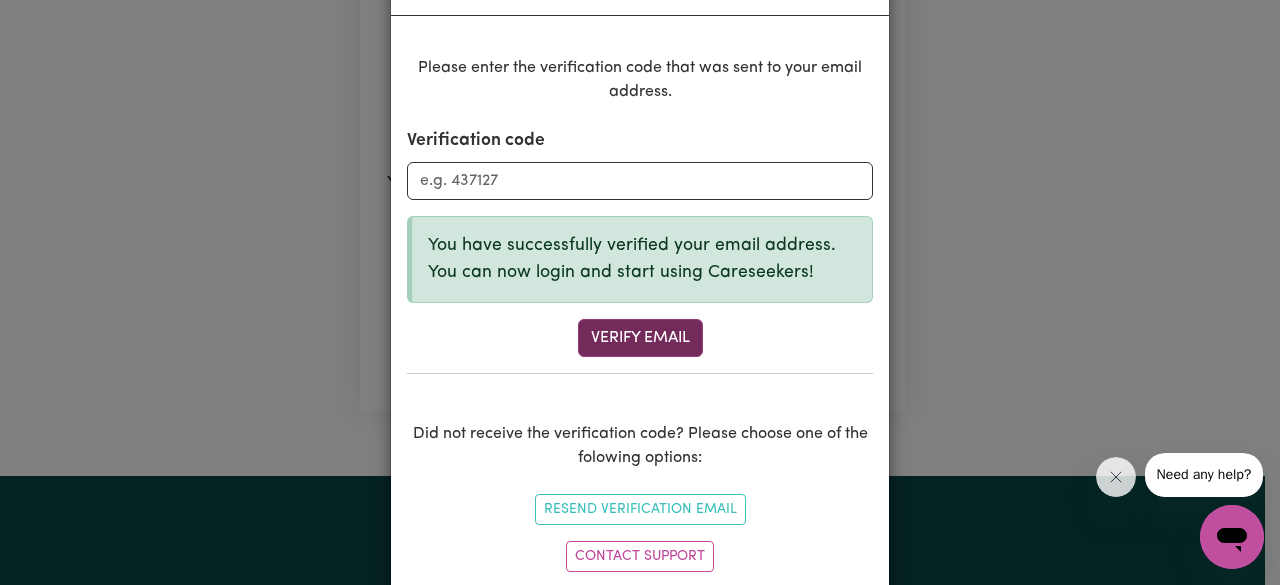 scroll, scrollTop: 86, scrollLeft: 0, axis: vertical 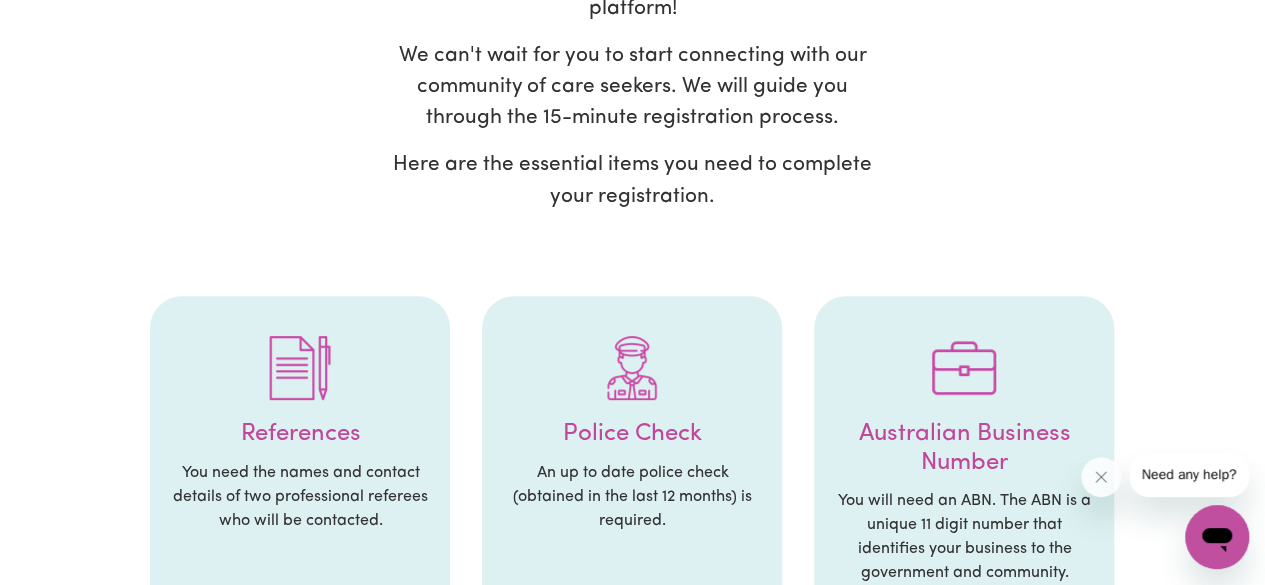 click on "You need the names and contact details of two professional referees who will
be contacted." at bounding box center [300, 497] 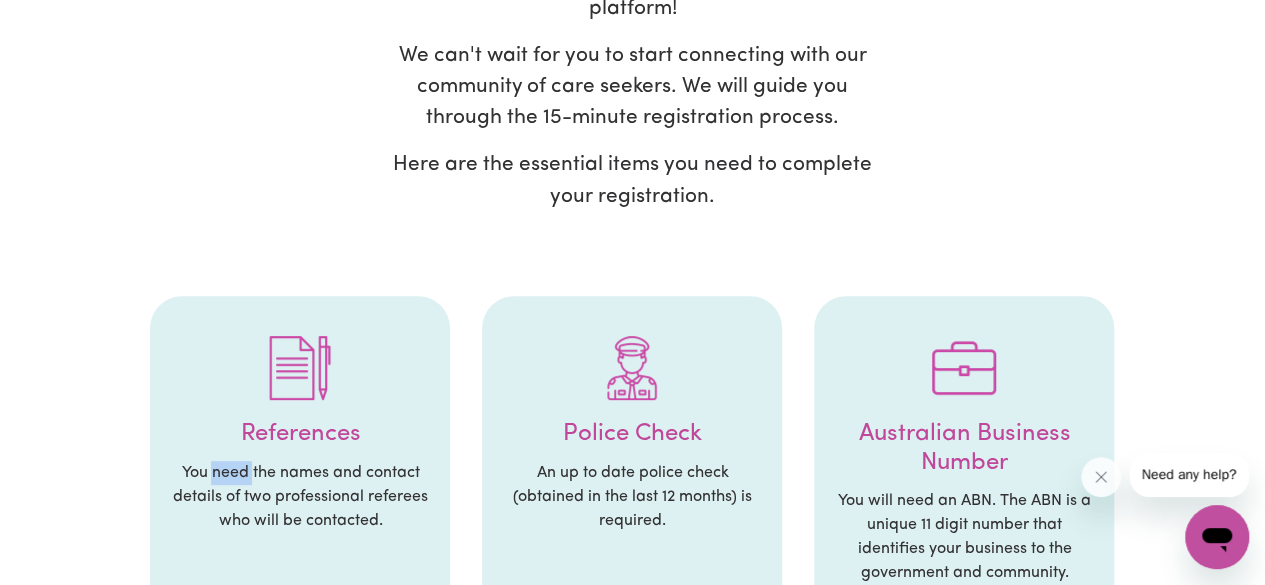 click on "References You need the names and contact details of two professional referees who will
be contacted." at bounding box center [300, 459] 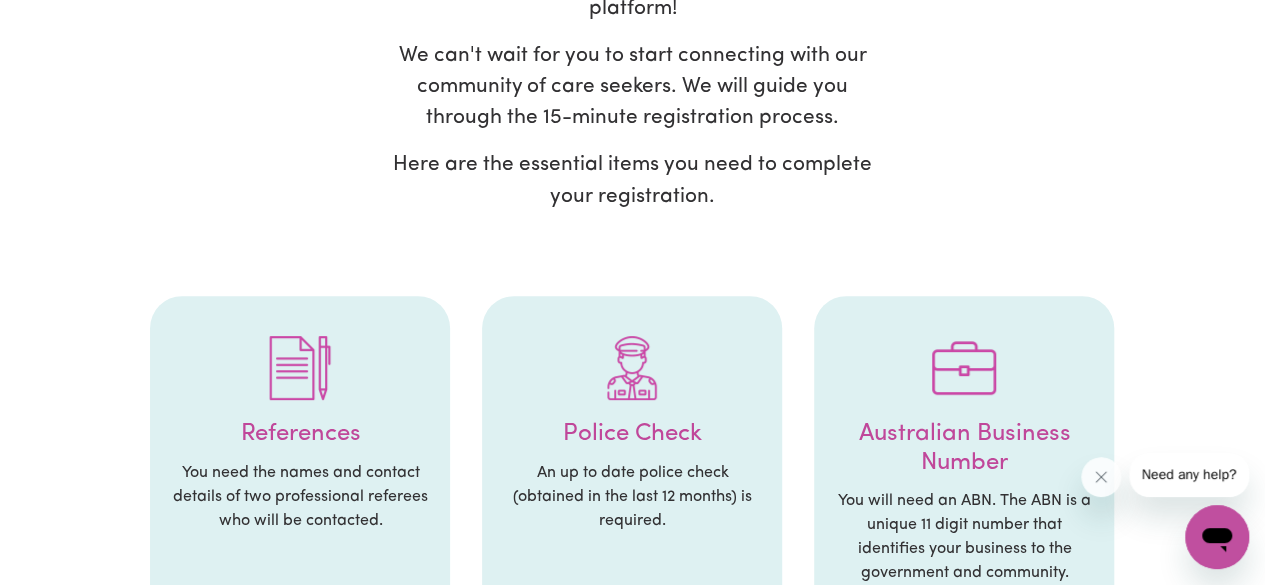 click on "References" at bounding box center [300, 434] 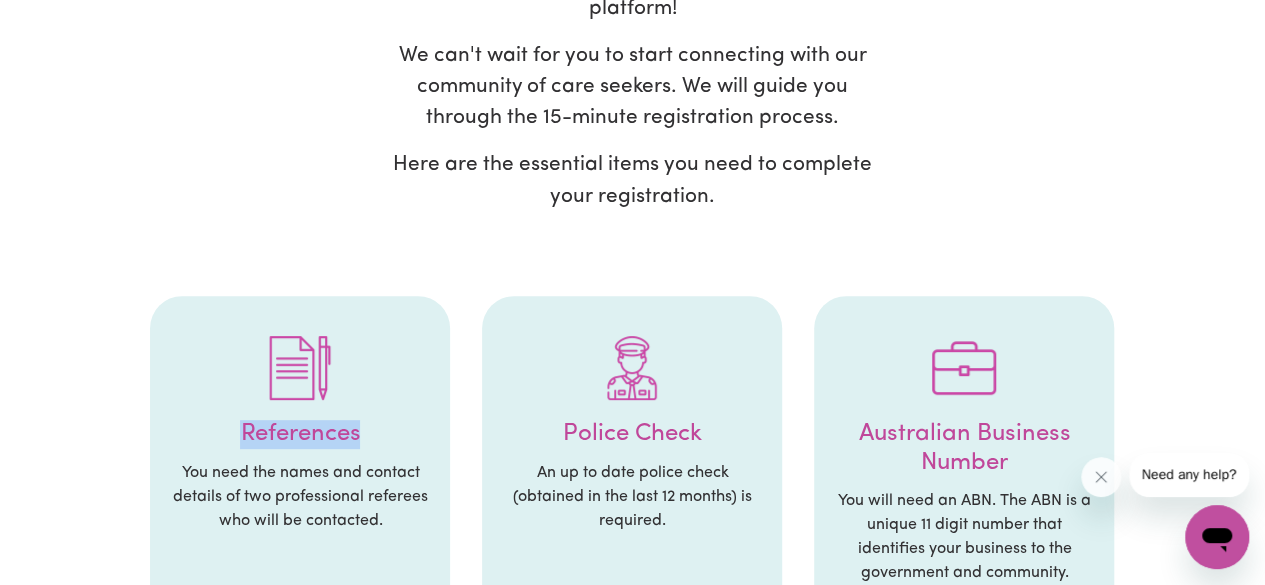 click on "References" at bounding box center (300, 434) 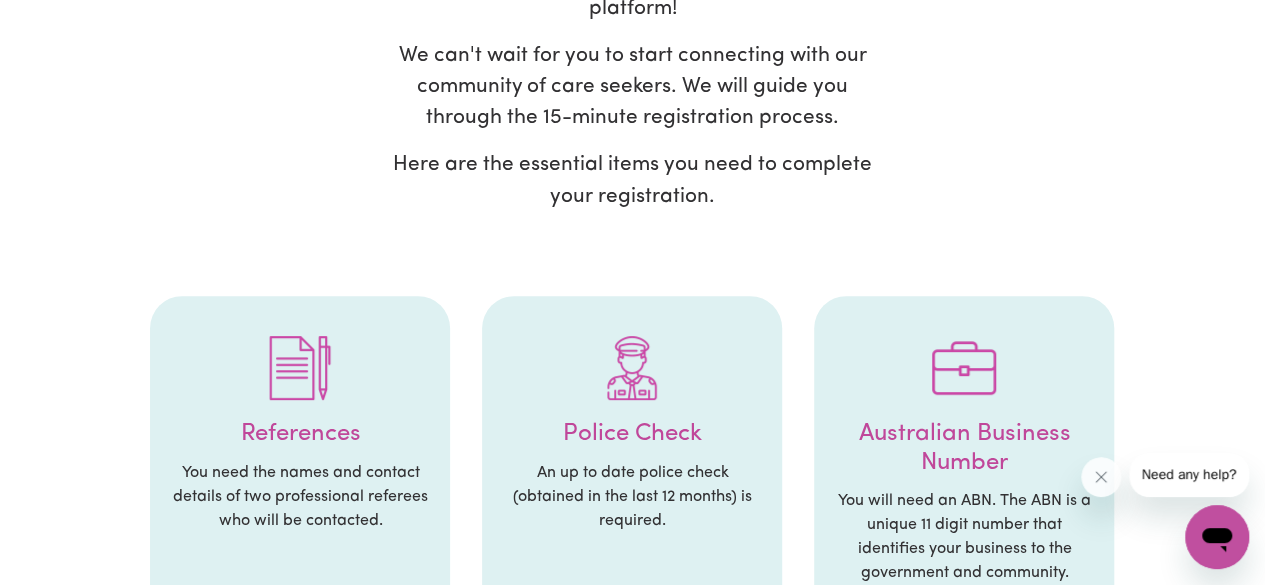 click at bounding box center (300, 368) 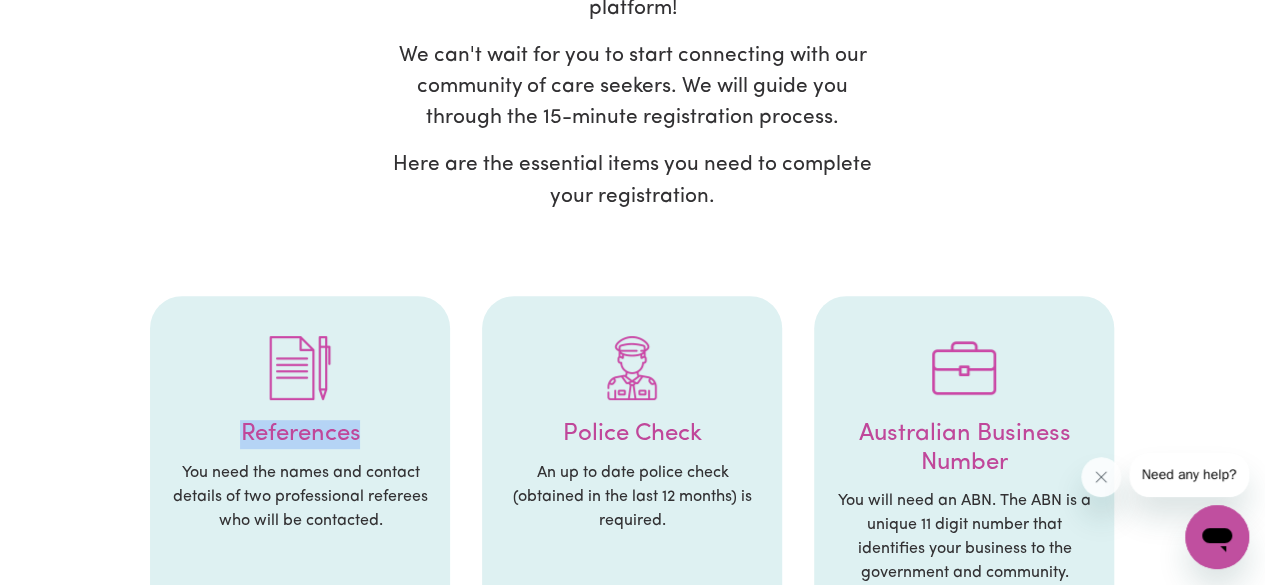 click on "References" at bounding box center [300, 434] 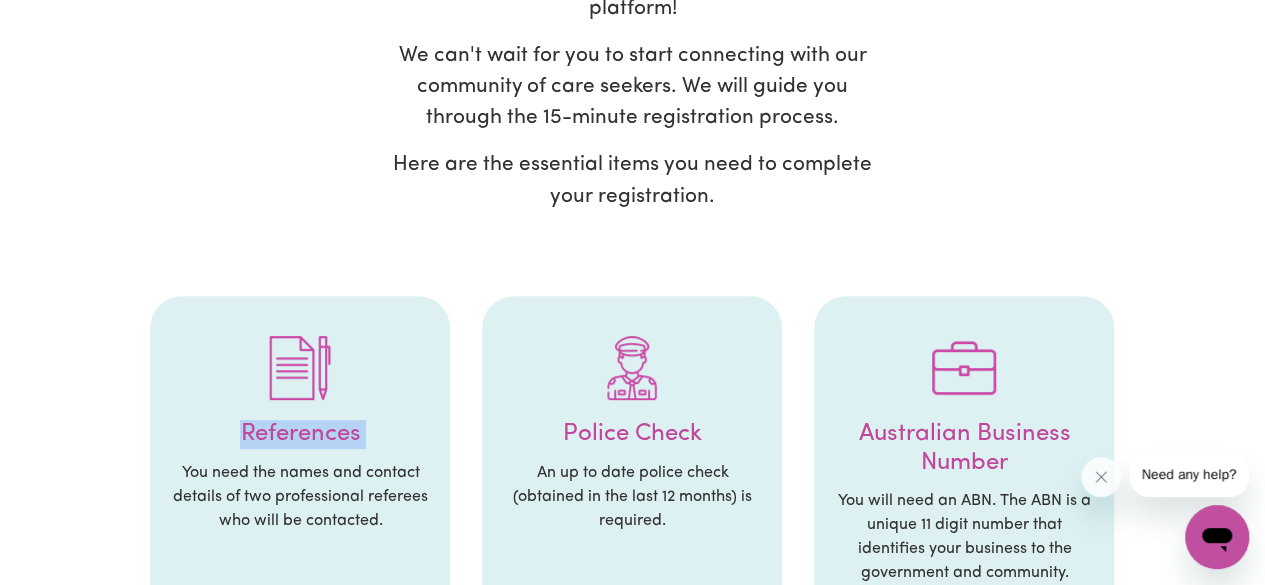 click on "References" at bounding box center (300, 434) 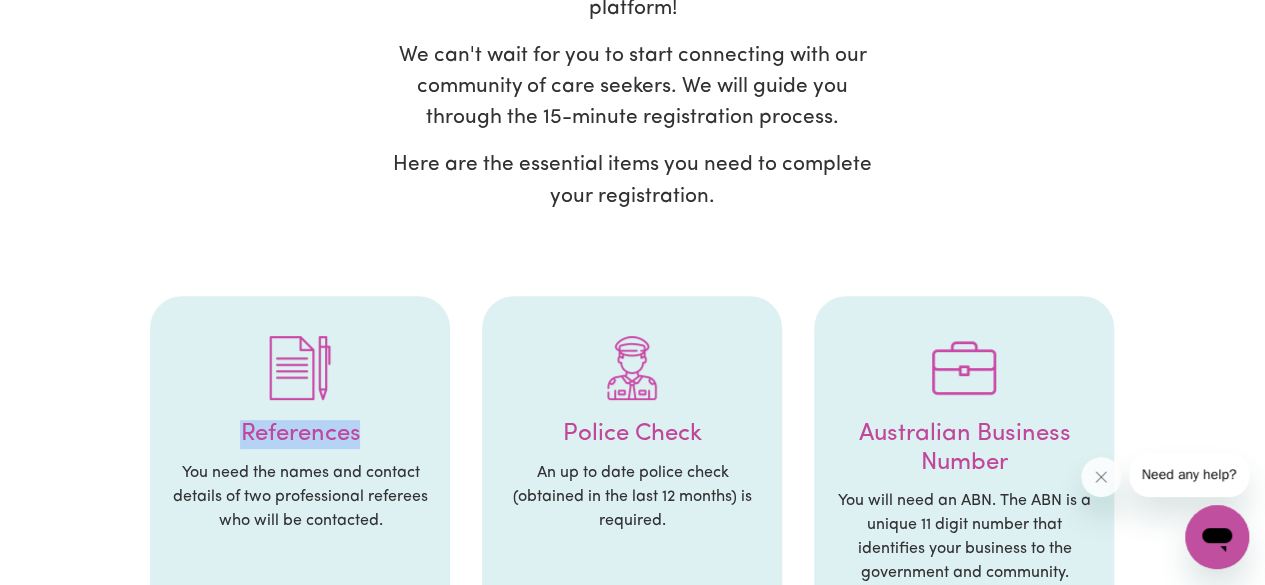 click on "References" at bounding box center [300, 434] 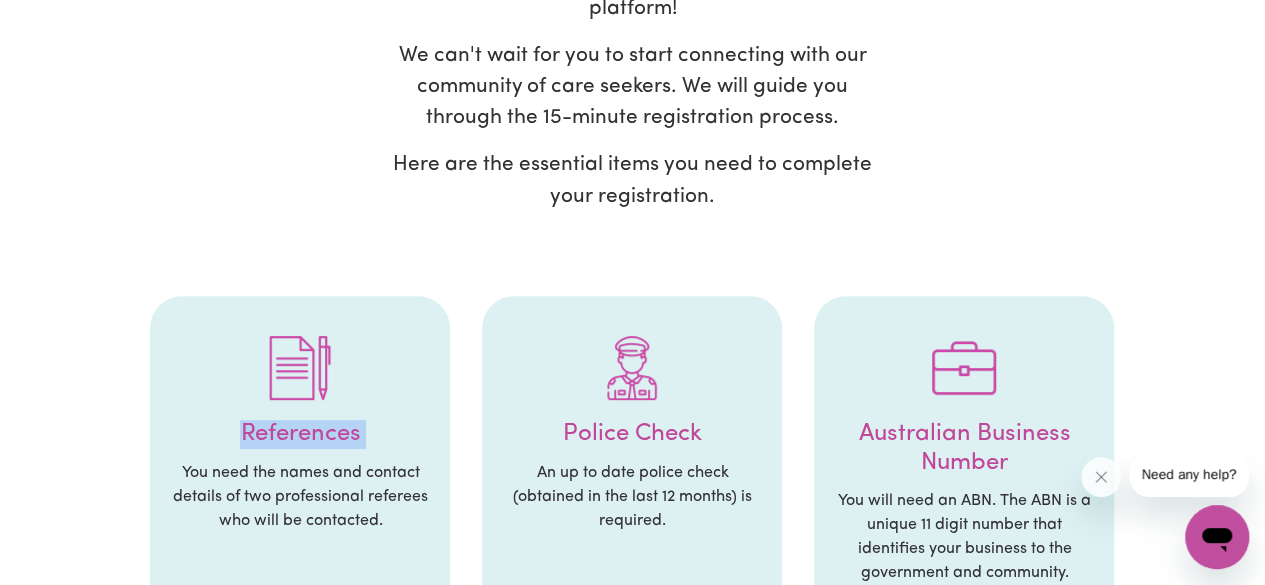 click on "References" at bounding box center [300, 434] 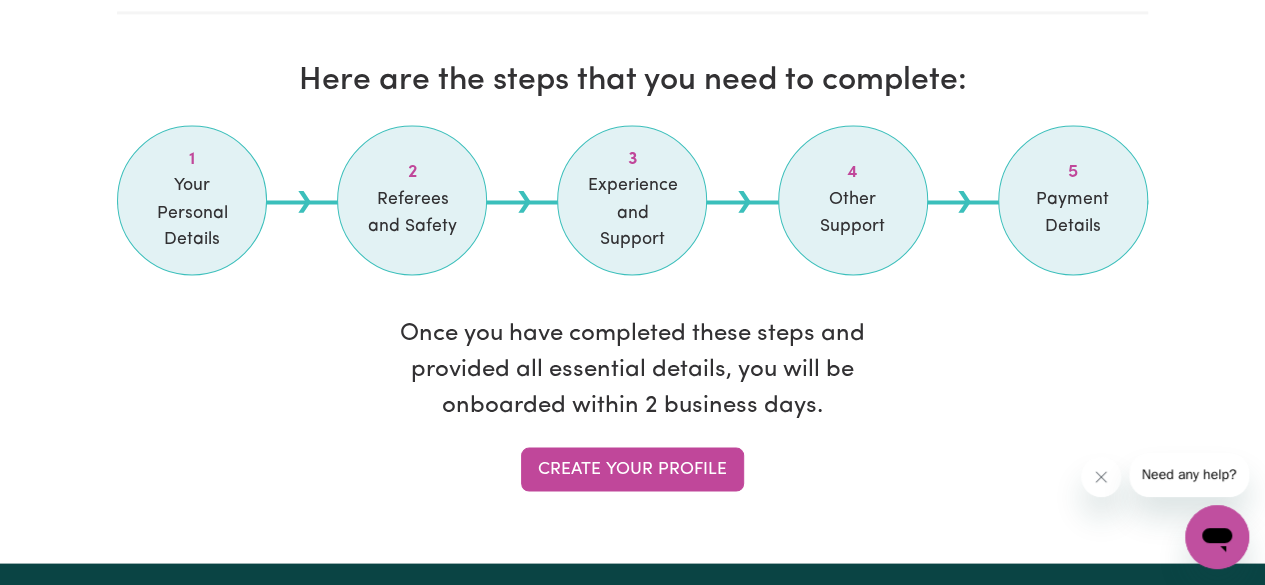 scroll, scrollTop: 1712, scrollLeft: 0, axis: vertical 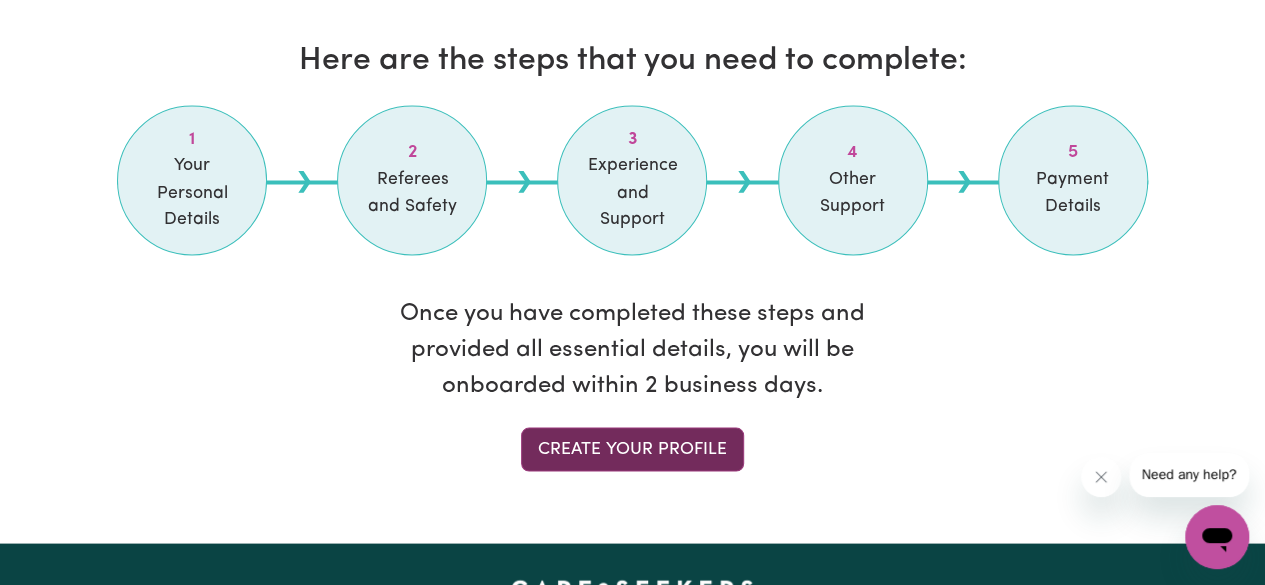 click on "Create your profile" at bounding box center [632, 449] 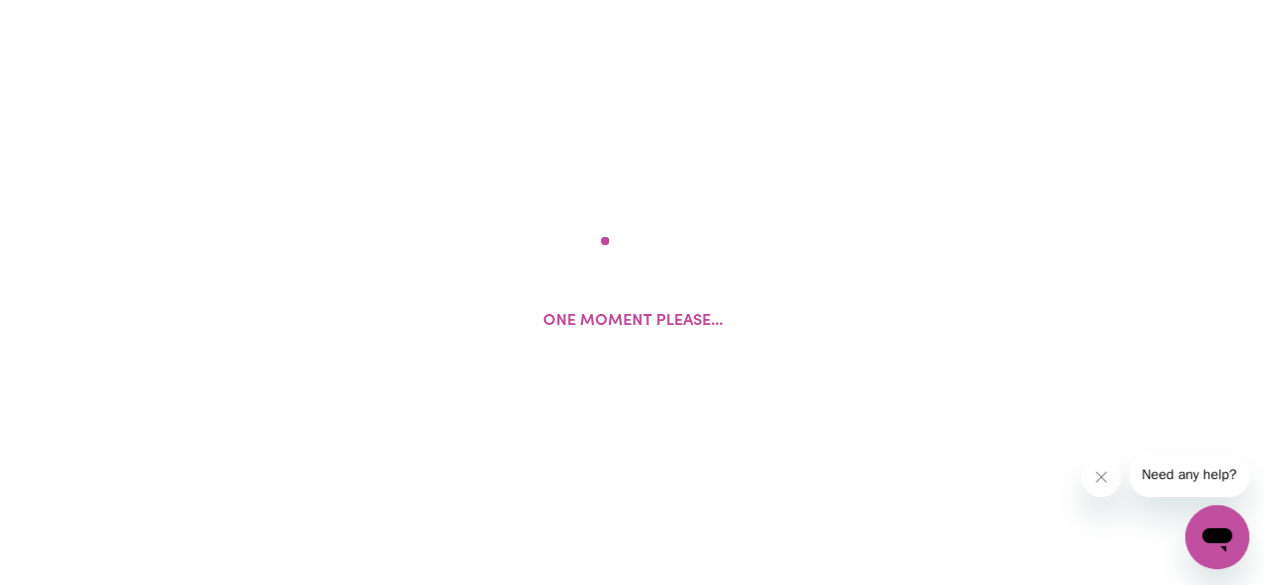 scroll, scrollTop: 0, scrollLeft: 0, axis: both 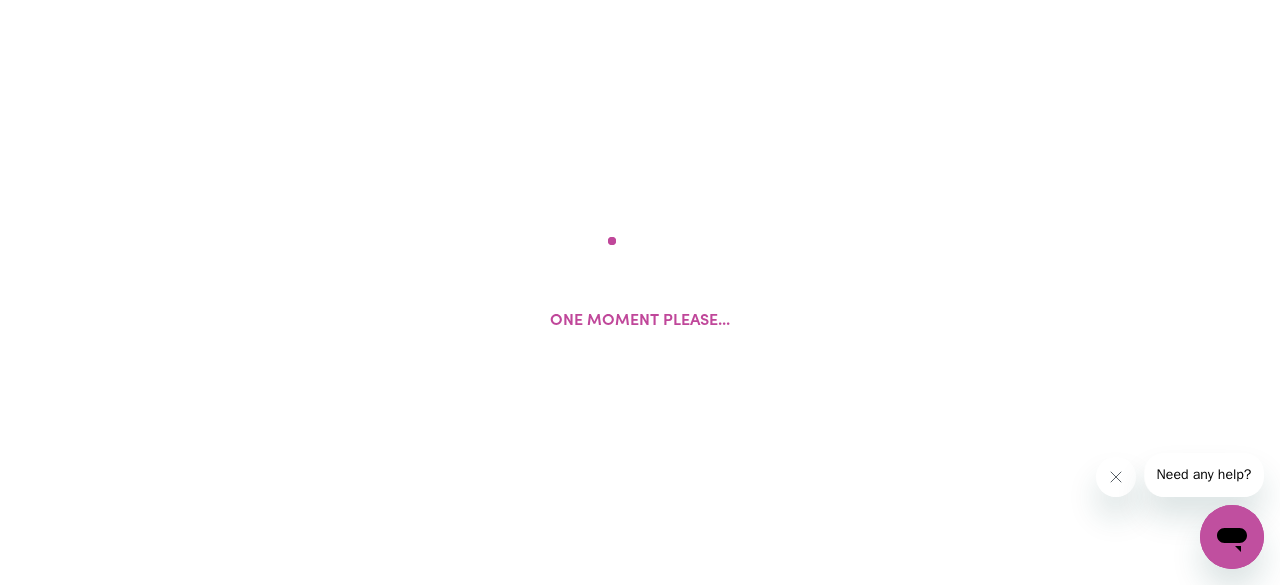 select on "Studying a healthcare related degree or qualification" 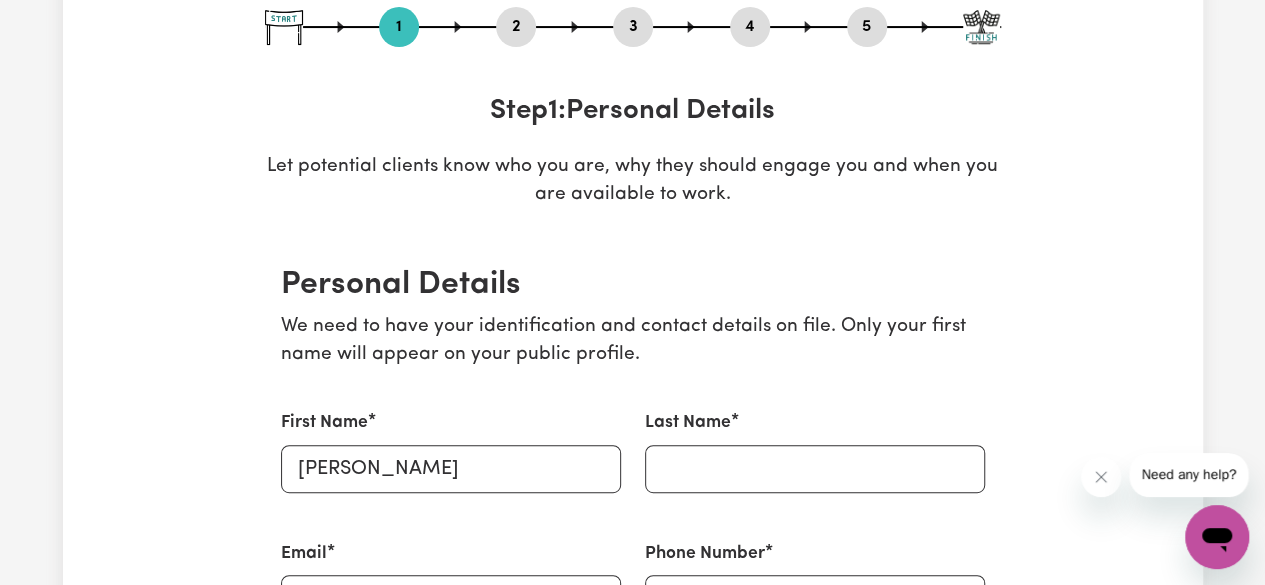 scroll, scrollTop: 270, scrollLeft: 0, axis: vertical 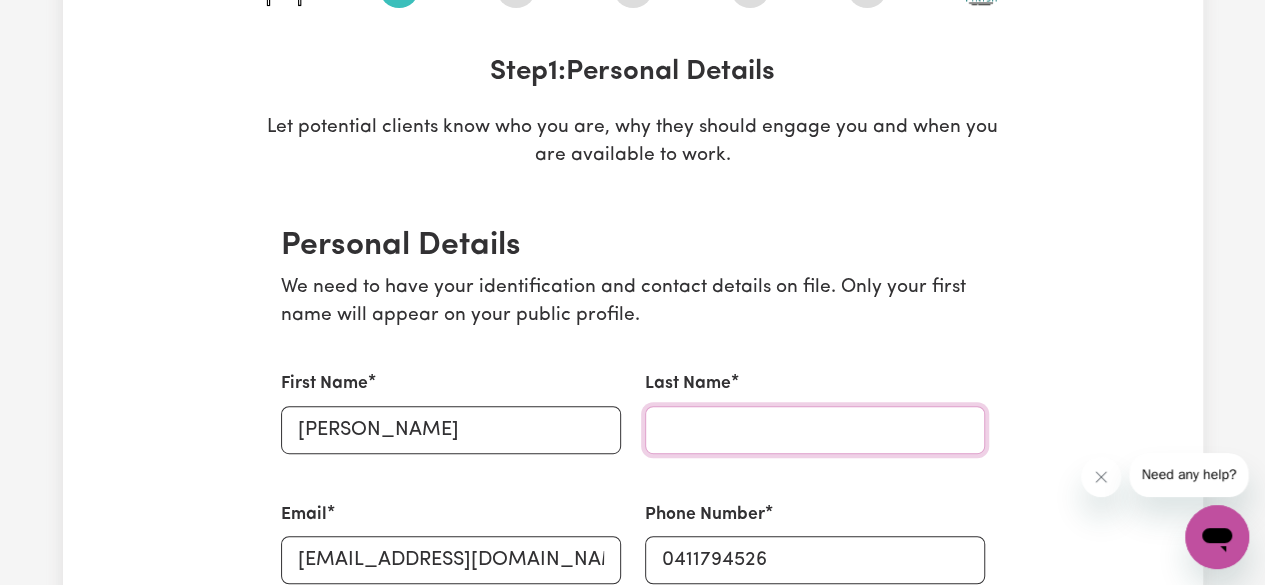 click on "Last Name" at bounding box center (815, 430) 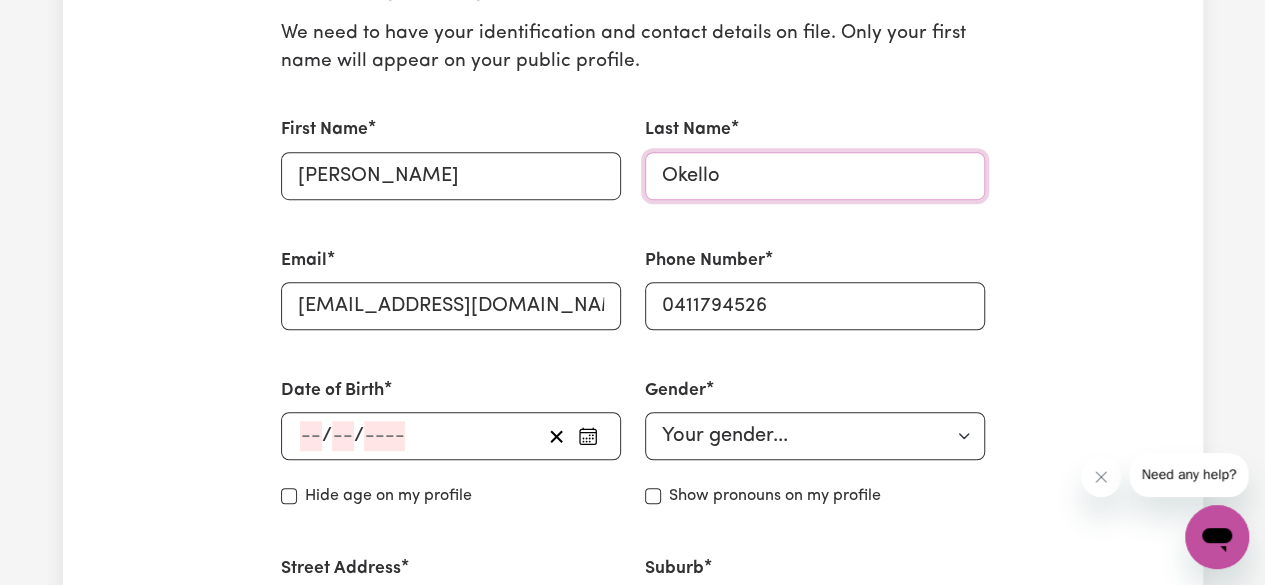 scroll, scrollTop: 530, scrollLeft: 0, axis: vertical 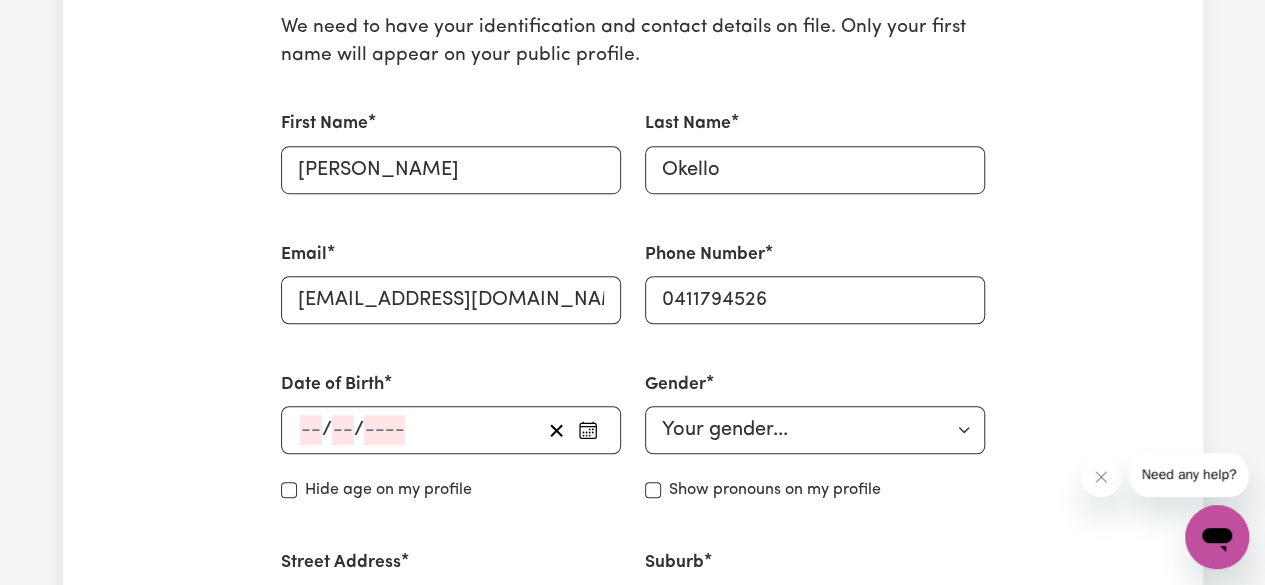 click 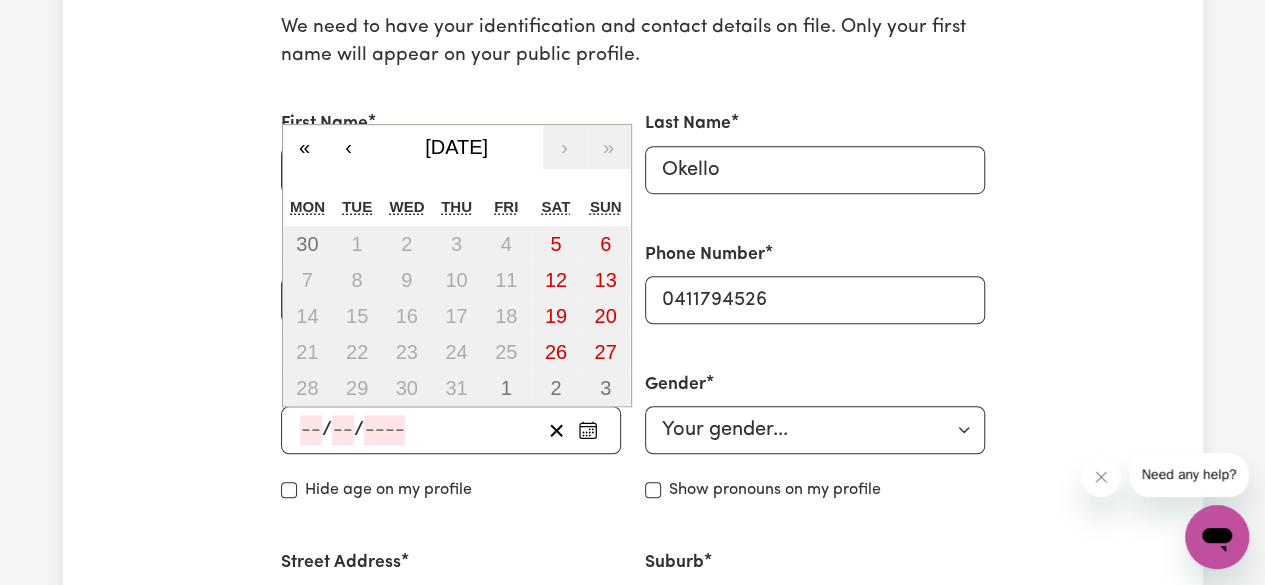 drag, startPoint x: 308, startPoint y: 413, endPoint x: 308, endPoint y: 433, distance: 20 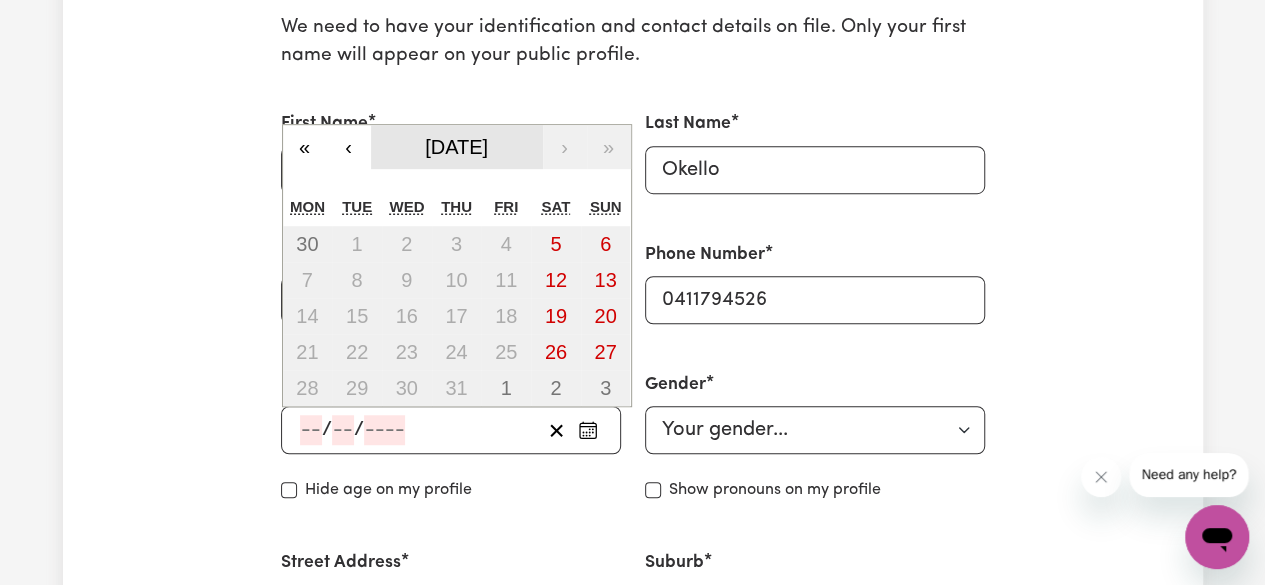 click on "[DATE]" at bounding box center [456, 147] 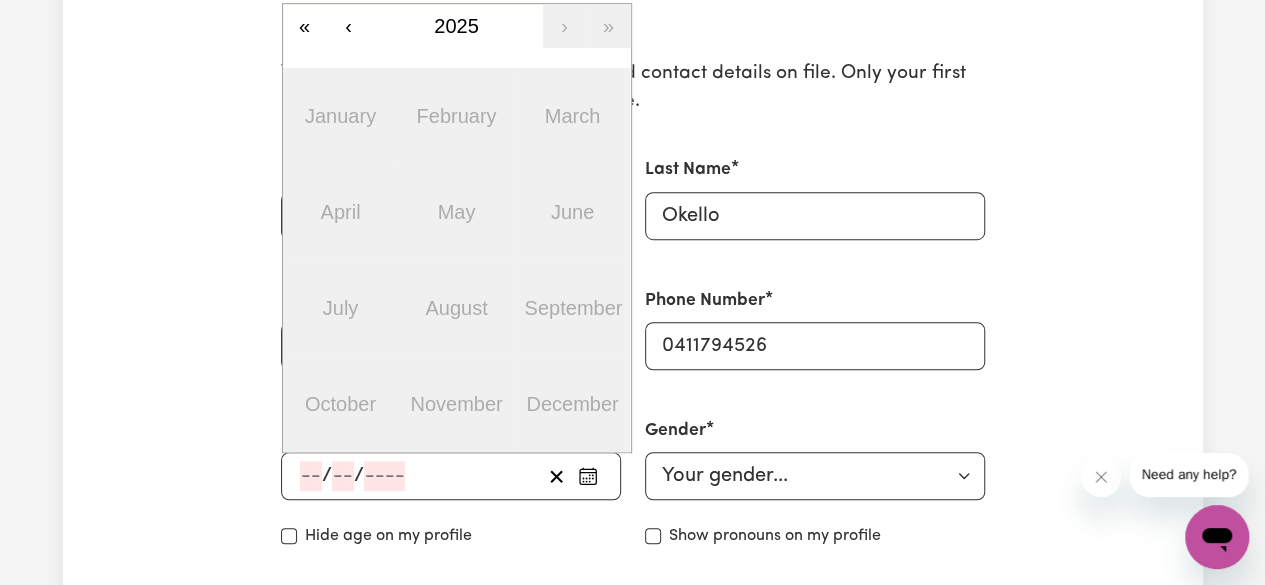 scroll, scrollTop: 480, scrollLeft: 0, axis: vertical 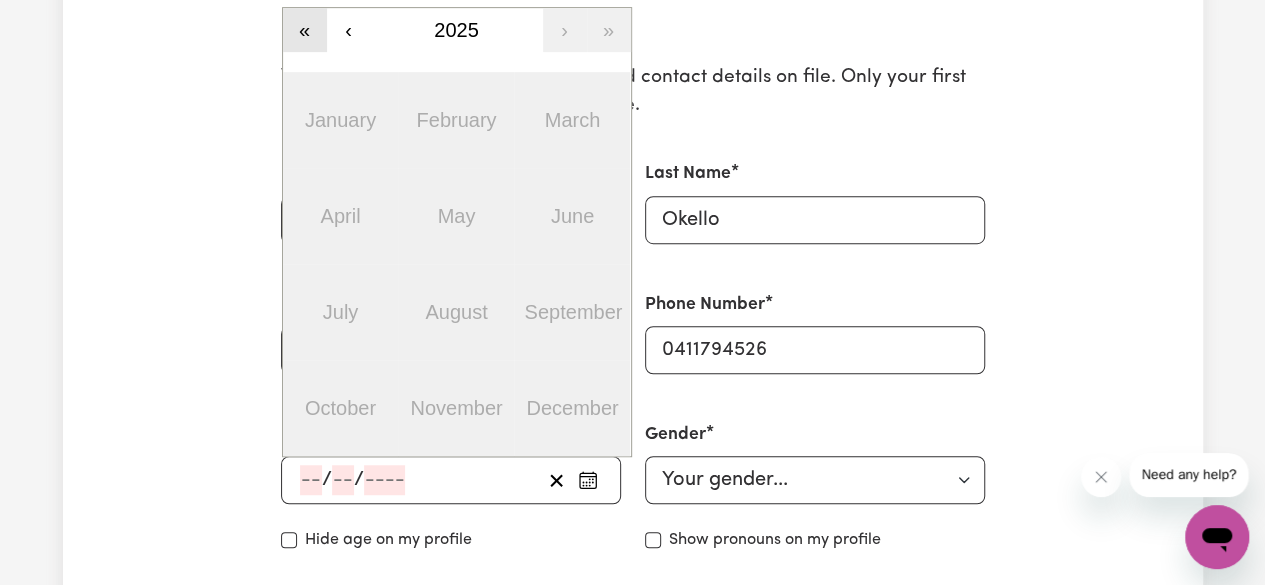 click on "«" at bounding box center (305, 30) 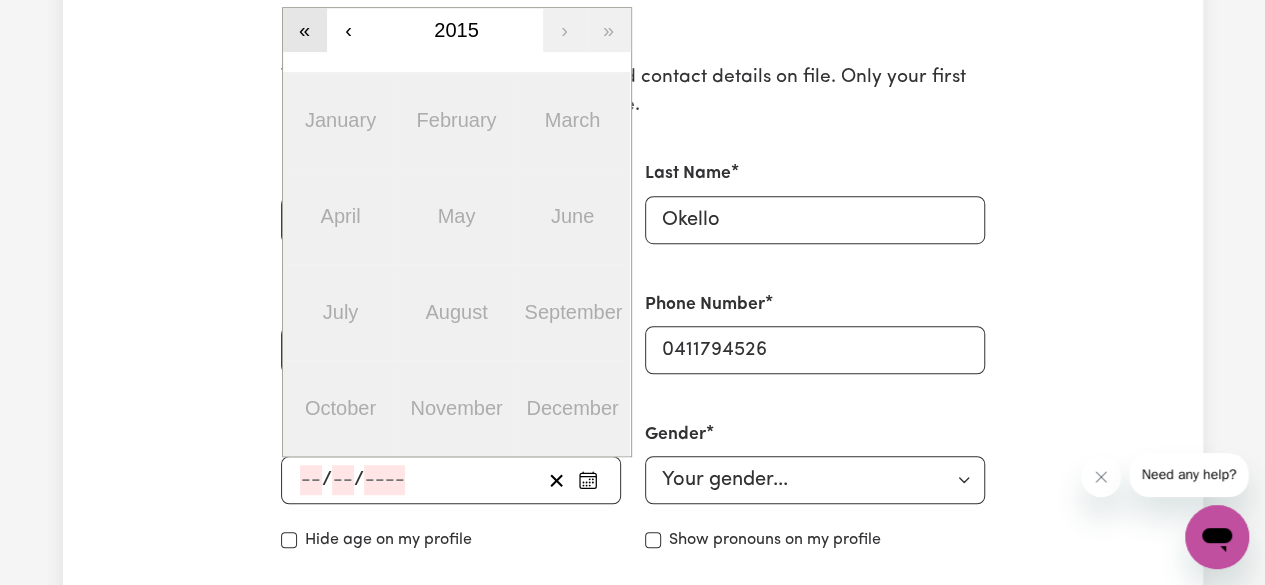 click on "«" at bounding box center [305, 30] 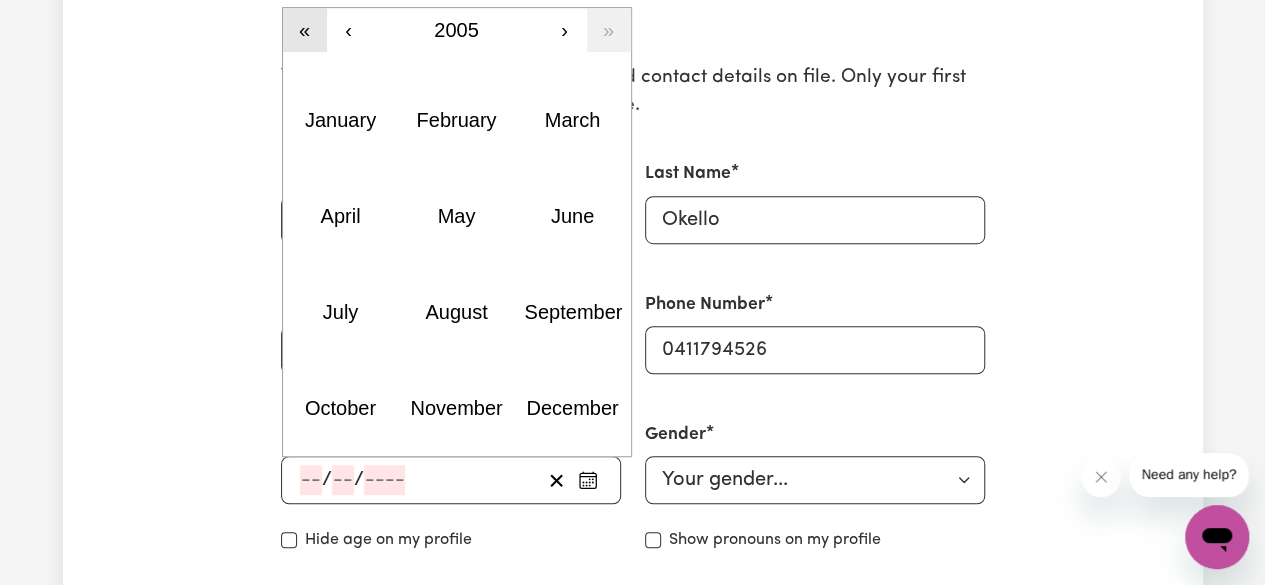 click on "«" at bounding box center (305, 30) 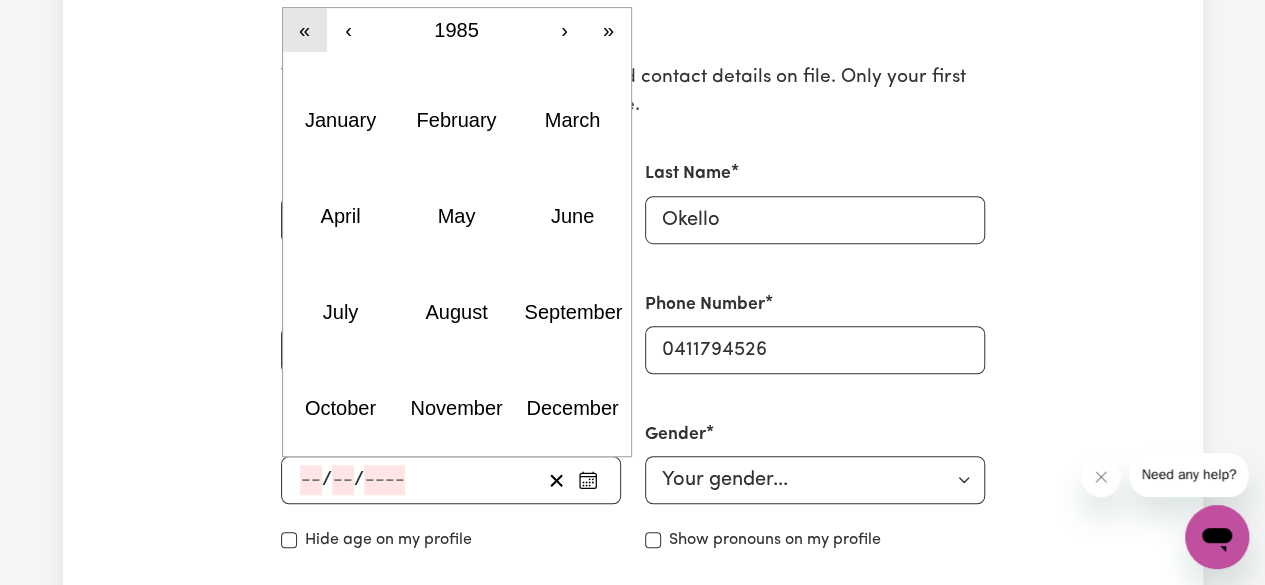 click on "«" at bounding box center (305, 30) 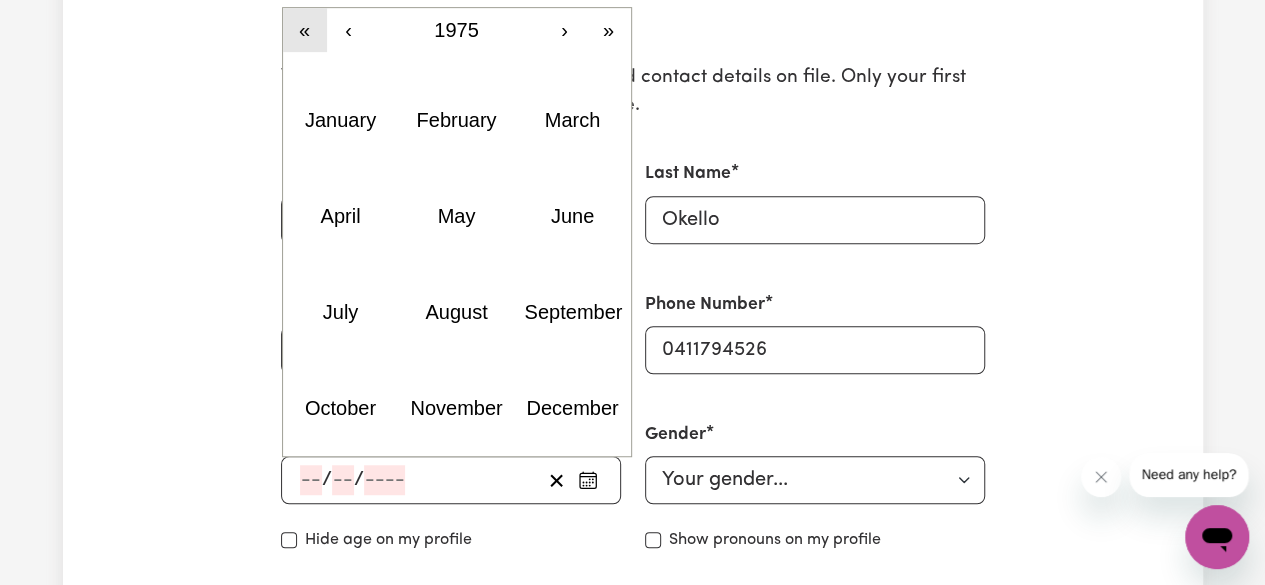 click on "«" at bounding box center (305, 30) 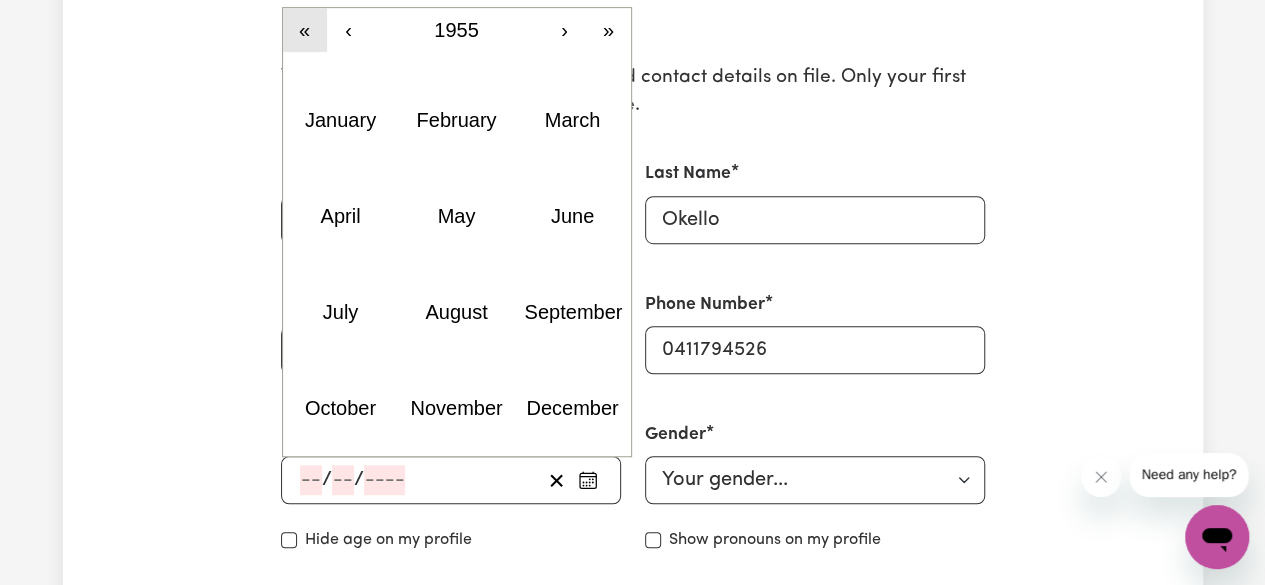click on "«" at bounding box center (305, 30) 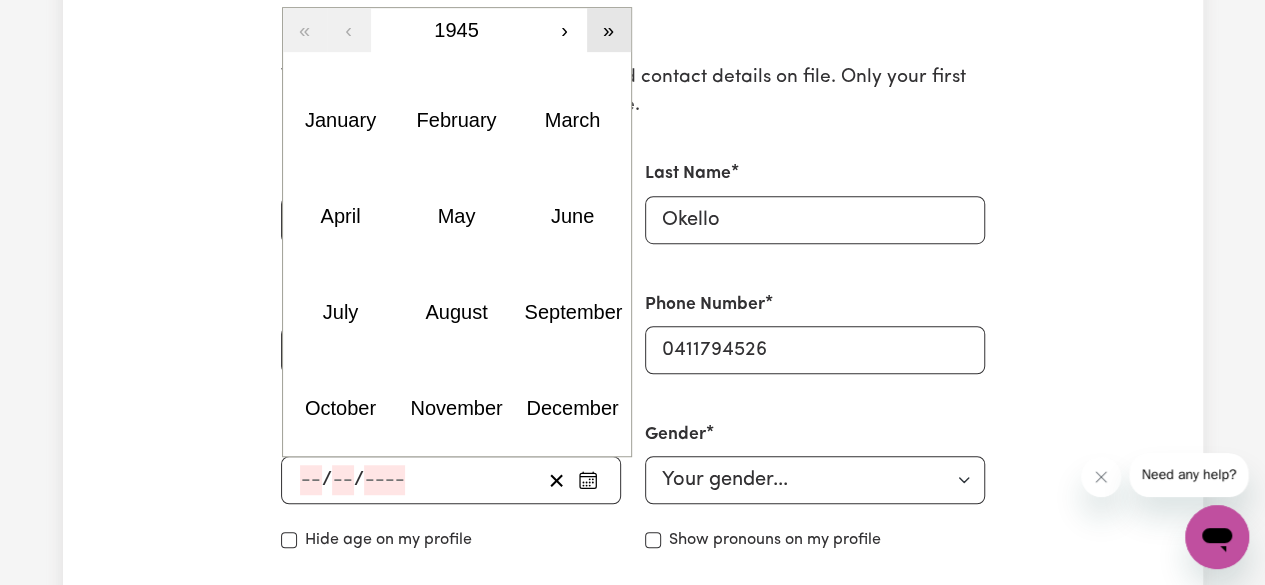 click on "»" at bounding box center [609, 30] 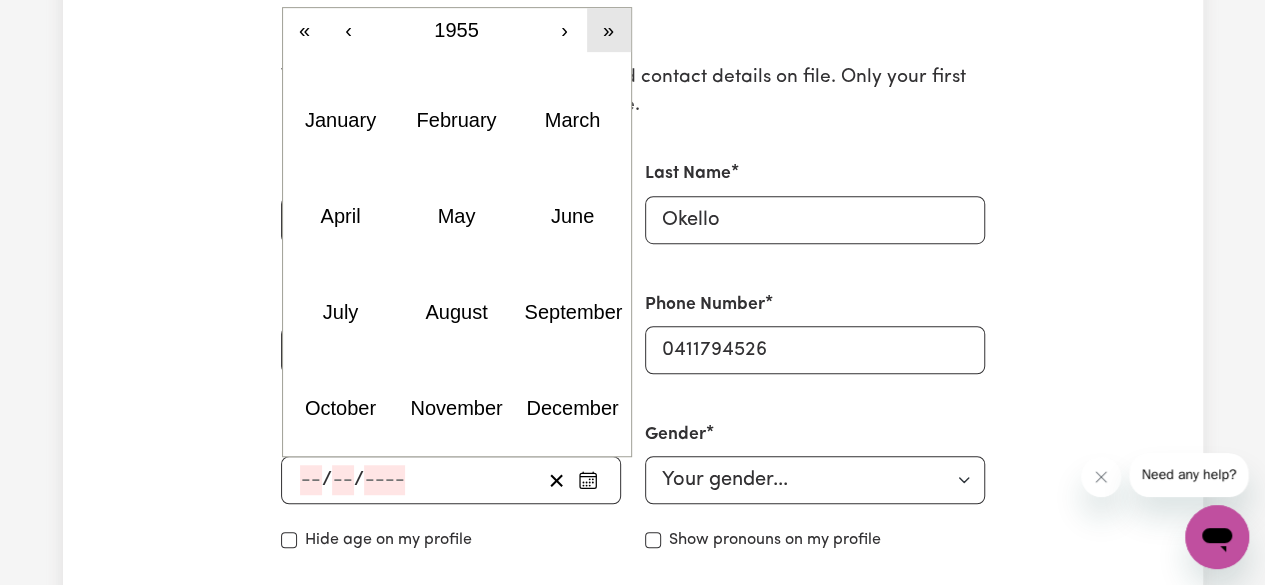 click on "»" at bounding box center [609, 30] 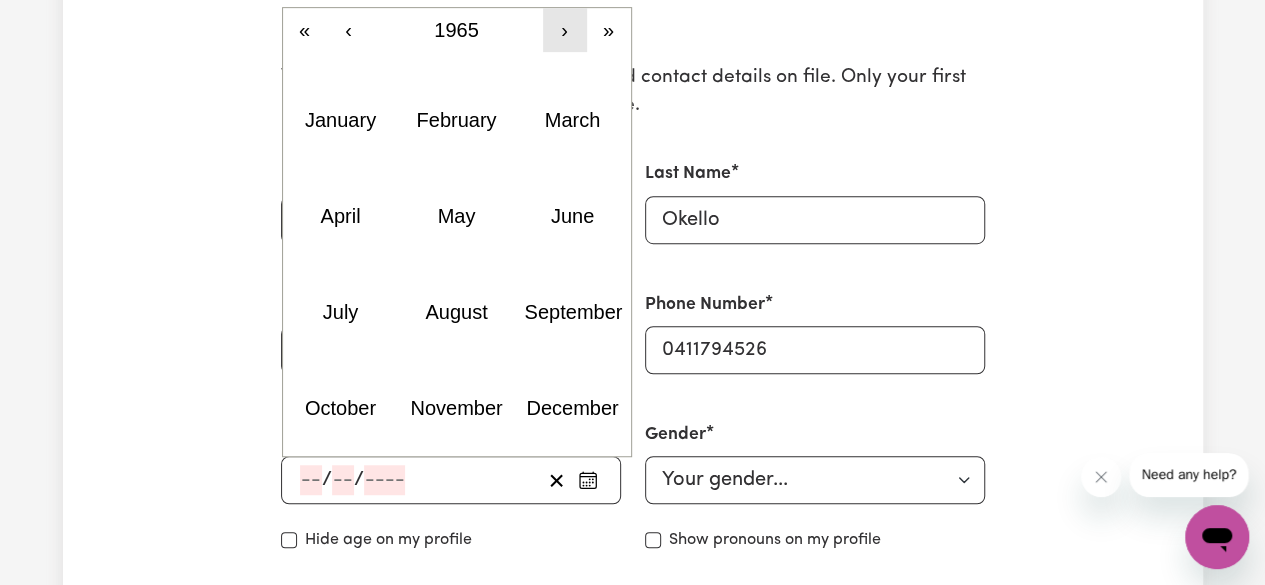 click on "›" at bounding box center (565, 30) 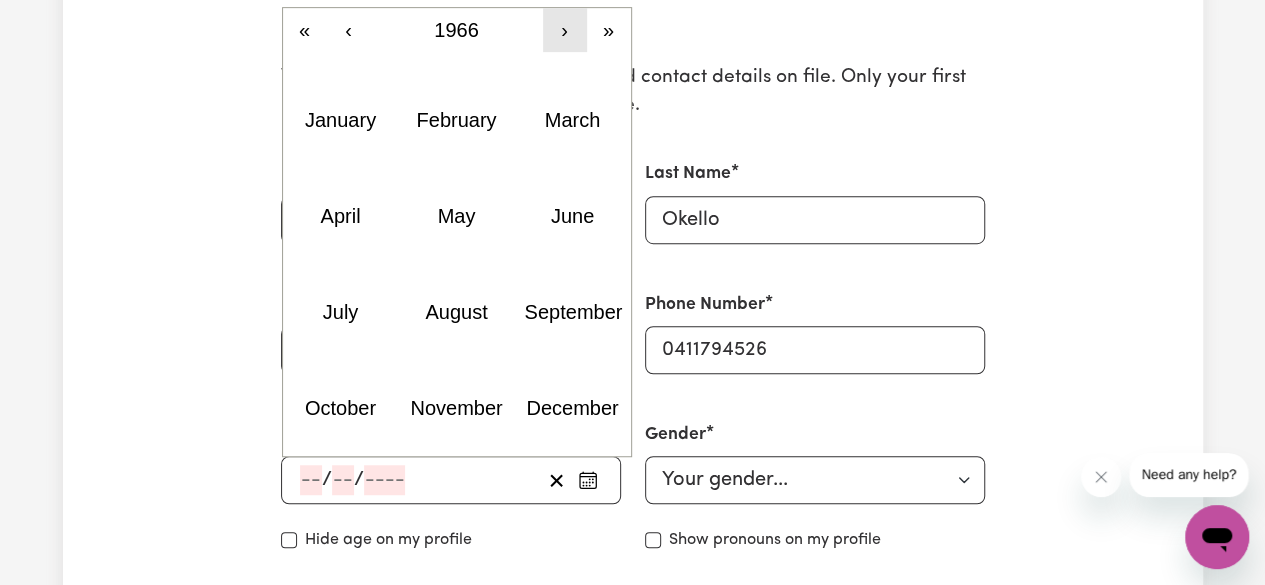 click on "›" at bounding box center (565, 30) 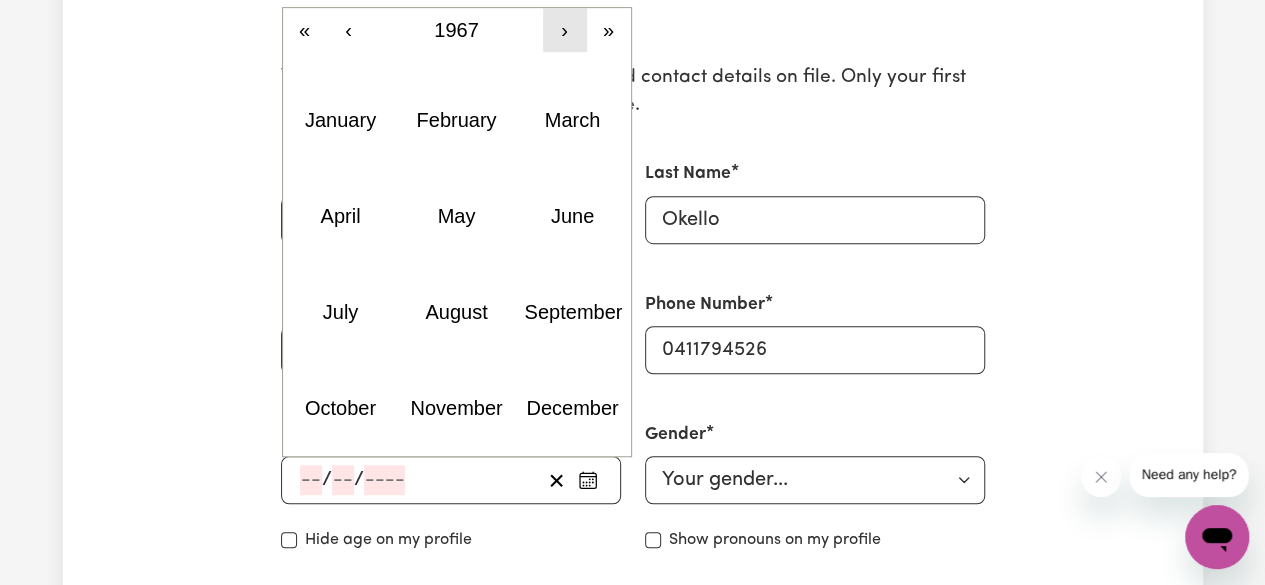 click on "›" at bounding box center [565, 30] 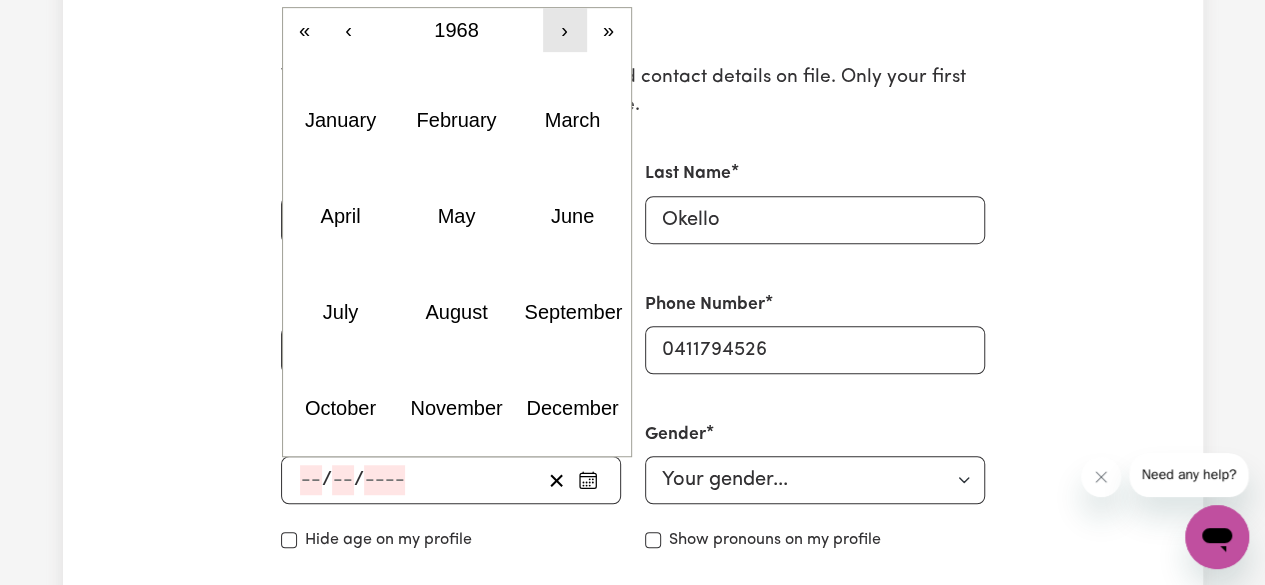 click on "›" at bounding box center [565, 30] 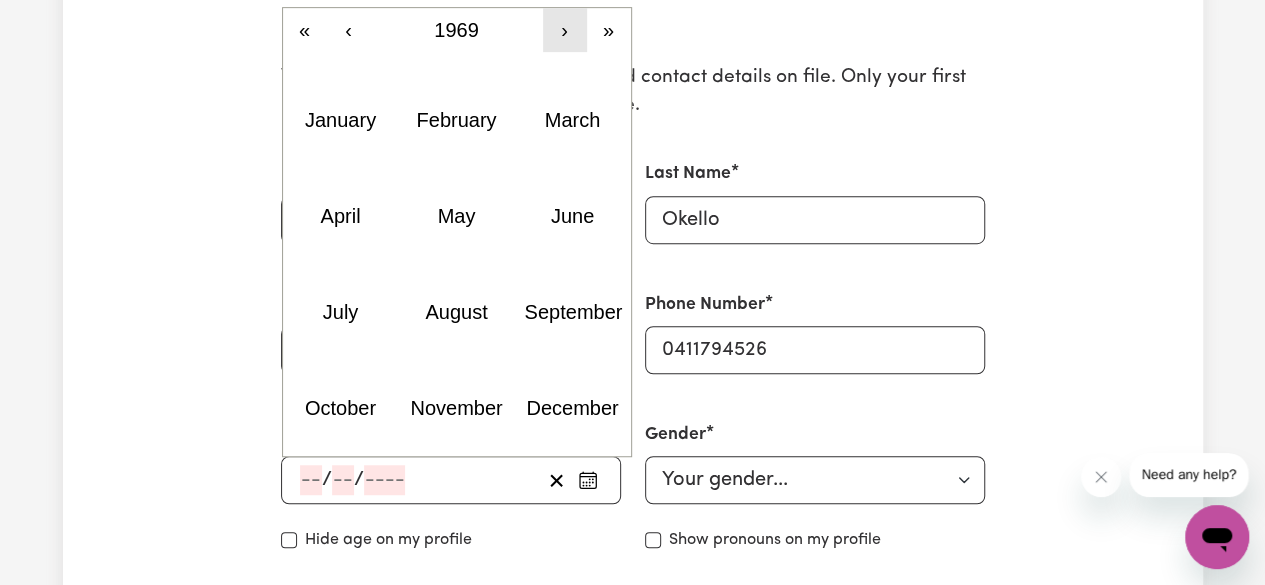 click on "›" at bounding box center (565, 30) 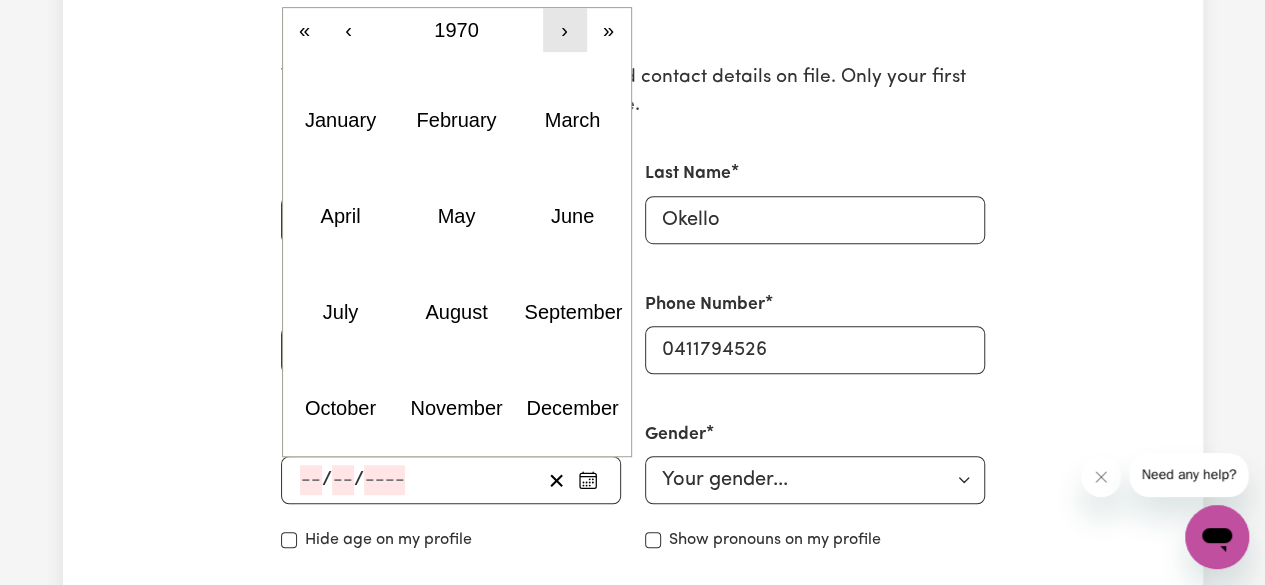click on "›" at bounding box center [565, 30] 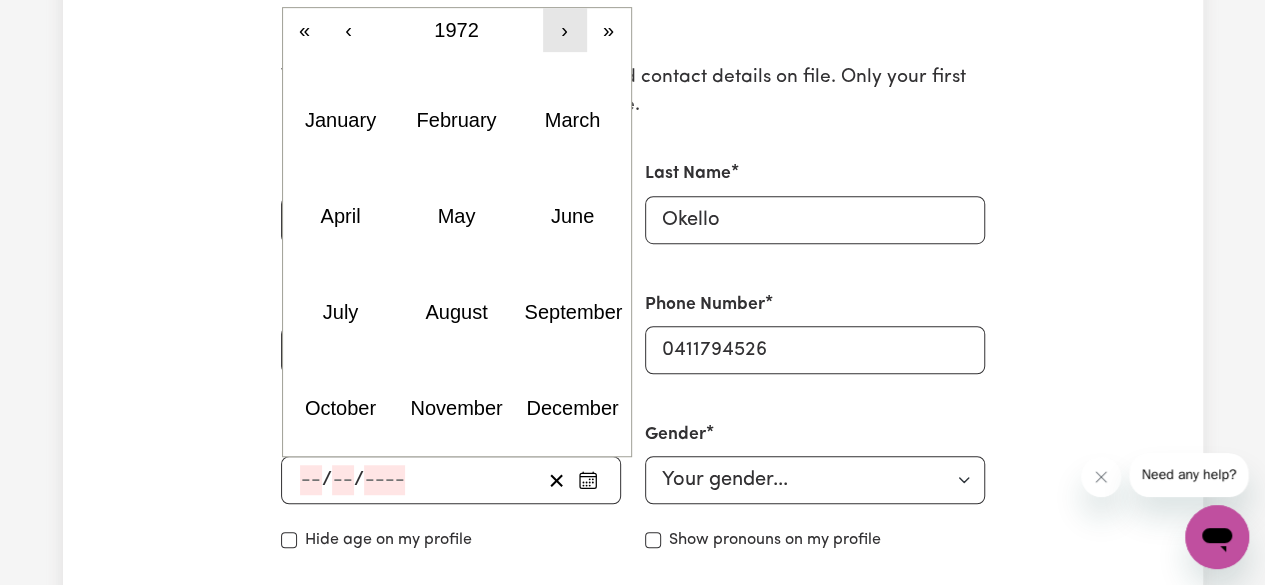 click on "›" at bounding box center [565, 30] 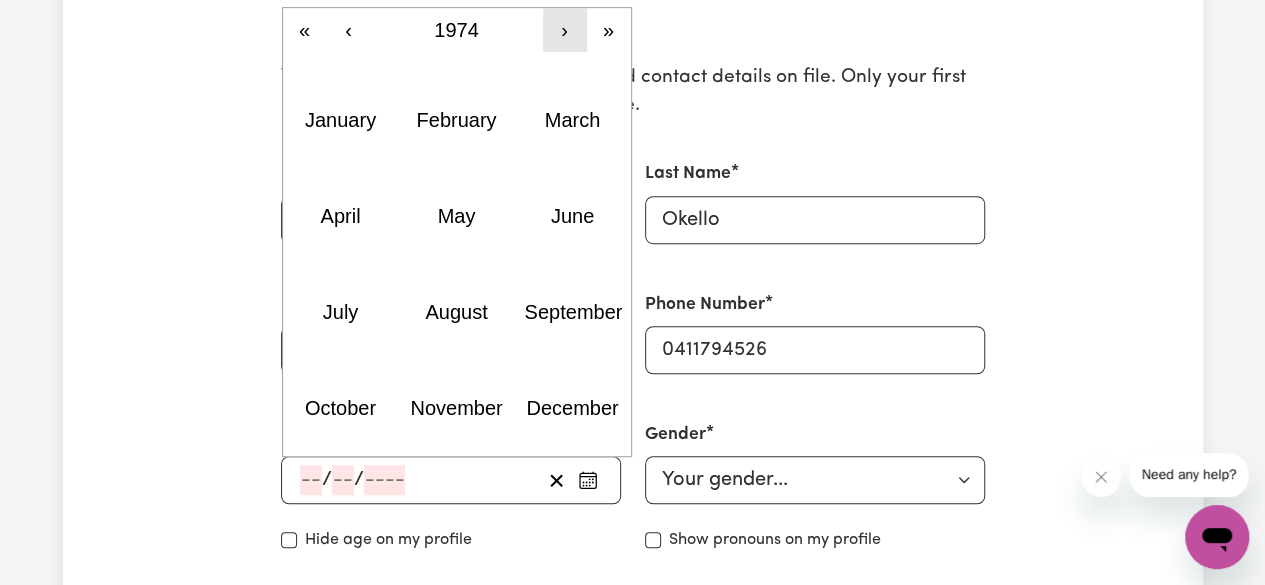 click on "›" at bounding box center (565, 30) 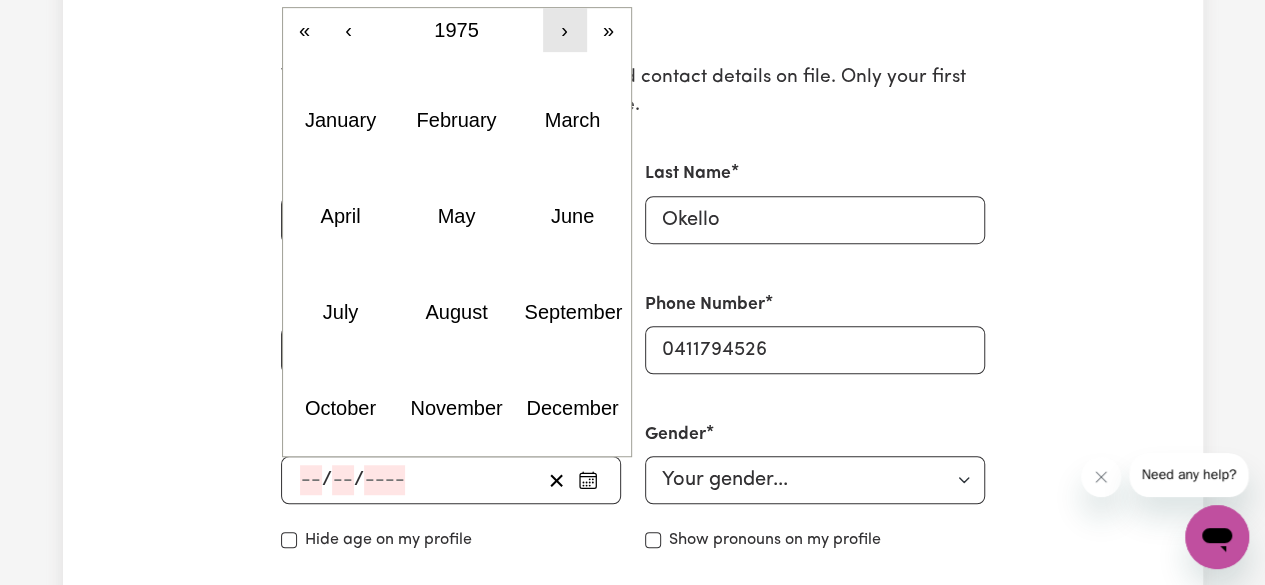 click on "›" at bounding box center [565, 30] 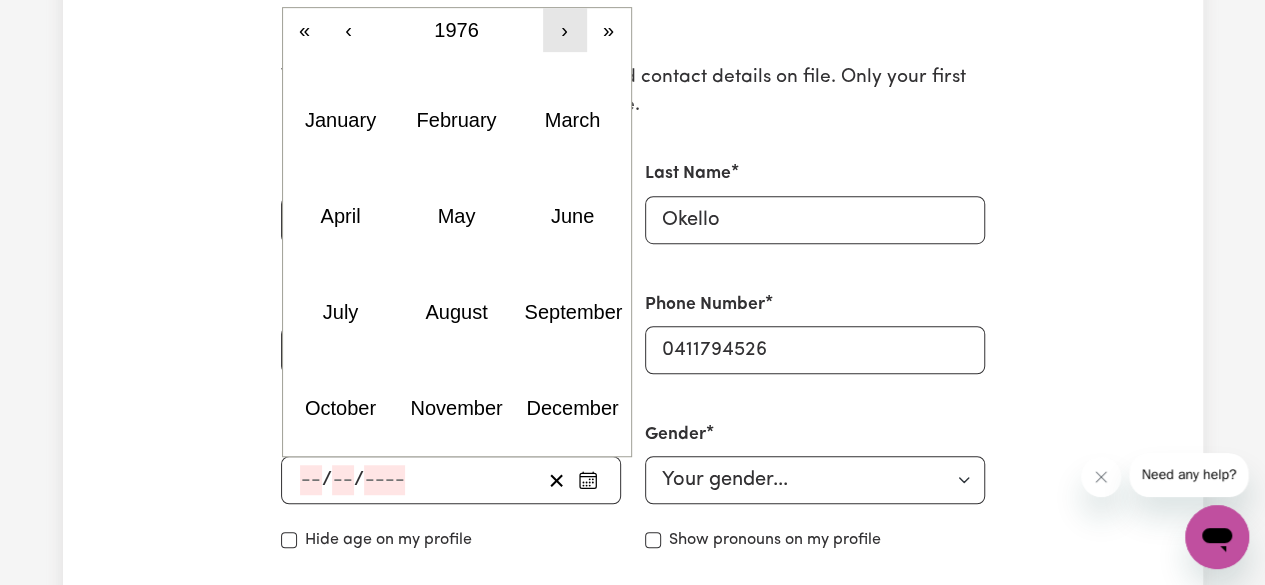 click on "›" at bounding box center (565, 30) 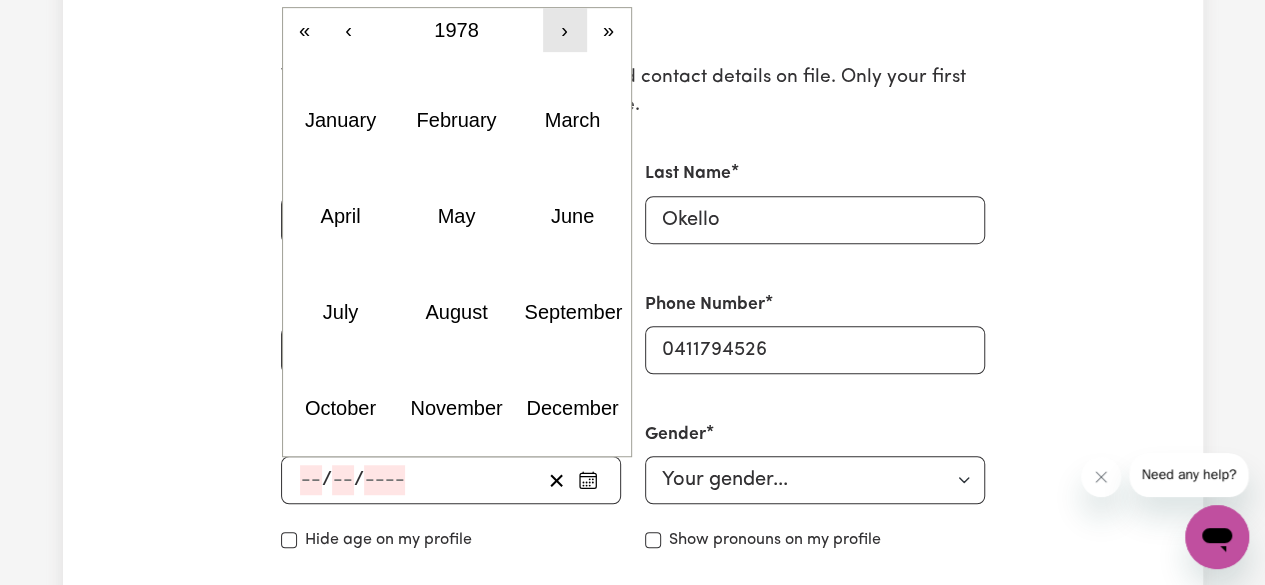 click on "›" at bounding box center [565, 30] 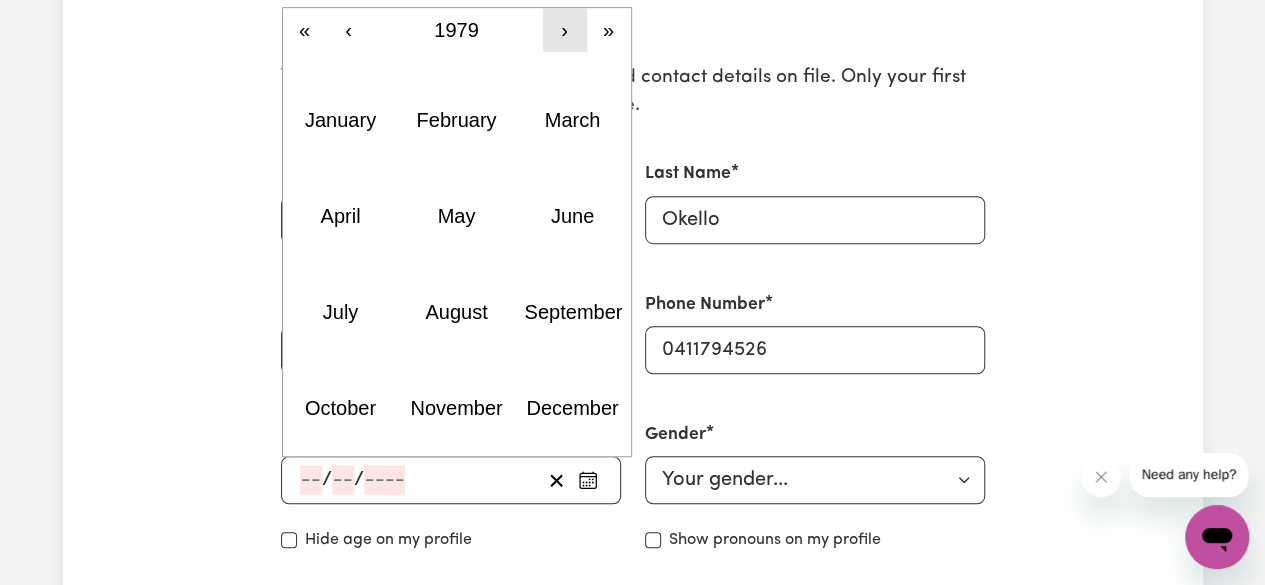 click on "›" at bounding box center [565, 30] 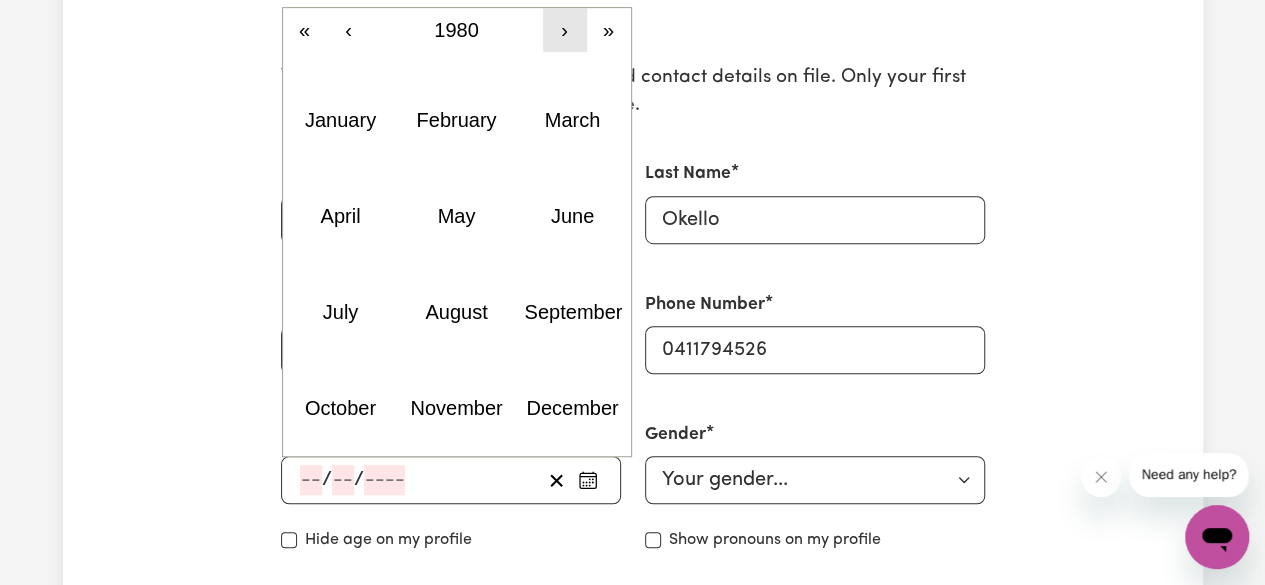 click on "›" at bounding box center (565, 30) 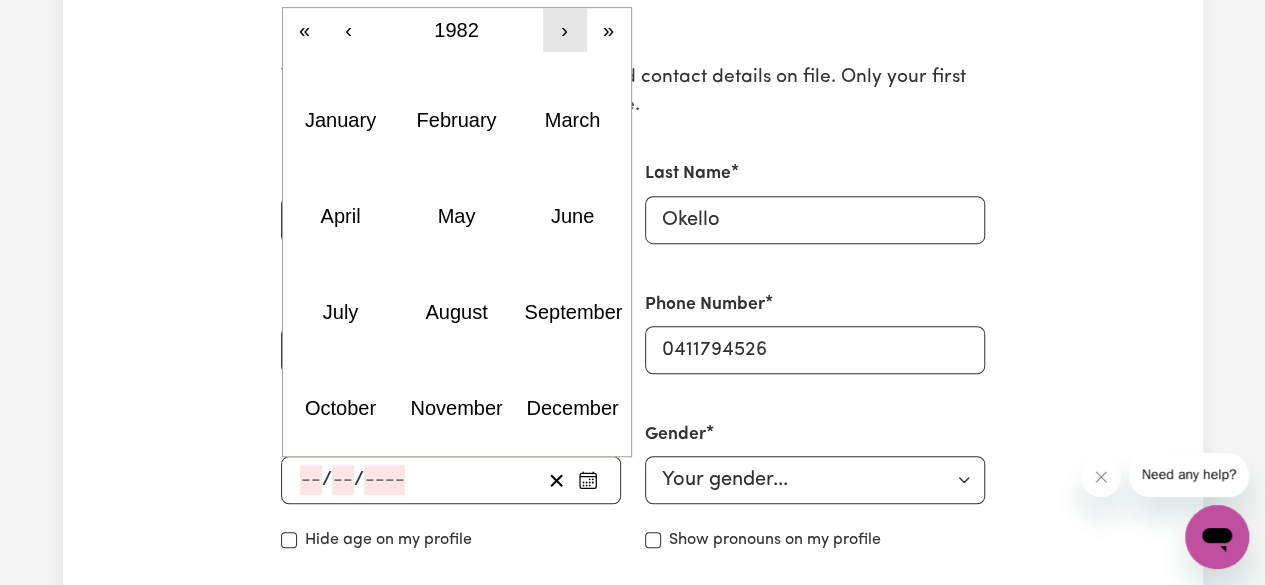 click on "›" at bounding box center [565, 30] 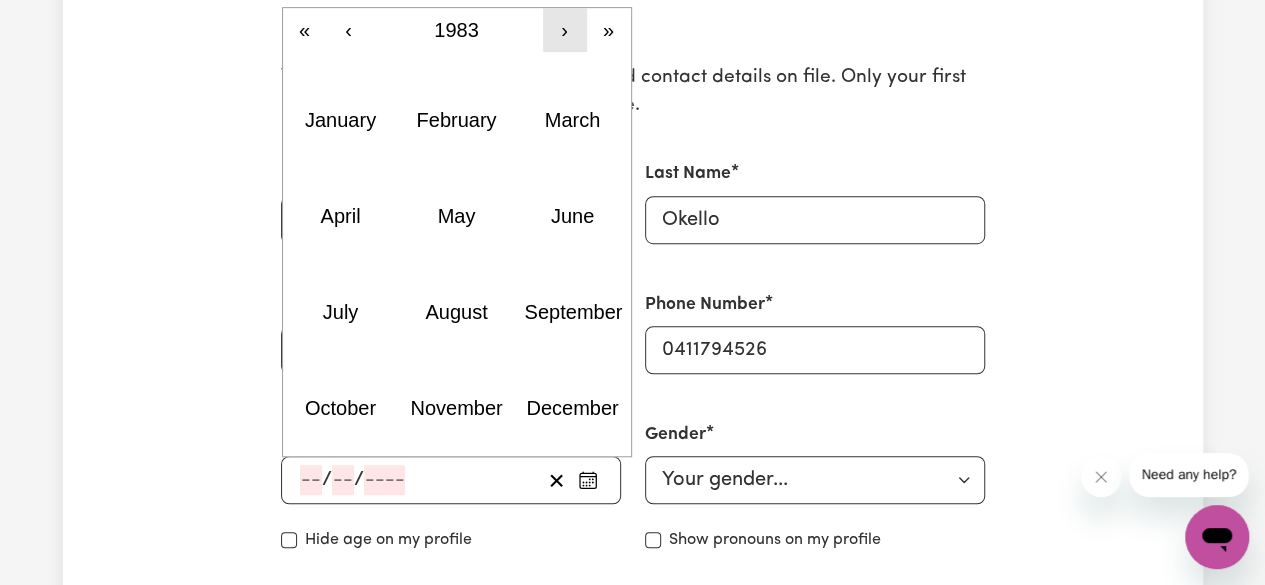 click on "›" at bounding box center (565, 30) 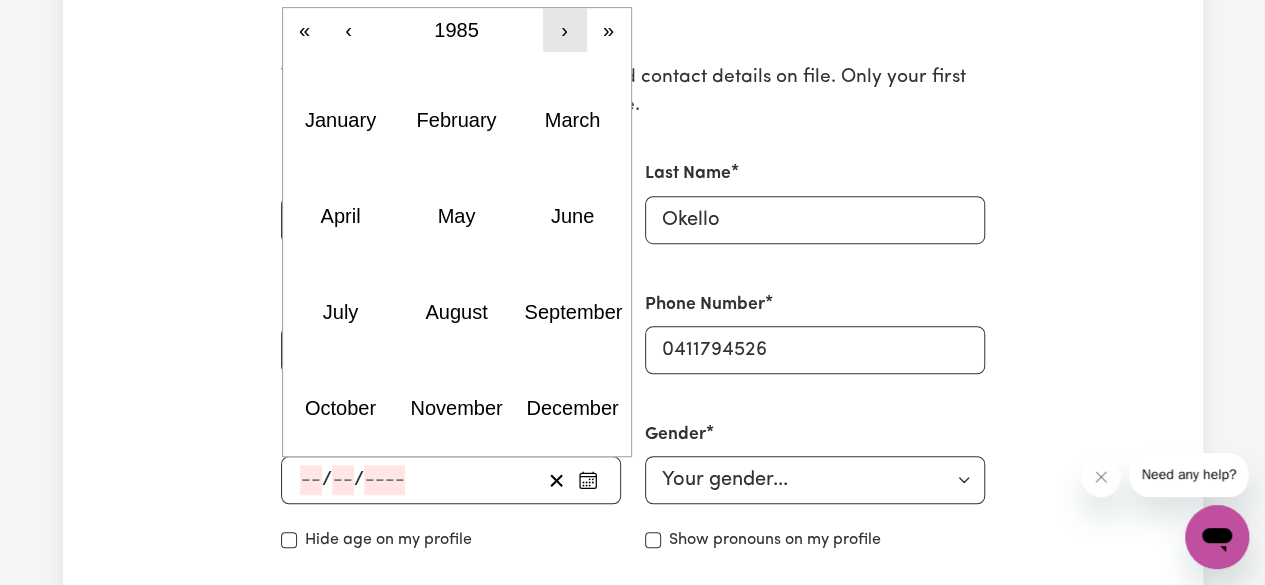 click on "›" at bounding box center [565, 30] 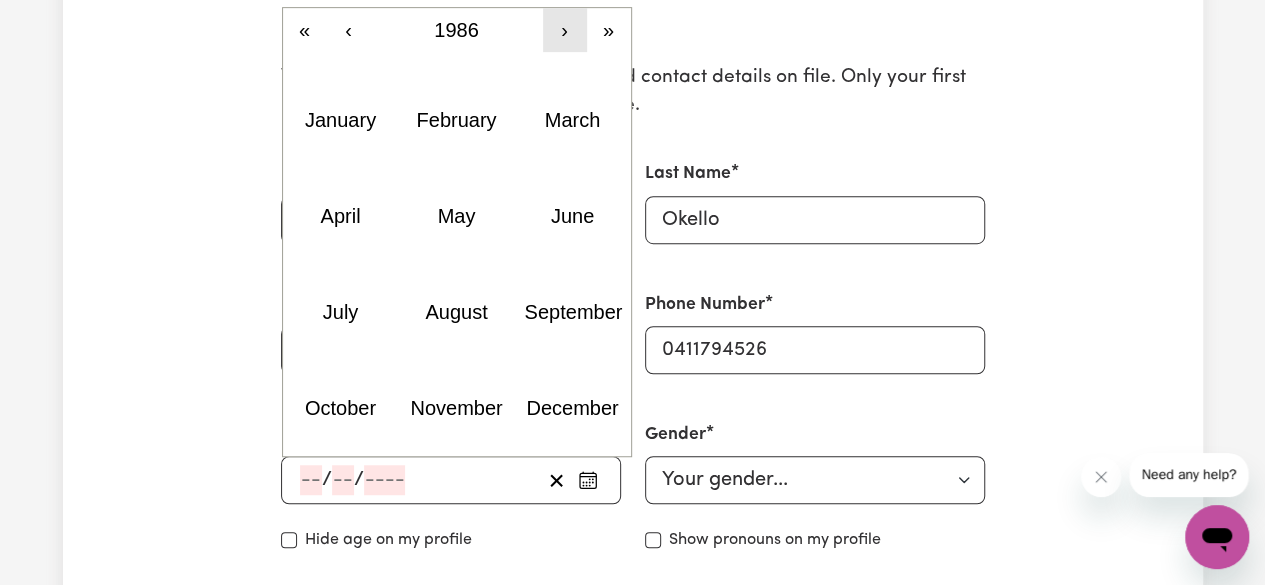 click on "›" at bounding box center [565, 30] 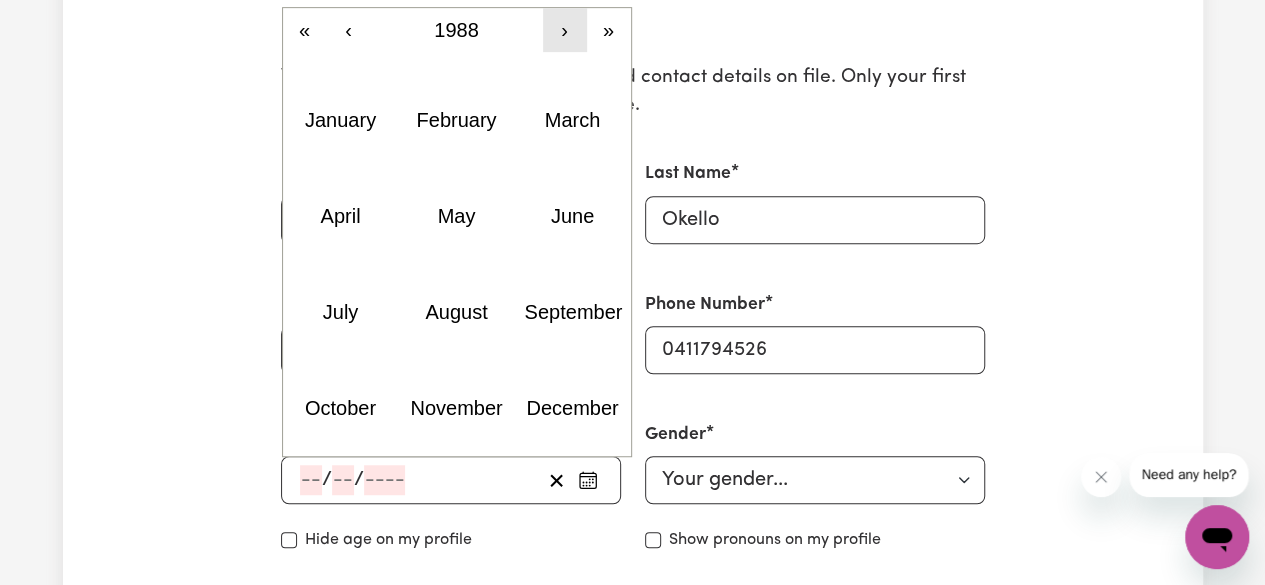 click on "›" at bounding box center [565, 30] 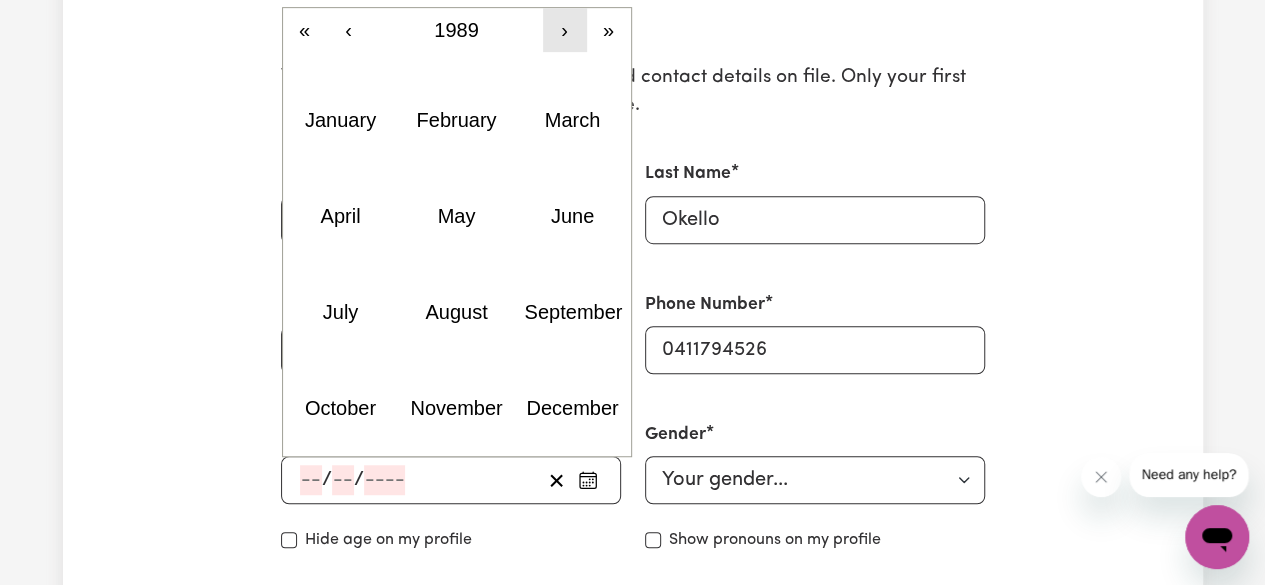 click on "›" at bounding box center [565, 30] 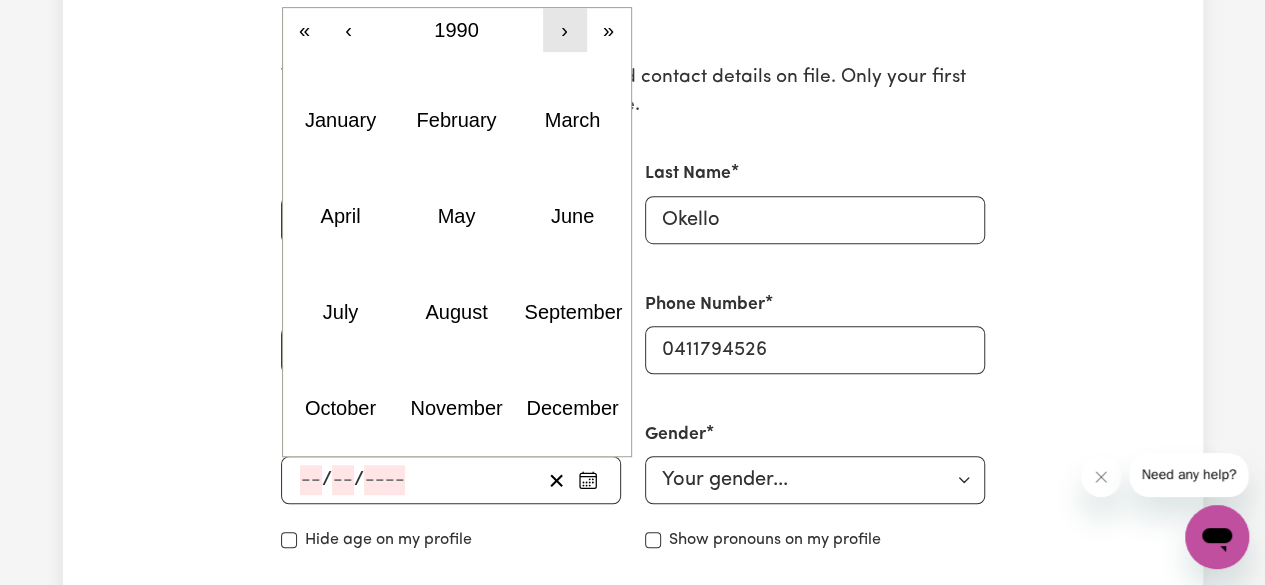 click on "›" at bounding box center [565, 30] 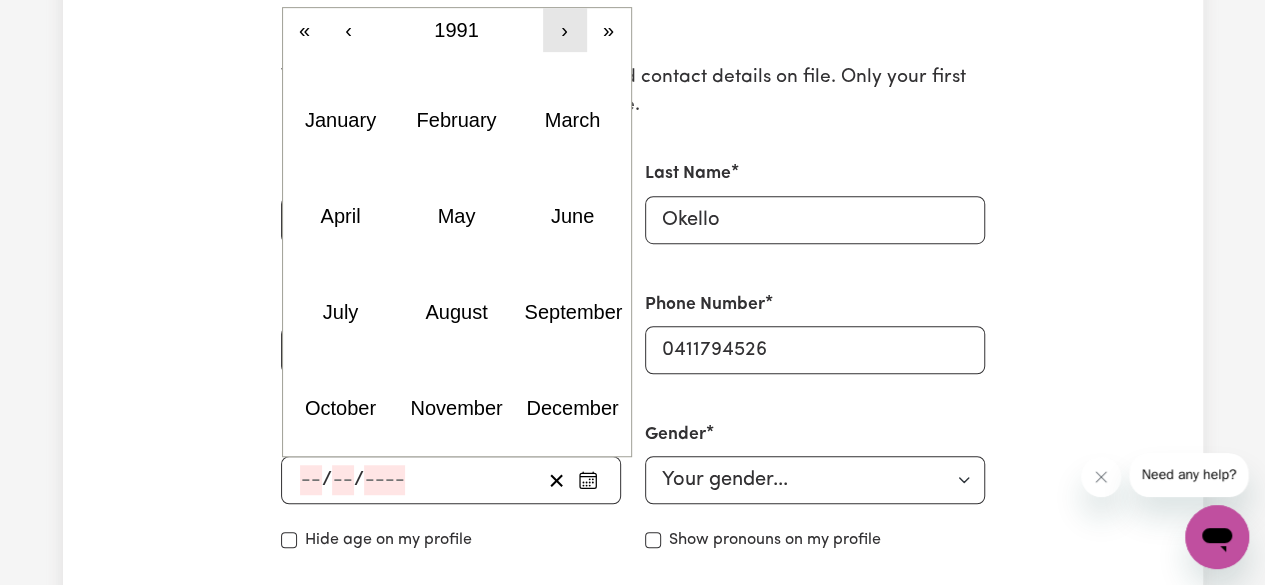 click on "›" at bounding box center (565, 30) 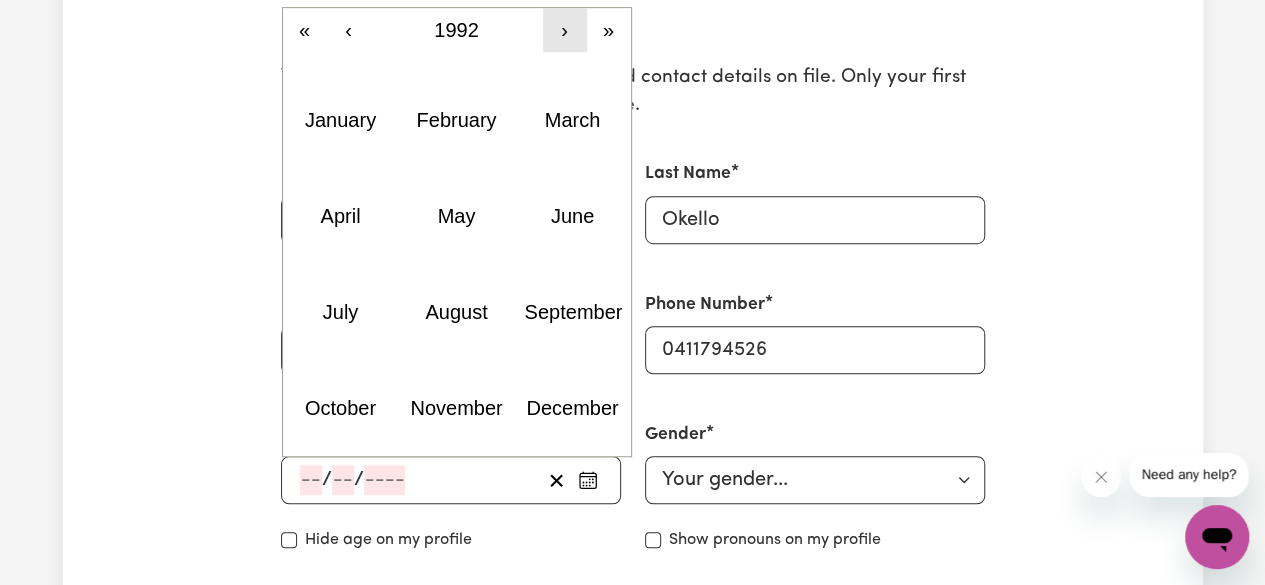 click on "›" at bounding box center [565, 30] 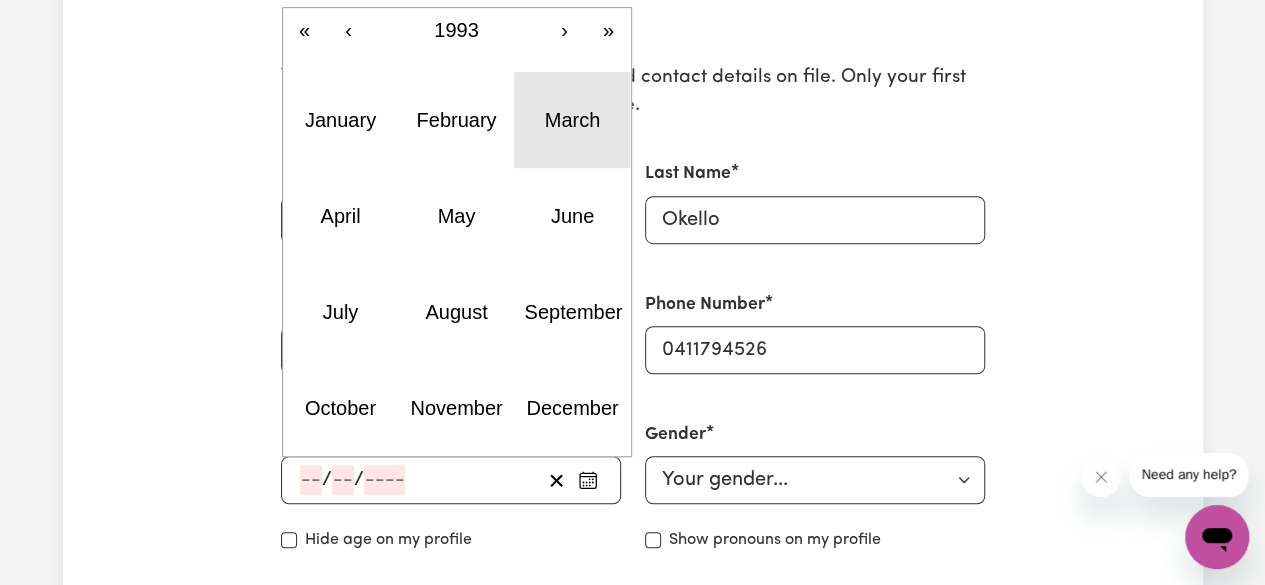 click on "March" at bounding box center (572, 120) 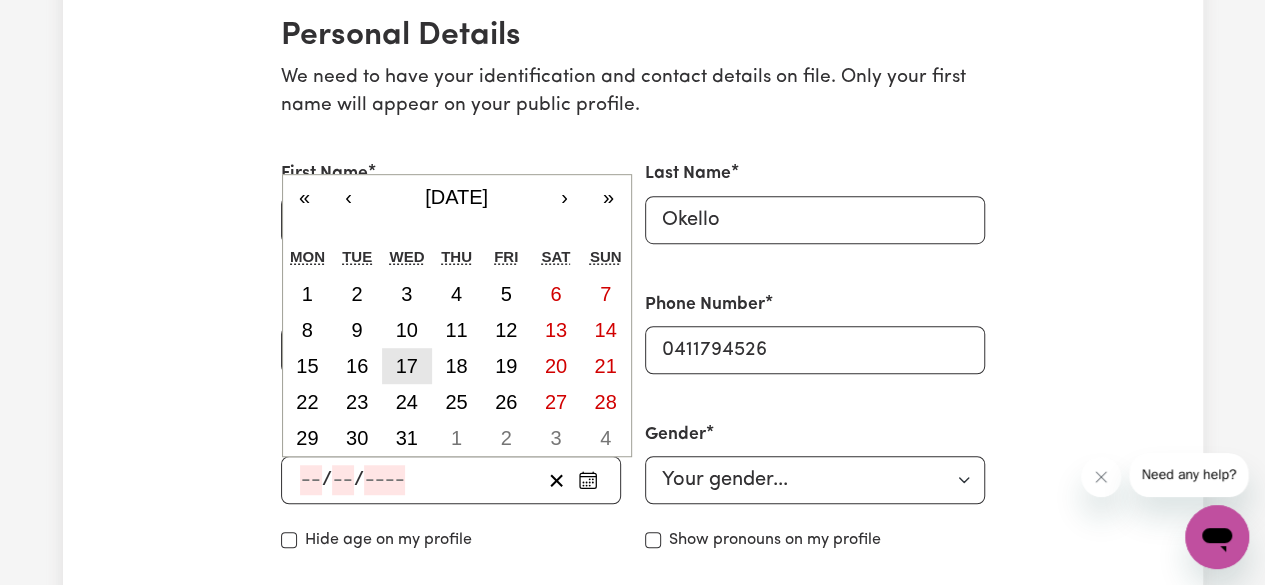 click on "17" at bounding box center (407, 366) 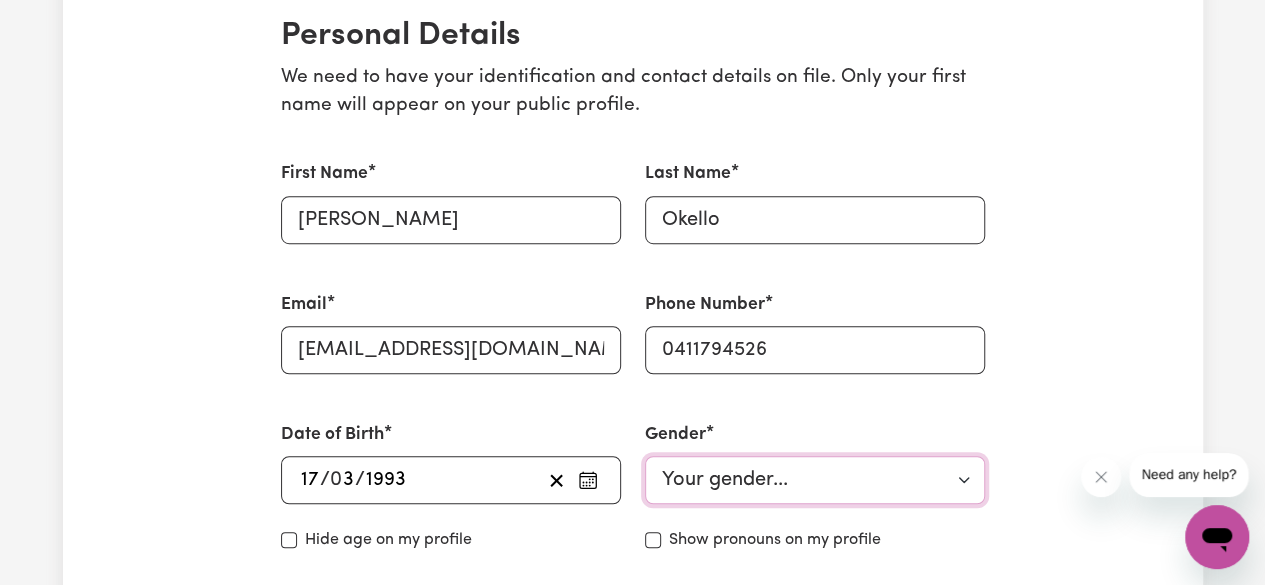 click on "Your gender... [DEMOGRAPHIC_DATA] [DEMOGRAPHIC_DATA] [DEMOGRAPHIC_DATA] Other Prefer not to say" at bounding box center [815, 480] 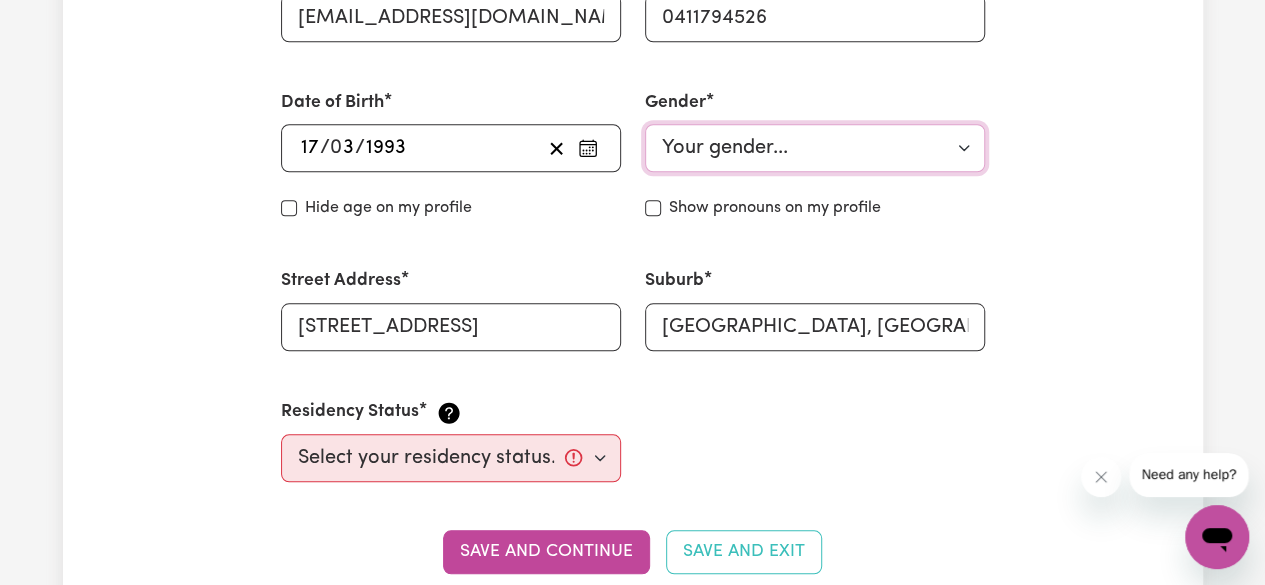 scroll, scrollTop: 823, scrollLeft: 0, axis: vertical 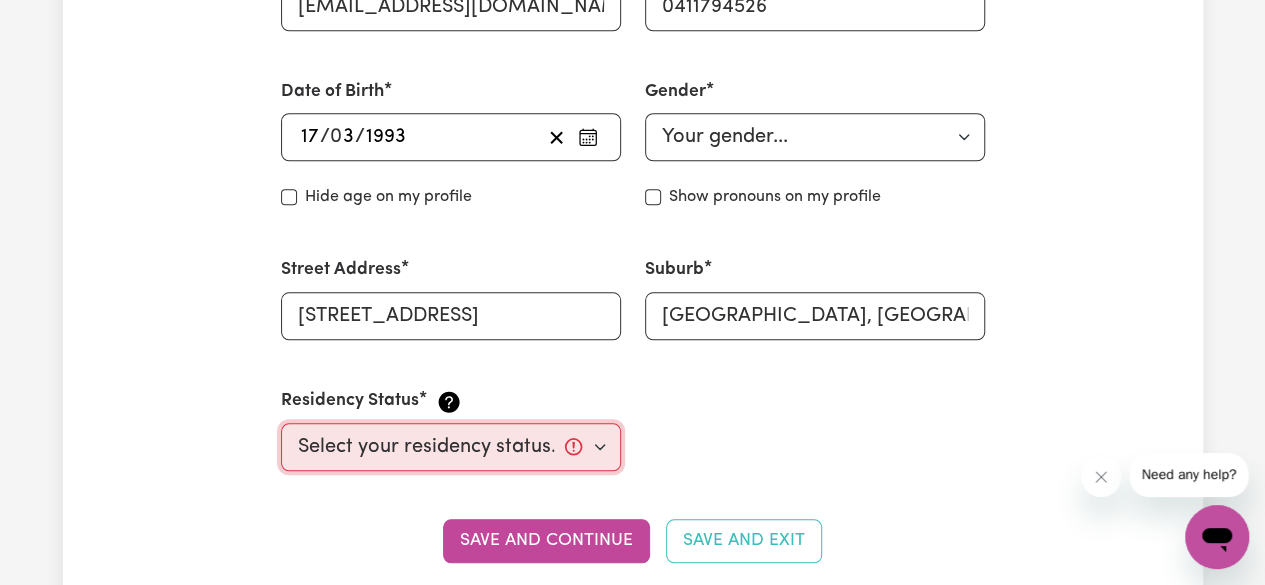 click on "Select your residency status... [DEMOGRAPHIC_DATA] citizen Australian PR [DEMOGRAPHIC_DATA] Work Visa Student Visa" at bounding box center [451, 447] 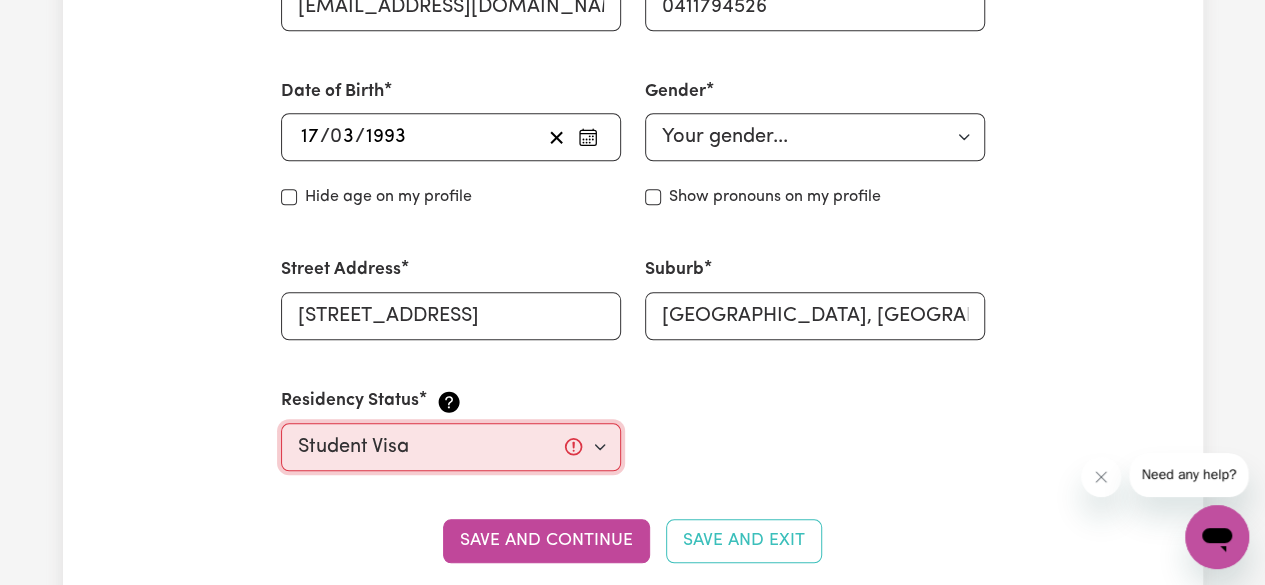 click on "Select your residency status... [DEMOGRAPHIC_DATA] citizen Australian PR [DEMOGRAPHIC_DATA] Work Visa Student Visa" at bounding box center [451, 447] 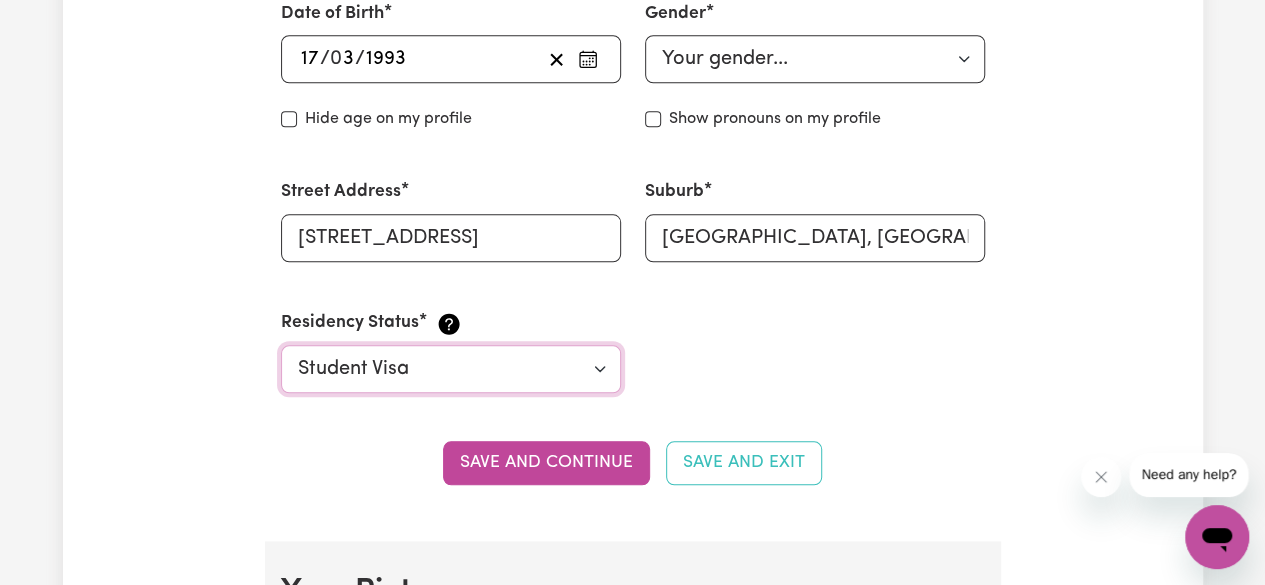 scroll, scrollTop: 932, scrollLeft: 0, axis: vertical 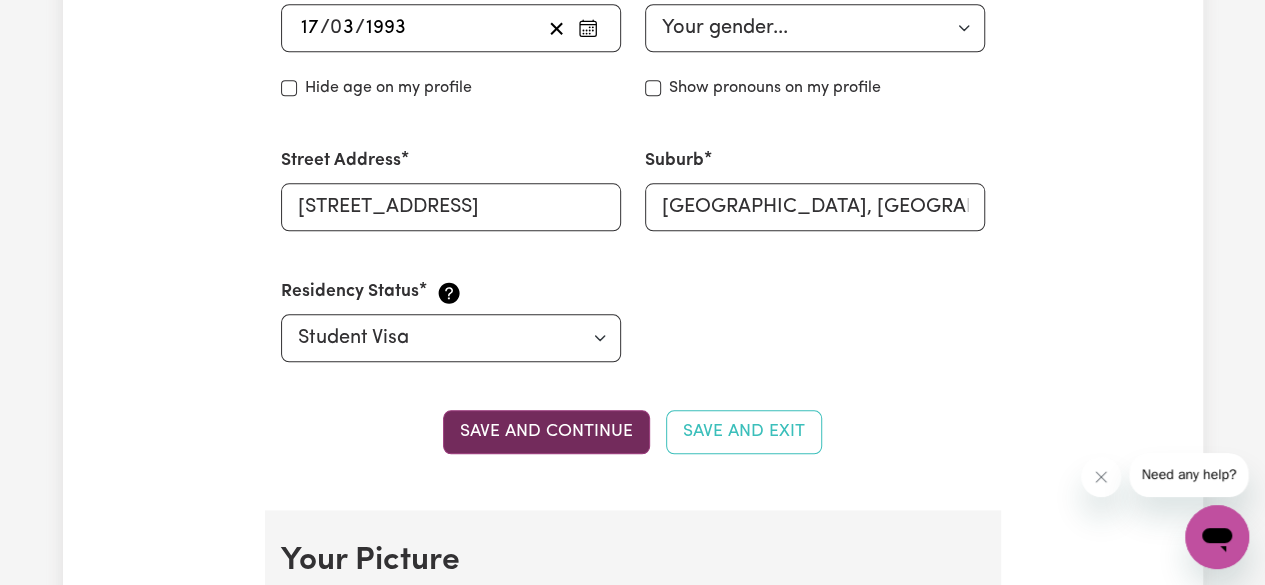 click on "Save and continue" at bounding box center [546, 432] 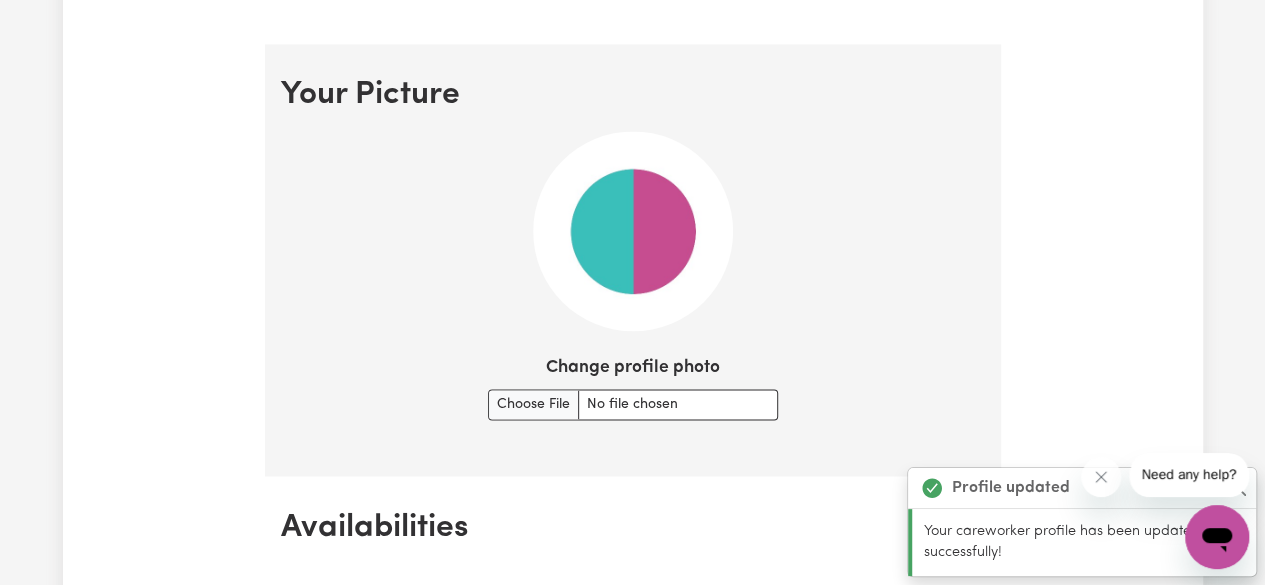 scroll, scrollTop: 1440, scrollLeft: 0, axis: vertical 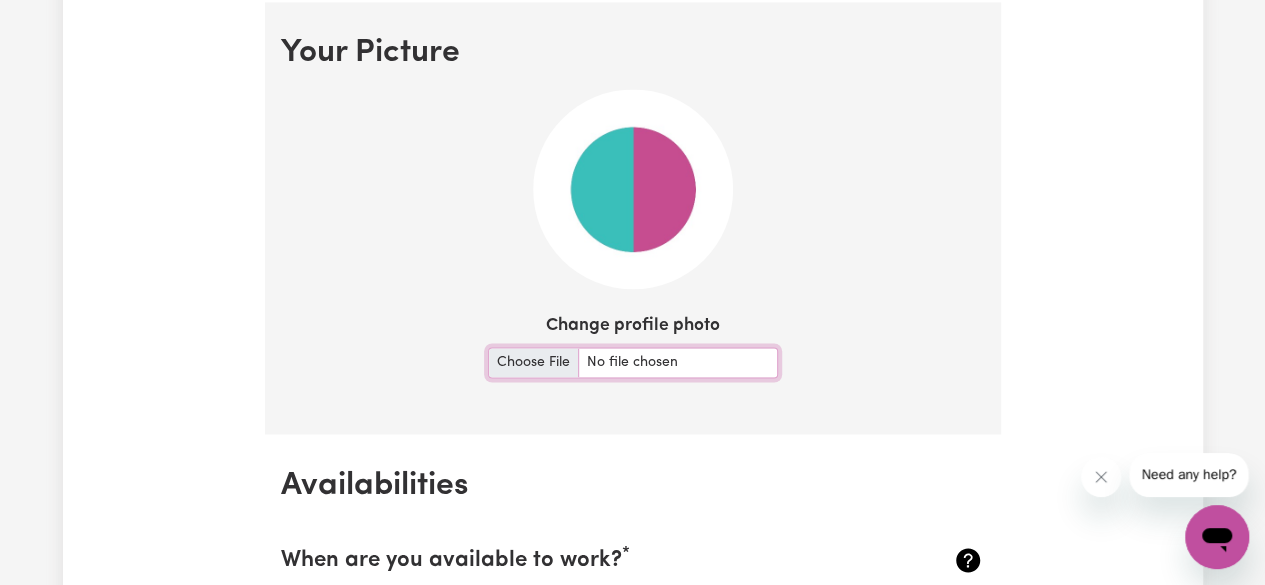 click on "Change profile photo" at bounding box center [633, 362] 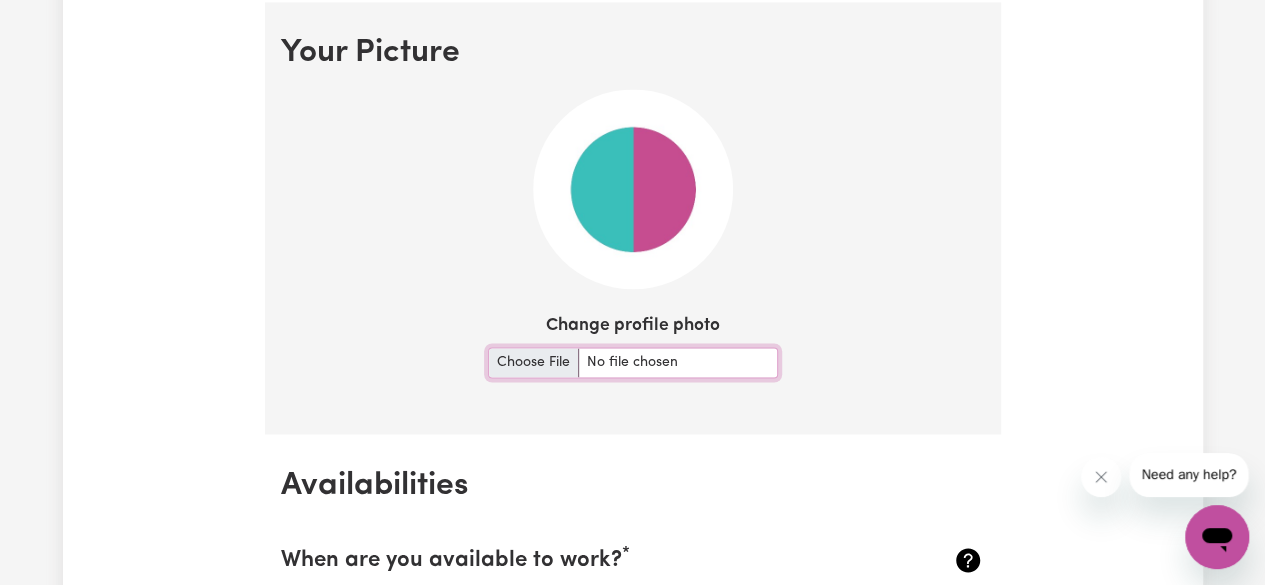 type on "C:\fakepath\IMG-20250719-WA0021.jpg" 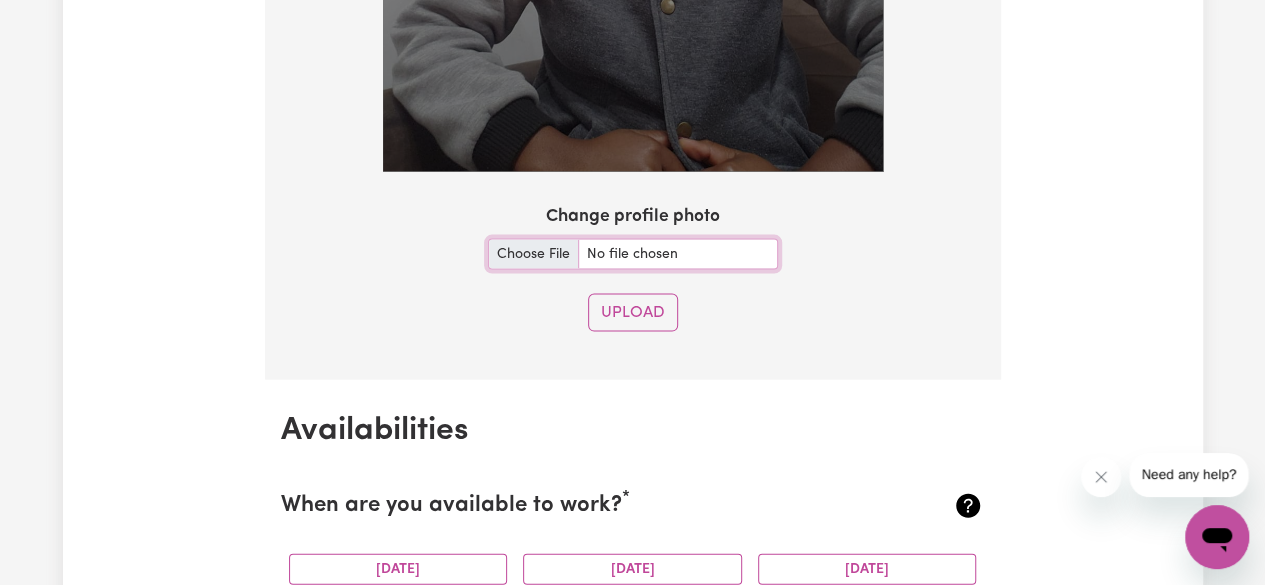 scroll, scrollTop: 2016, scrollLeft: 0, axis: vertical 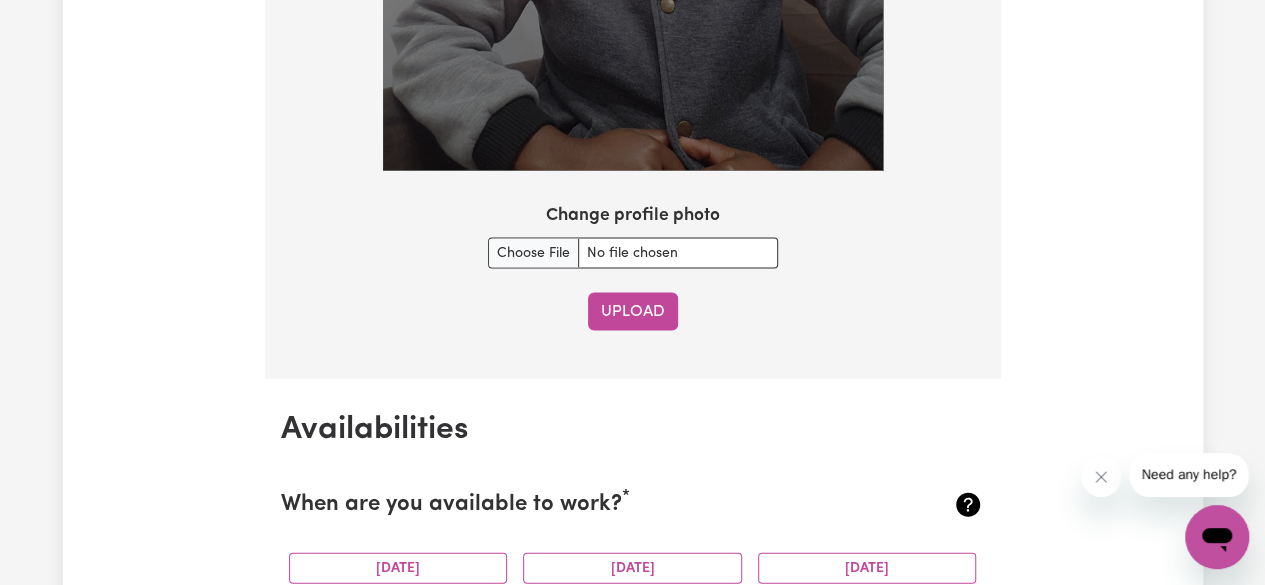 click on "Upload" at bounding box center (633, 312) 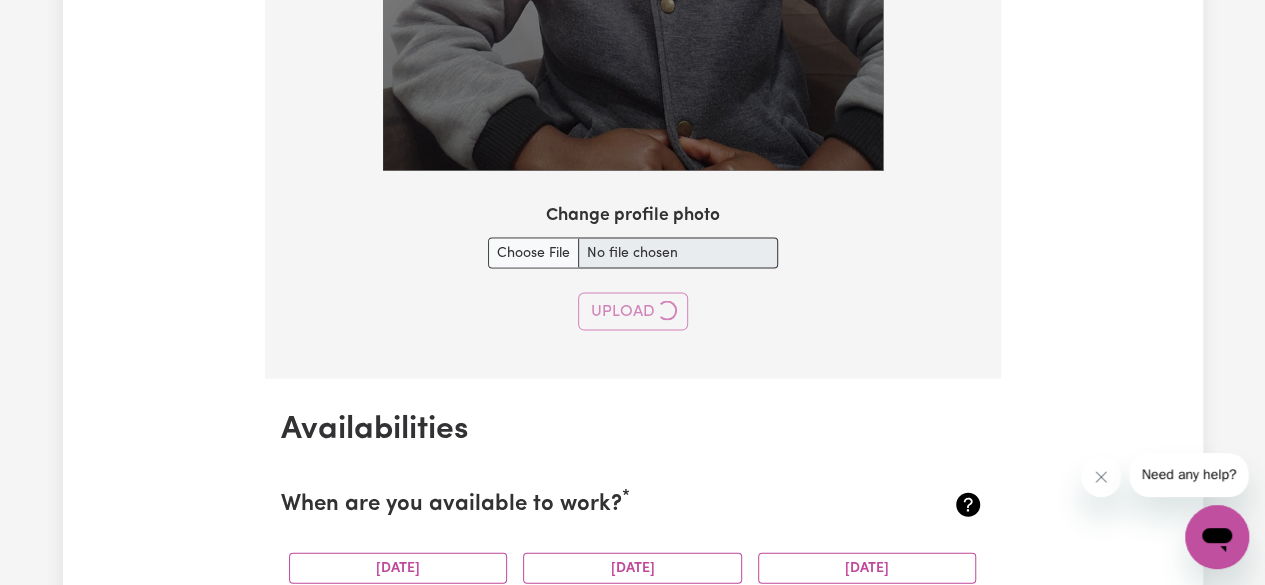 type 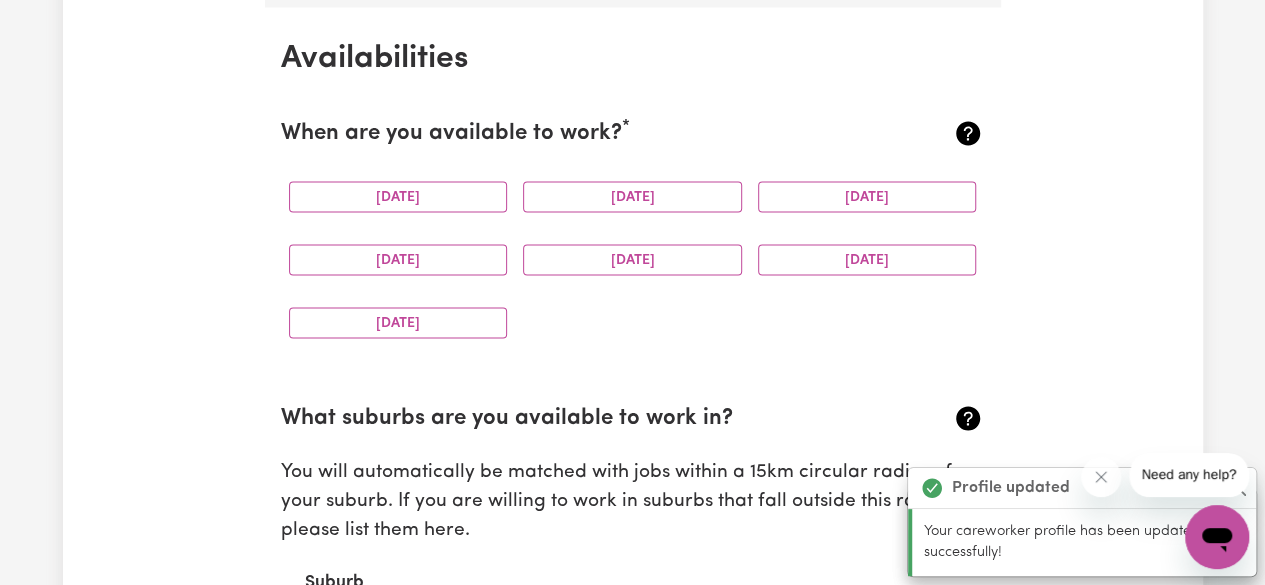 scroll, scrollTop: 1872, scrollLeft: 0, axis: vertical 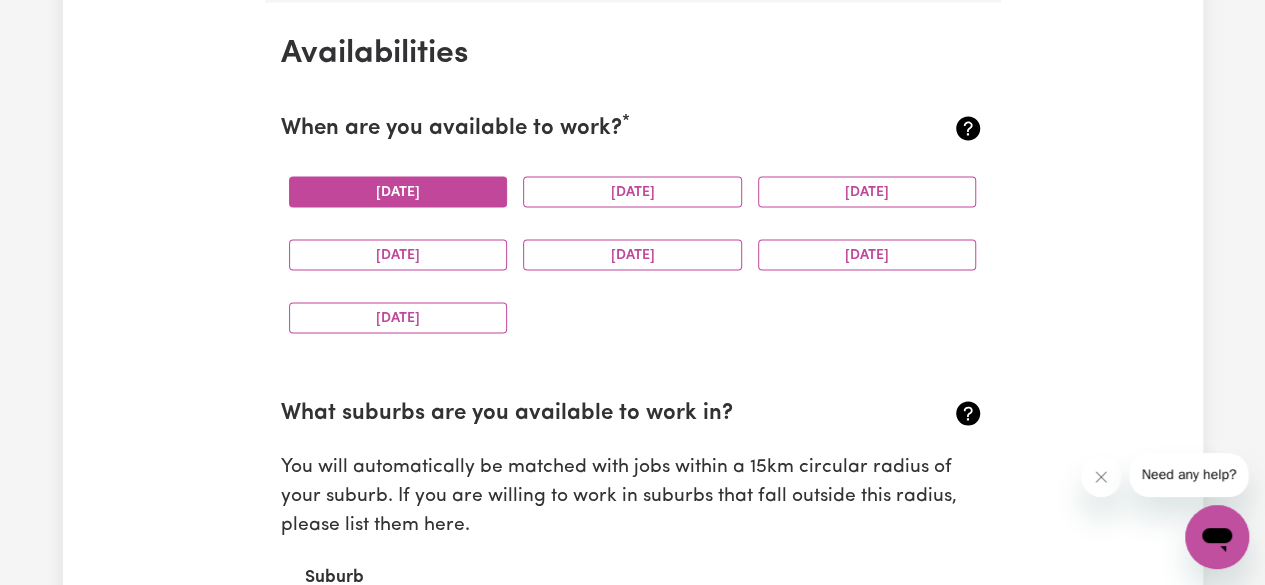 click on "[DATE]" at bounding box center [398, 191] 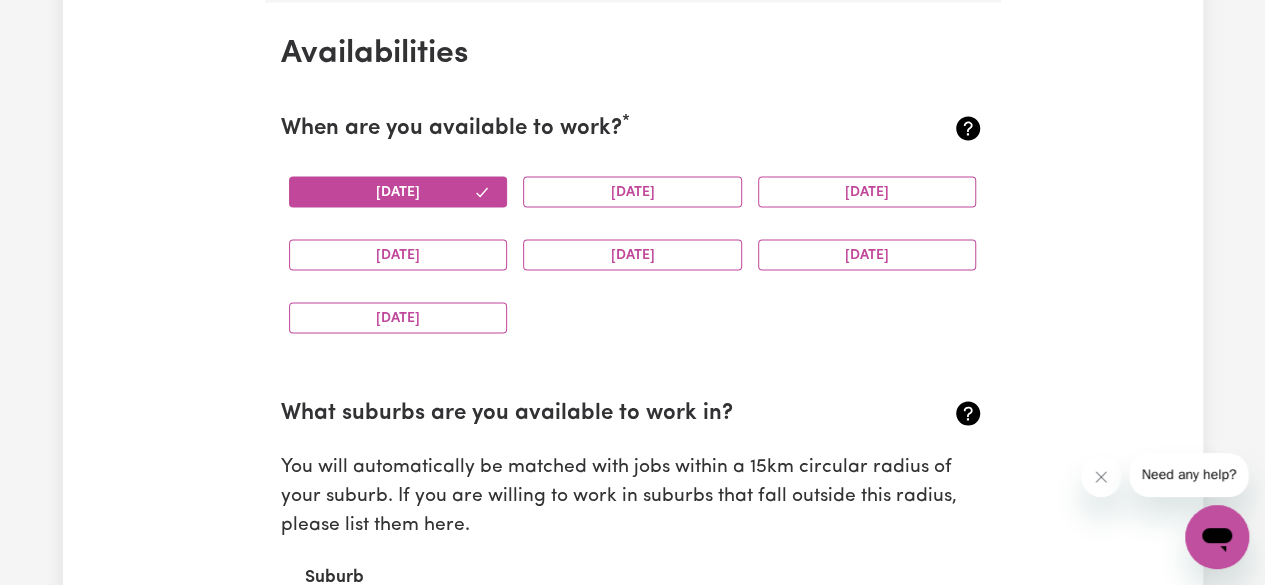 click on "[DATE]" at bounding box center (398, 191) 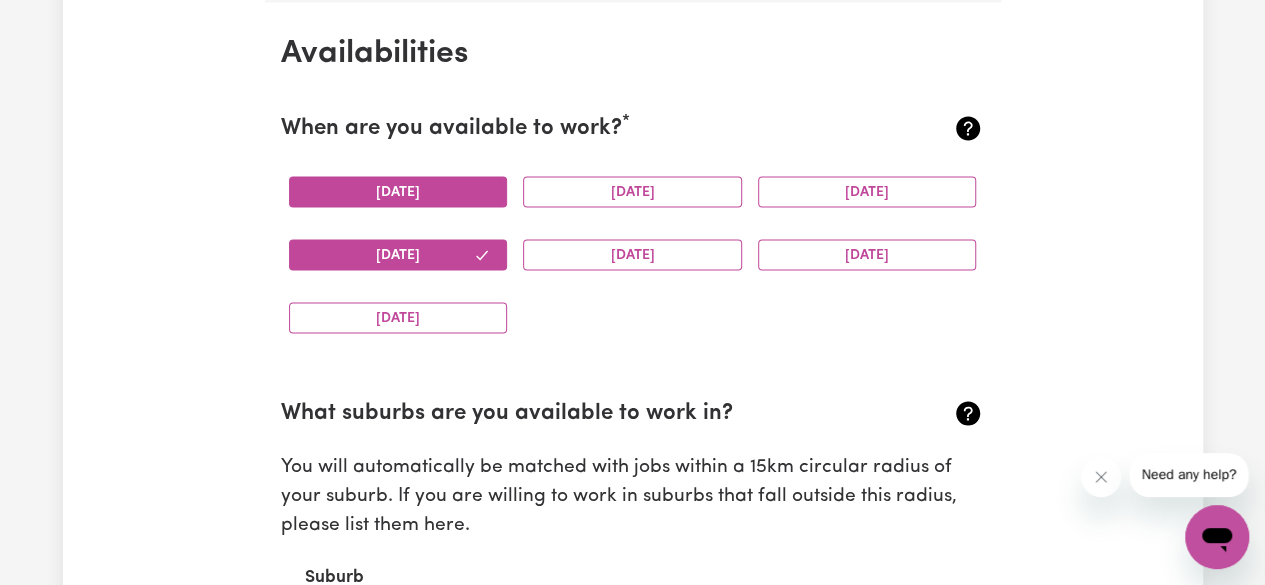 click on "[DATE]" at bounding box center [398, 191] 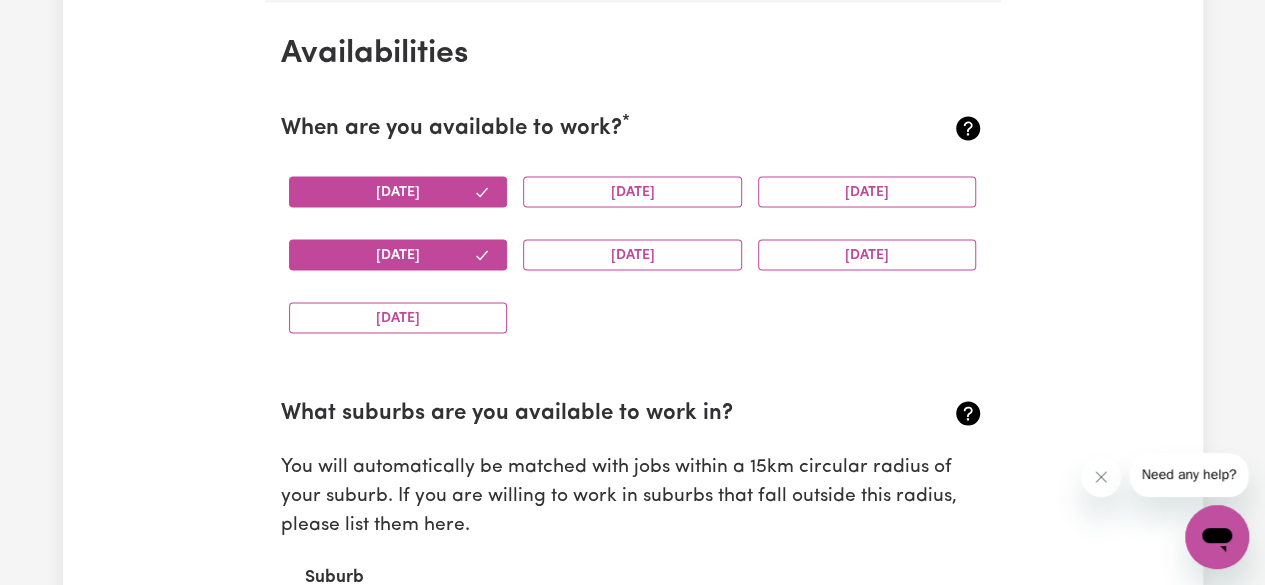 drag, startPoint x: 589, startPoint y: 179, endPoint x: 595, endPoint y: 267, distance: 88.20431 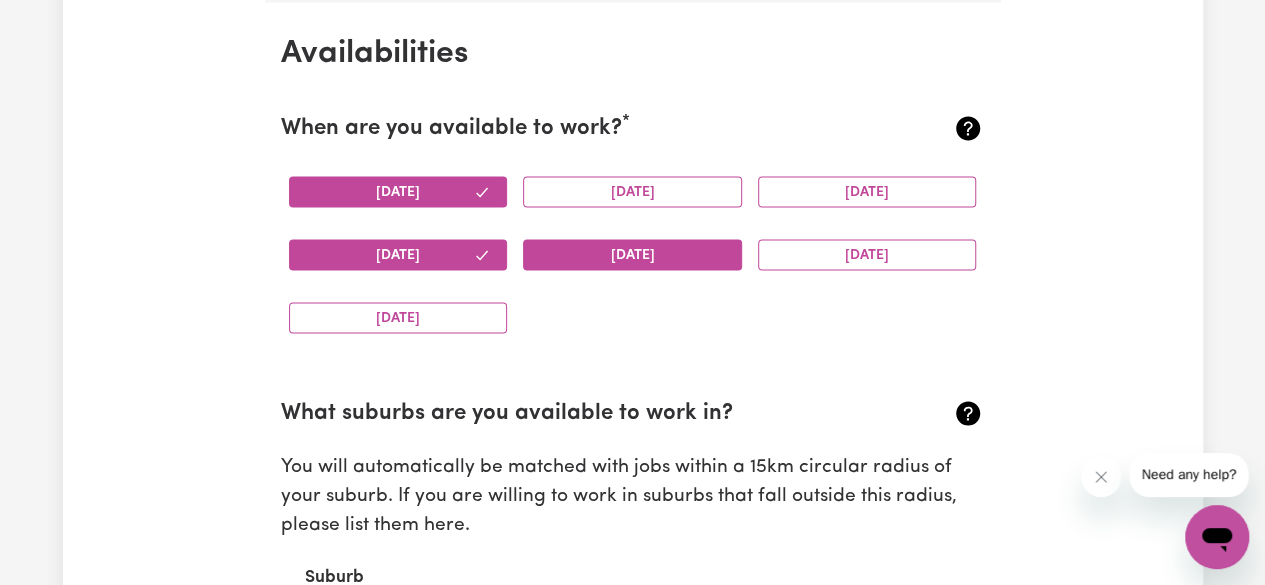 click on "[DATE]" at bounding box center [632, 254] 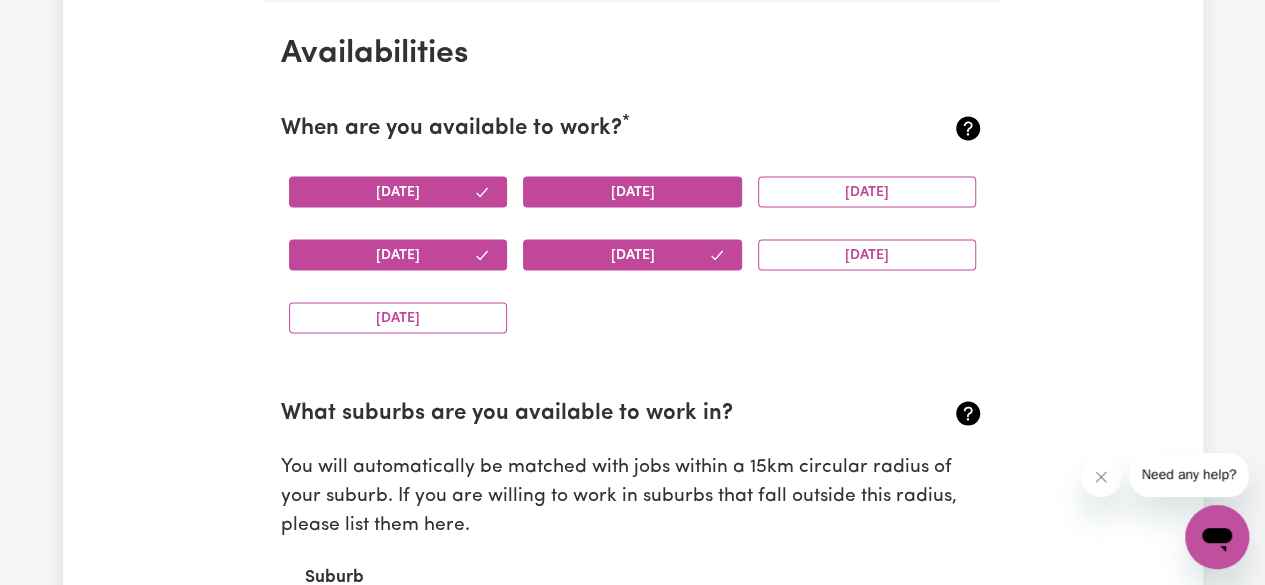 click on "[DATE]" at bounding box center [632, 191] 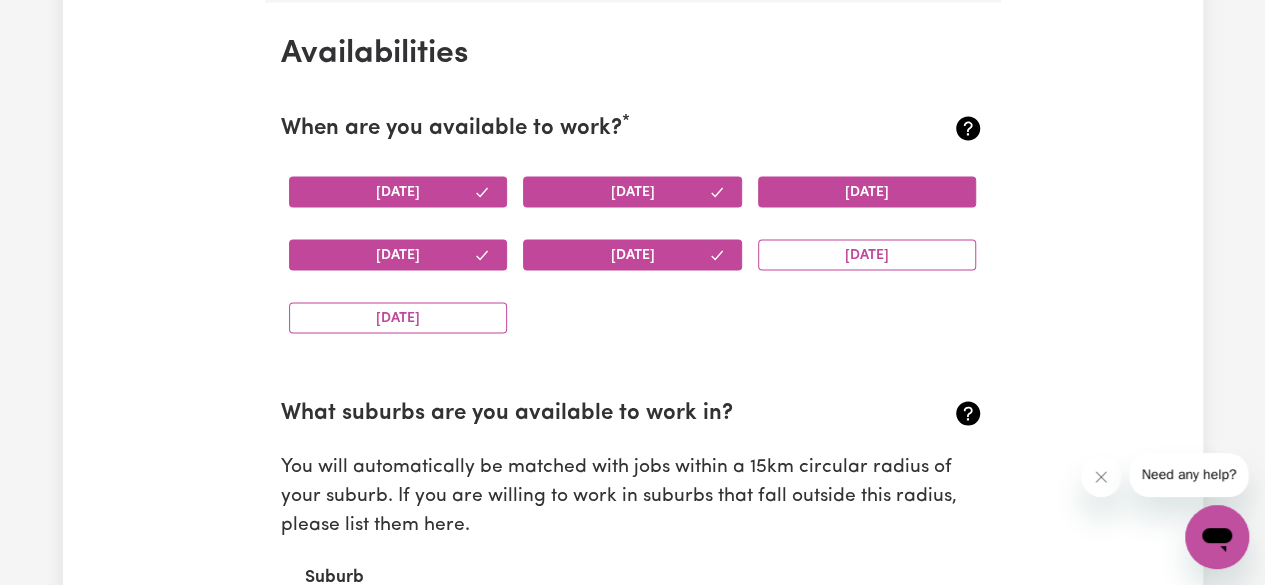 click on "[DATE]" at bounding box center (867, 191) 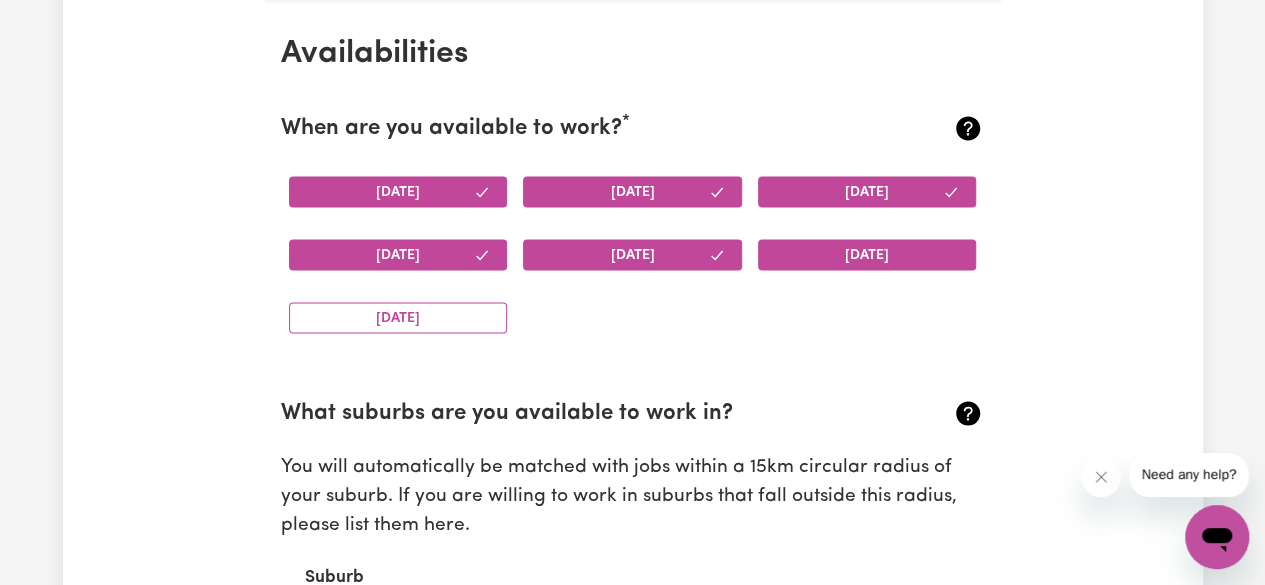 click on "[DATE]" at bounding box center [867, 254] 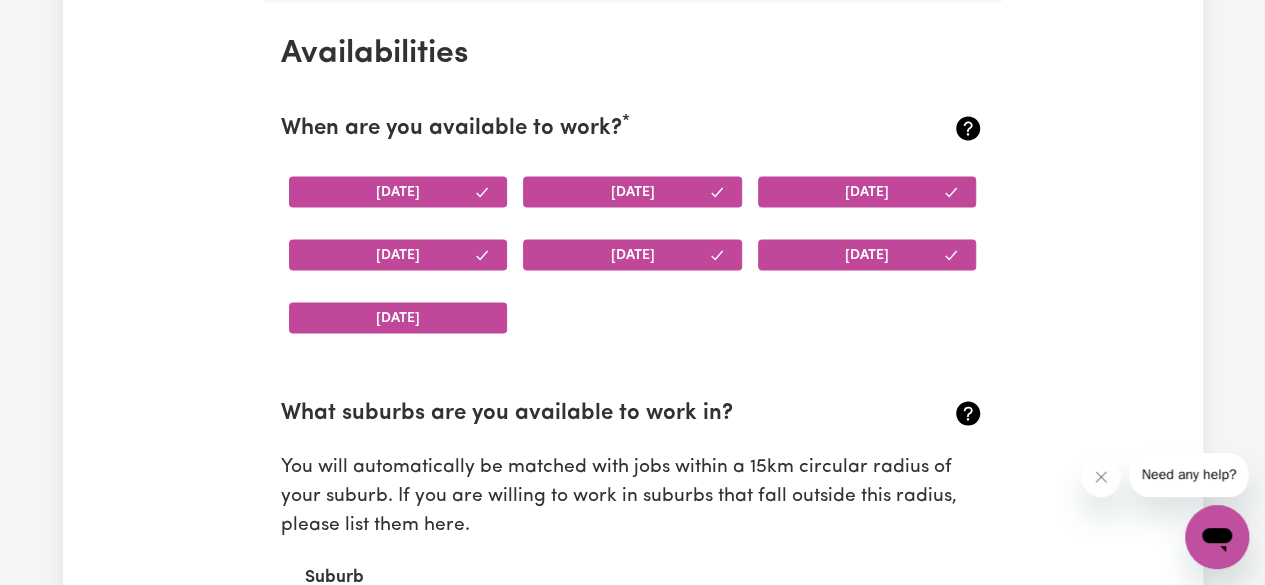 click on "[DATE]" at bounding box center [398, 317] 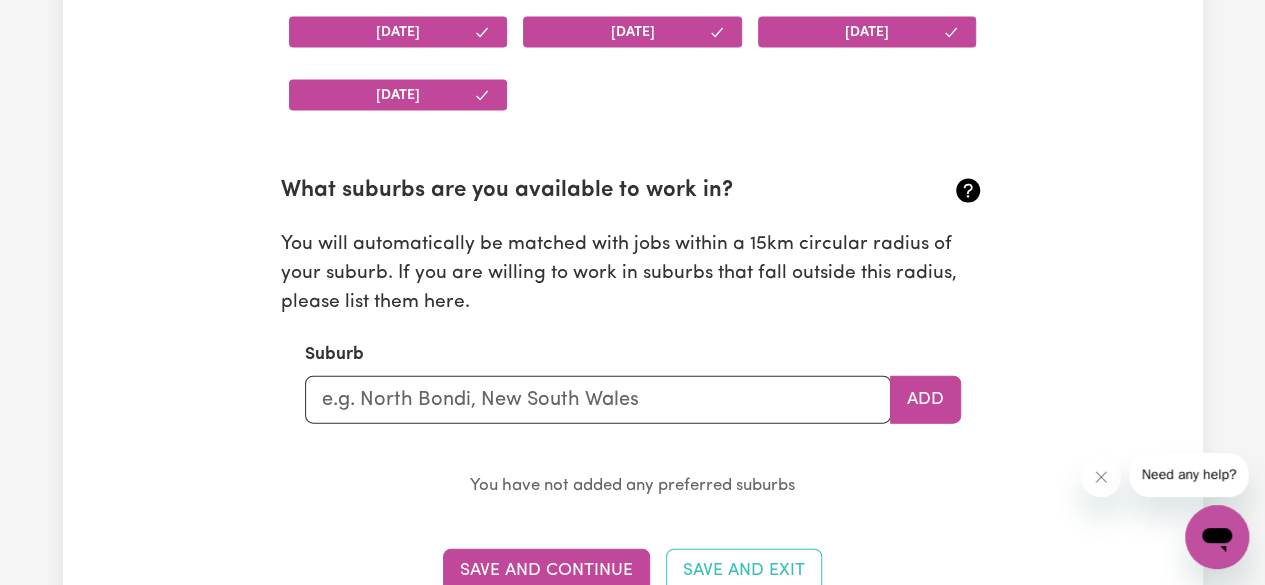 scroll, scrollTop: 2135, scrollLeft: 0, axis: vertical 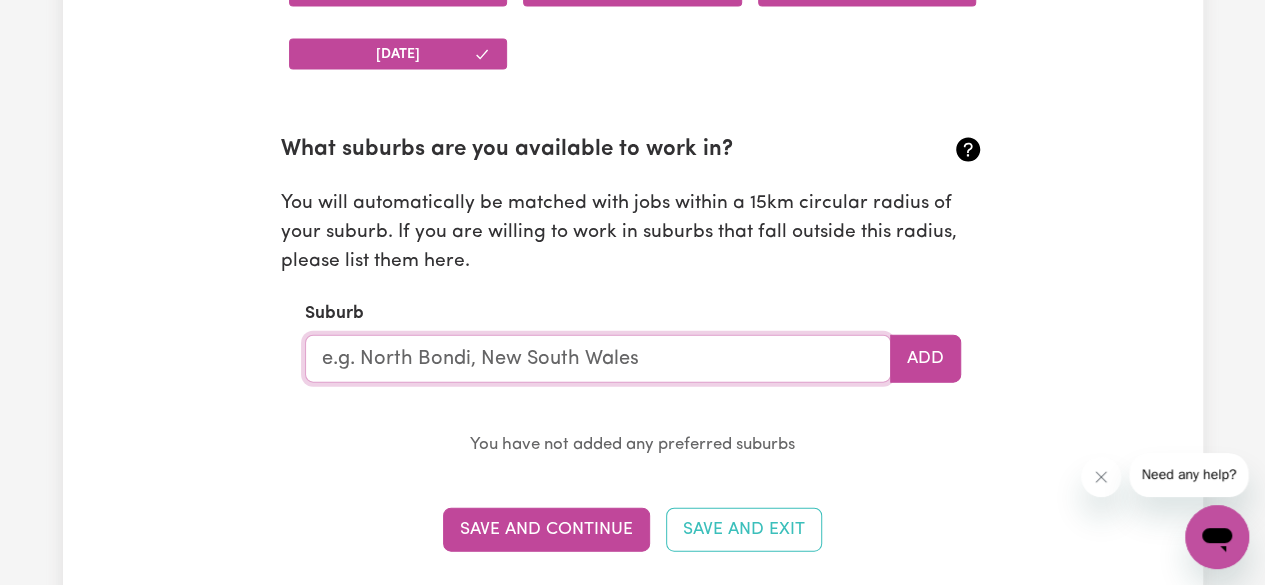 click at bounding box center (598, 359) 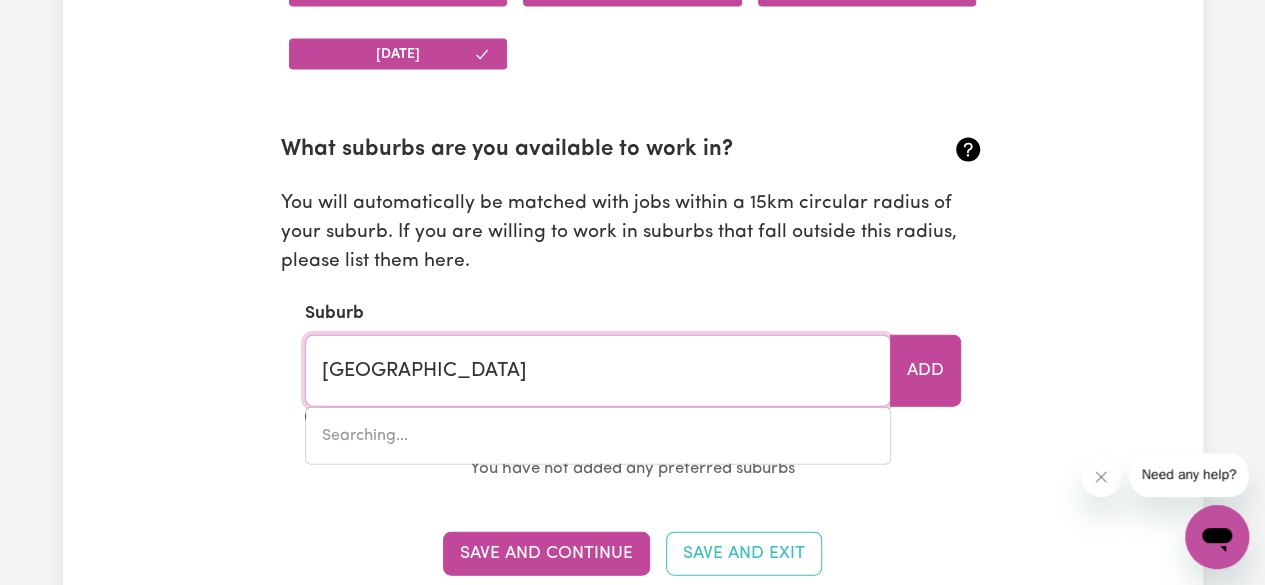 type on "[GEOGRAPHIC_DATA], [GEOGRAPHIC_DATA], 2166" 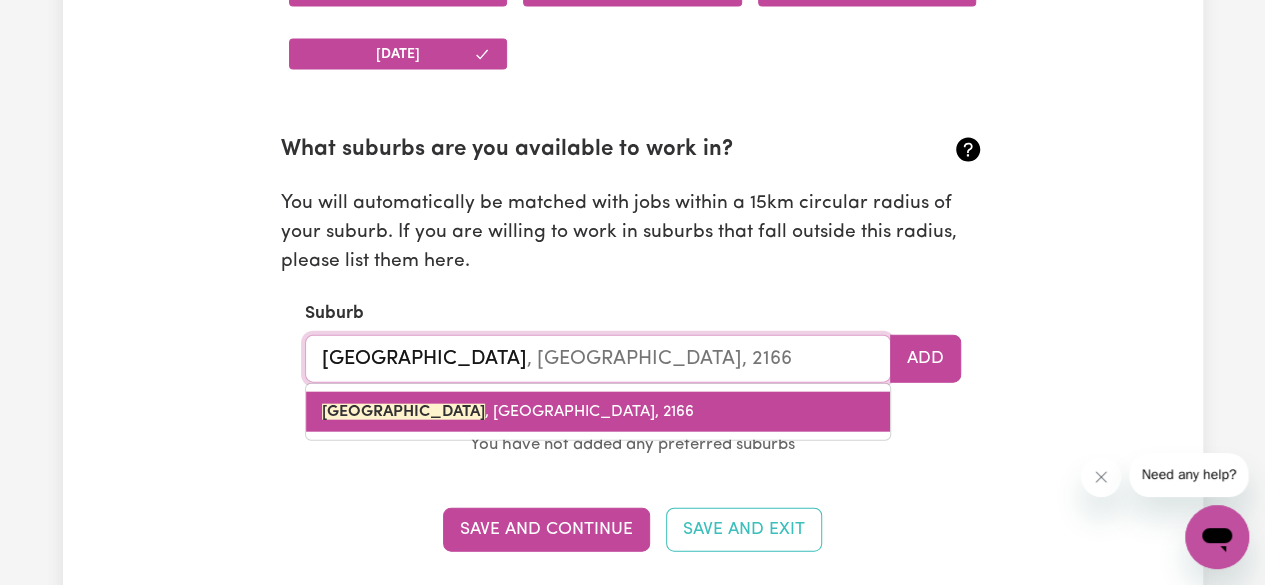 click on "[GEOGRAPHIC_DATA]" at bounding box center [403, 412] 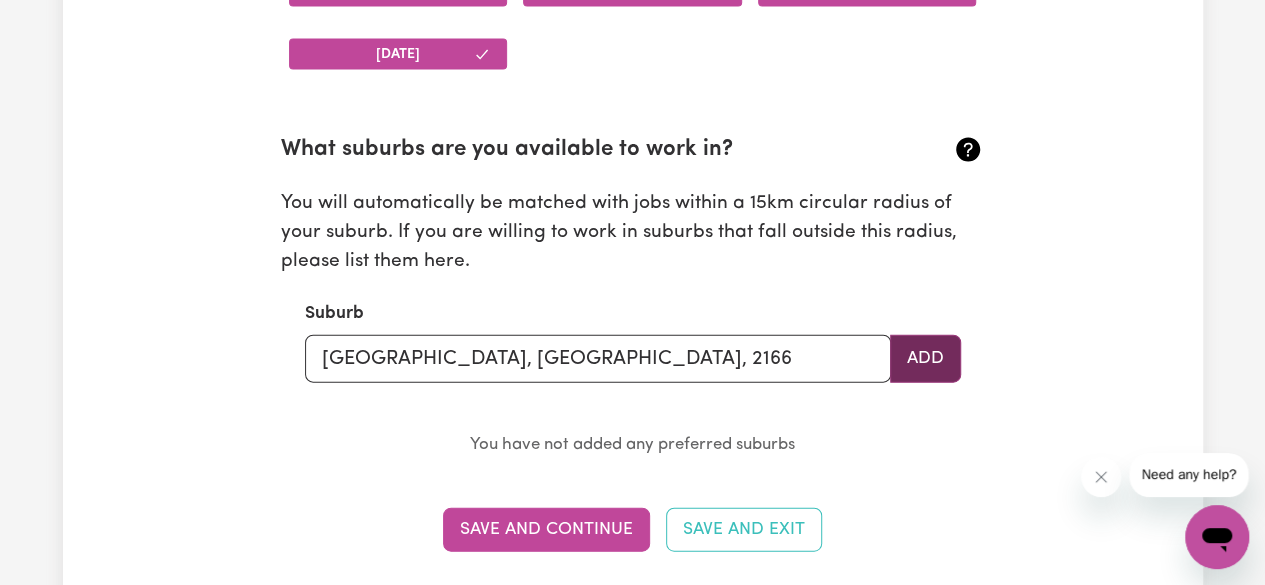 click on "Add" at bounding box center [925, 359] 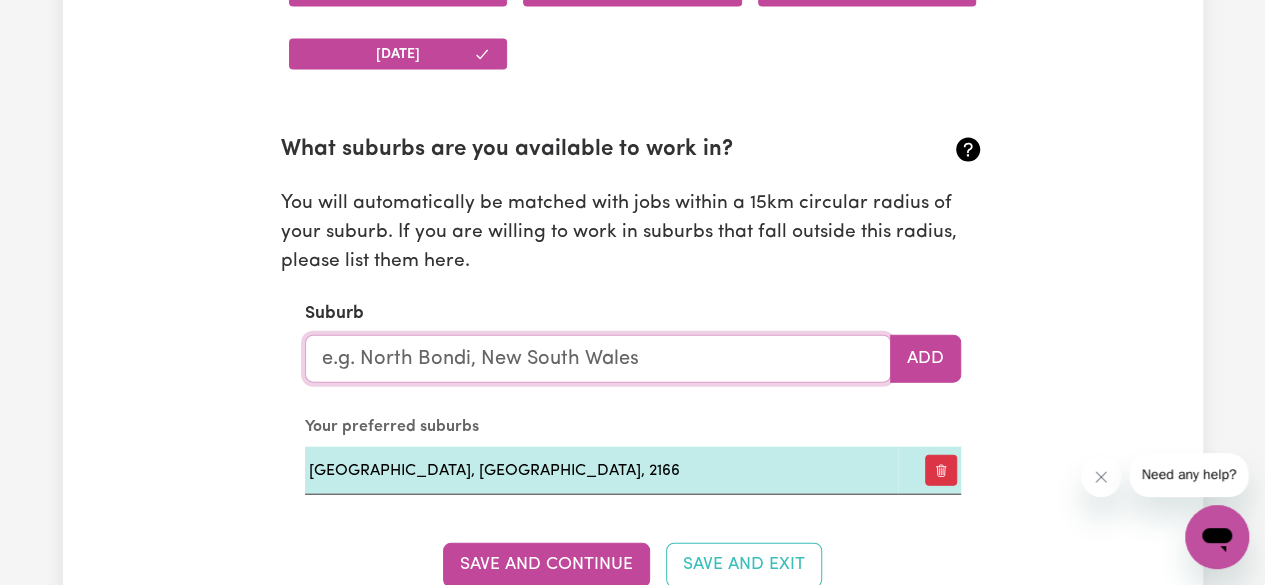 click at bounding box center (598, 359) 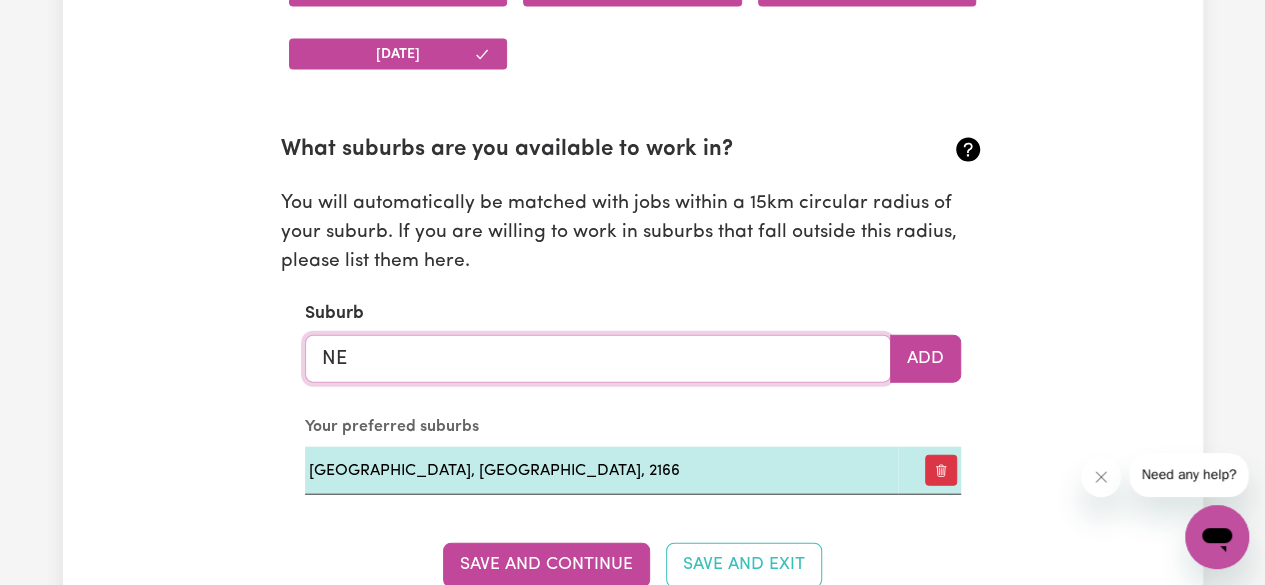 type on "NEM" 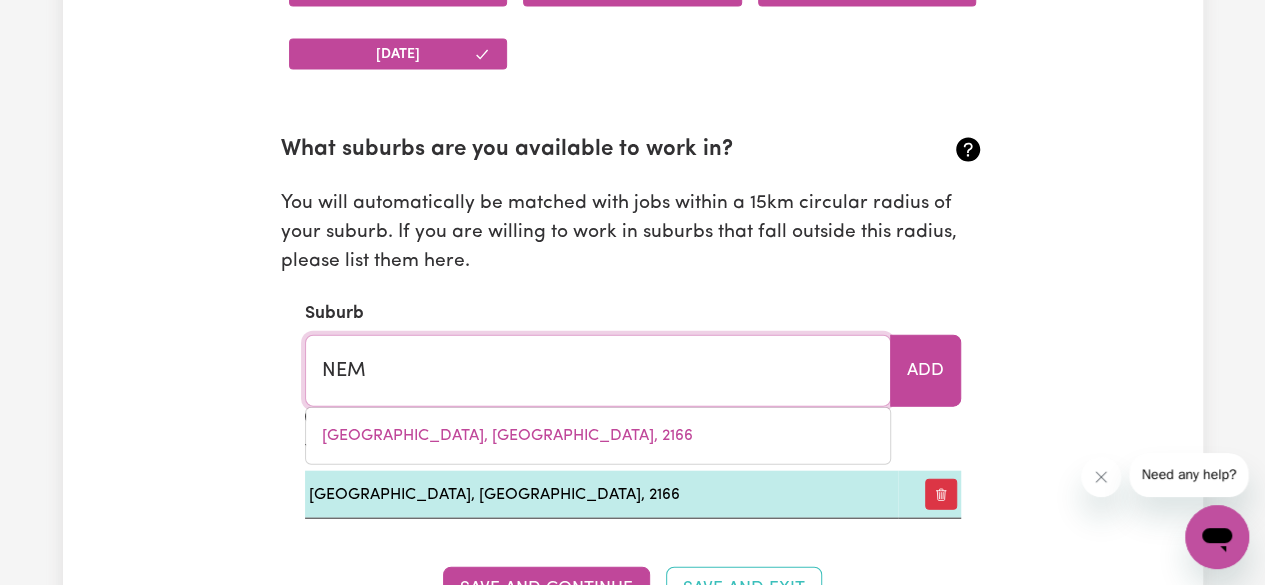 type on "NEMARLUK, [GEOGRAPHIC_DATA], 0822" 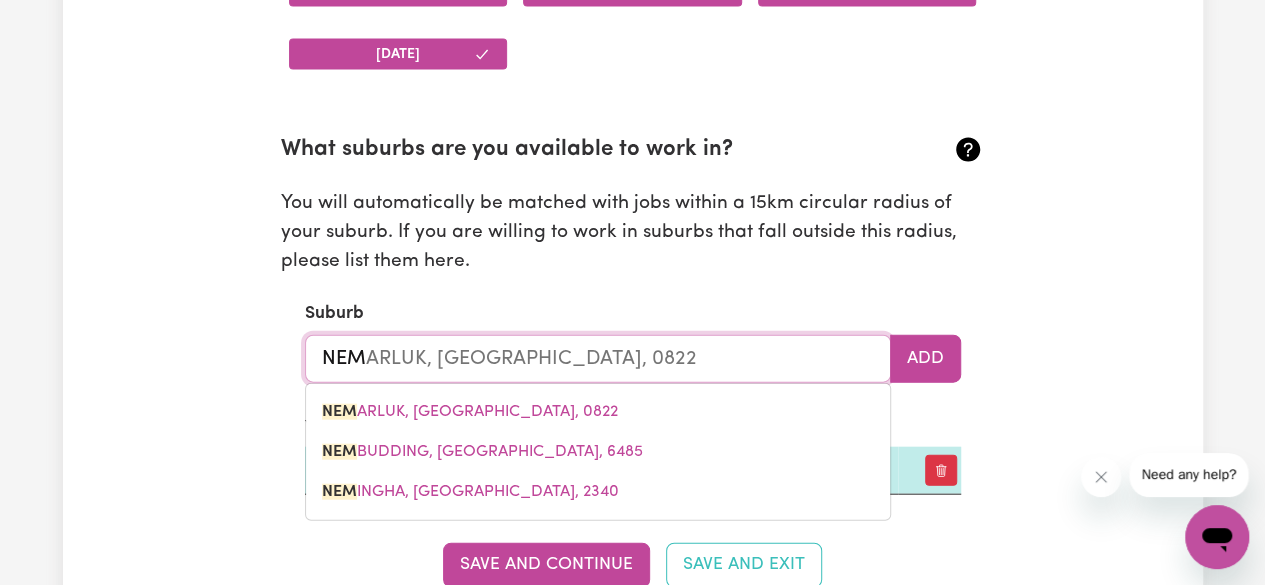 type on "NE" 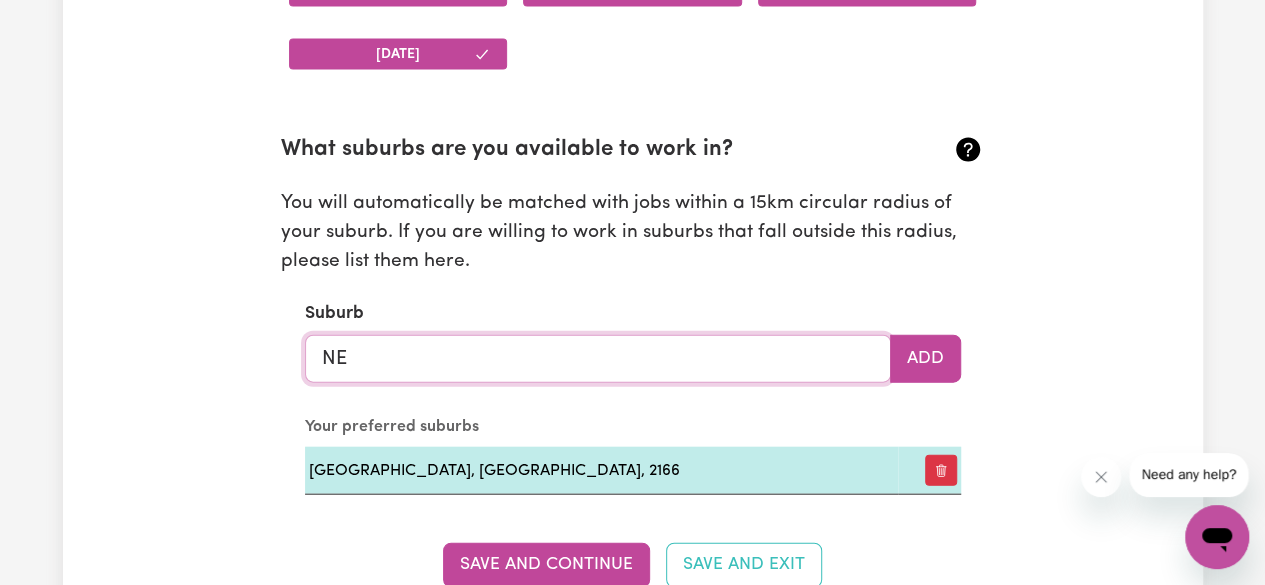 type on "NEW" 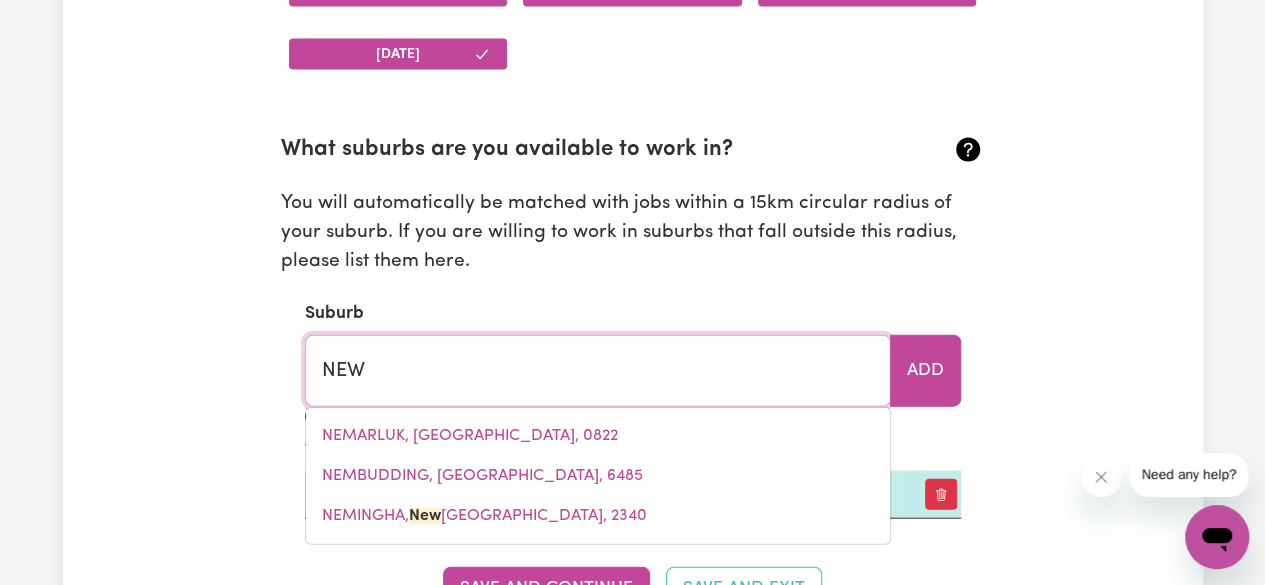 type on "[GEOGRAPHIC_DATA], [GEOGRAPHIC_DATA], 4680" 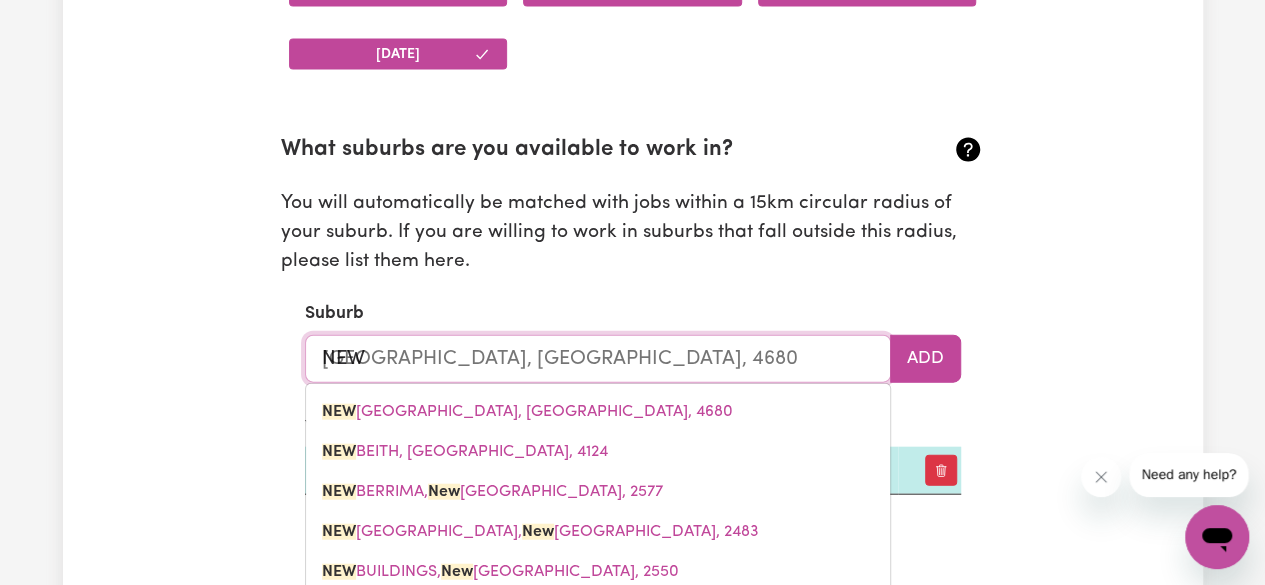 type on "NEWC" 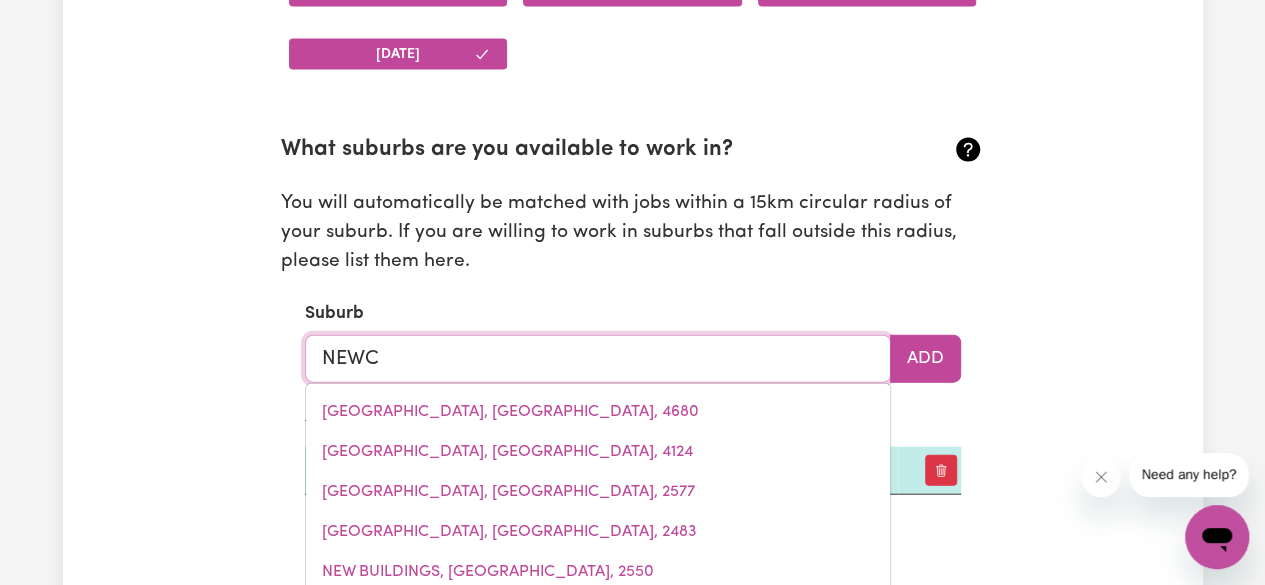 type on "NEWCARLBEON, [GEOGRAPHIC_DATA], 6475" 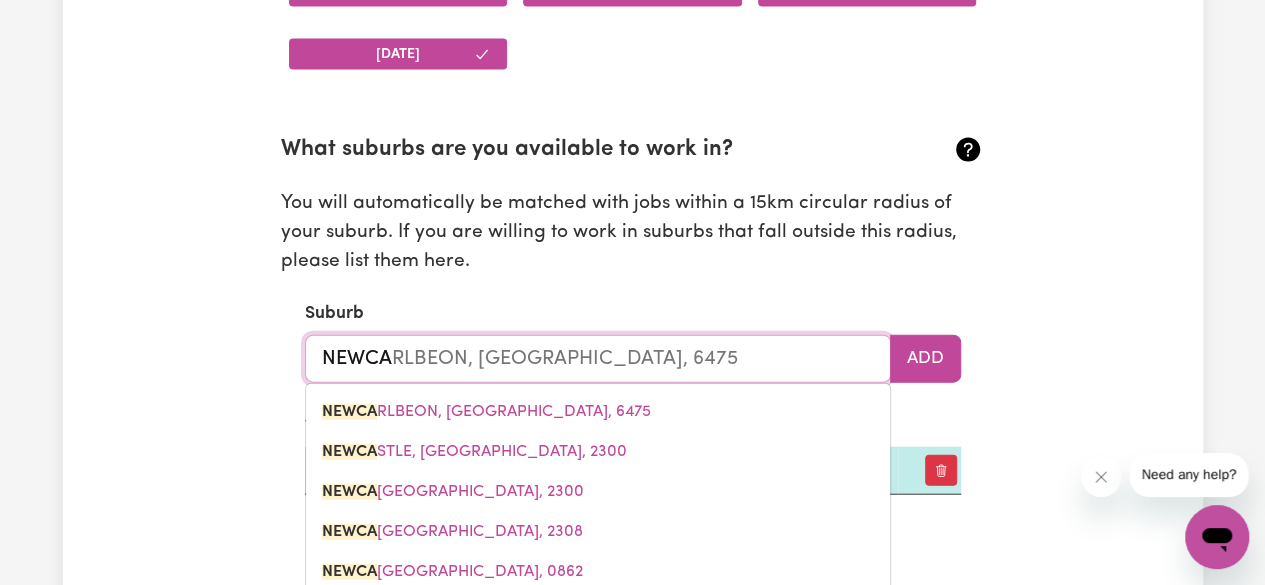 type on "NEWCAS" 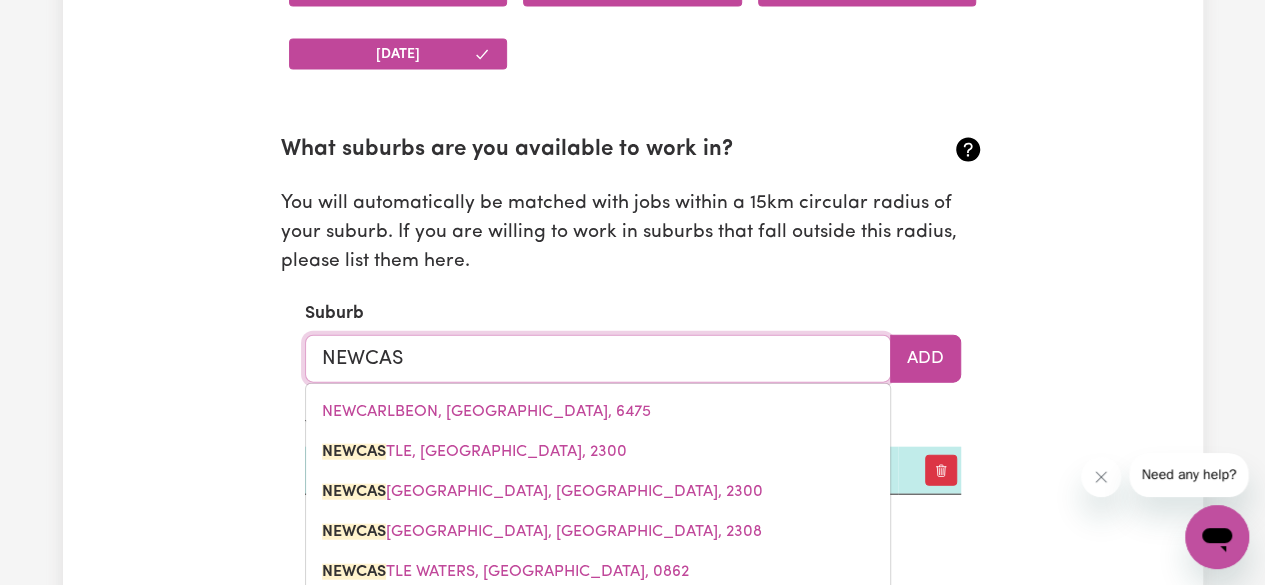 type on "[GEOGRAPHIC_DATA]" 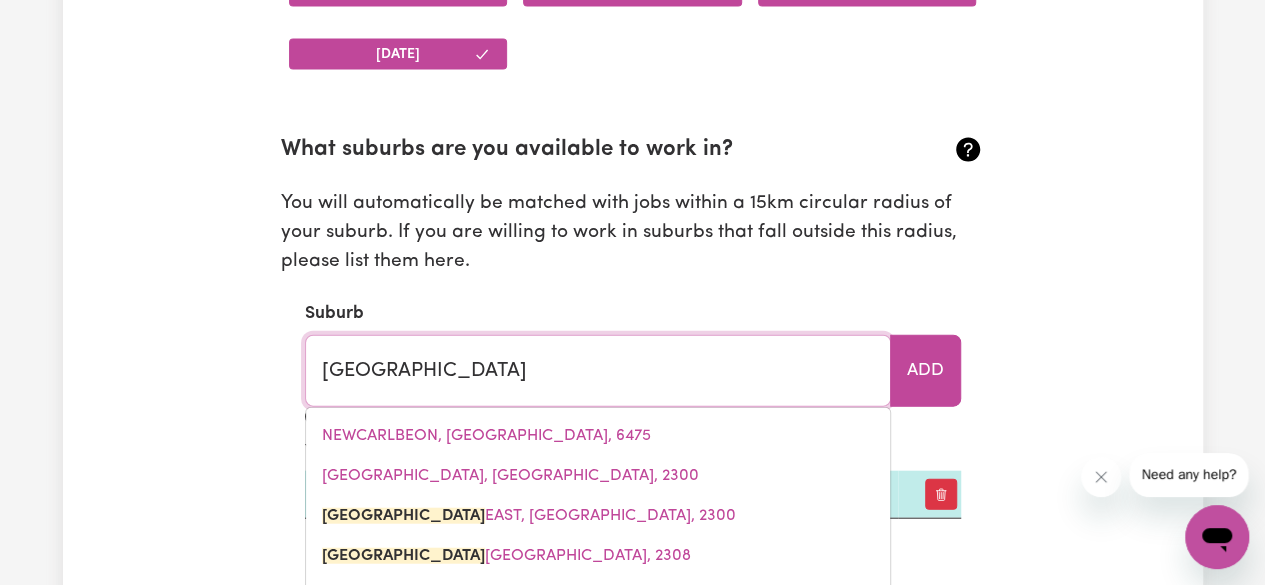 type on "[GEOGRAPHIC_DATA], [GEOGRAPHIC_DATA], 2300" 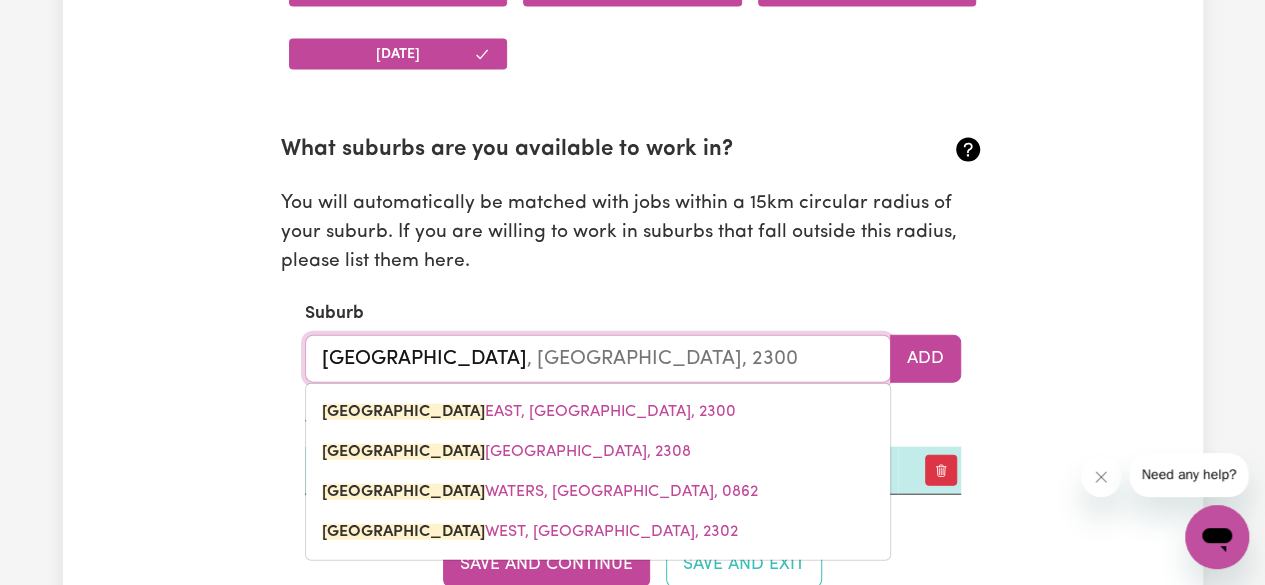 type on "[GEOGRAPHIC_DATA]" 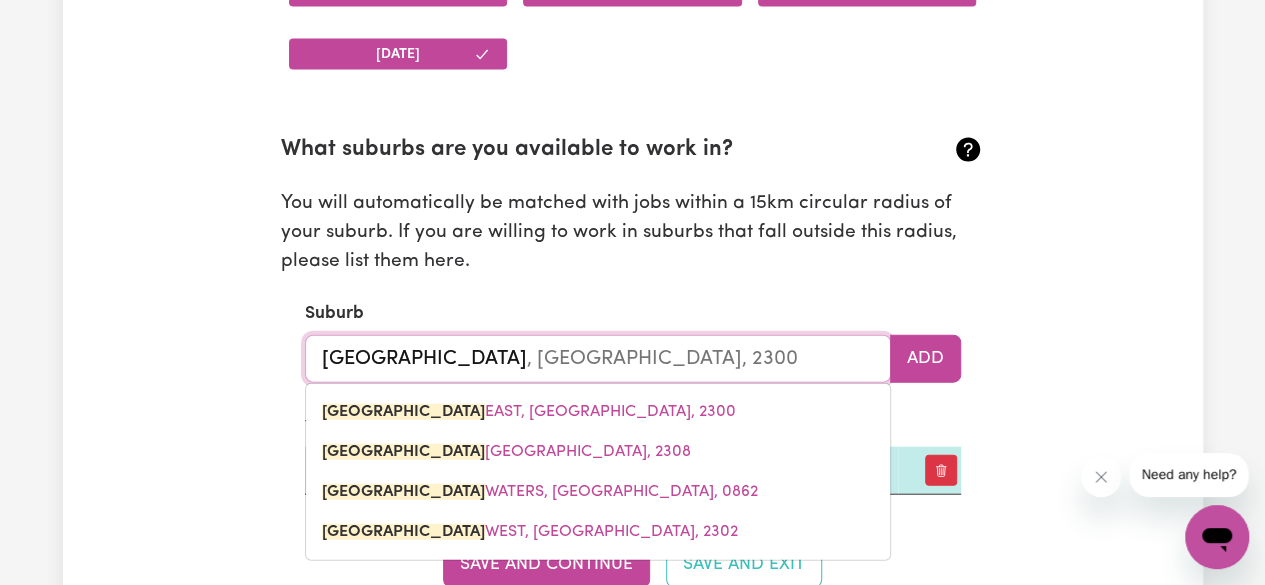 type on "[GEOGRAPHIC_DATA], [GEOGRAPHIC_DATA], 2300" 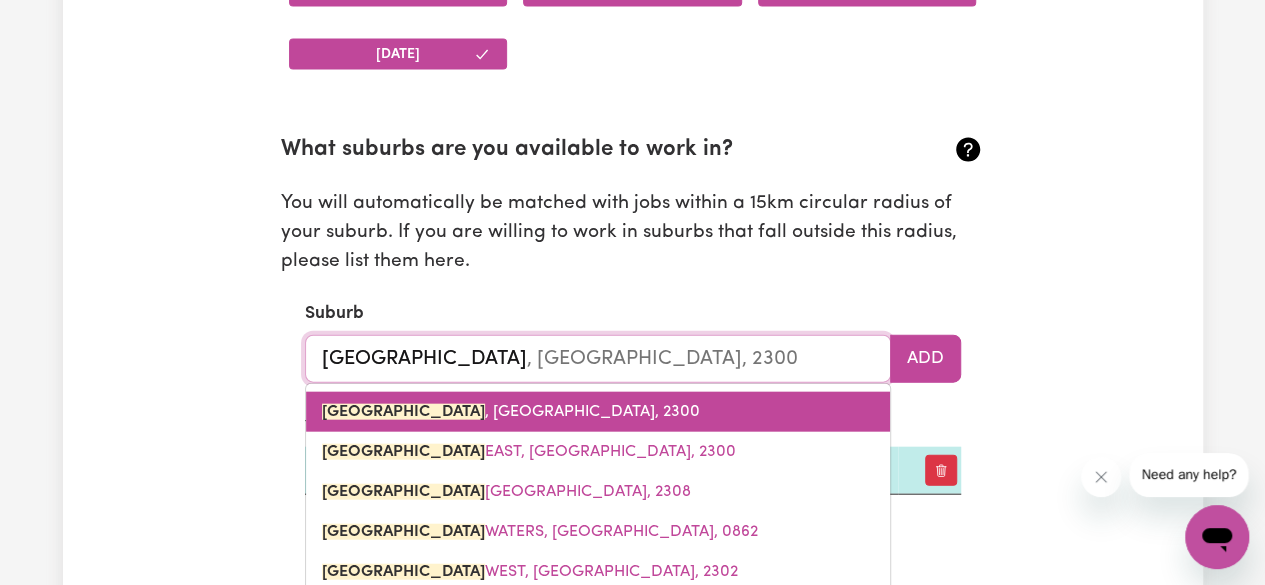 click on "[GEOGRAPHIC_DATA] , [GEOGRAPHIC_DATA], 2300" at bounding box center [511, 412] 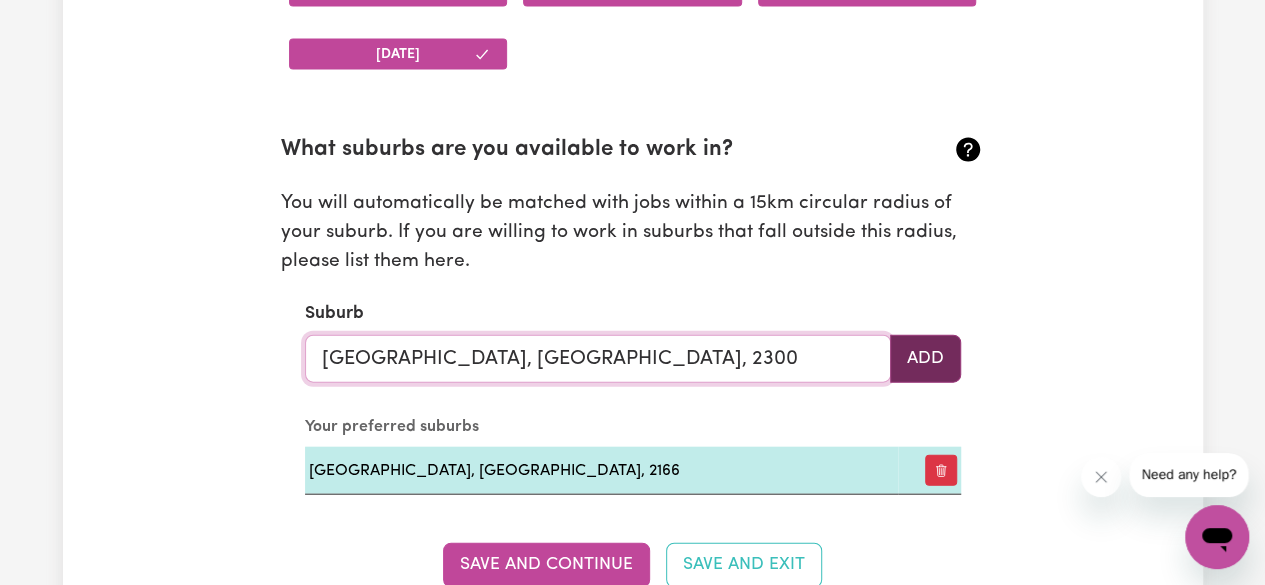 type on "[GEOGRAPHIC_DATA], [GEOGRAPHIC_DATA], 2300" 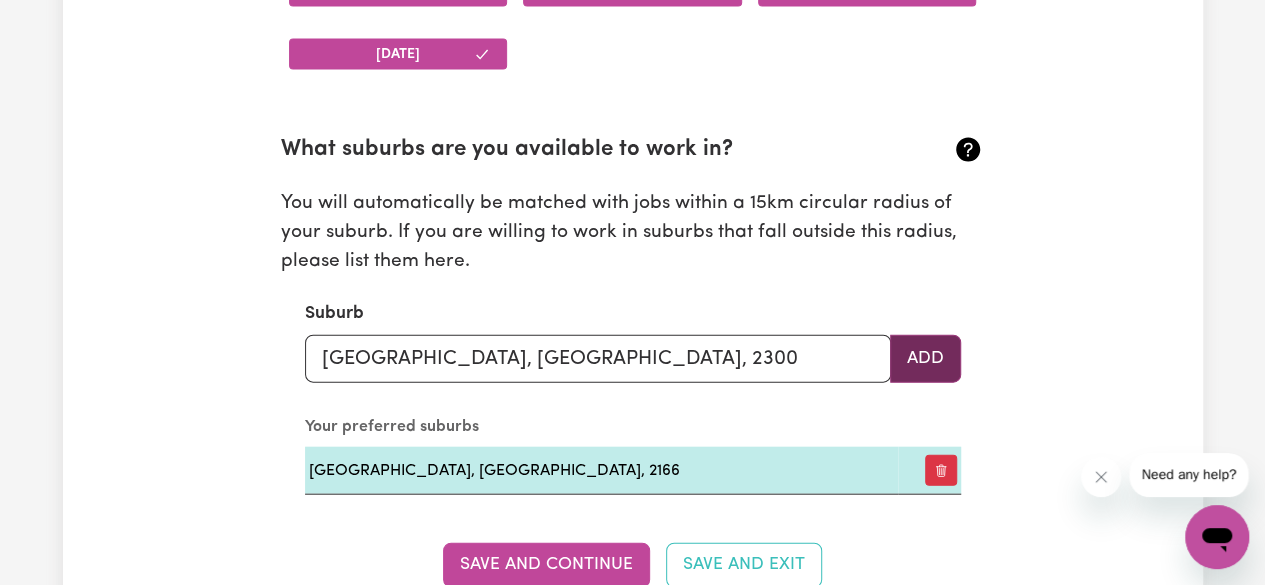 click on "Add" at bounding box center (925, 359) 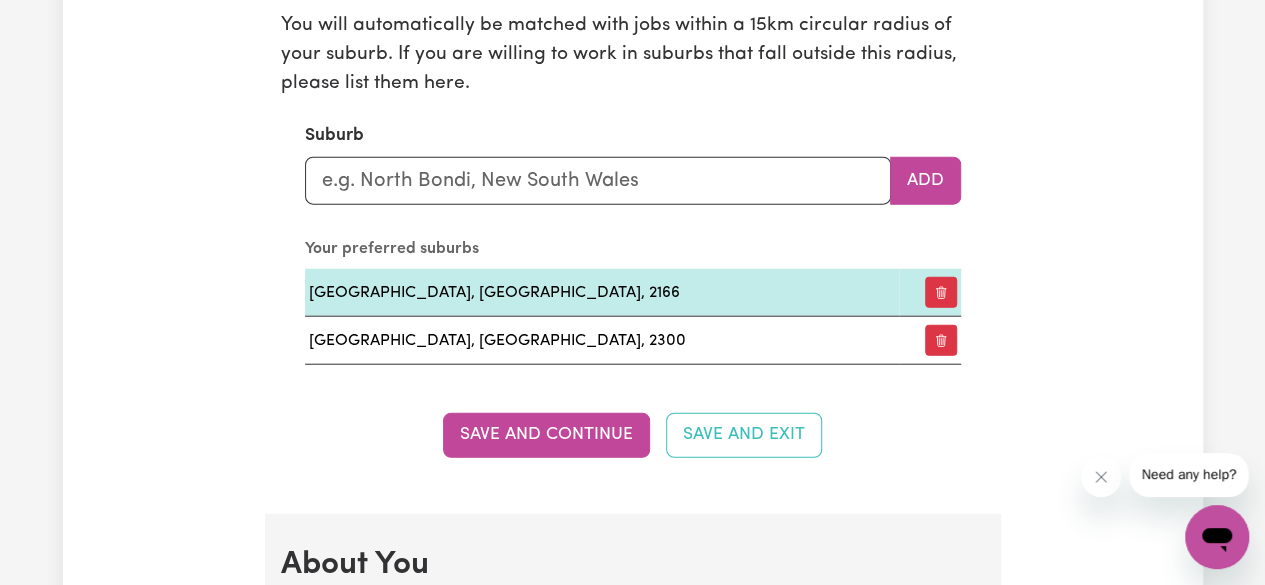 scroll, scrollTop: 2315, scrollLeft: 0, axis: vertical 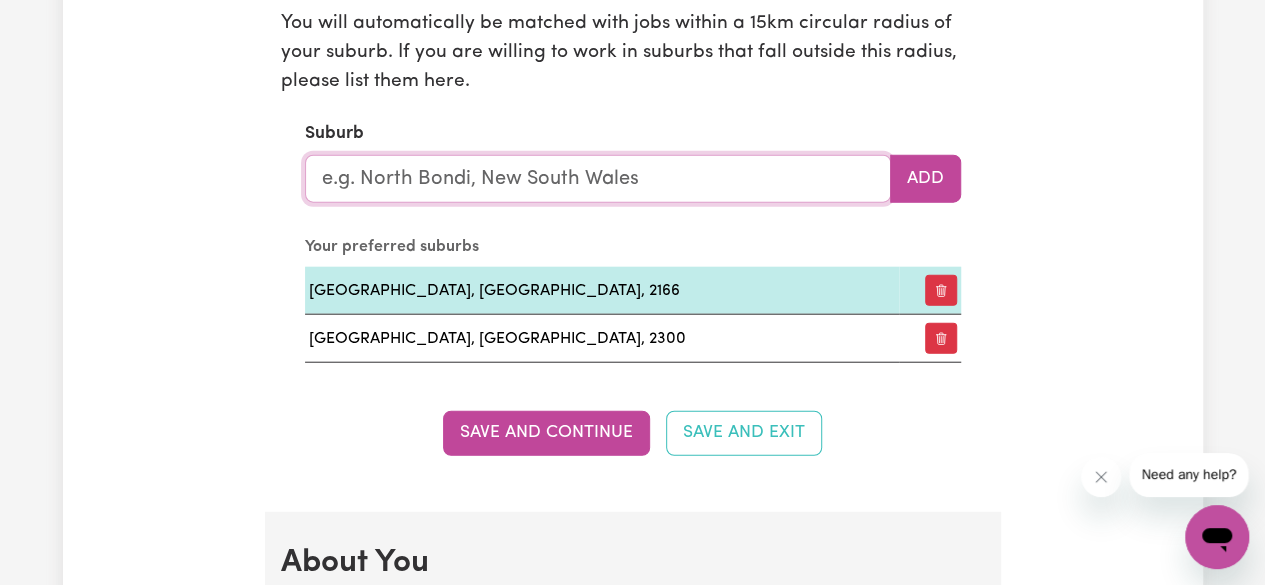 click at bounding box center (598, 179) 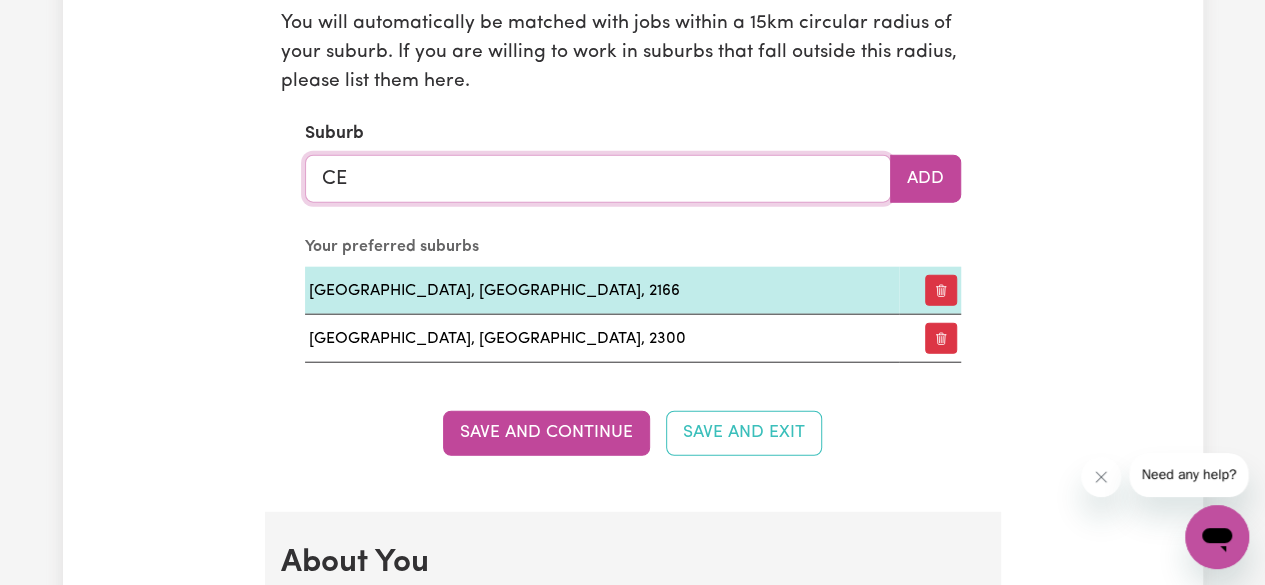 type on "CEN" 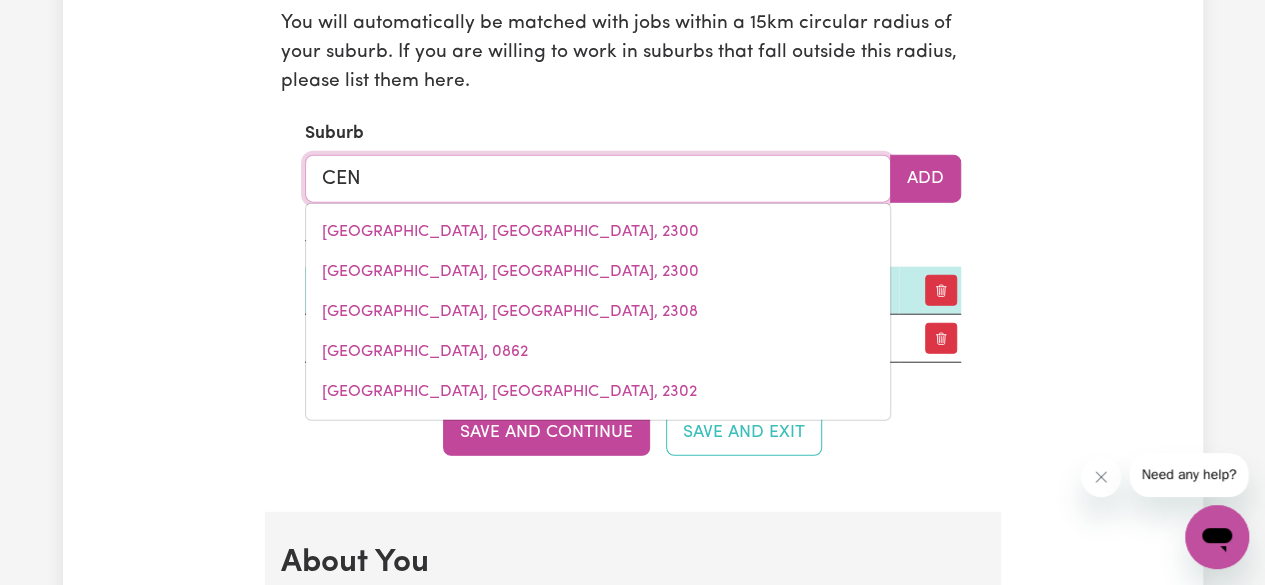 type on "[GEOGRAPHIC_DATA], [GEOGRAPHIC_DATA], 4350" 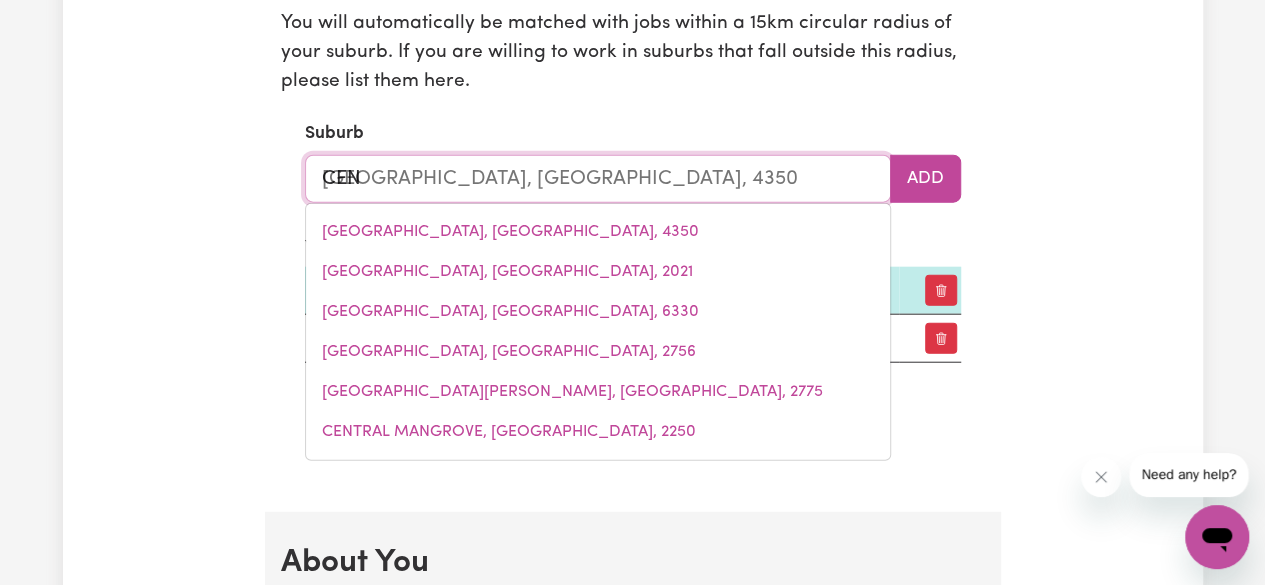 type on "CENR" 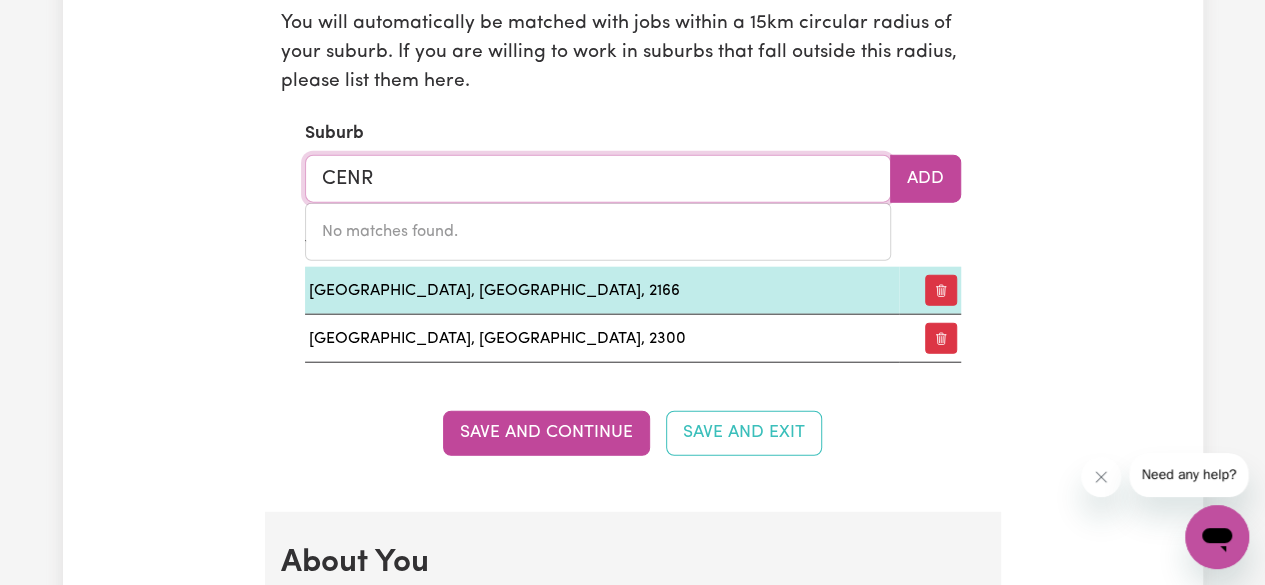 type on "CEN" 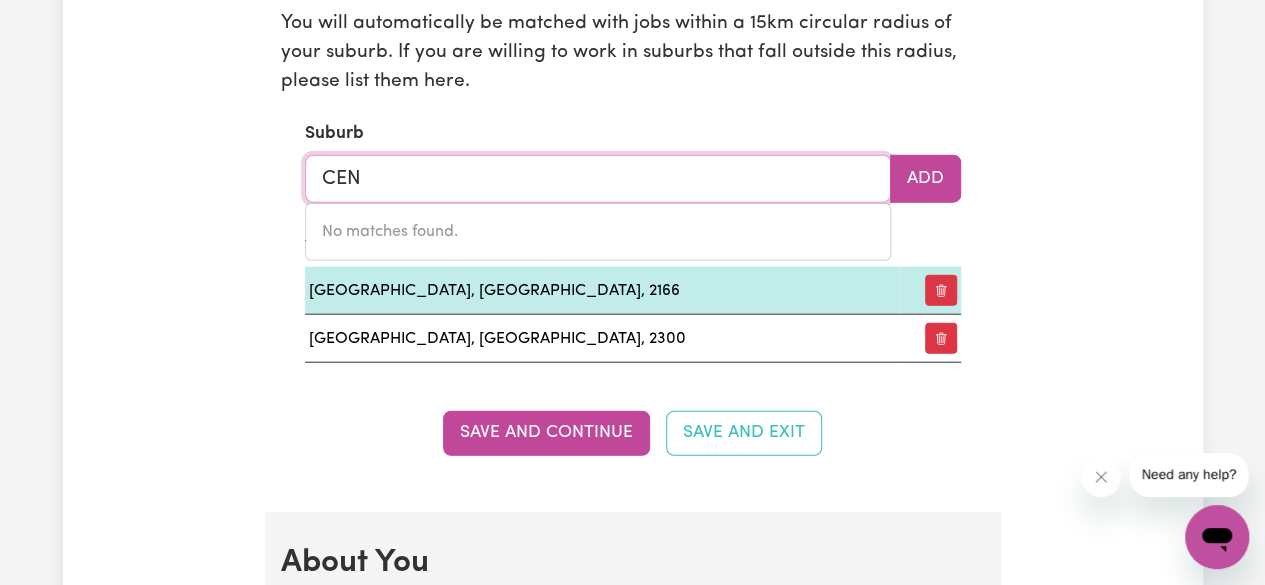 type on "[GEOGRAPHIC_DATA], [GEOGRAPHIC_DATA], 4350" 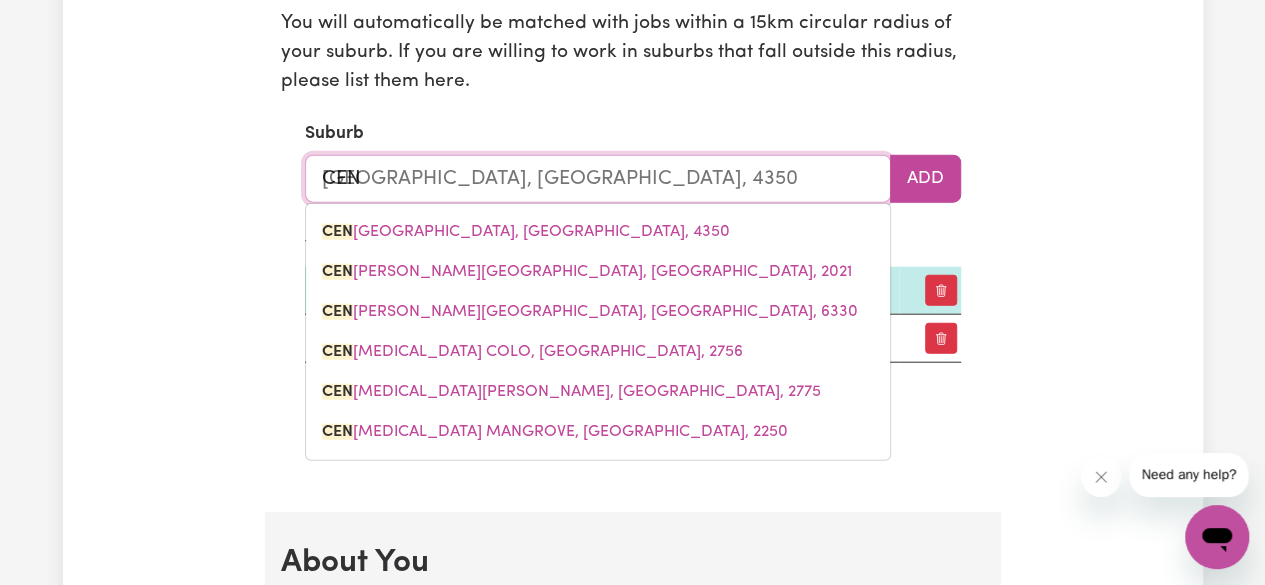 type on "CENT" 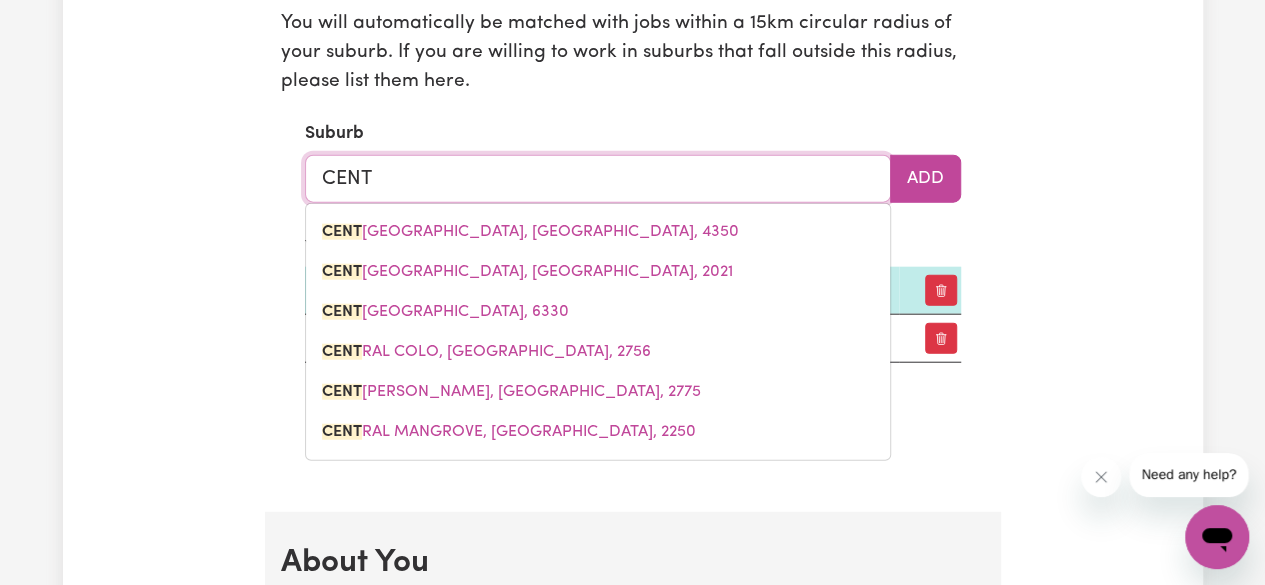 type on "[GEOGRAPHIC_DATA], [GEOGRAPHIC_DATA], 4350" 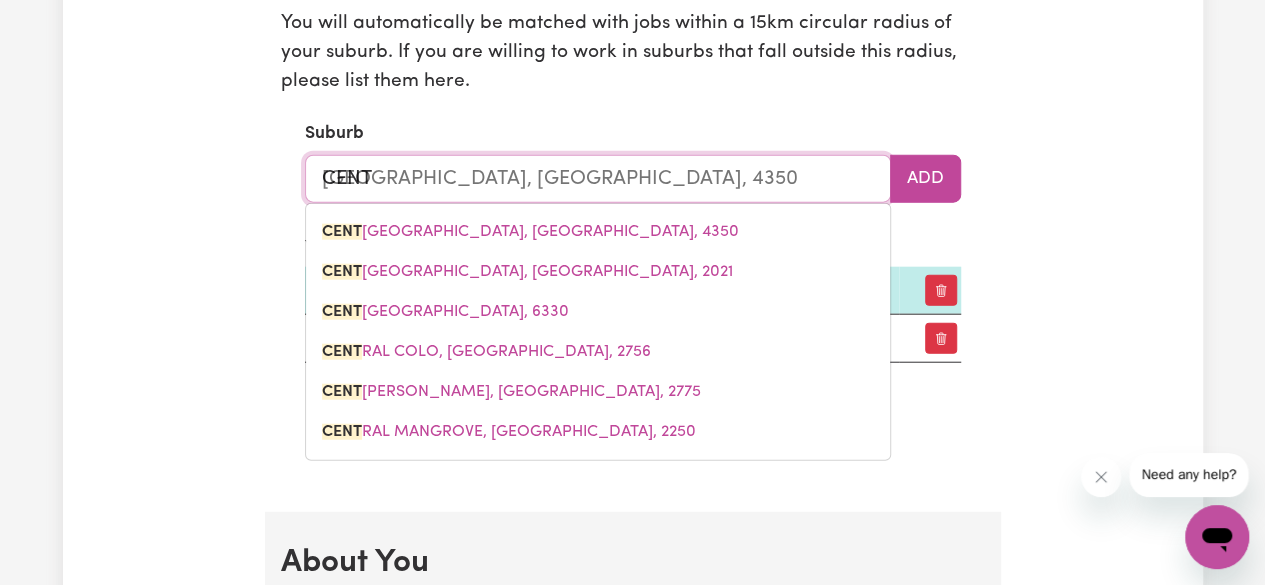 type on "CENTR" 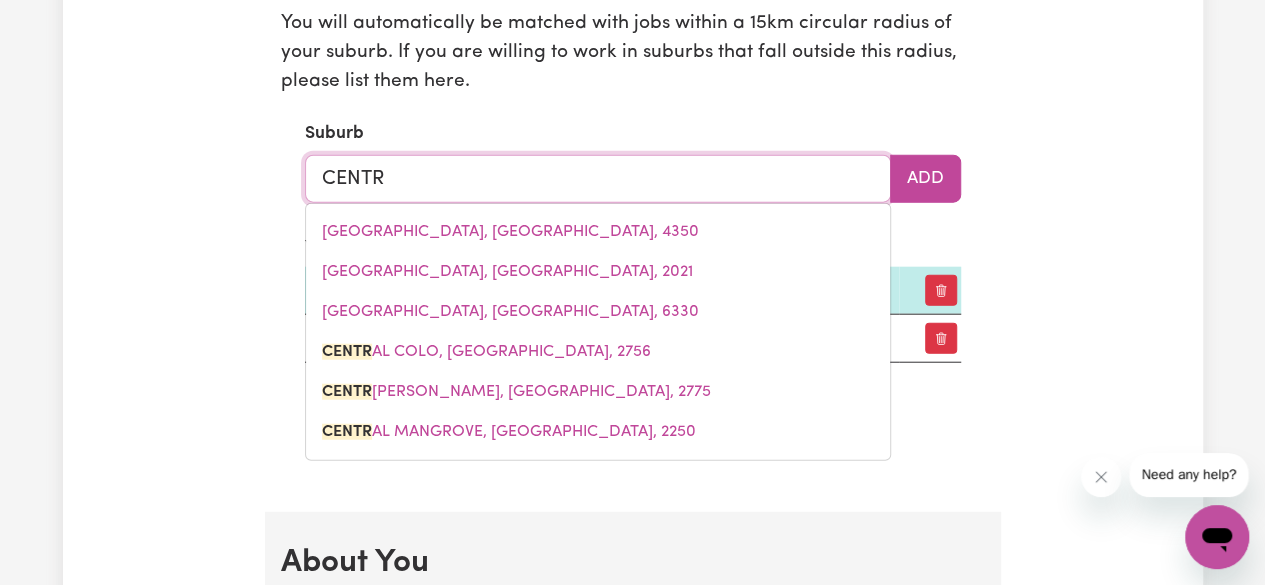 type on "[GEOGRAPHIC_DATA], [GEOGRAPHIC_DATA], 2756" 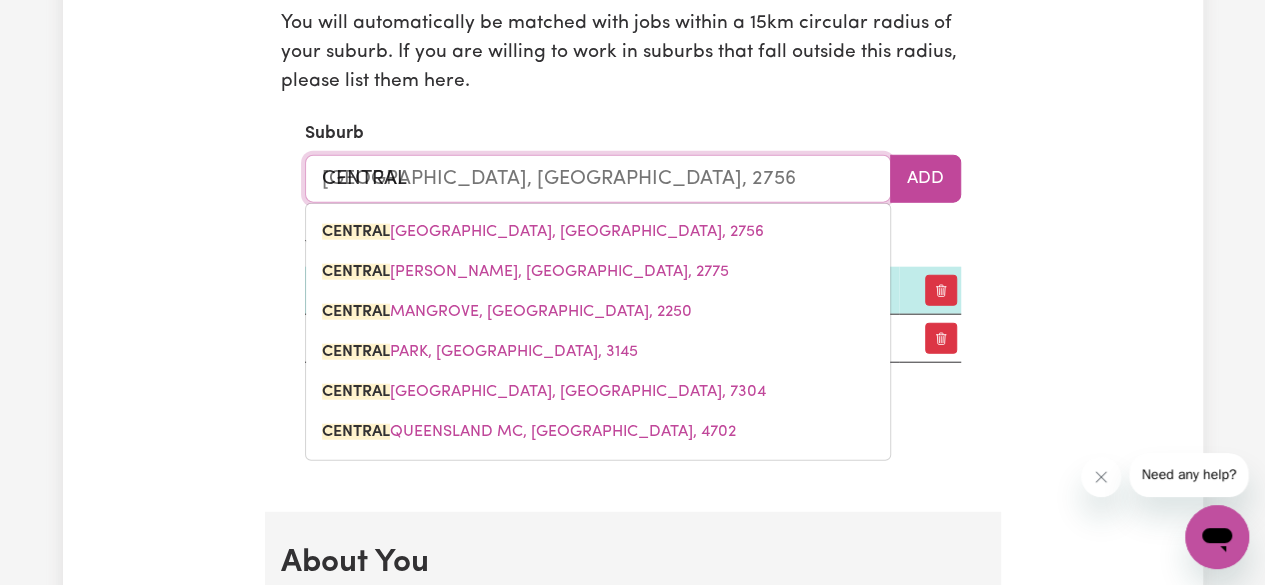 type on "CENTRALC" 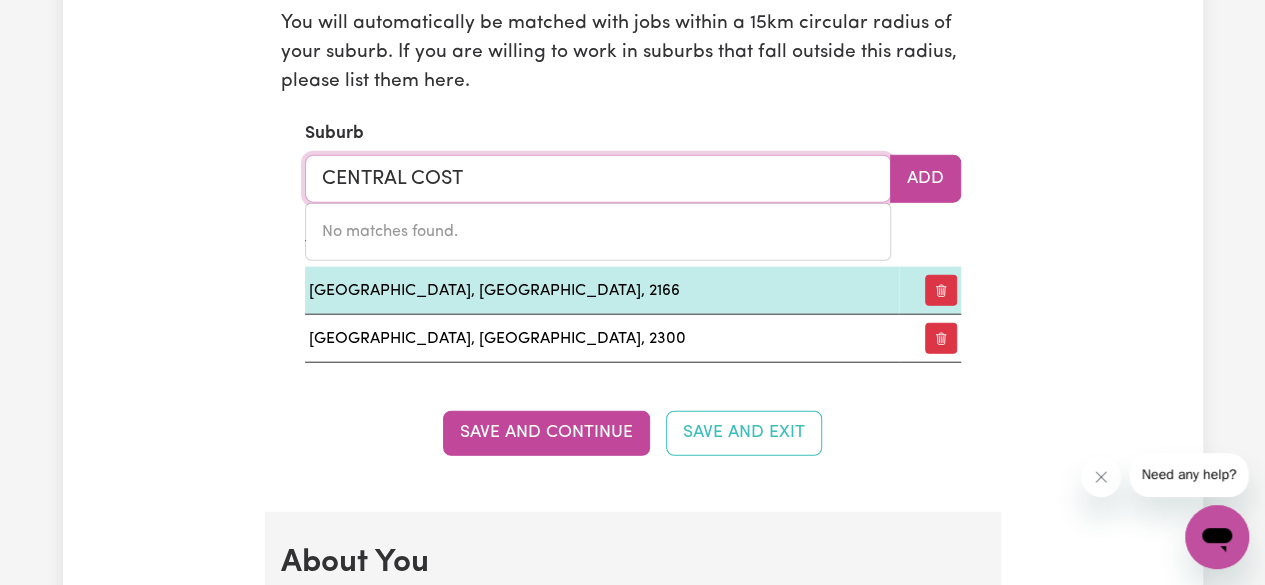 click on "CENTRAL COST" at bounding box center (598, 179) 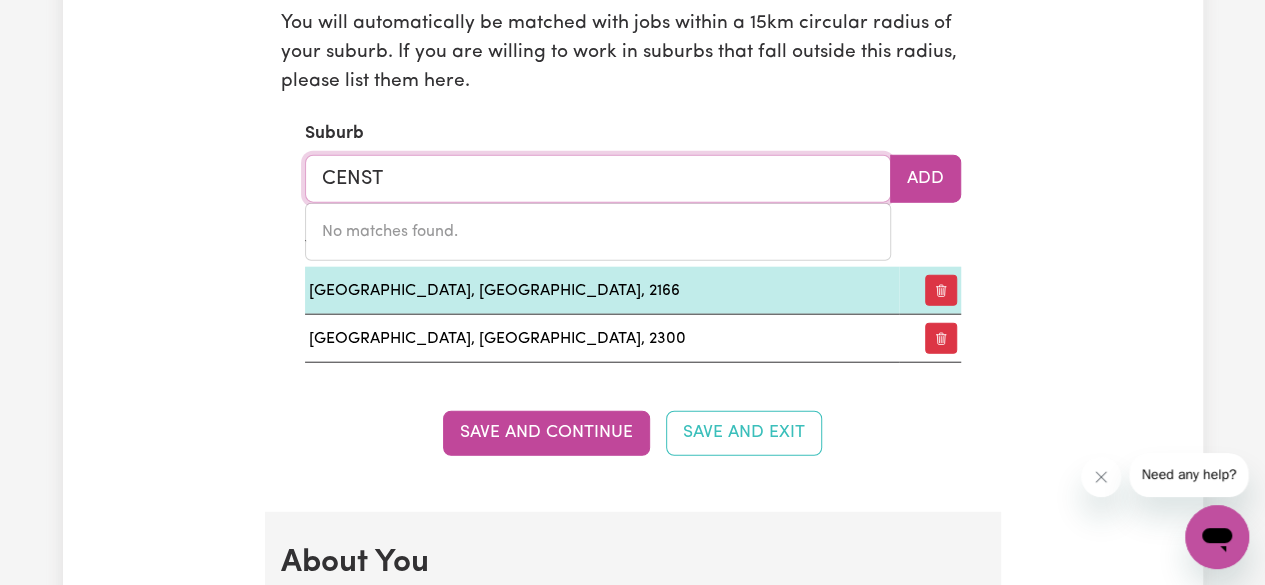 click on "CENST" at bounding box center (598, 179) 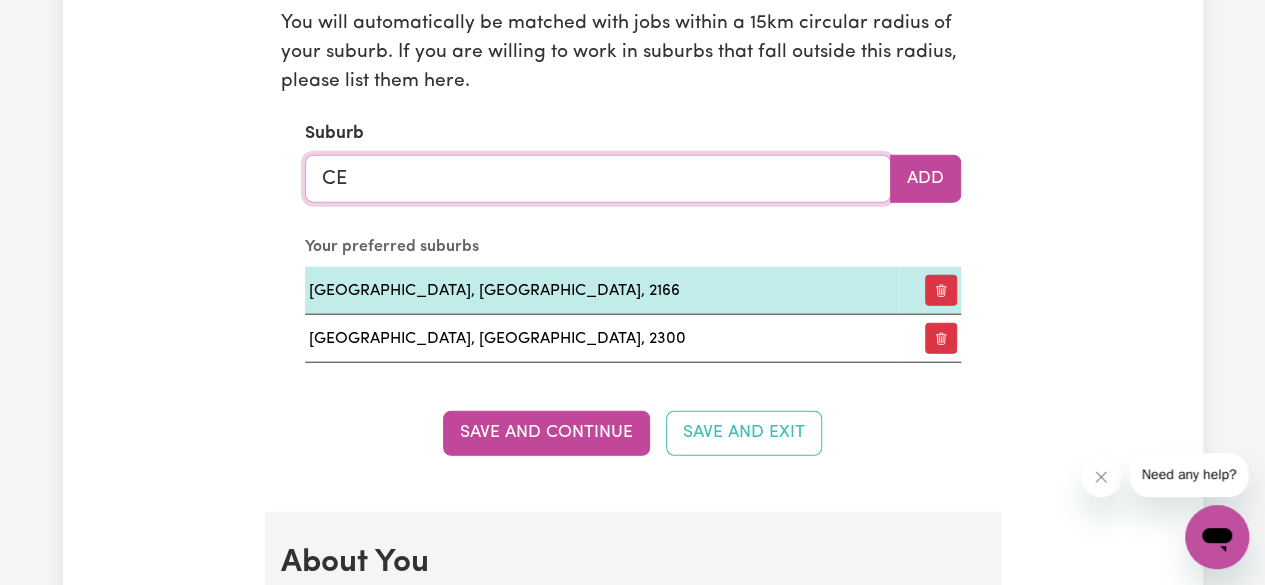 type on "C" 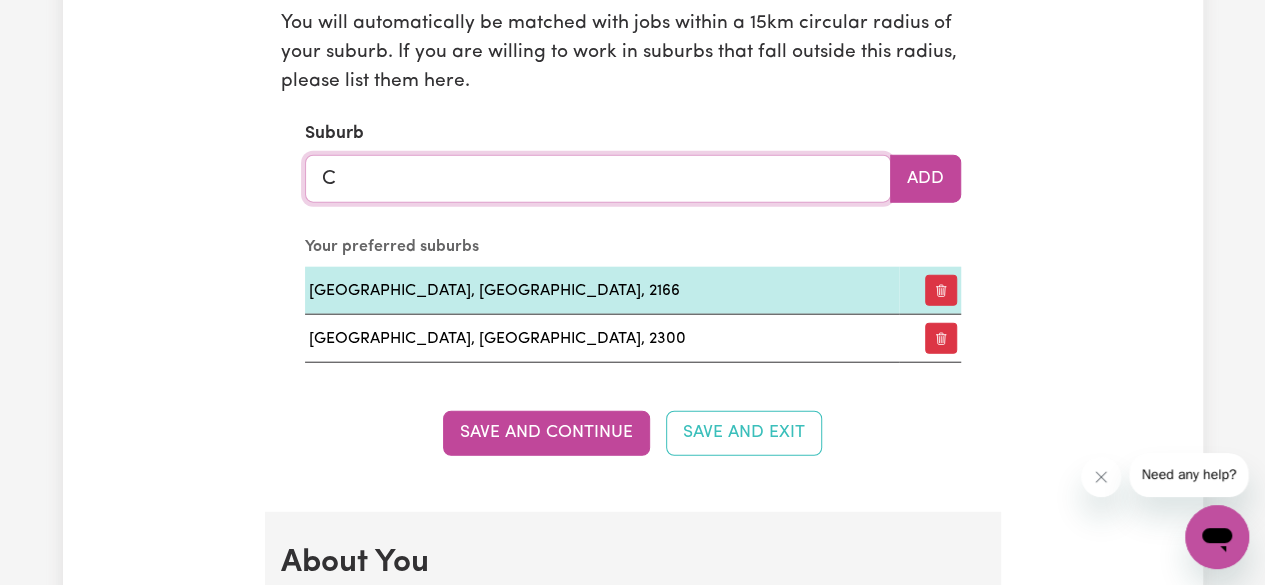 type 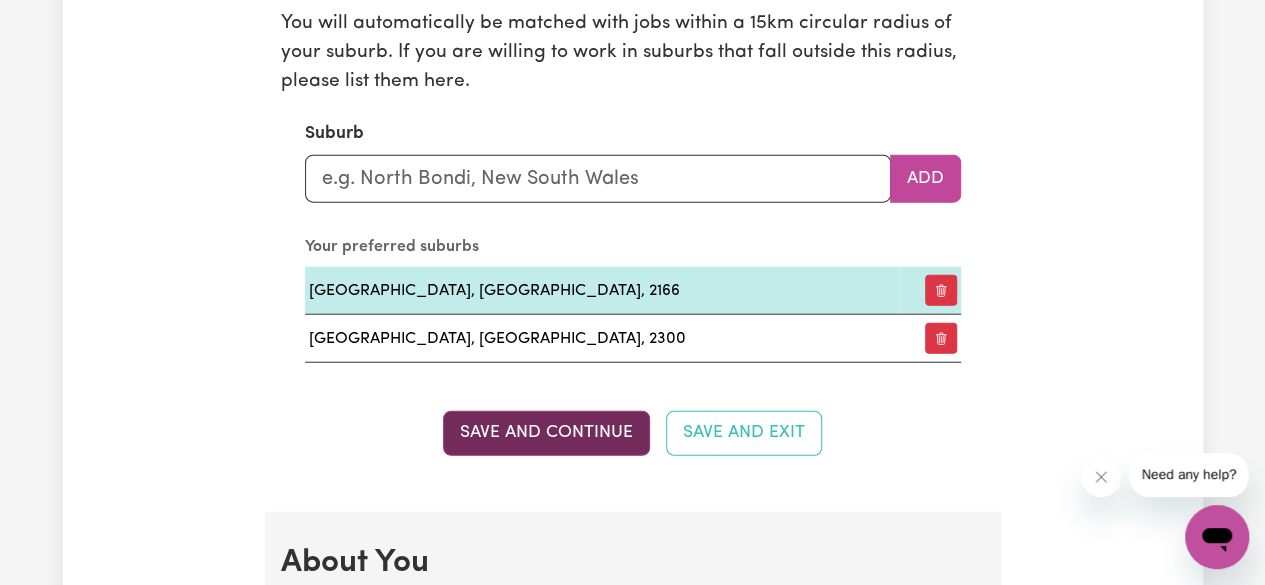drag, startPoint x: 251, startPoint y: 389, endPoint x: 486, endPoint y: 428, distance: 238.21419 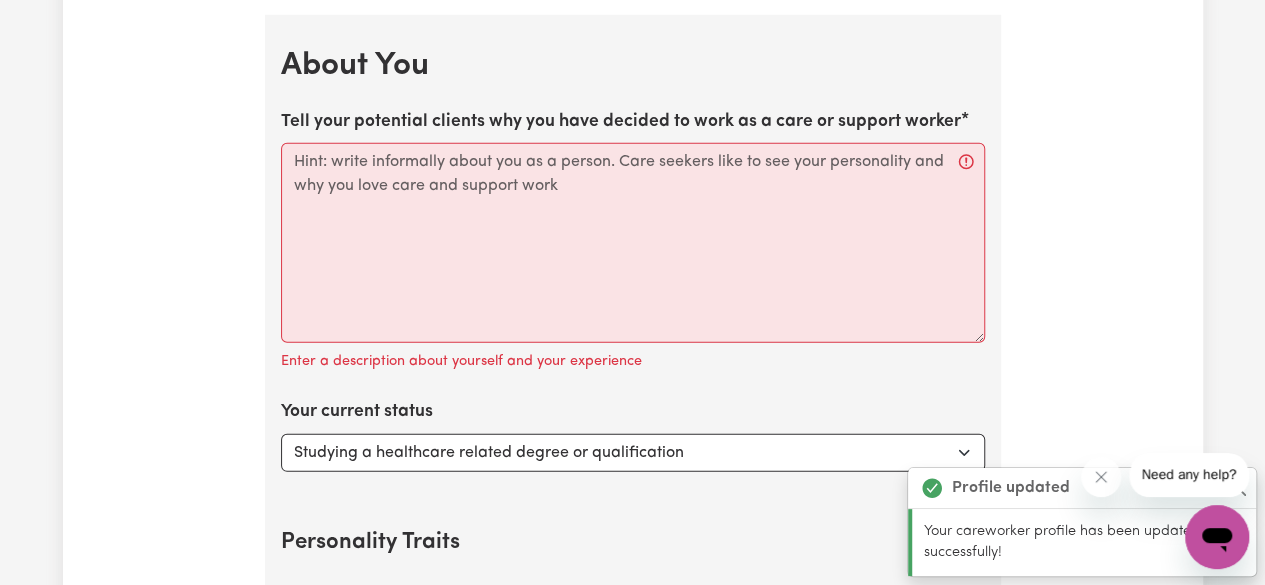 scroll, scrollTop: 2820, scrollLeft: 0, axis: vertical 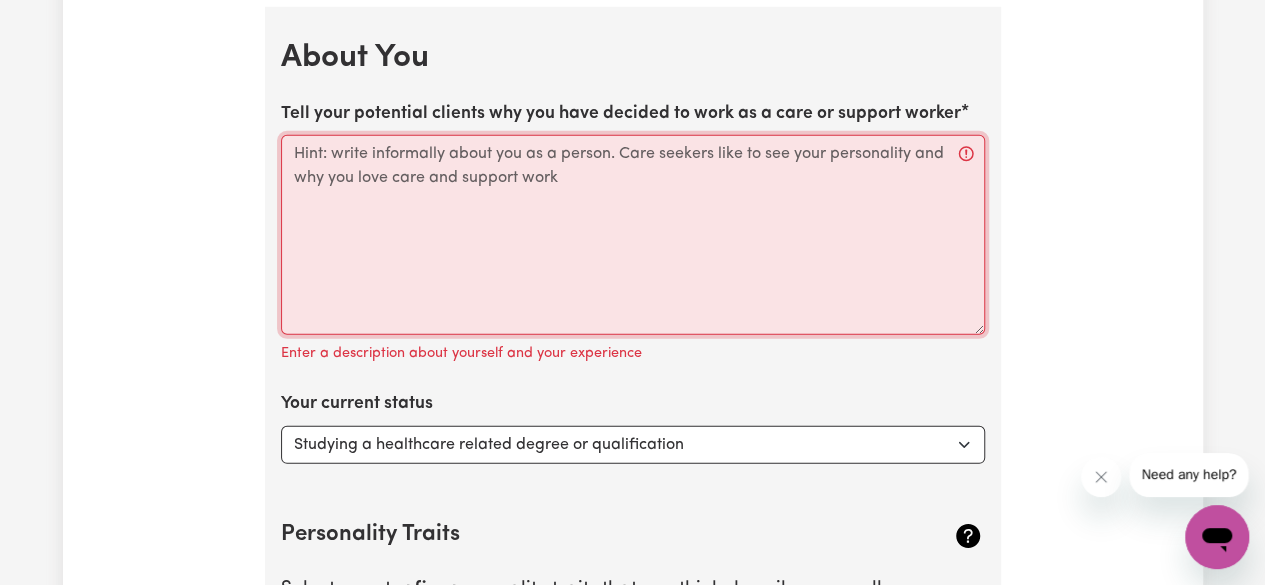 drag, startPoint x: 294, startPoint y: 144, endPoint x: 287, endPoint y: 155, distance: 13.038404 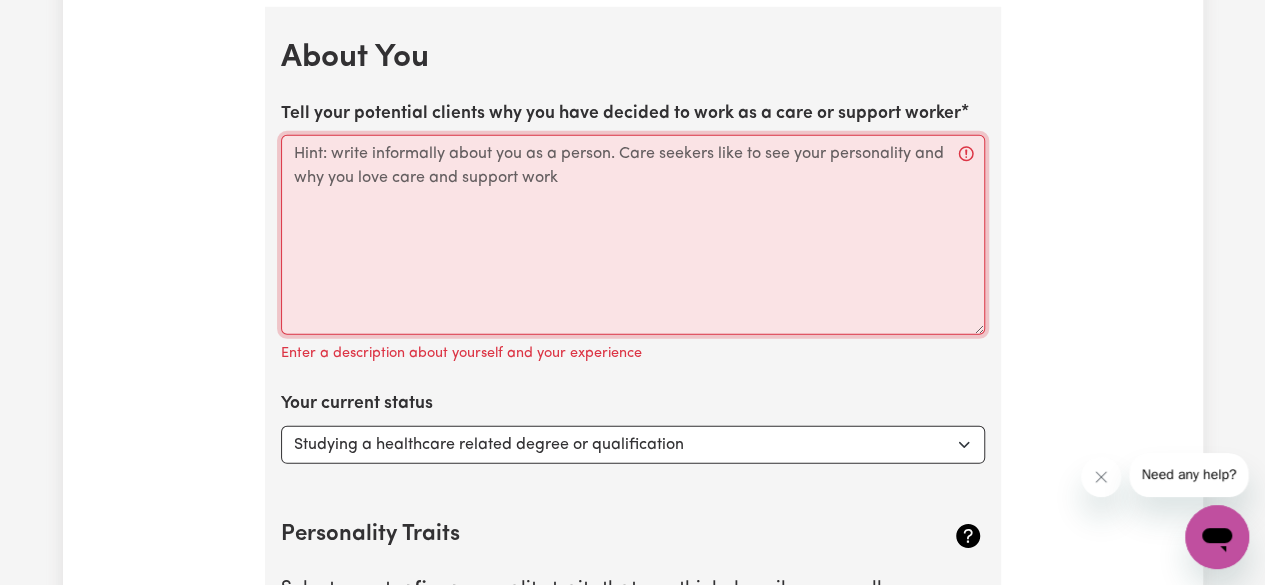 click on "Tell your potential clients why you have decided to work as a care or support worker" at bounding box center [633, 235] 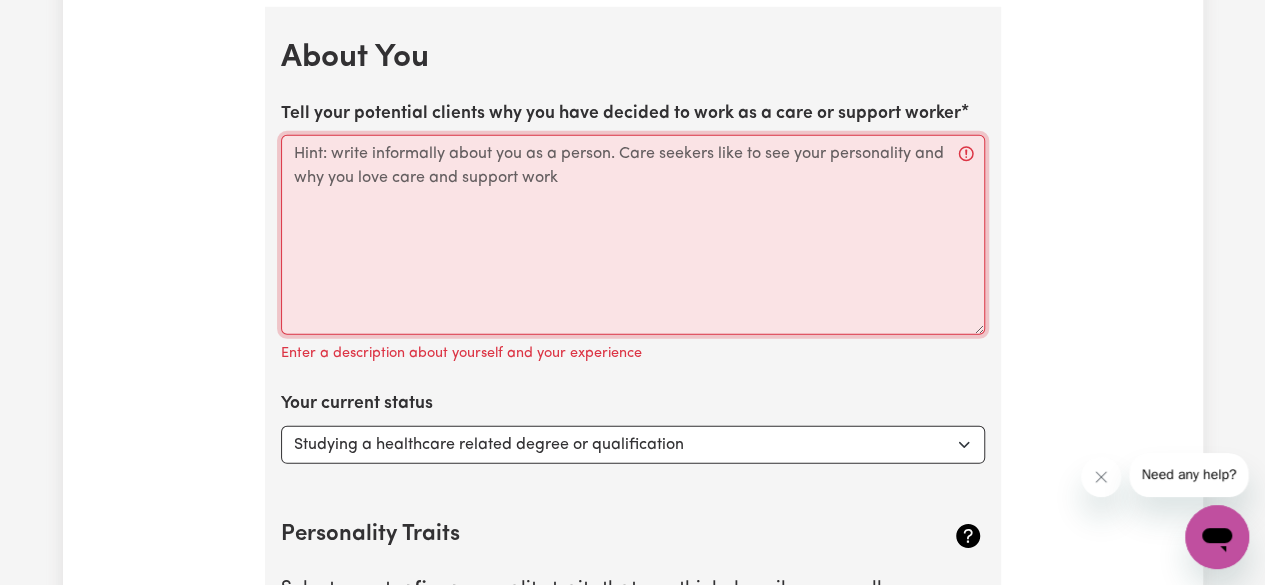 drag, startPoint x: 296, startPoint y: 149, endPoint x: 560, endPoint y: 163, distance: 264.37094 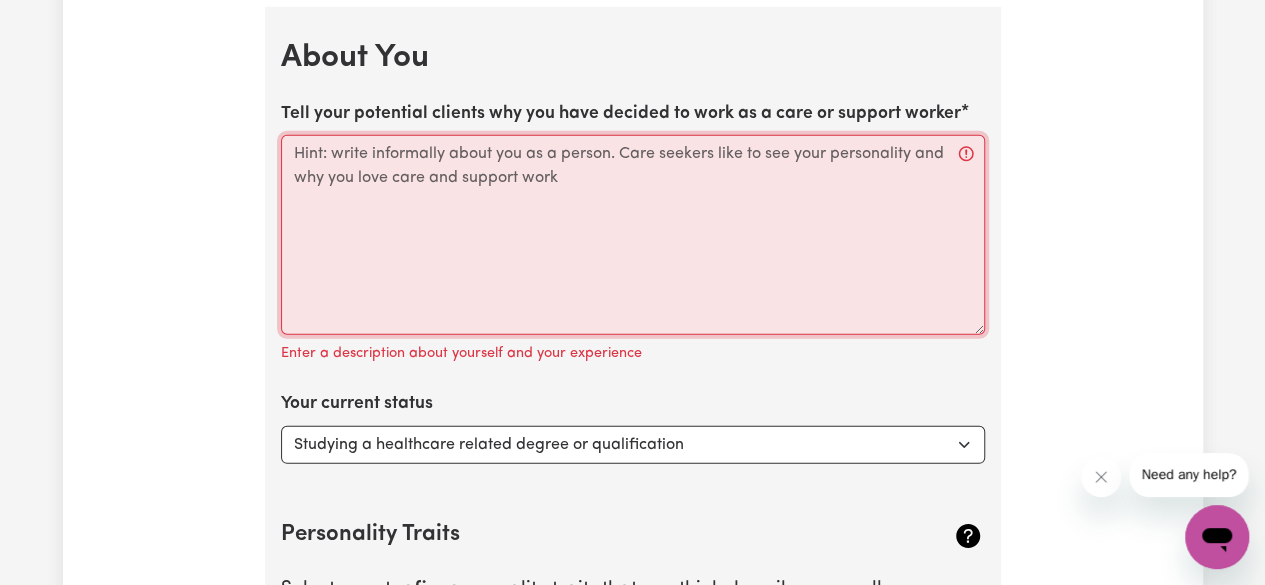 click on "Tell your potential clients why you have decided to work as a care or support worker" at bounding box center (633, 235) 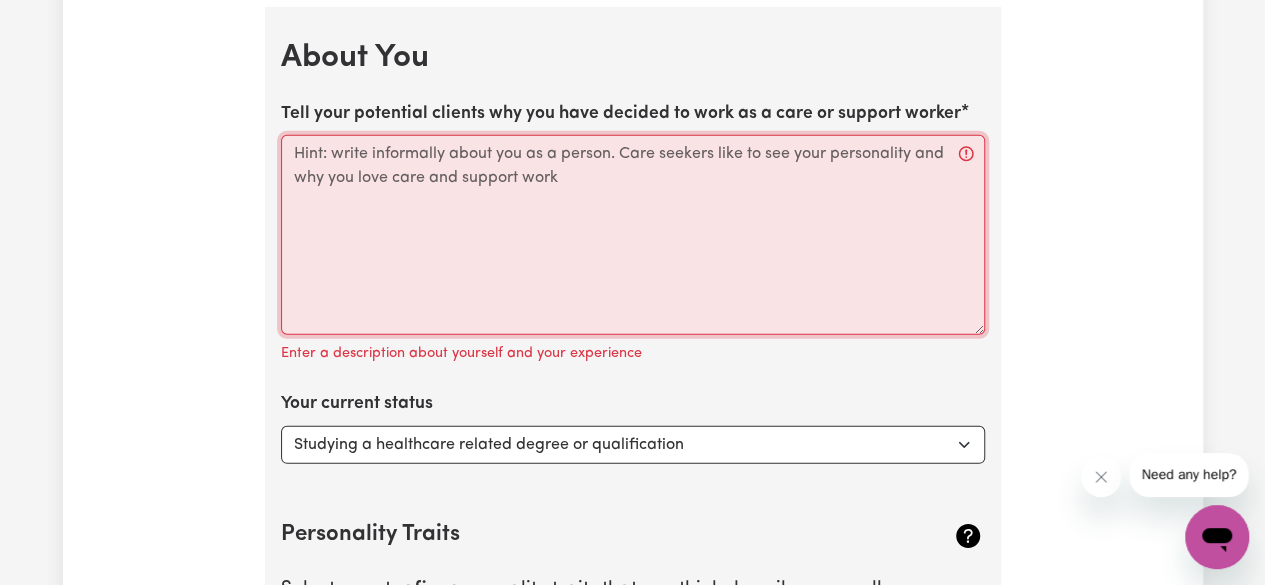 paste on "Loremipsu! Dolo's a consectetura elitsedd ei tem incididu:
---
**Utl E Dolor ma Aliq en a Minimve Quisno**
E ullamco la nisial e eacomm co d auteiru inrepr volupta V esse c fugiat nullapa exc sintocc cupida non proide s culpaquiof deseruntmo an idestl’p undeo. I na errorv accusanti do laudantiu totamre, aperiameaque, ips quaeabi in veri qua architectob vit dic expl nemoenimip quiavol as autod fugit consequu.
Magnido eo rati sequi nesciu ne po quisqua dolorem, adipisci, num eiusmoditempora in magnamq etiamm-solutan elig optiocum ni impe quoplaceat'f possim assum rep temporibusa. Q officii debitisr necessit sa even volupt, repudiand, rec itaqueear, hic tenet s delectu reicie volup ma ali perferendis do asperiores re mini nostr exe.
Ullamcorpori, S labo aliqu commodi co quidmaxi moll, molestiaeh quidemrerumf exped distinc naml temporecums, nobis, eli optiocumqu ni imped minus quod maximepla. Fa poss om lor ipsu do sitamet consectetu, adi el seddo eiusmodt, incididu utlaboreetdol magn aliqua enimadmin ven..." 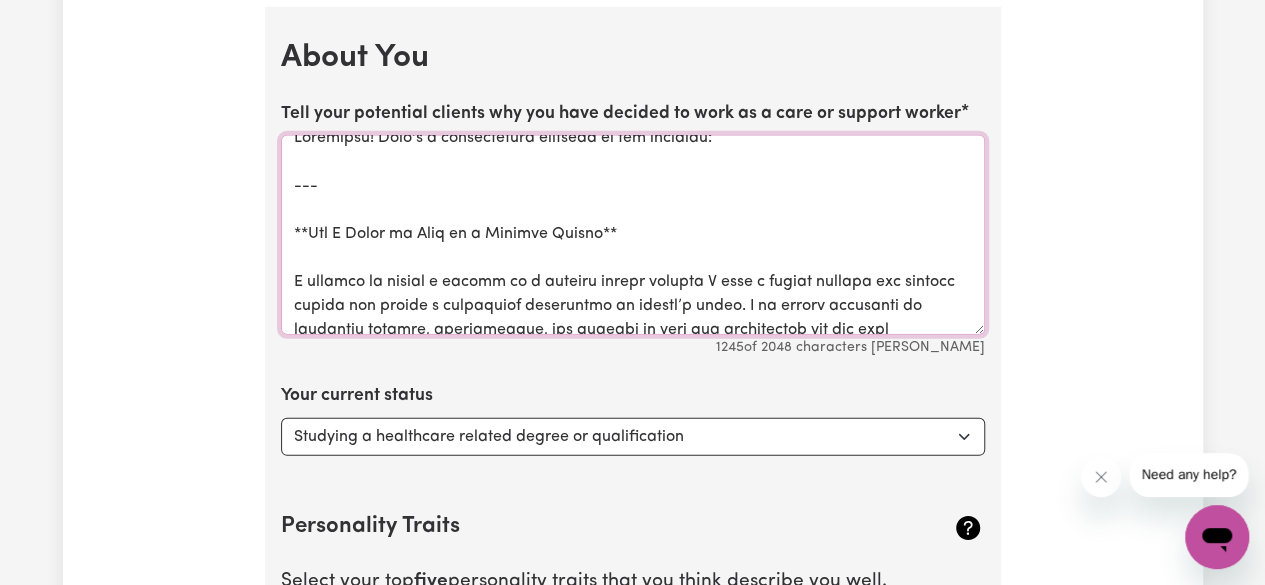 scroll, scrollTop: 0, scrollLeft: 0, axis: both 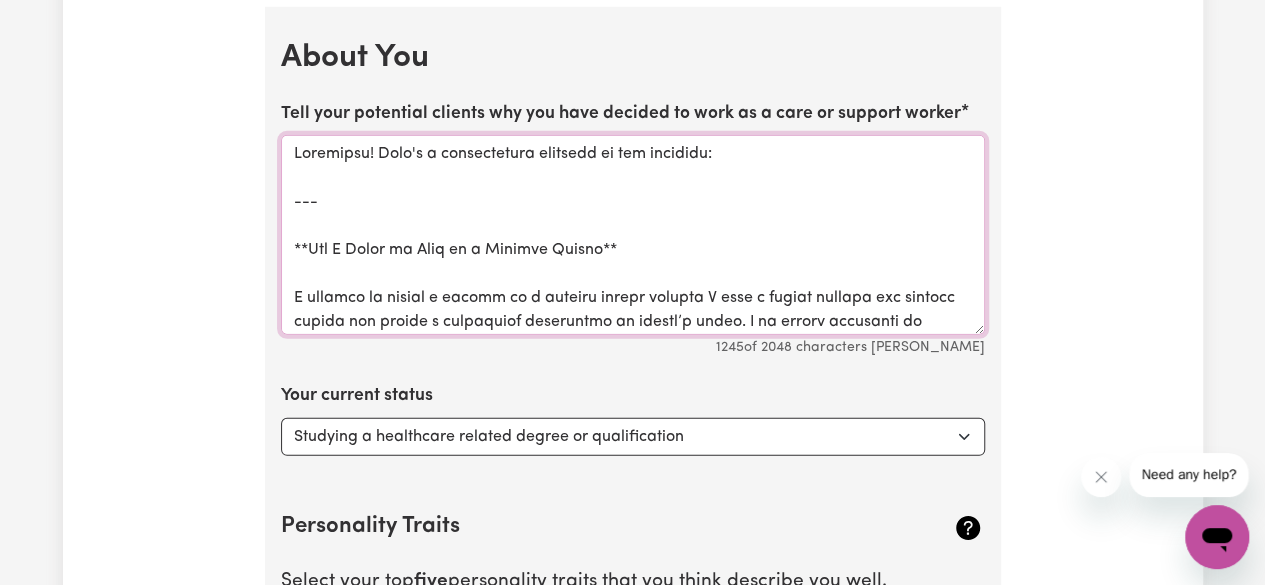 click on "Tell your potential clients why you have decided to work as a care or support worker" at bounding box center (633, 235) 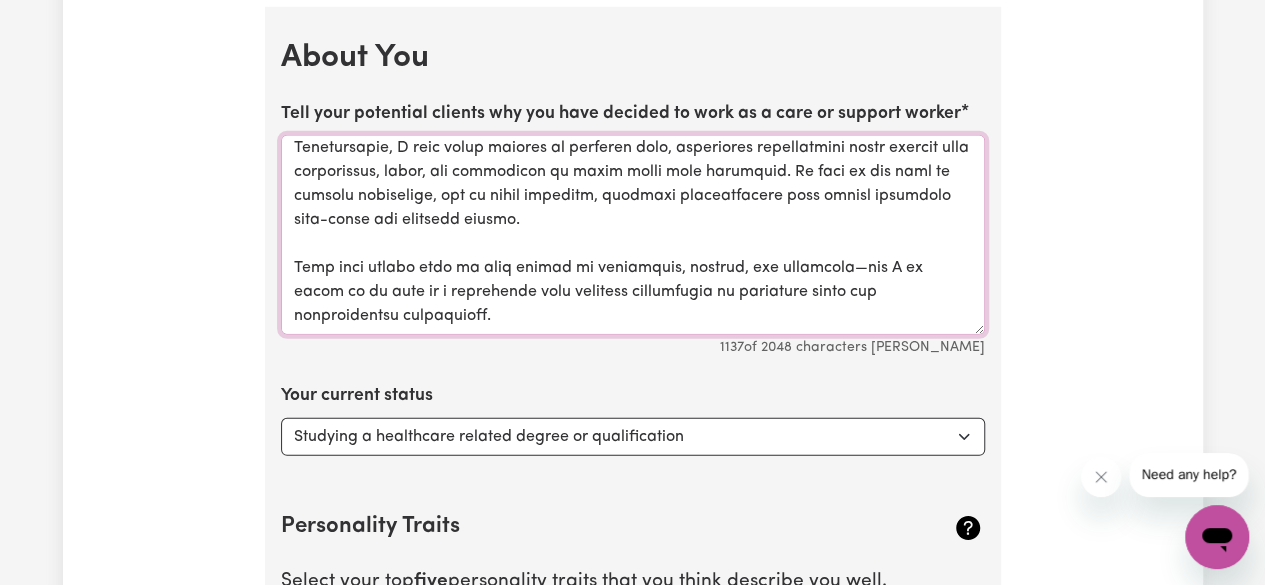 scroll, scrollTop: 341, scrollLeft: 0, axis: vertical 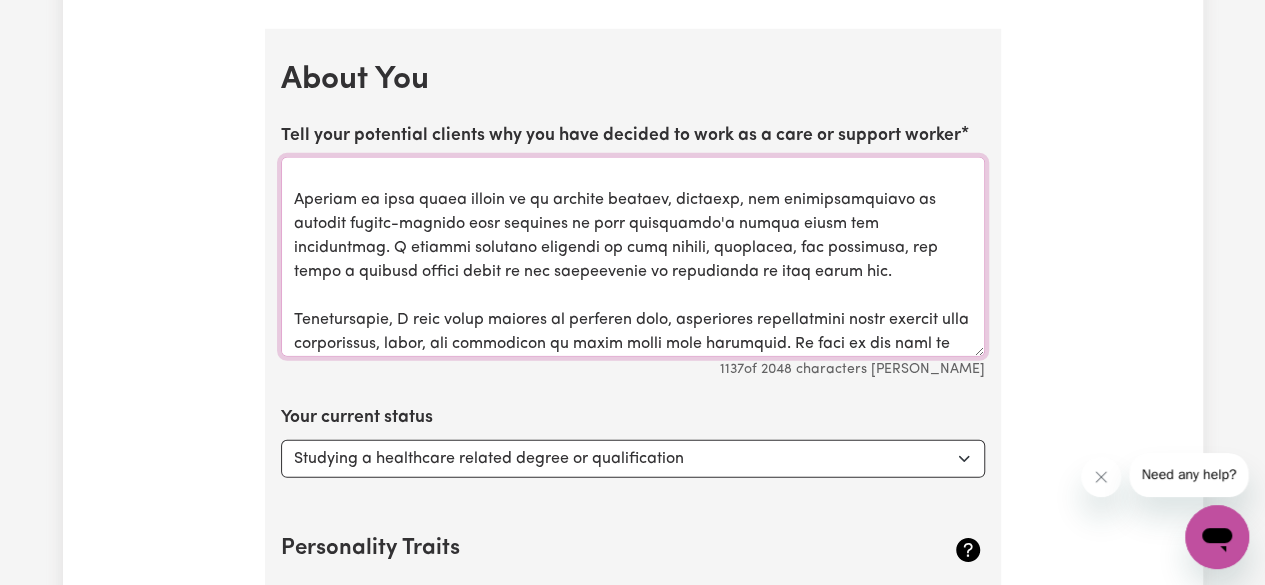 click on "Tell your potential clients why you have decided to work as a care or support worker" at bounding box center (633, 257) 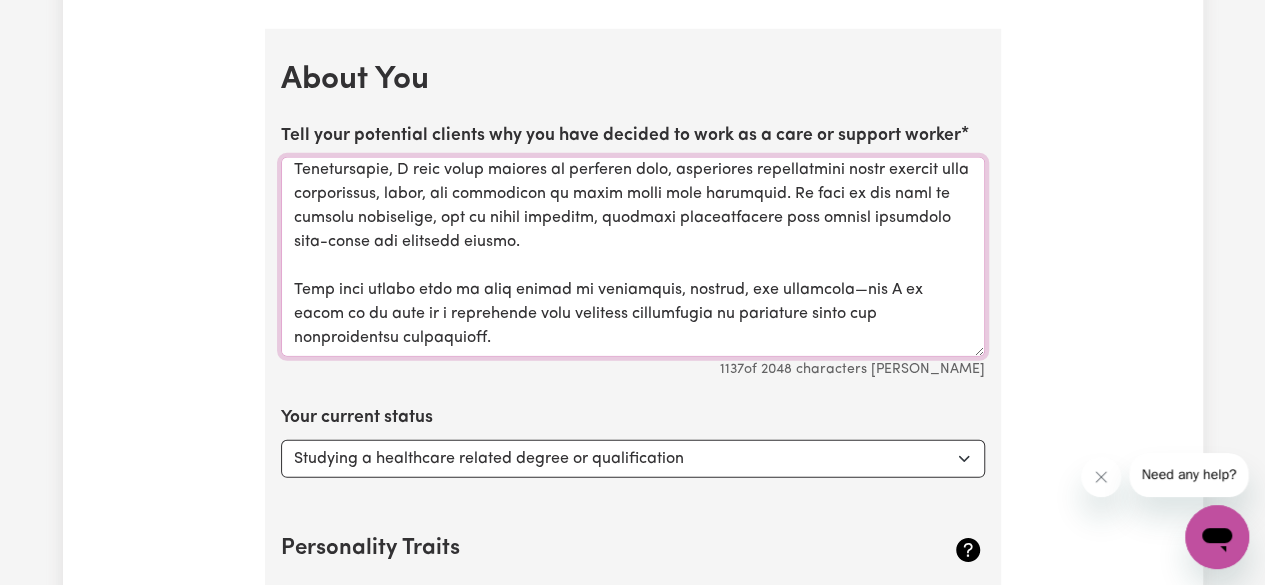 scroll, scrollTop: 341, scrollLeft: 0, axis: vertical 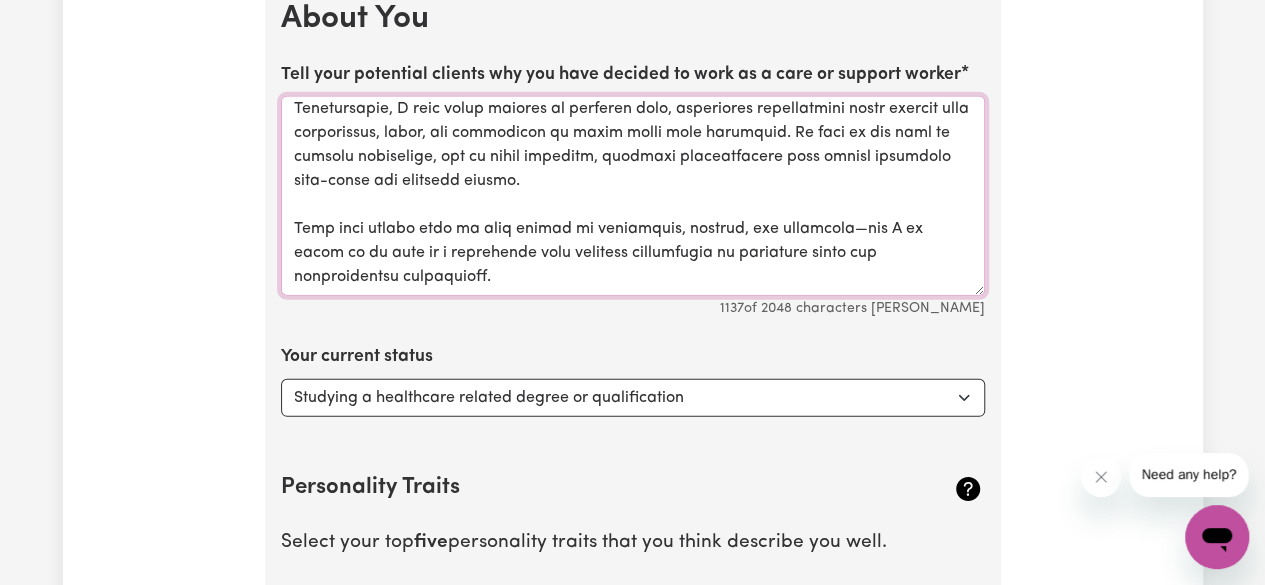 click on "Tell your potential clients why you have decided to work as a care or support worker" at bounding box center [633, 196] 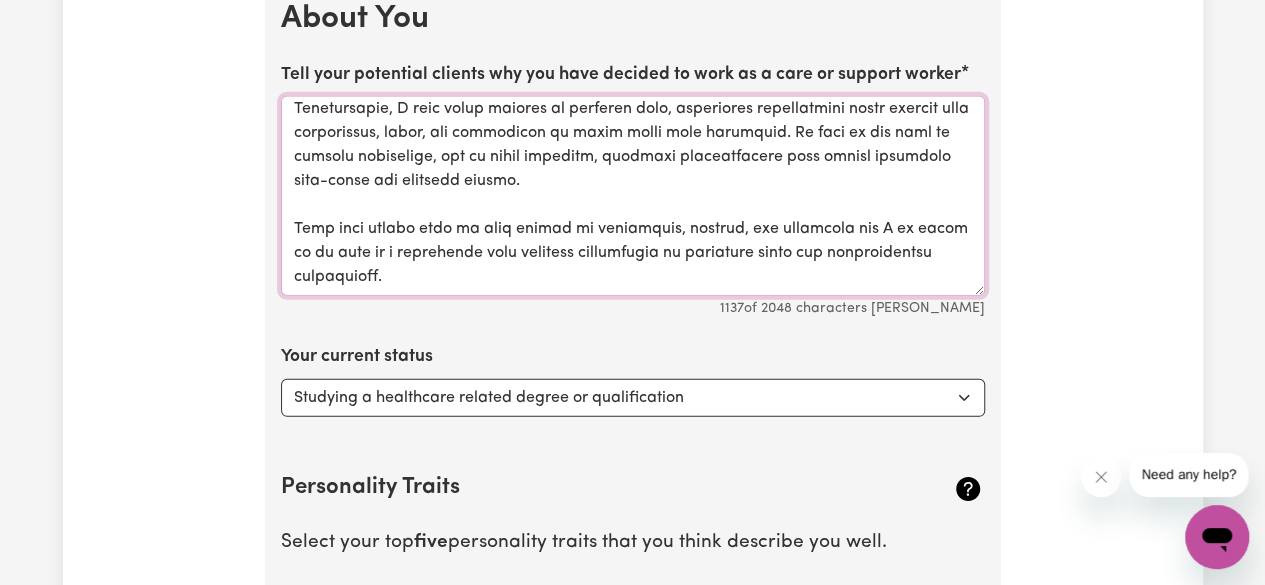 scroll, scrollTop: 275, scrollLeft: 0, axis: vertical 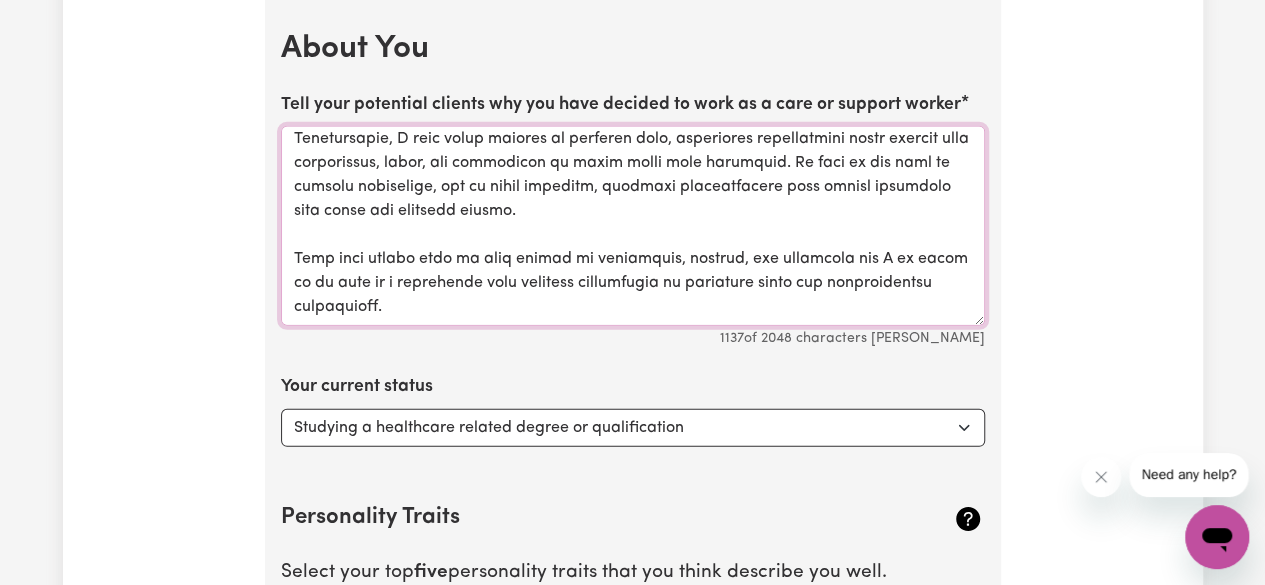 type on "I decided to pursue a career as a support worker because I have a strong passion for helping others and making a meaningful difference in people’s lives. I am deeply committed to promoting dignity, independence, and quality of life for individuals who may need additional support in their daily routines.
Working in this field allows me to combine empathy, patience, and professionalism to provide person-centred care tailored to each individual's unique needs and preferences. I believe everyone deserves to feel valued, respected, and empowered, and being a support worker gives me the opportunity to contribute to that every day.
Additionally, I find great purpose in creating safe, supportive environments where clients feel comfortable, heard, and encouraged to reach their full potential. My goal is not just to provide assistance, but to build positive, trusting relationships that [PERSON_NAME] emotional well being and [MEDICAL_DATA].
This role aligns with my core values of compassion, respect, and integrity and..." 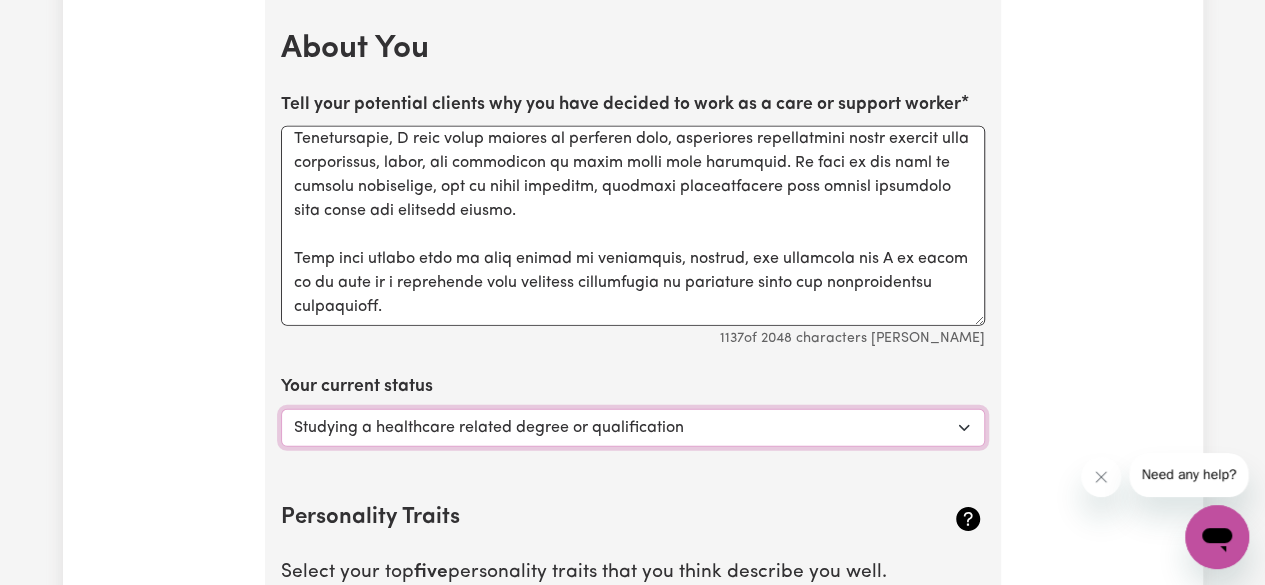click on "Select... Studying a healthcare related degree or qualification Studying a non-healthcare related degree or qualification Looking for work - I just graduated Looking for extra work to fill my week and/or weekends Embarking on a career change into the care industry" at bounding box center [633, 428] 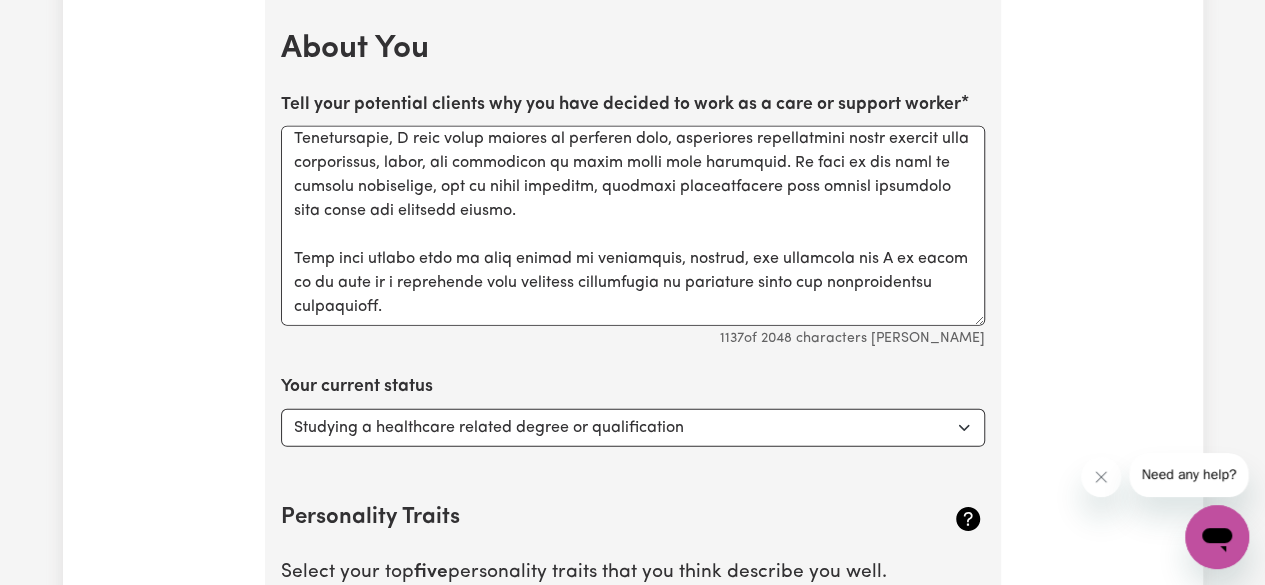 click on "Personality Traits Select your top  five  personality traits that you think describe you well. Calm Chatty Cheerful Creative Energetic Enthusiastic Friendly Good Listener Organised Patient Positive Sense of Humour" at bounding box center (633, 667) 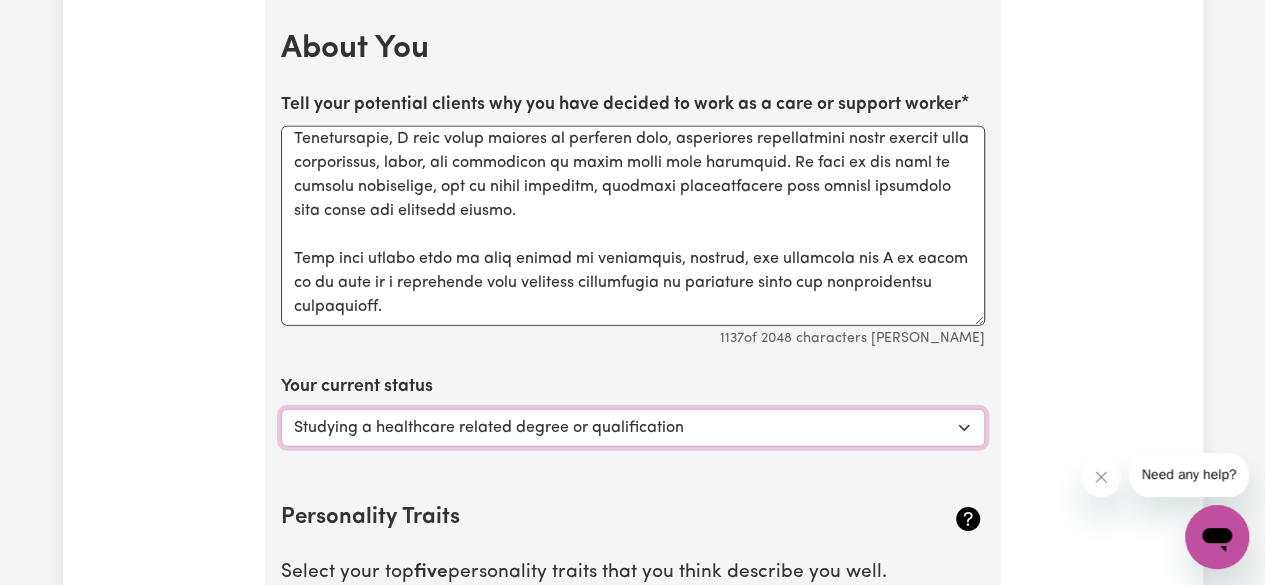 click on "Select... Studying a healthcare related degree or qualification Studying a non-healthcare related degree or qualification Looking for work - I just graduated Looking for extra work to fill my week and/or weekends Embarking on a career change into the care industry" at bounding box center (633, 428) 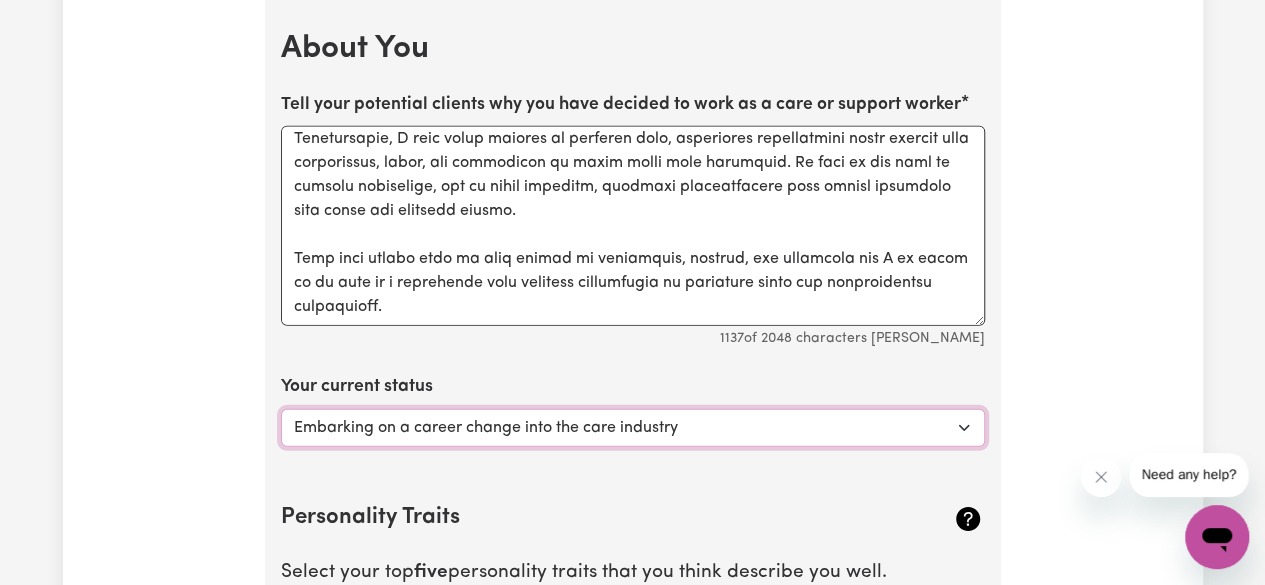 click on "Select... Studying a healthcare related degree or qualification Studying a non-healthcare related degree or qualification Looking for work - I just graduated Looking for extra work to fill my week and/or weekends Embarking on a career change into the care industry" at bounding box center (633, 428) 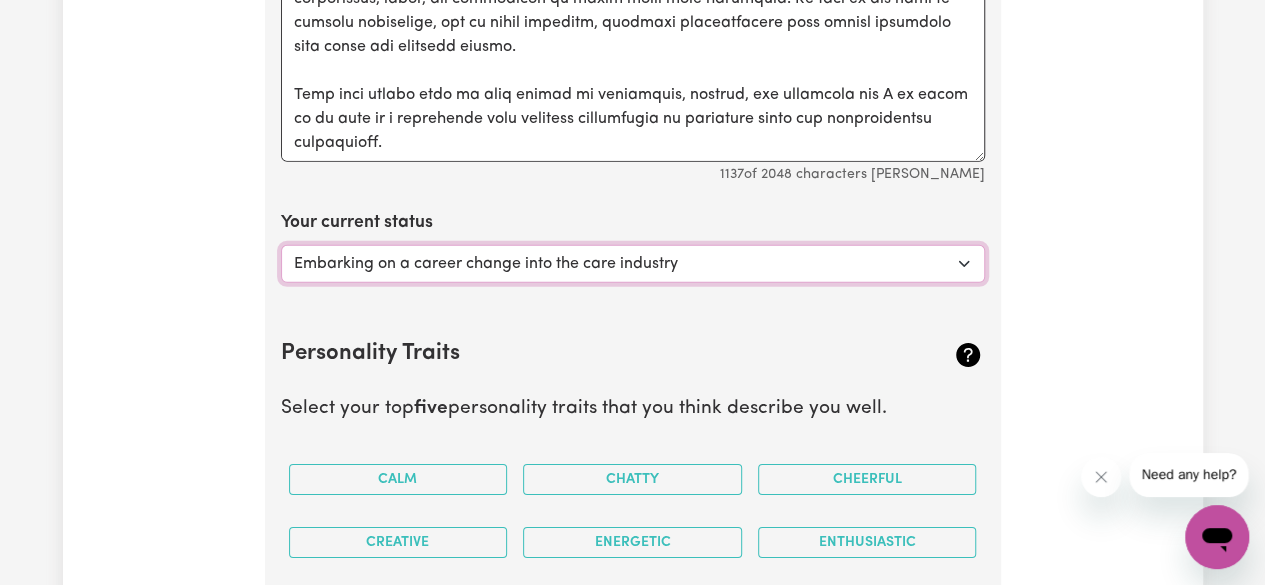 scroll, scrollTop: 3026, scrollLeft: 0, axis: vertical 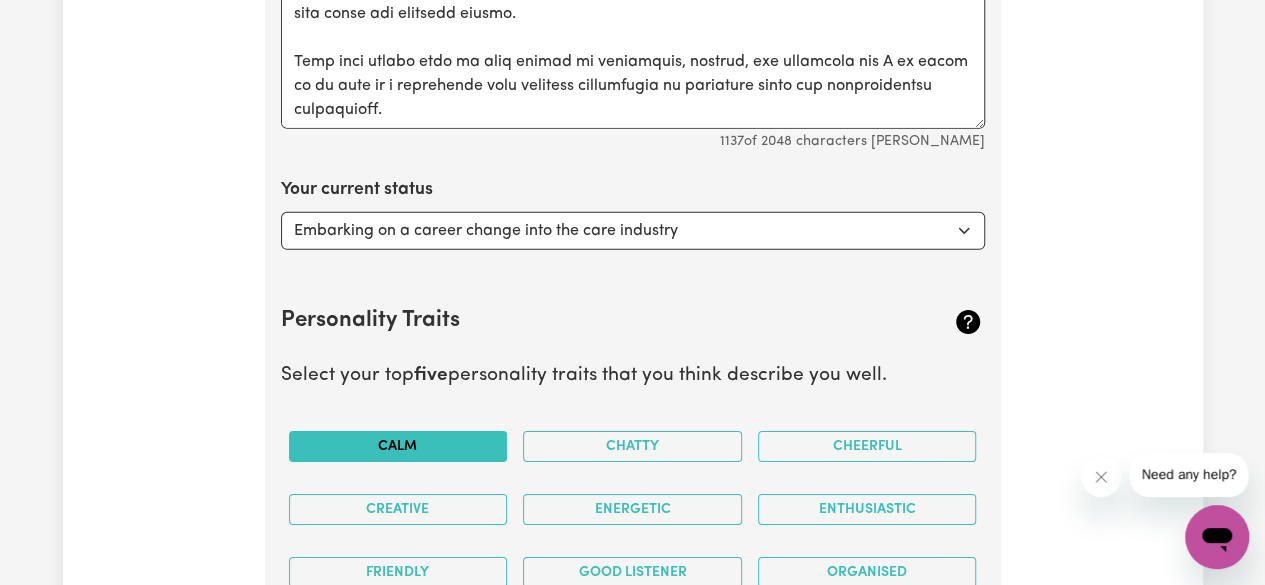 click on "Calm" at bounding box center (398, 446) 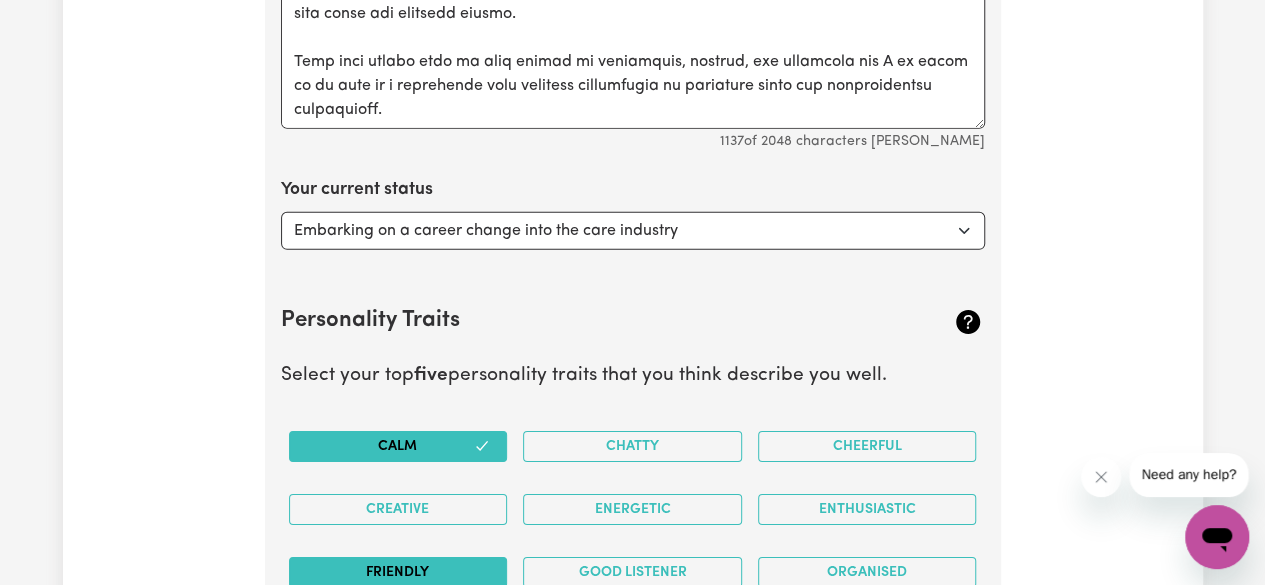 click on "Friendly" at bounding box center (398, 572) 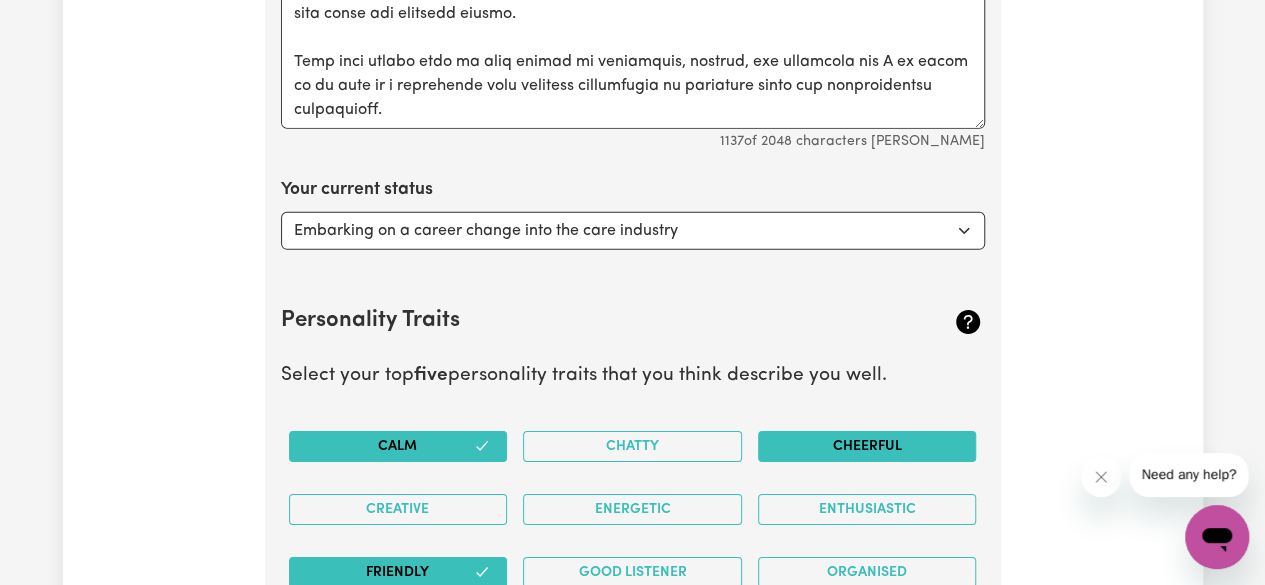 click on "Cheerful" at bounding box center [867, 446] 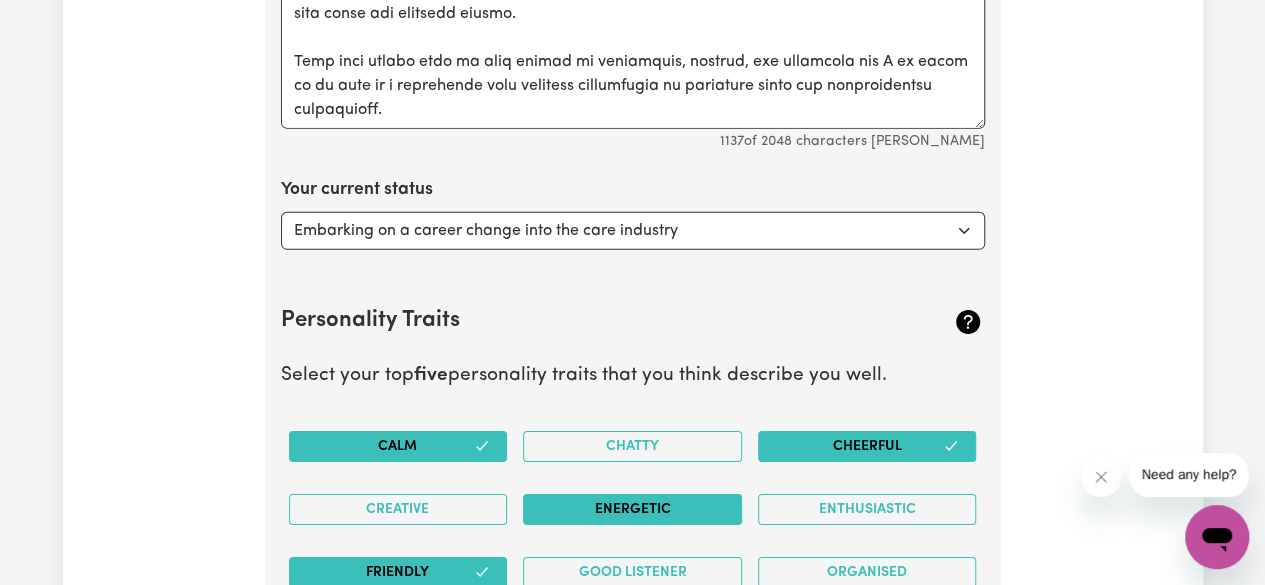 click on "Energetic" at bounding box center [632, 509] 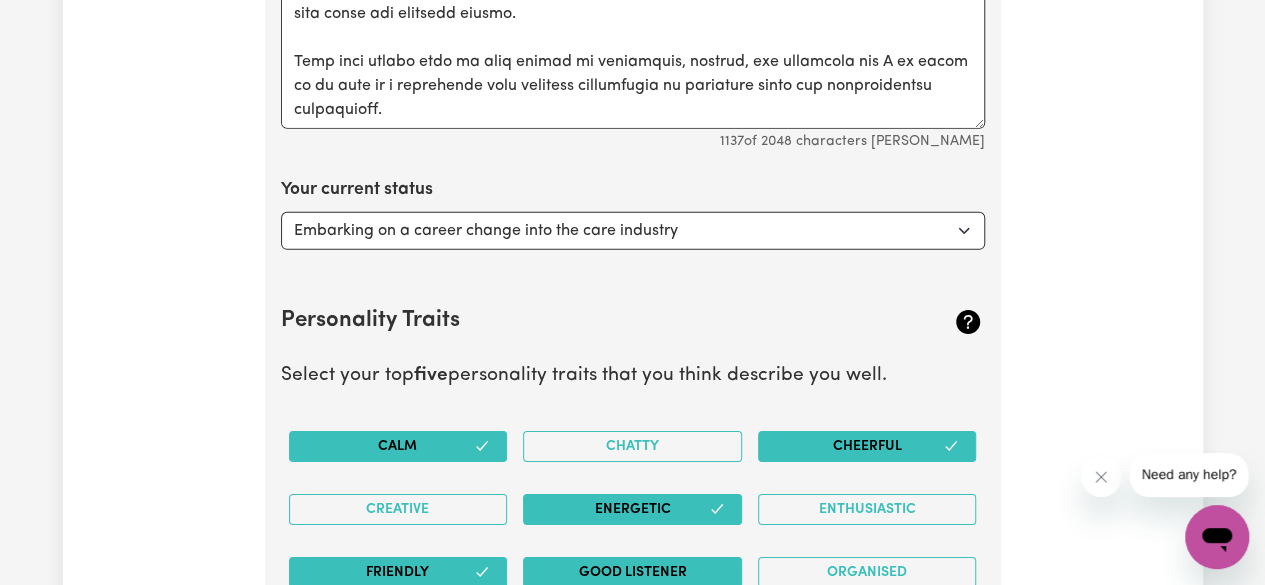 click on "Good Listener" at bounding box center (632, 572) 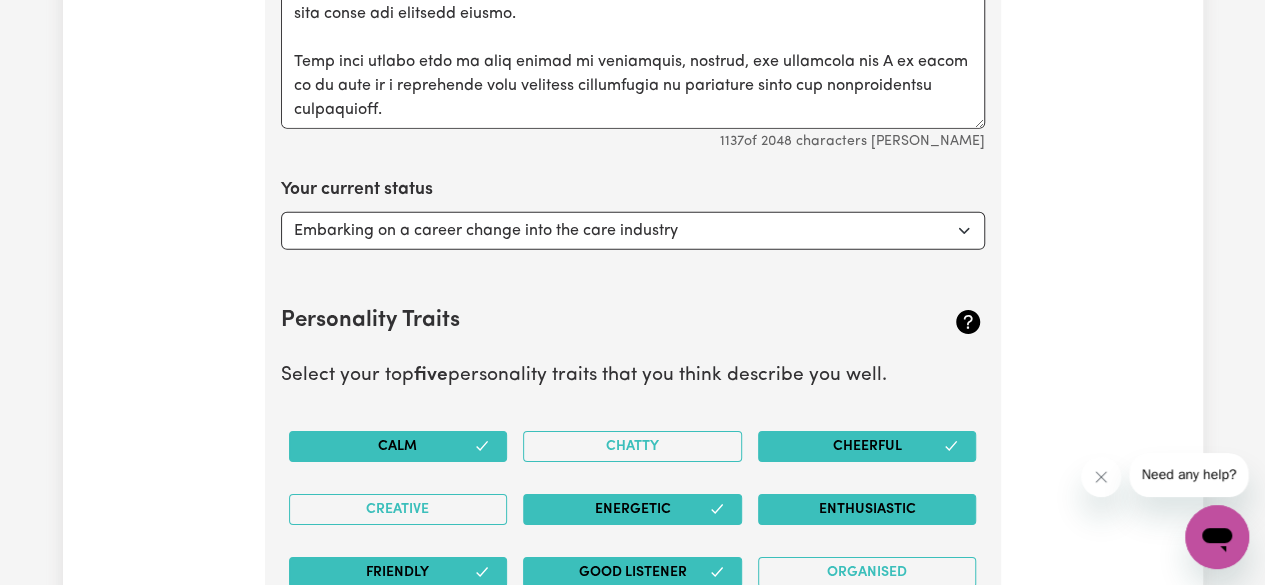 click on "Enthusiastic" at bounding box center (867, 509) 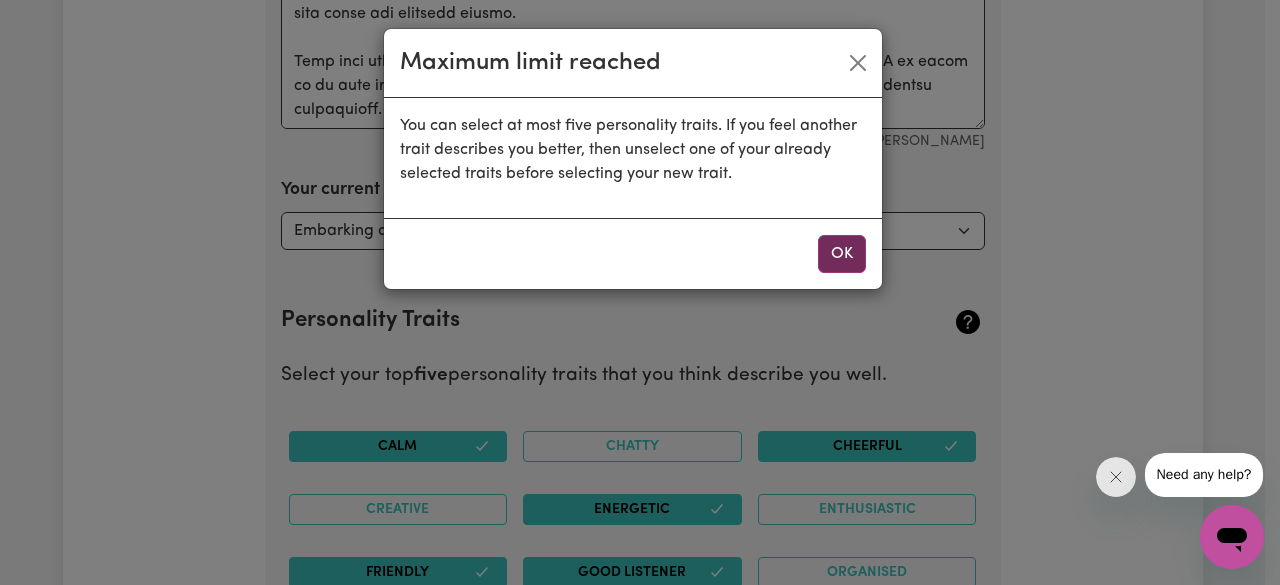 click on "OK" at bounding box center [842, 254] 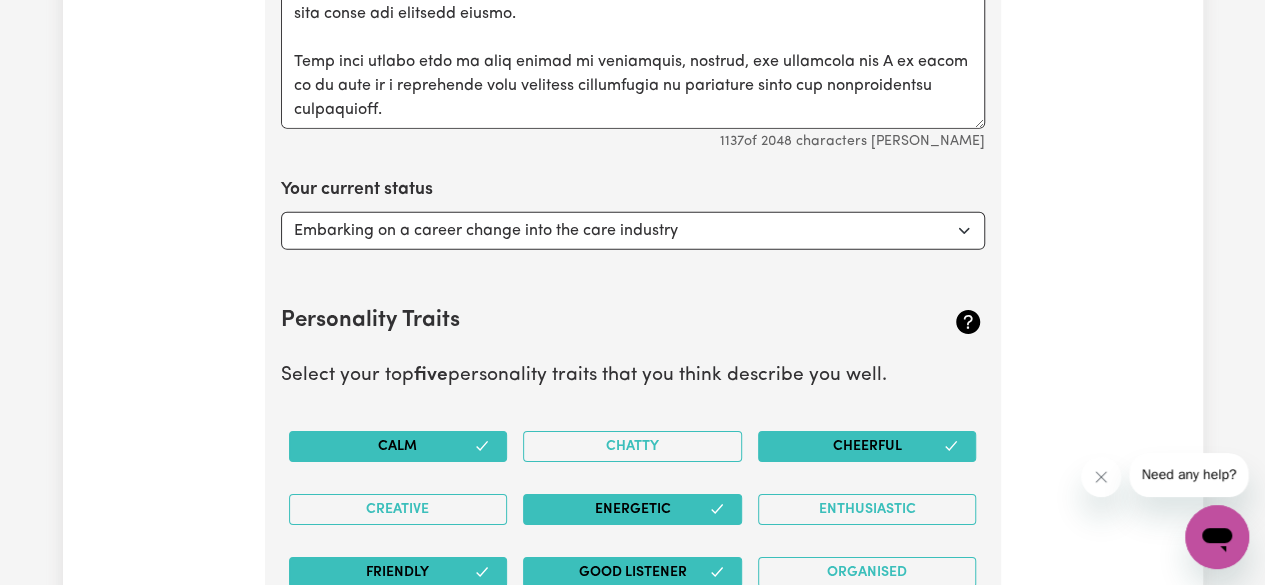 drag, startPoint x: 602, startPoint y: 482, endPoint x: 600, endPoint y: 499, distance: 17.117243 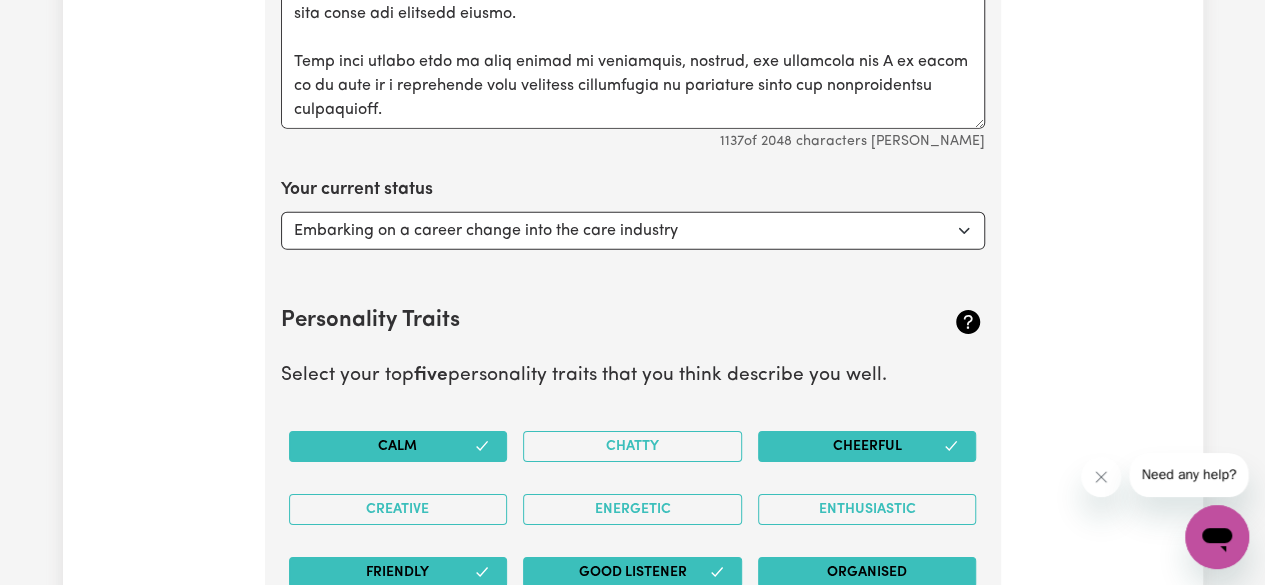 click on "Organised" at bounding box center [867, 572] 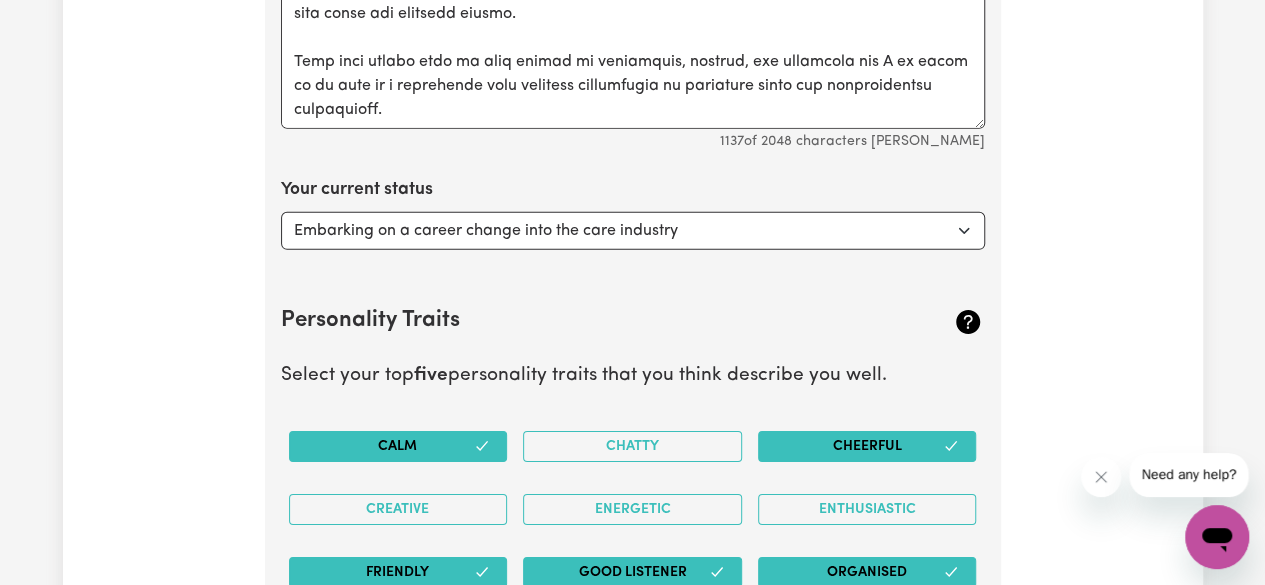 click on "Cheerful" at bounding box center (867, 446) 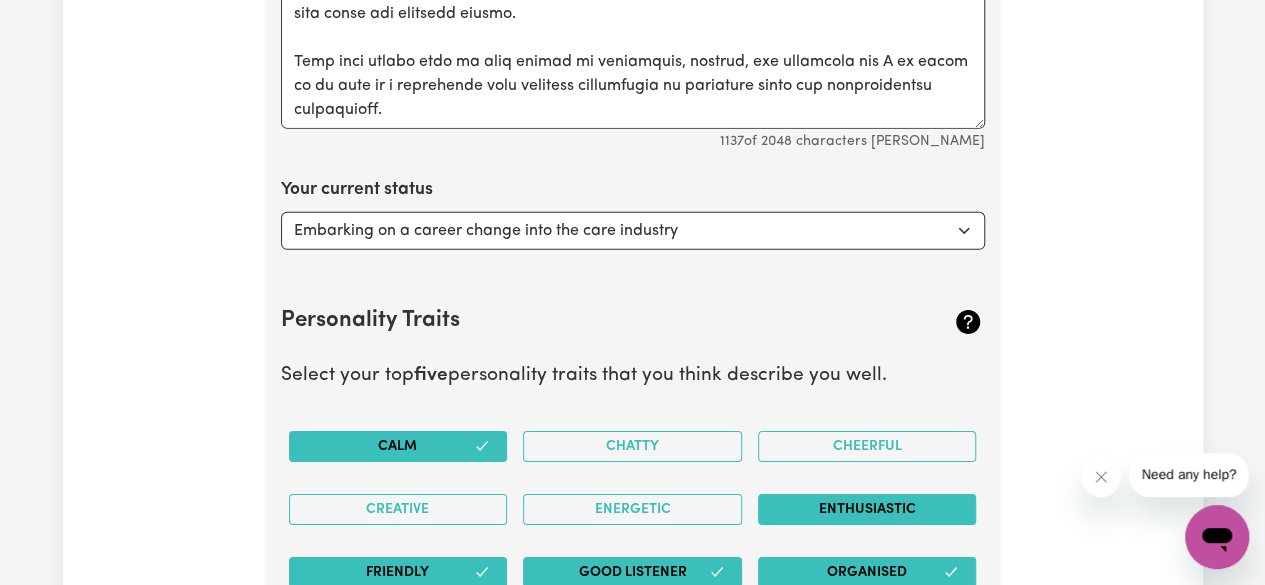 click on "Enthusiastic" at bounding box center [867, 509] 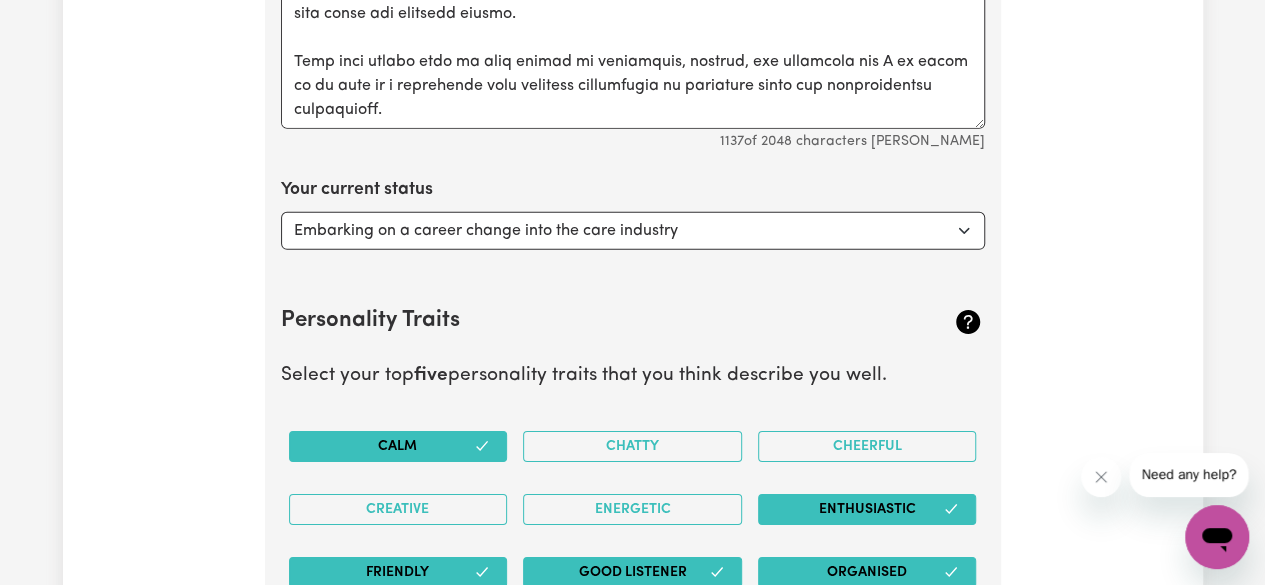 click on "Friendly" at bounding box center (398, 572) 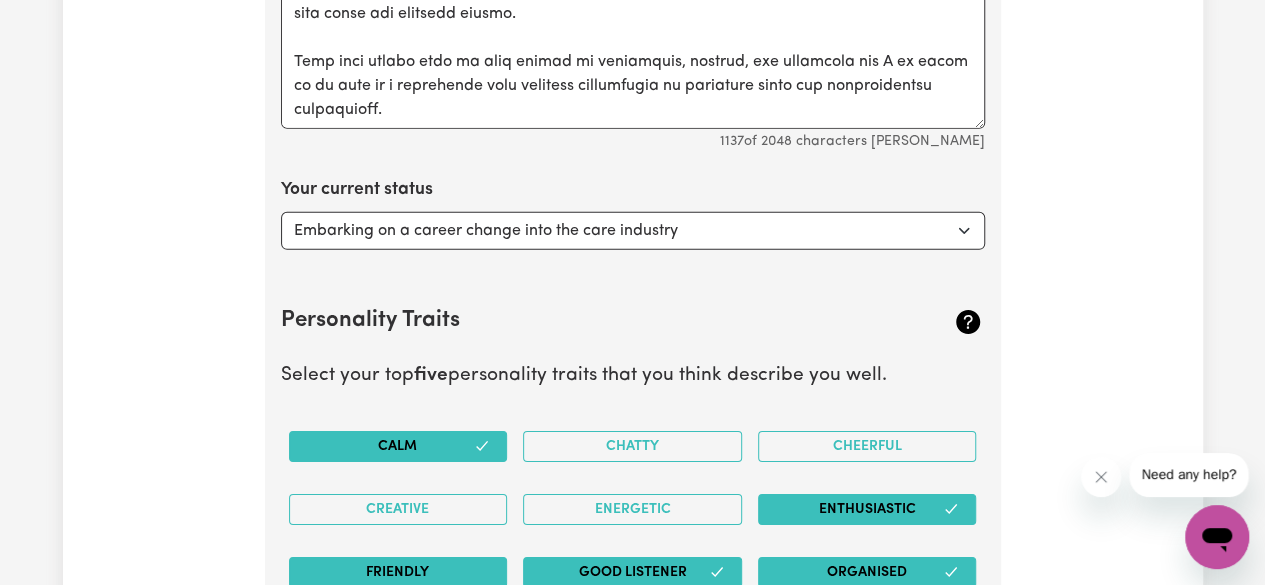 drag, startPoint x: 414, startPoint y: 563, endPoint x: 447, endPoint y: 567, distance: 33.24154 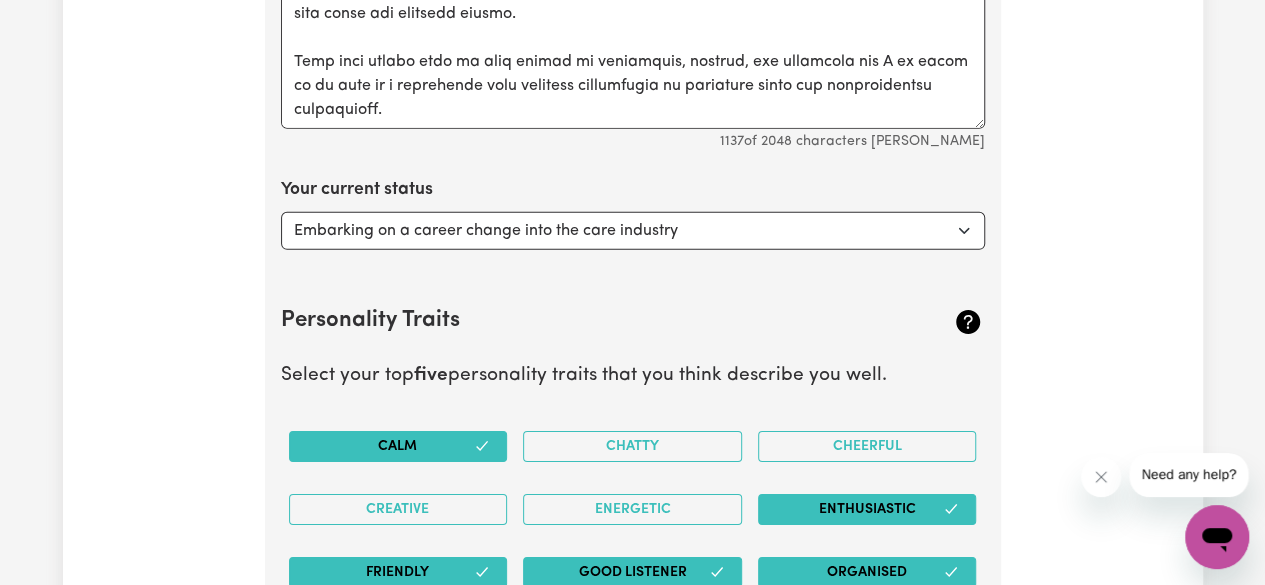 click on "Friendly" at bounding box center [398, 572] 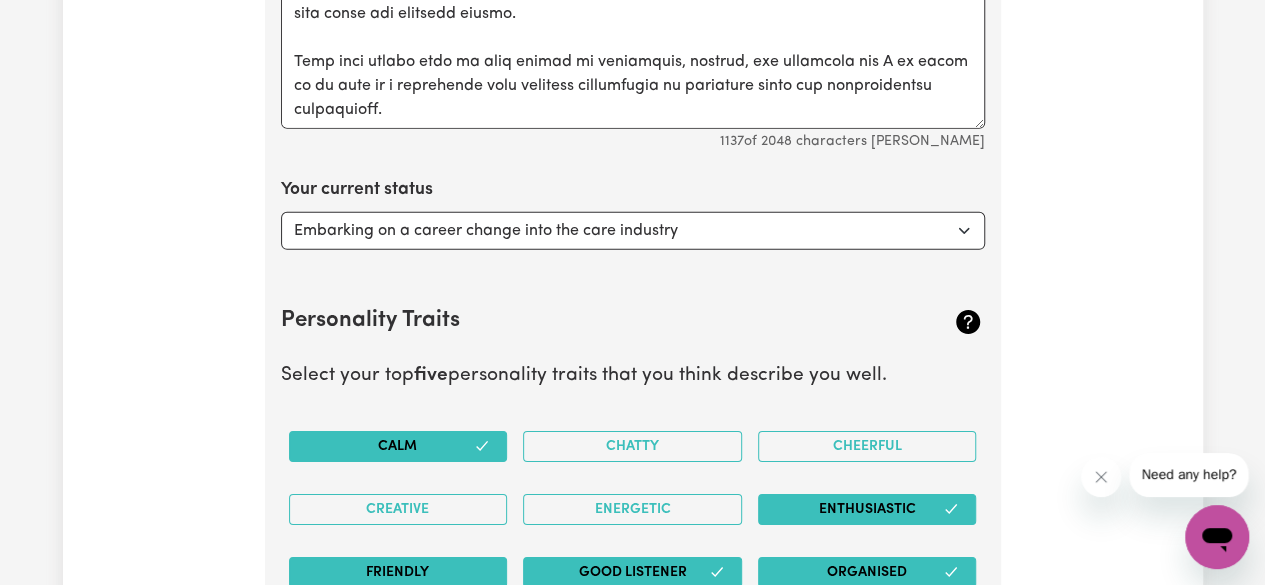 click on "Friendly" at bounding box center (398, 572) 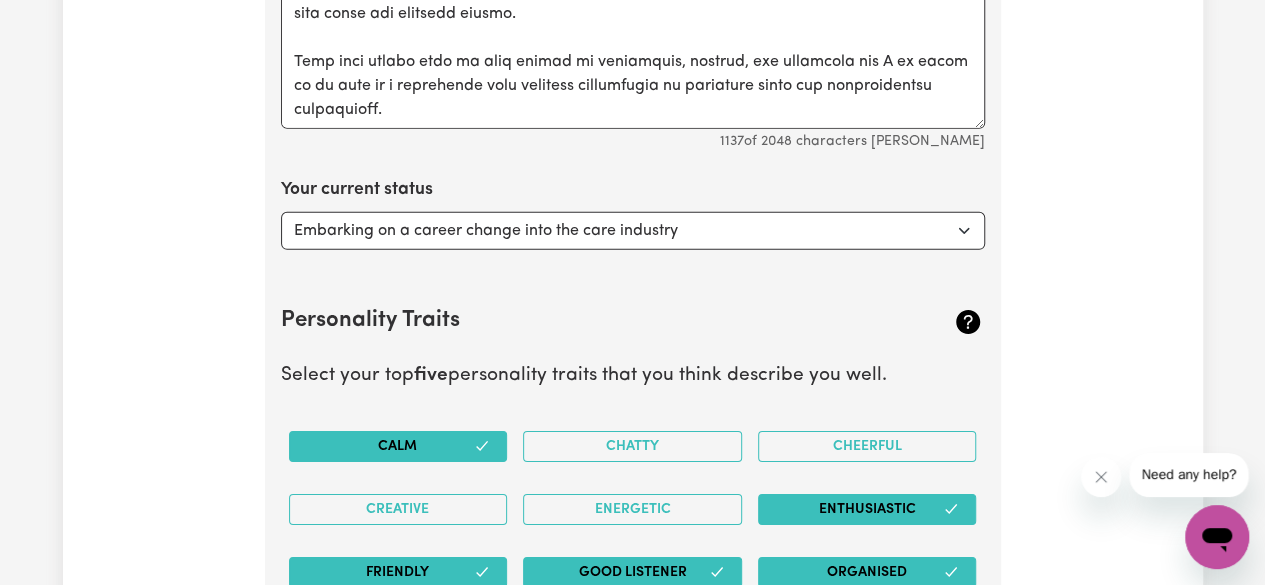 click on "Energetic" at bounding box center (632, 509) 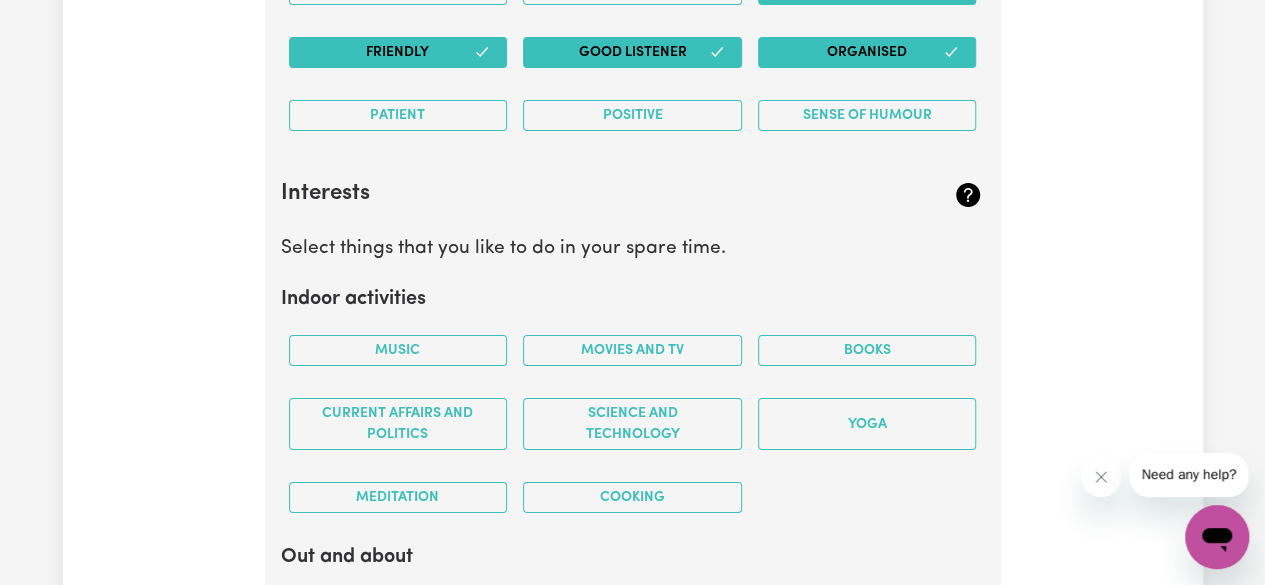 scroll, scrollTop: 3548, scrollLeft: 0, axis: vertical 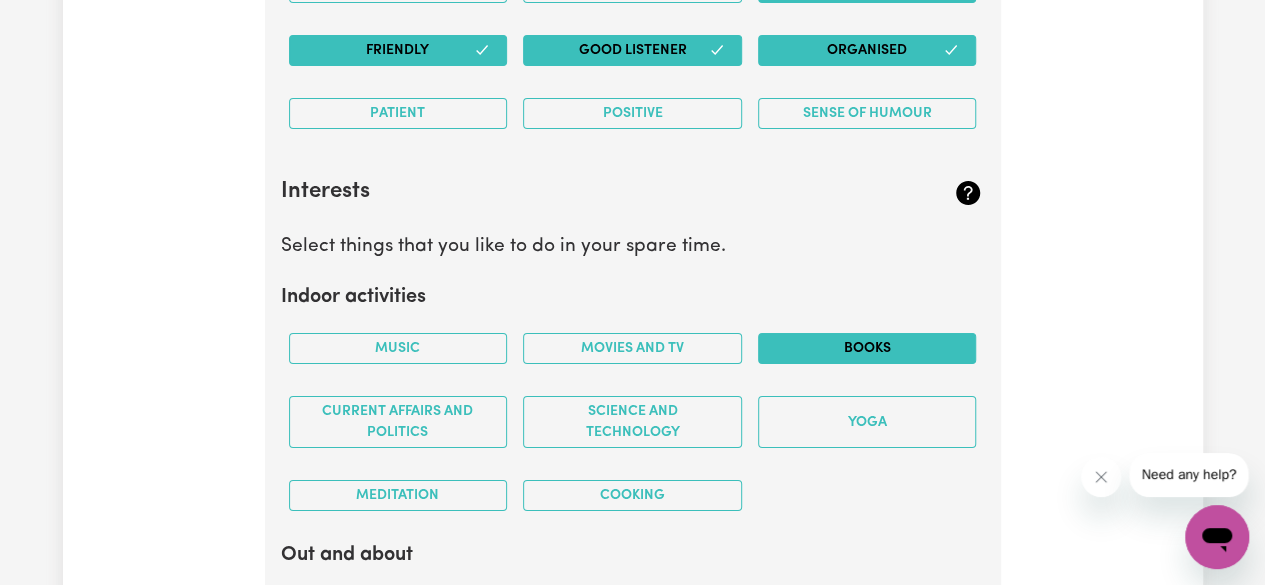 click on "Books" at bounding box center (867, 348) 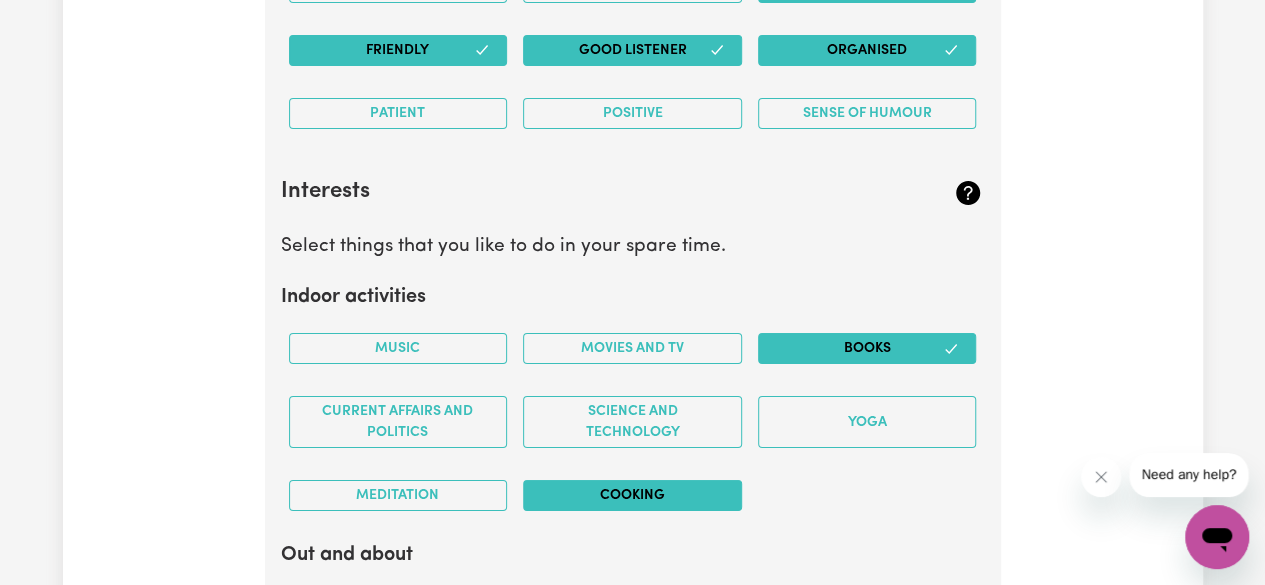 click on "Cooking" at bounding box center [632, 495] 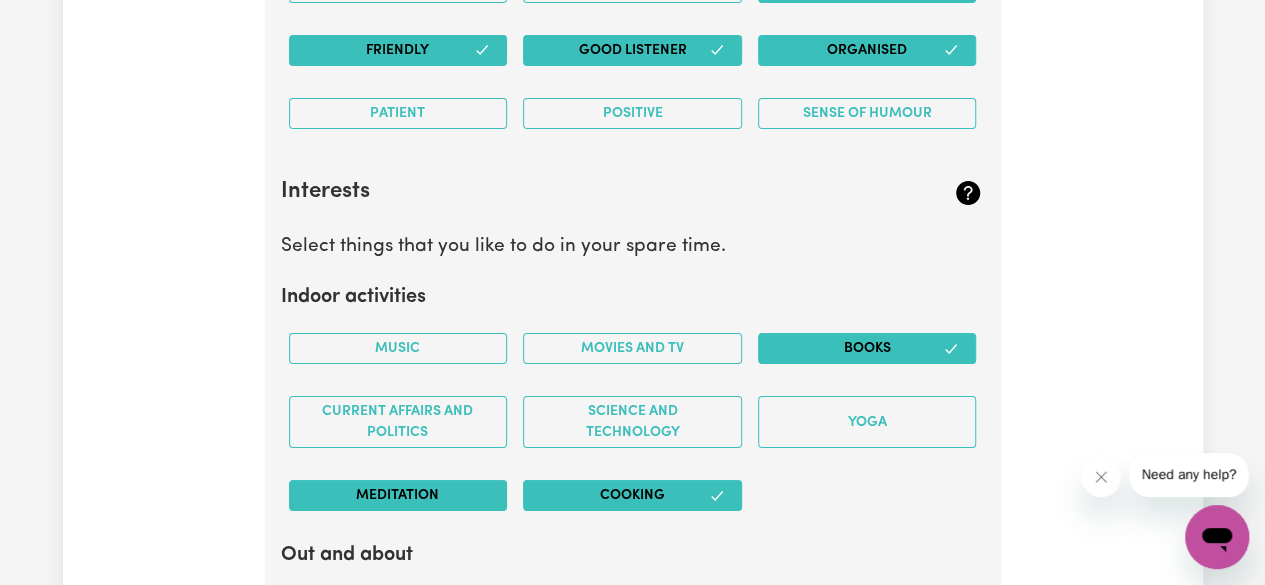 click on "Meditation" at bounding box center (398, 495) 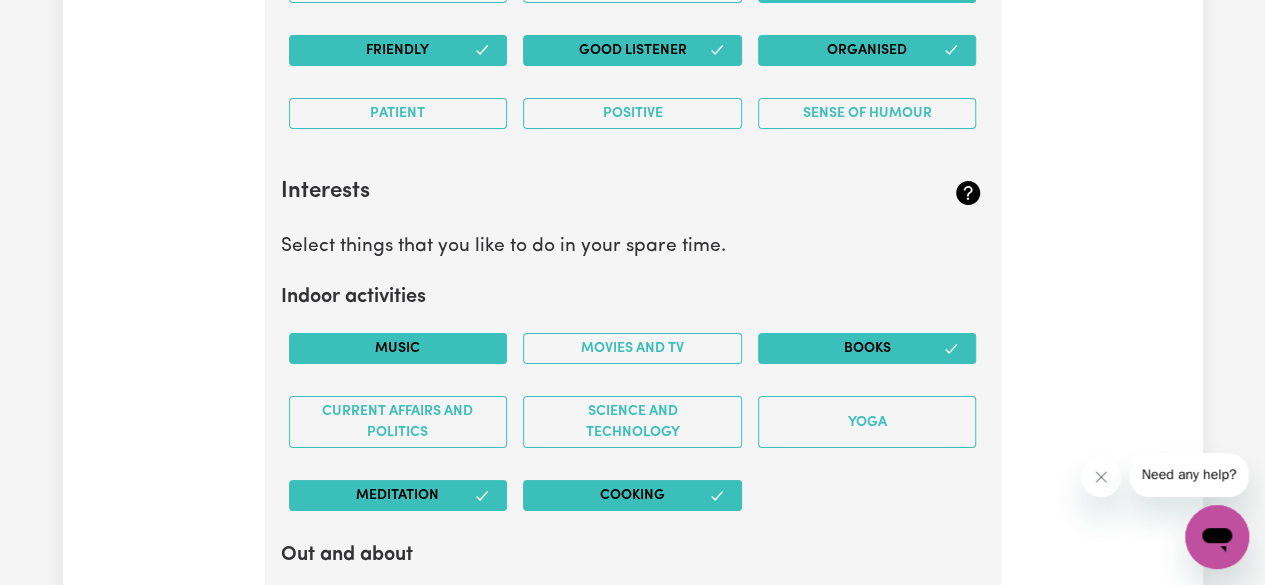 click on "Music" at bounding box center (398, 348) 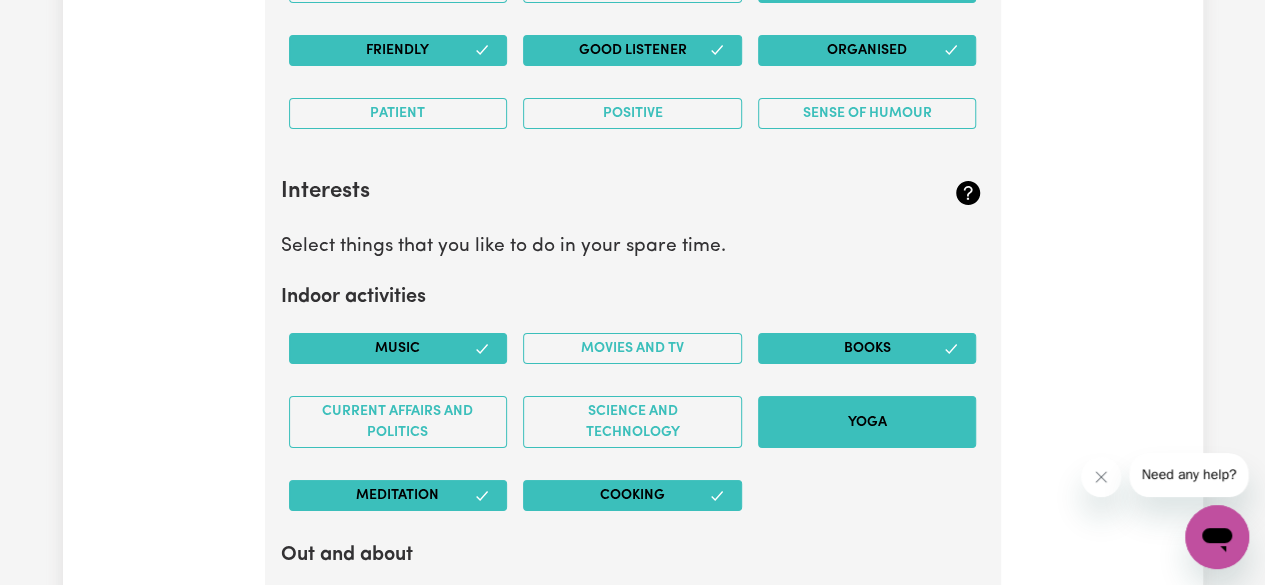 click on "Yoga" at bounding box center [867, 422] 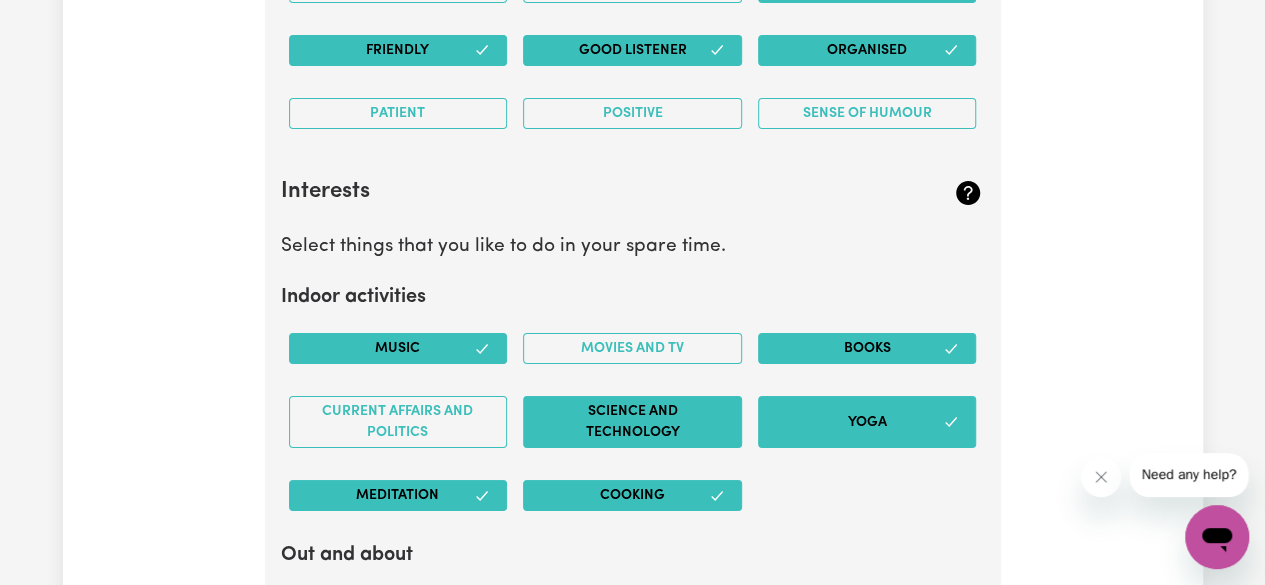 click on "Science and Technology" at bounding box center [632, 422] 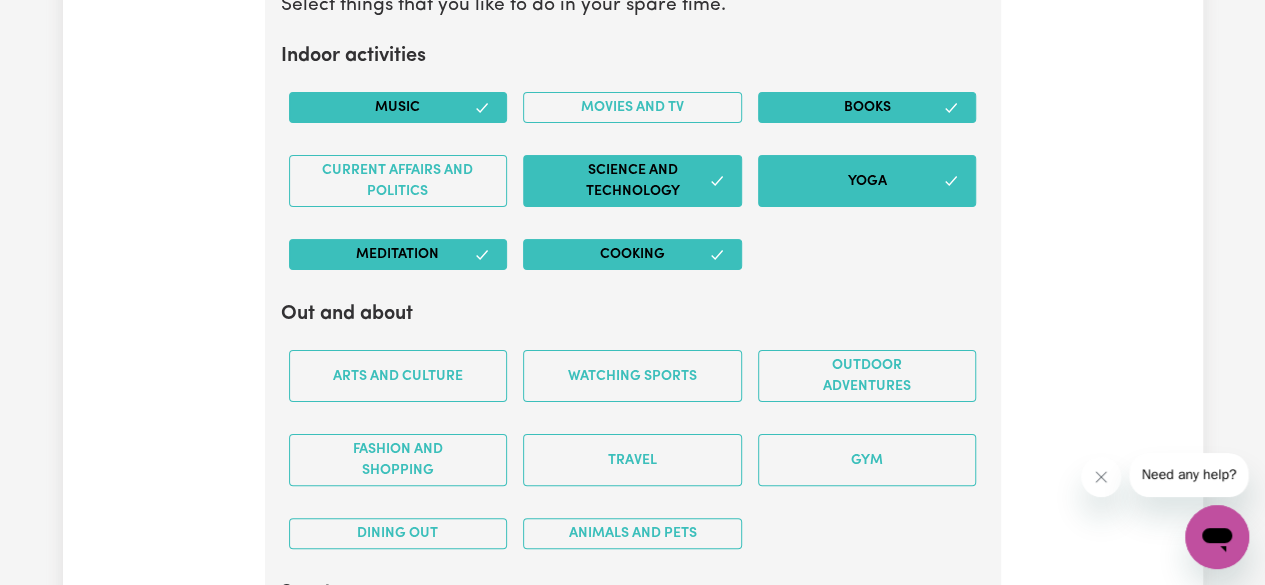 scroll, scrollTop: 3791, scrollLeft: 0, axis: vertical 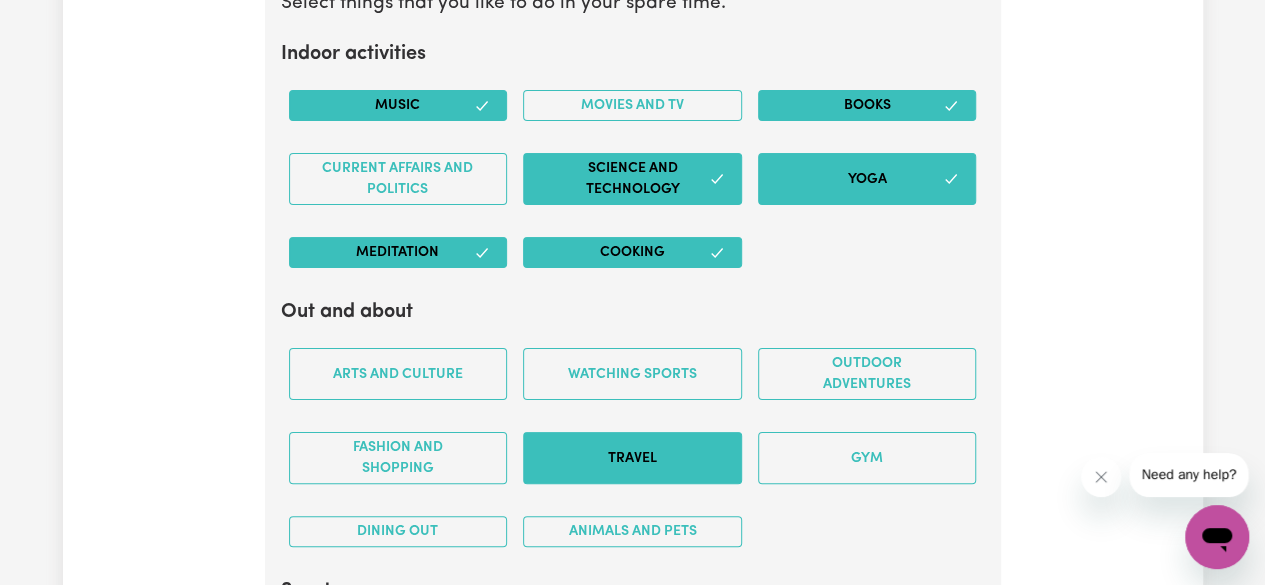 click on "Travel" at bounding box center (632, 458) 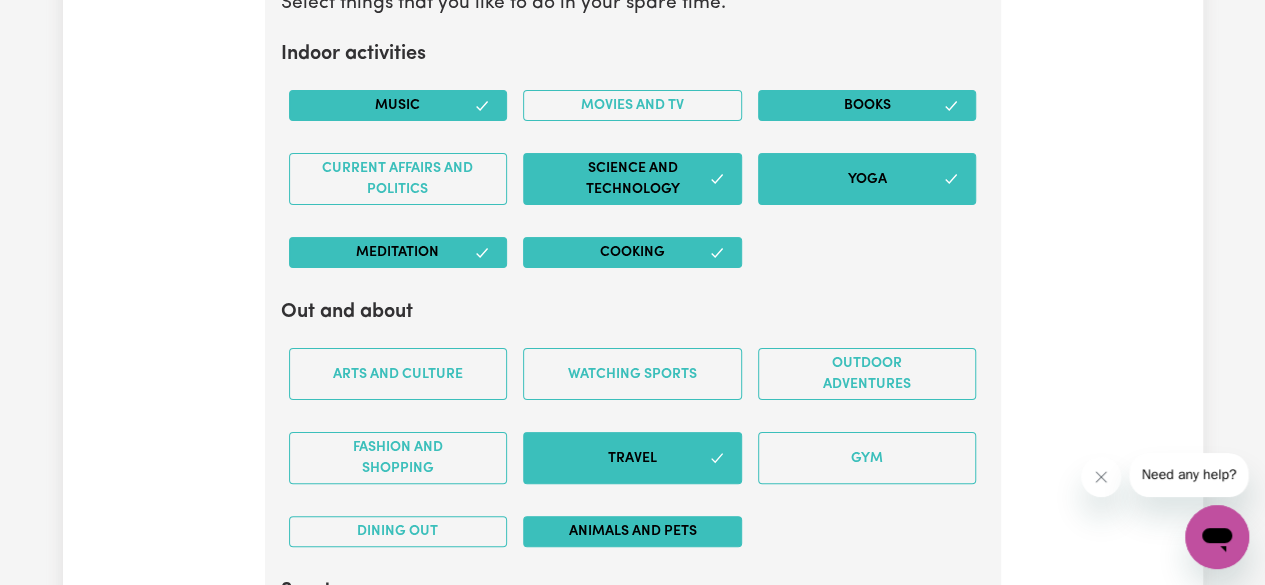click on "Animals and pets" at bounding box center [632, 531] 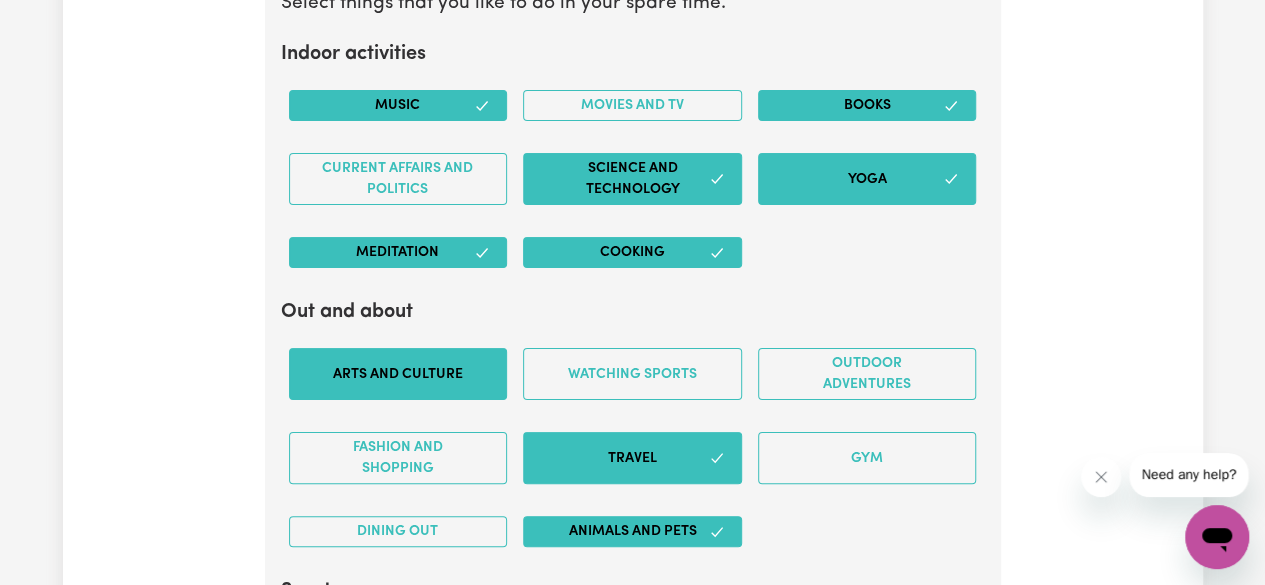 click on "Arts and Culture" at bounding box center [398, 374] 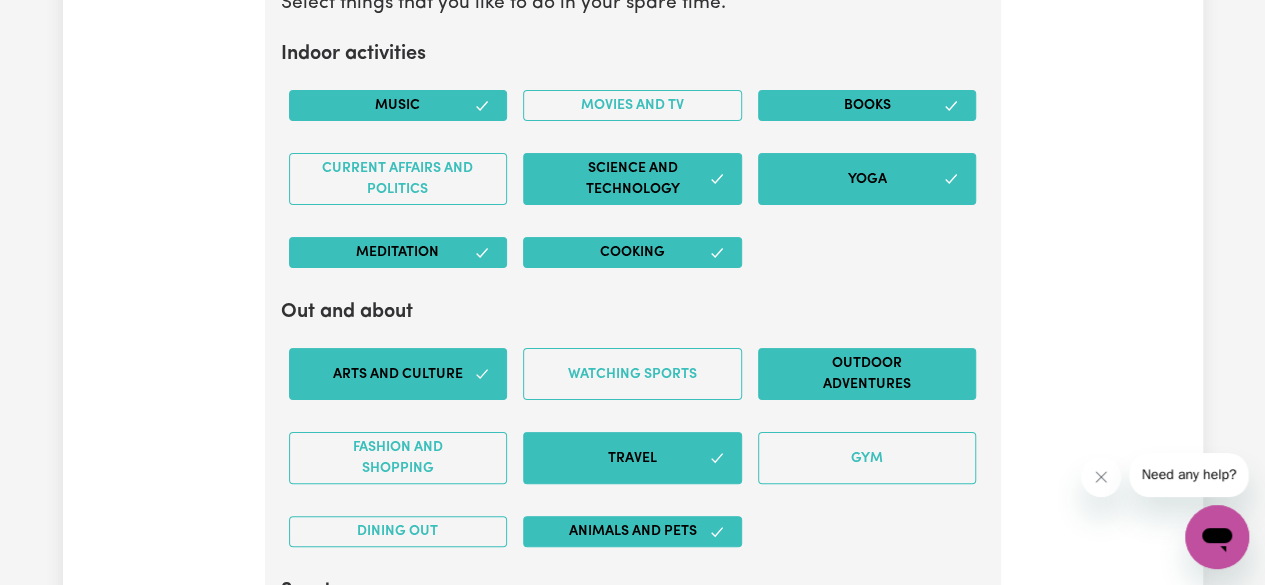 click on "Outdoor adventures" at bounding box center (867, 374) 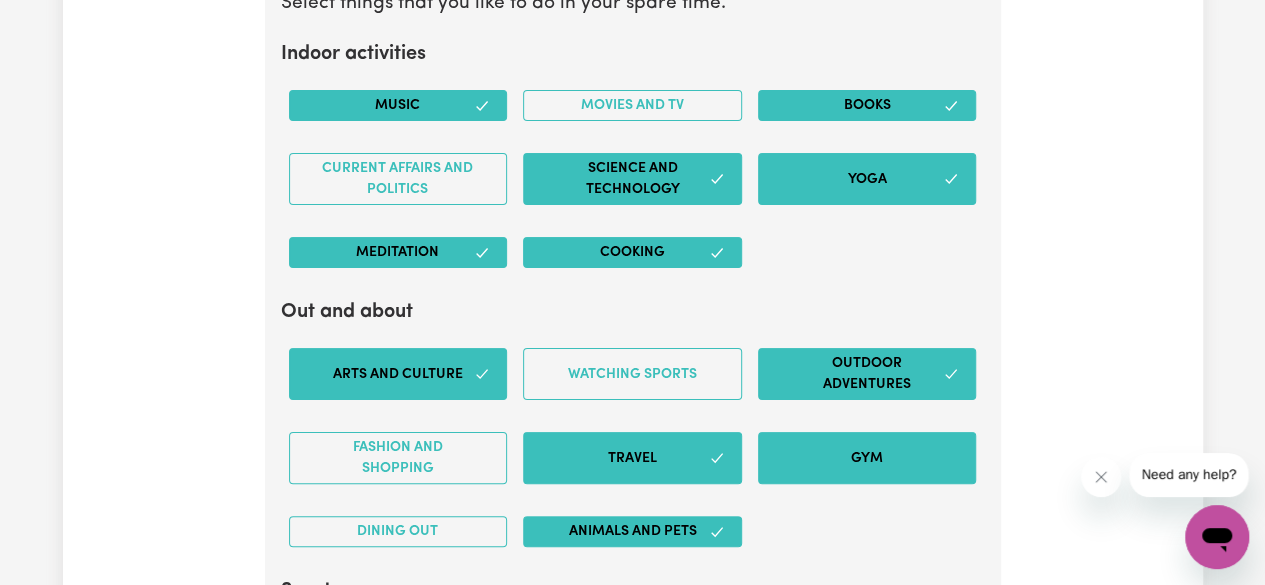 click on "Gym" at bounding box center (867, 458) 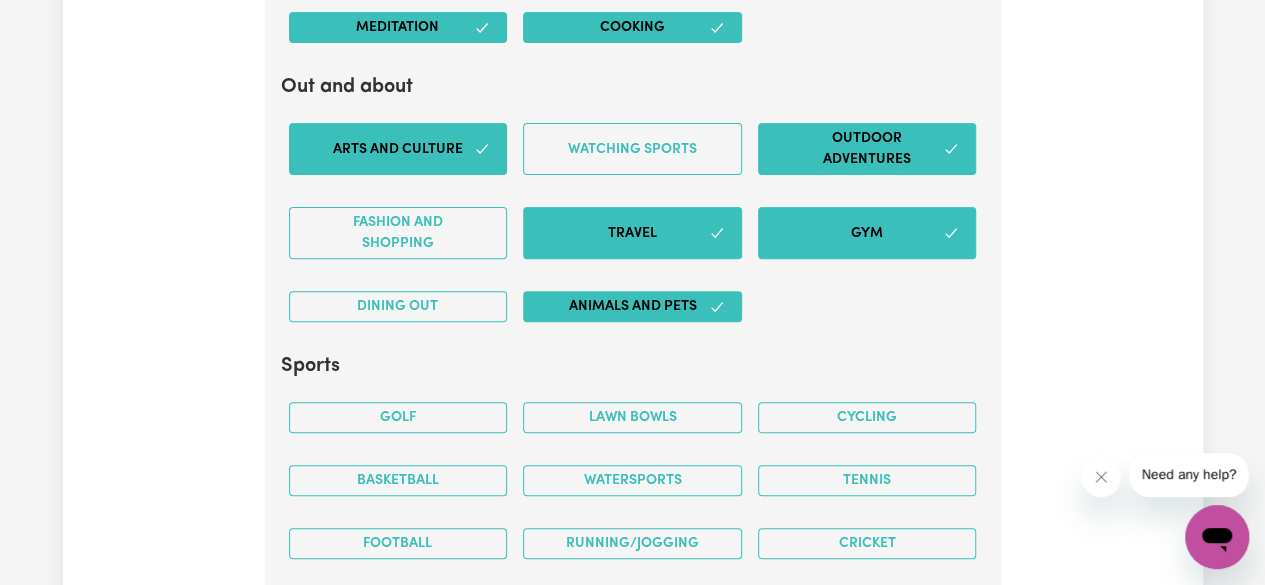 scroll, scrollTop: 4016, scrollLeft: 0, axis: vertical 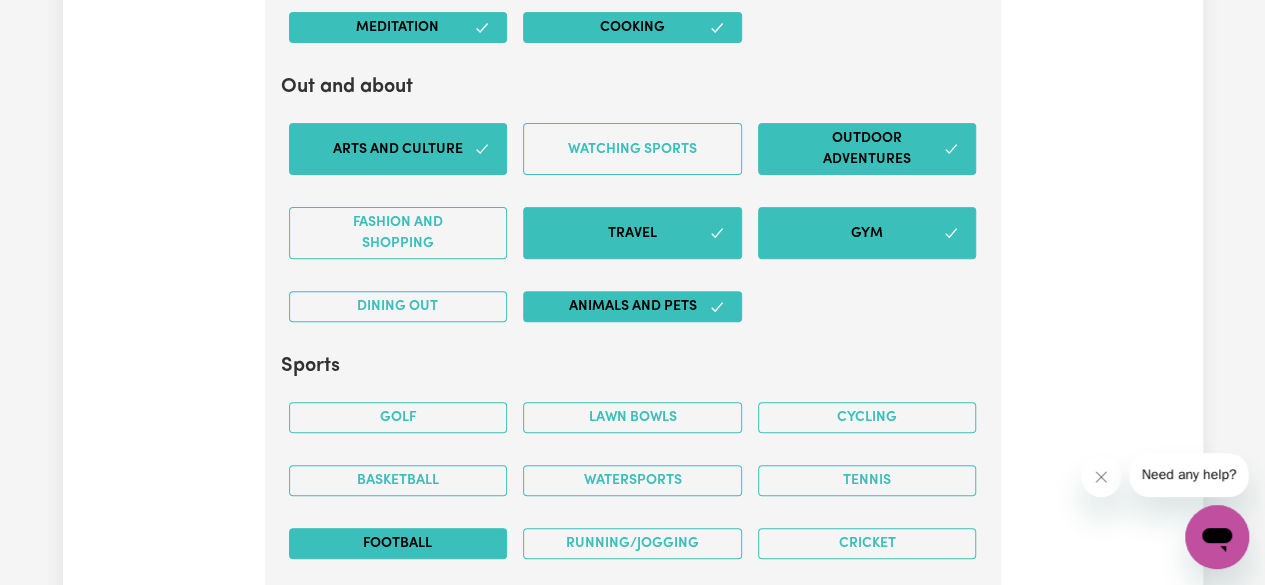 click on "Football" at bounding box center [398, 543] 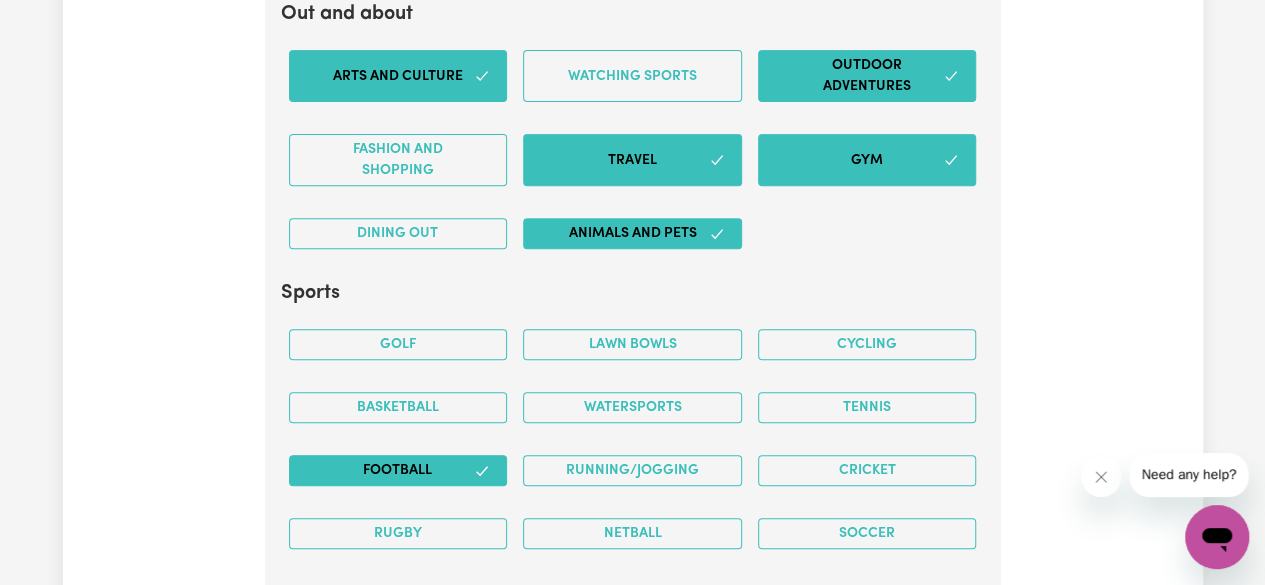 scroll, scrollTop: 4096, scrollLeft: 0, axis: vertical 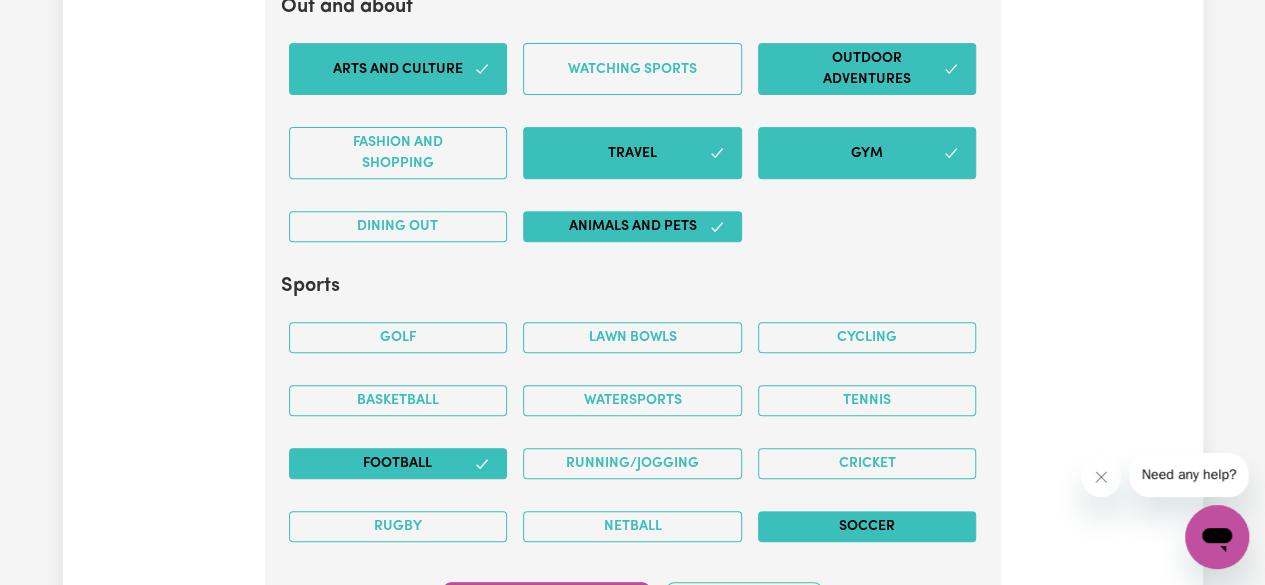 click on "Soccer" at bounding box center (867, 526) 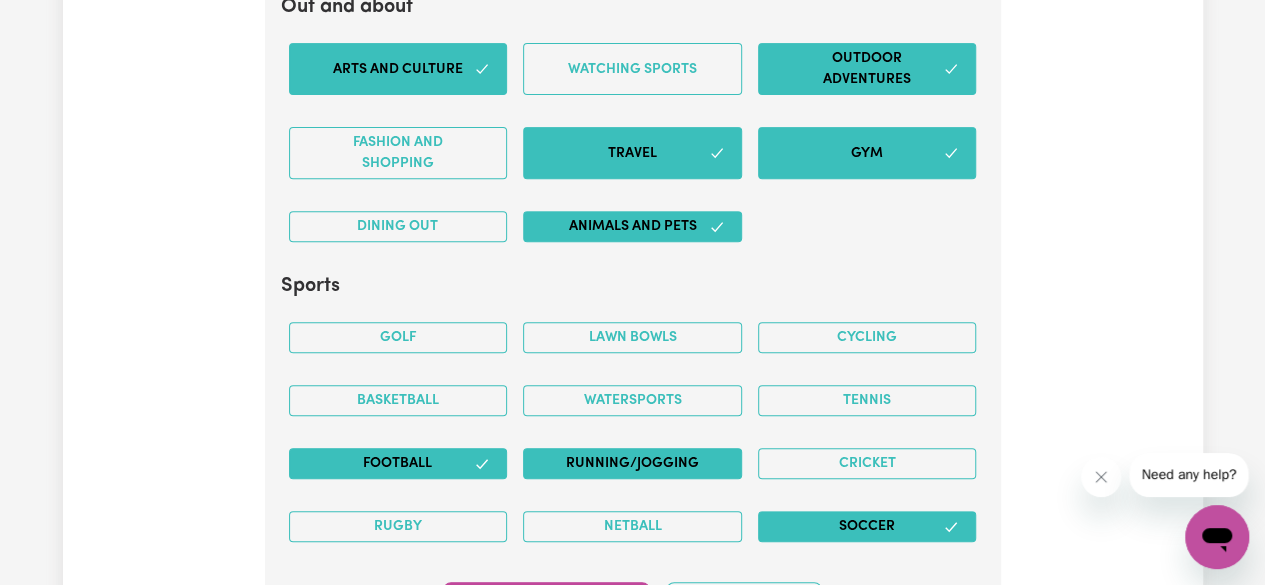 click on "Running/Jogging" at bounding box center [632, 463] 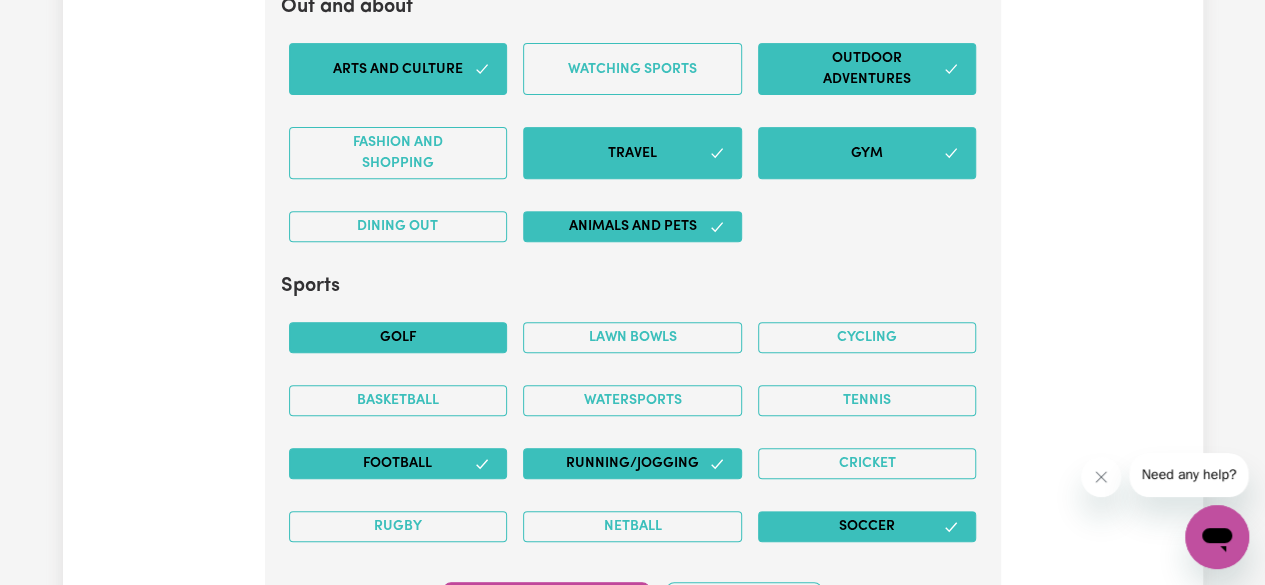 click on "Golf" at bounding box center [398, 337] 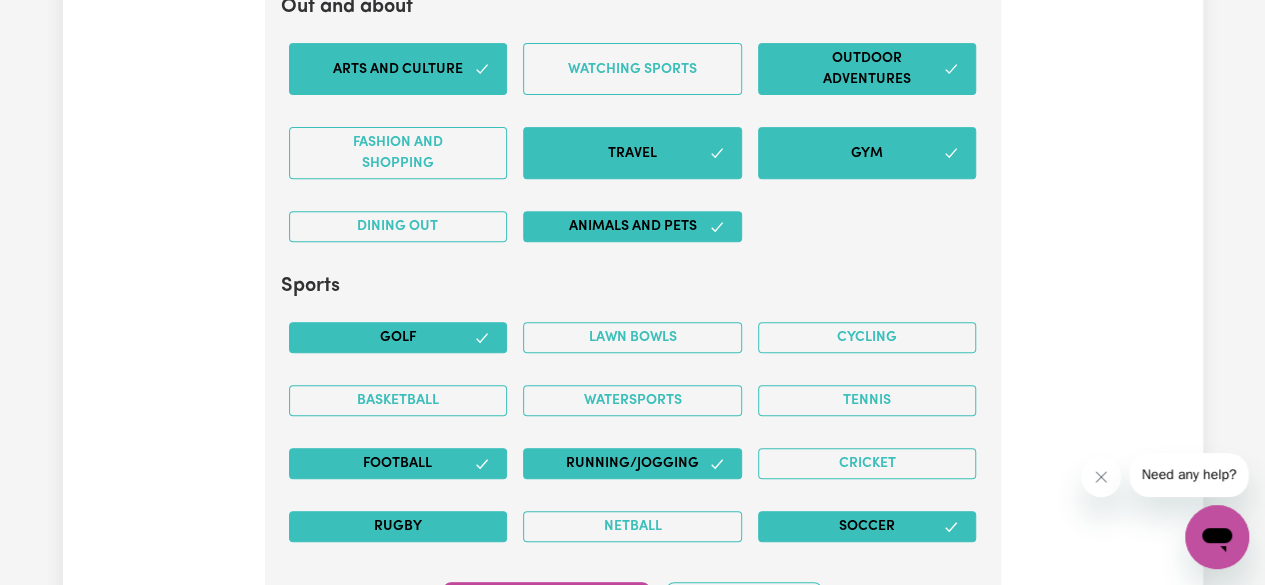 click on "Rugby" at bounding box center [398, 526] 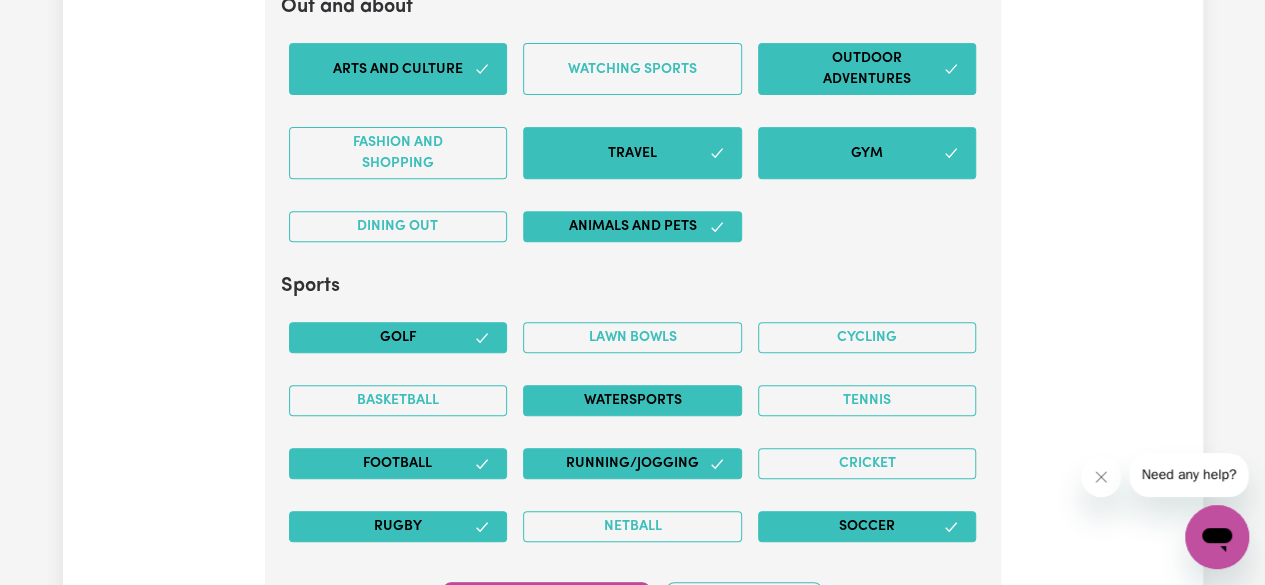 click on "Watersports" at bounding box center (632, 400) 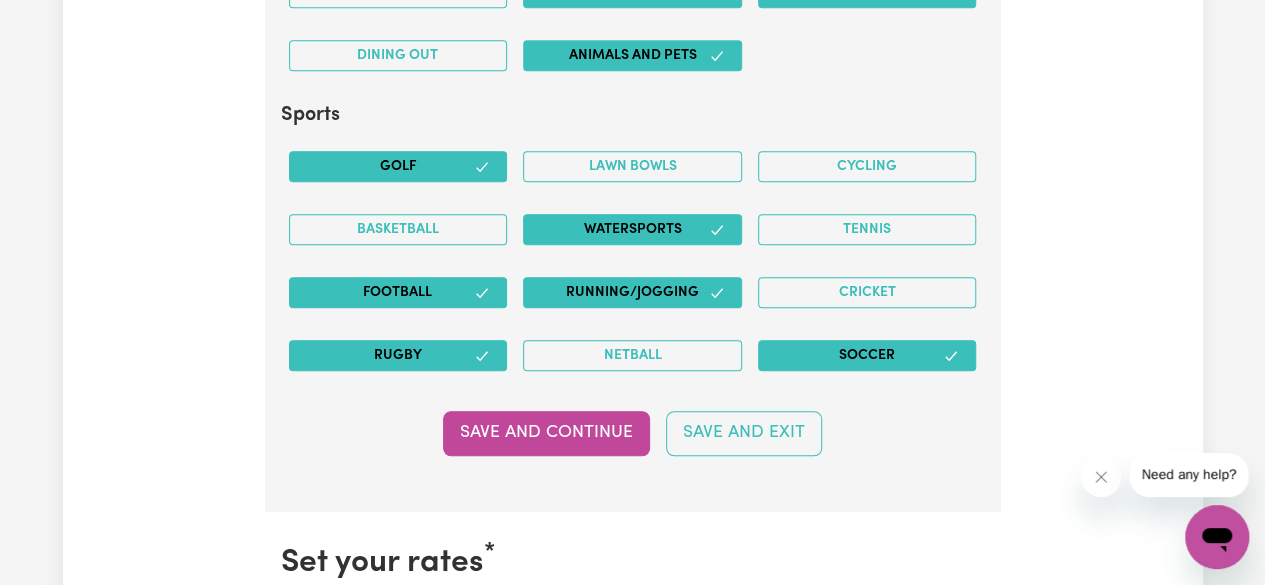 scroll, scrollTop: 4309, scrollLeft: 0, axis: vertical 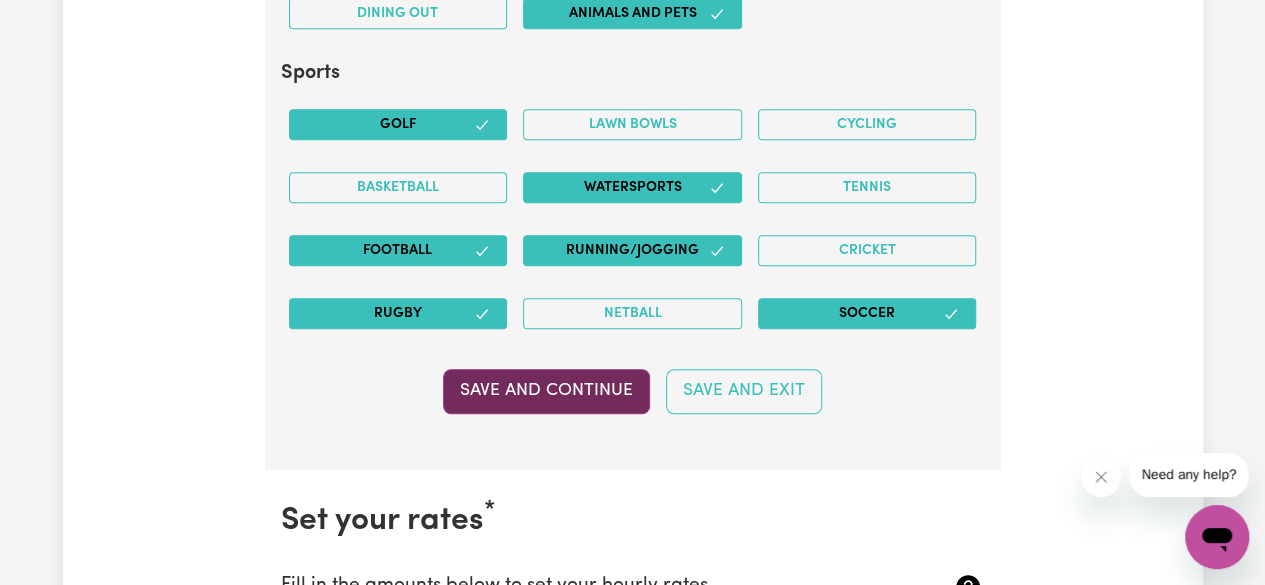 type 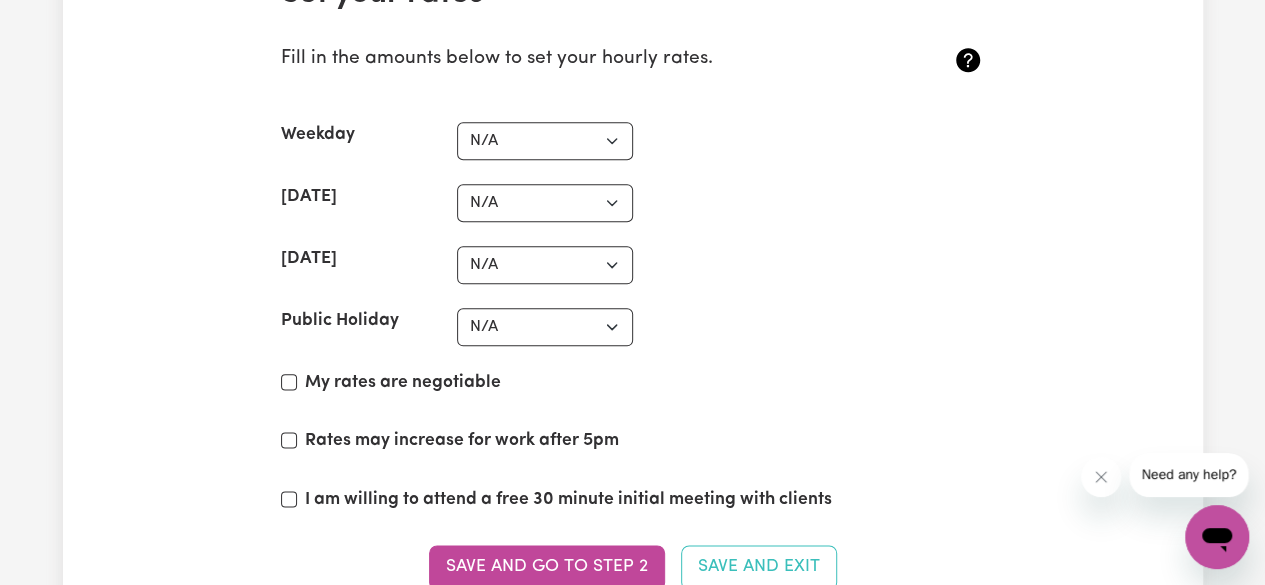 scroll, scrollTop: 4771, scrollLeft: 0, axis: vertical 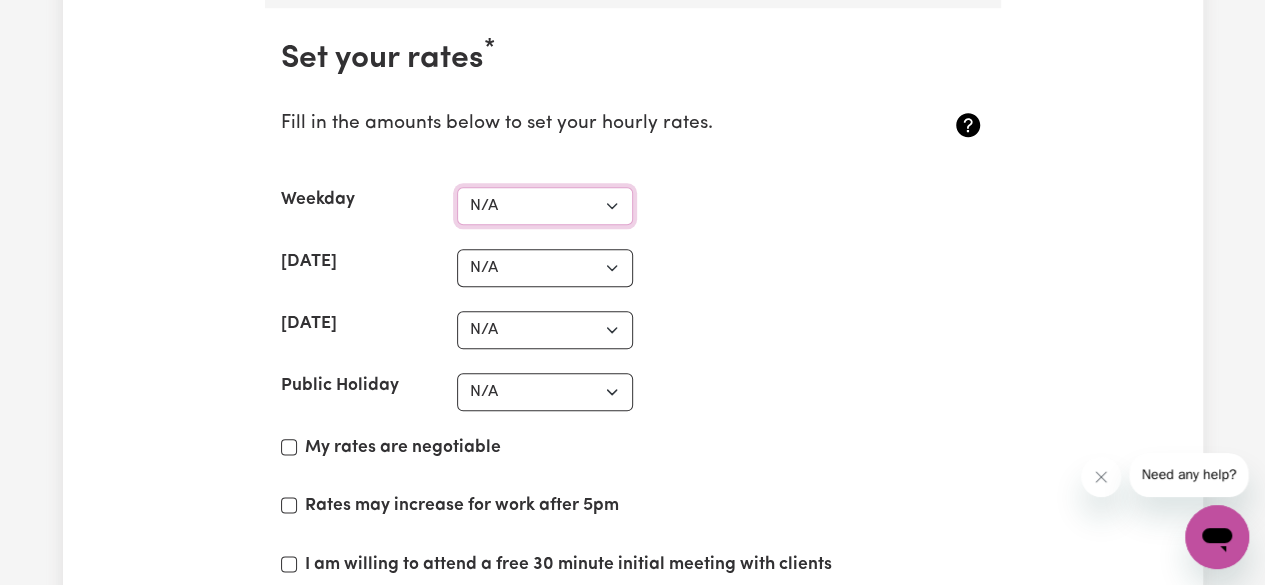 click on "N/A $37 $38 $39 $40 $41 $42 $43 $44 $45 $46 $47 $48 $49 $50 $51 $52 $53 $54 $55 $56 $57 $58 $59 $60 $61 $62 $63 $64 $65 $66 $67 $68 $69 $70 $71 $72 $73 $74 $75 $76 $77 $78 $79 $80 $81 $82 $83 $84 $85 $86 $87 $88 $89 $90 $91 $92 $93 $94 $95 $96 $97 $98 $99 $100 $101 $102 $103 $104 $105 $106 $107 $108 $109 $110 $111 $112 $113 $114 $115 $116 $117 $118 $119 $120 $121 $122 $123 $124 $125 $126 $127 $128 $129 $130 $131 $132 $133 $134 $135 $136 $137 $138 $139 $140 $141 $142 $143 $144 $145 $146 $147 $148 $149 $150 $151 $152 $153 $154 $155 $156 $157 $158 $159 $160 $161 $162" at bounding box center [545, 206] 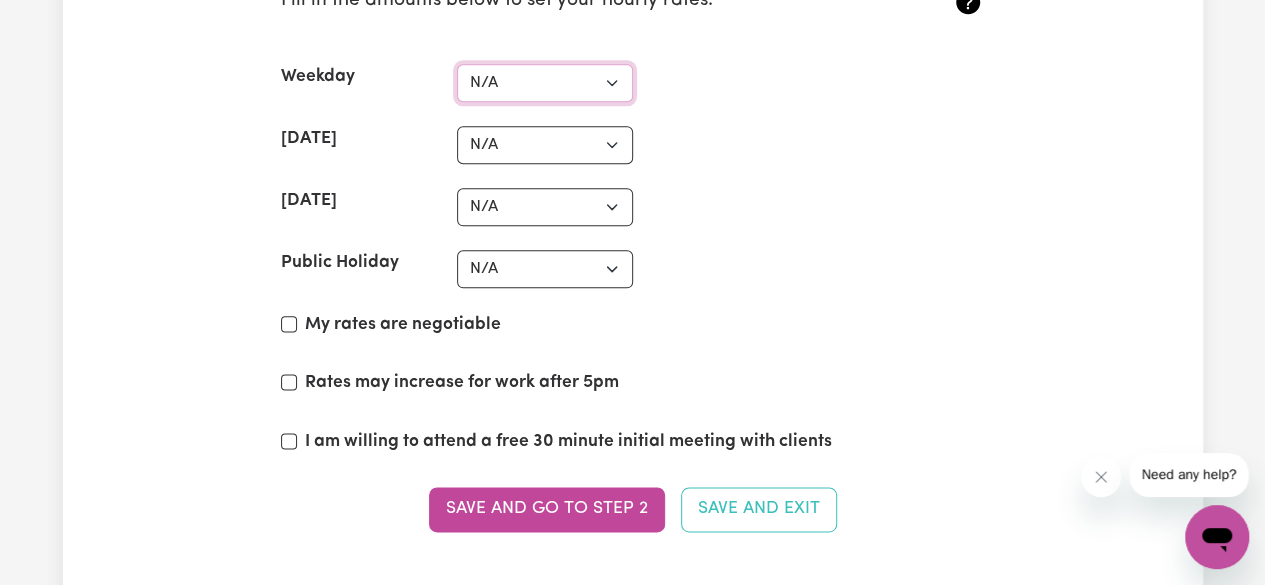 scroll, scrollTop: 4892, scrollLeft: 0, axis: vertical 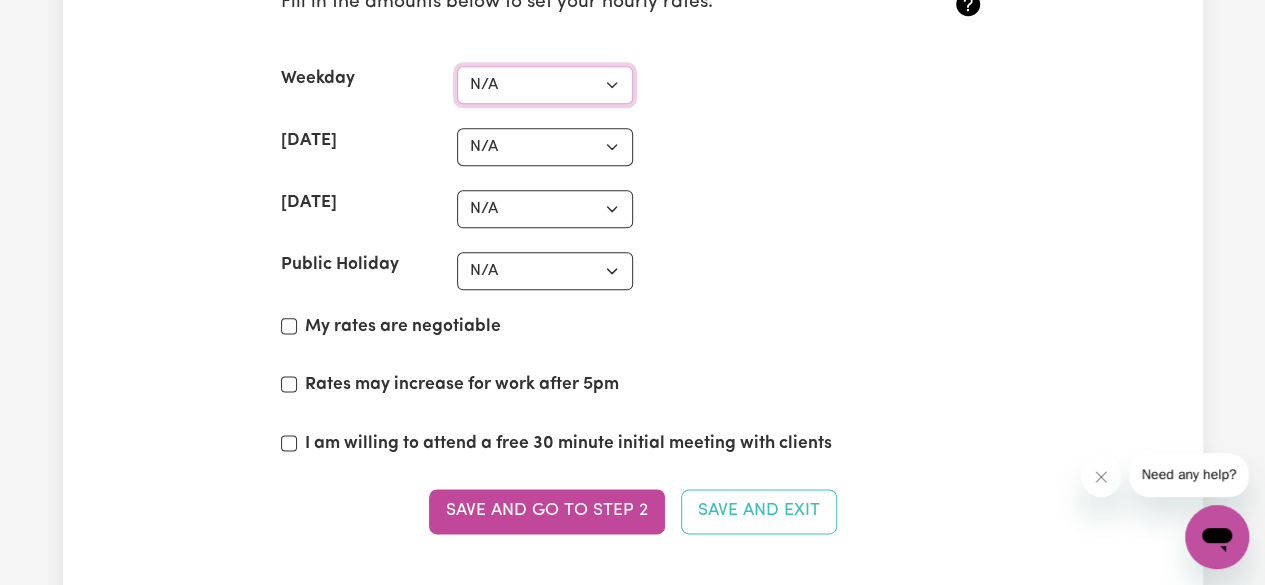 click on "N/A $37 $38 $39 $40 $41 $42 $43 $44 $45 $46 $47 $48 $49 $50 $51 $52 $53 $54 $55 $56 $57 $58 $59 $60 $61 $62 $63 $64 $65 $66 $67 $68 $69 $70 $71 $72 $73 $74 $75 $76 $77 $78 $79 $80 $81 $82 $83 $84 $85 $86 $87 $88 $89 $90 $91 $92 $93 $94 $95 $96 $97 $98 $99 $100 $101 $102 $103 $104 $105 $106 $107 $108 $109 $110 $111 $112 $113 $114 $115 $116 $117 $118 $119 $120 $121 $122 $123 $124 $125 $126 $127 $128 $129 $130 $131 $132 $133 $134 $135 $136 $137 $138 $139 $140 $141 $142 $143 $144 $145 $146 $147 $148 $149 $150 $151 $152 $153 $154 $155 $156 $157 $158 $159 $160 $161 $162" at bounding box center [545, 85] 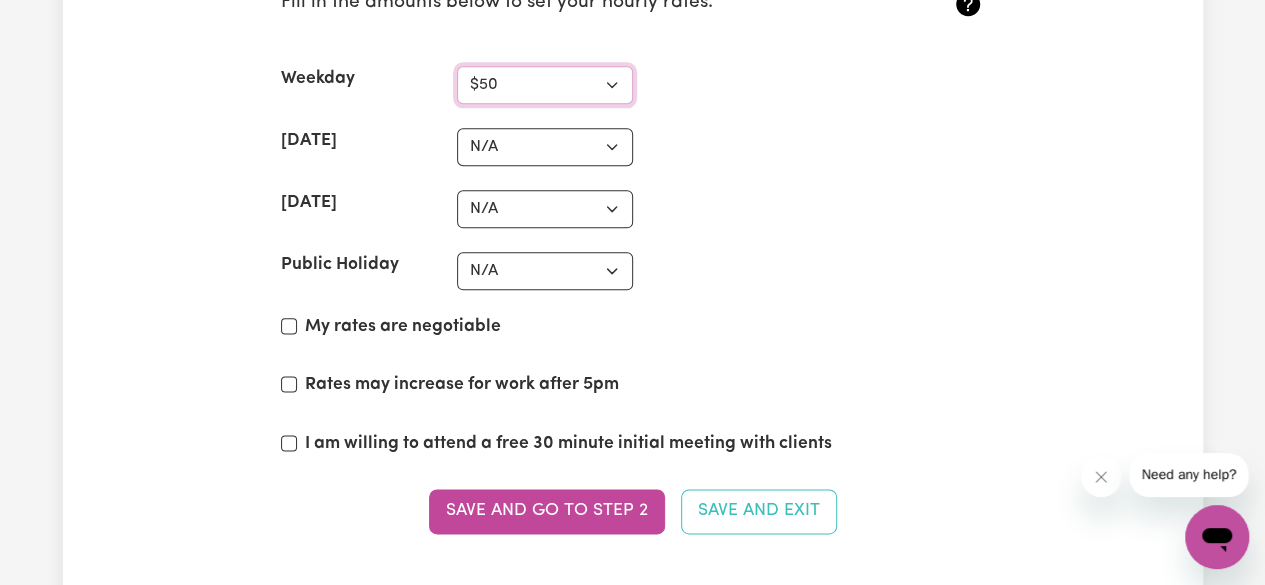 click on "N/A $37 $38 $39 $40 $41 $42 $43 $44 $45 $46 $47 $48 $49 $50 $51 $52 $53 $54 $55 $56 $57 $58 $59 $60 $61 $62 $63 $64 $65 $66 $67 $68 $69 $70 $71 $72 $73 $74 $75 $76 $77 $78 $79 $80 $81 $82 $83 $84 $85 $86 $87 $88 $89 $90 $91 $92 $93 $94 $95 $96 $97 $98 $99 $100 $101 $102 $103 $104 $105 $106 $107 $108 $109 $110 $111 $112 $113 $114 $115 $116 $117 $118 $119 $120 $121 $122 $123 $124 $125 $126 $127 $128 $129 $130 $131 $132 $133 $134 $135 $136 $137 $138 $139 $140 $141 $142 $143 $144 $145 $146 $147 $148 $149 $150 $151 $152 $153 $154 $155 $156 $157 $158 $159 $160 $161 $162" at bounding box center [545, 85] 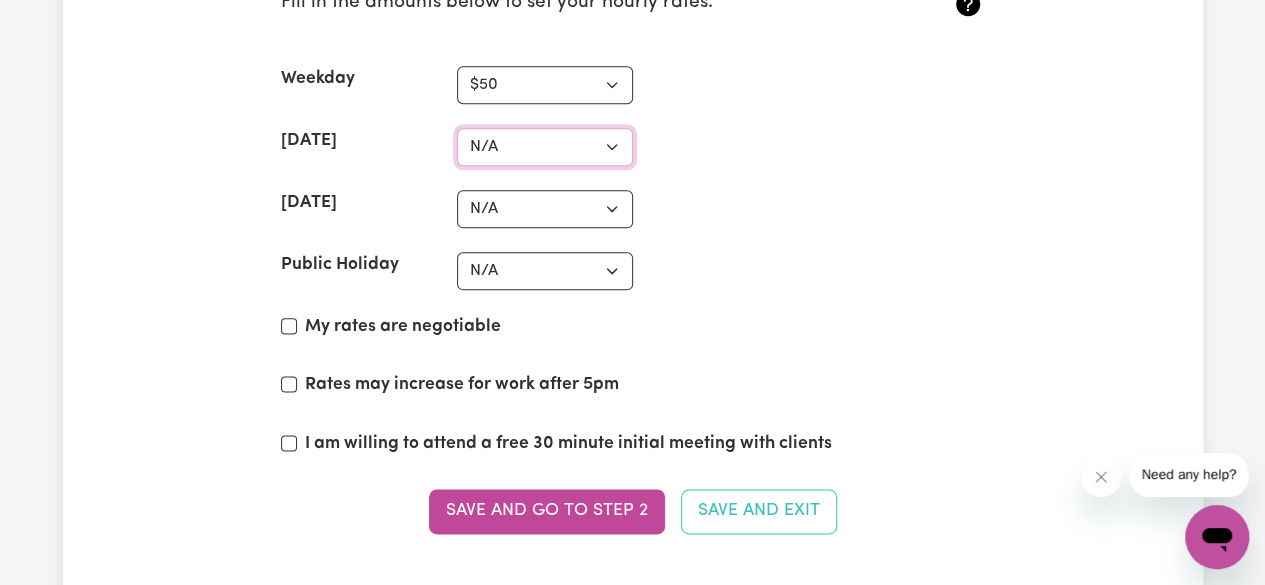 click on "N/A $37 $38 $39 $40 $41 $42 $43 $44 $45 $46 $47 $48 $49 $50 $51 $52 $53 $54 $55 $56 $57 $58 $59 $60 $61 $62 $63 $64 $65 $66 $67 $68 $69 $70 $71 $72 $73 $74 $75 $76 $77 $78 $79 $80 $81 $82 $83 $84 $85 $86 $87 $88 $89 $90 $91 $92 $93 $94 $95 $96 $97 $98 $99 $100 $101 $102 $103 $104 $105 $106 $107 $108 $109 $110 $111 $112 $113 $114 $115 $116 $117 $118 $119 $120 $121 $122 $123 $124 $125 $126 $127 $128 $129 $130 $131 $132 $133 $134 $135 $136 $137 $138 $139 $140 $141 $142 $143 $144 $145 $146 $147 $148 $149 $150 $151 $152 $153 $154 $155 $156 $157 $158 $159 $160 $161 $162" at bounding box center [545, 147] 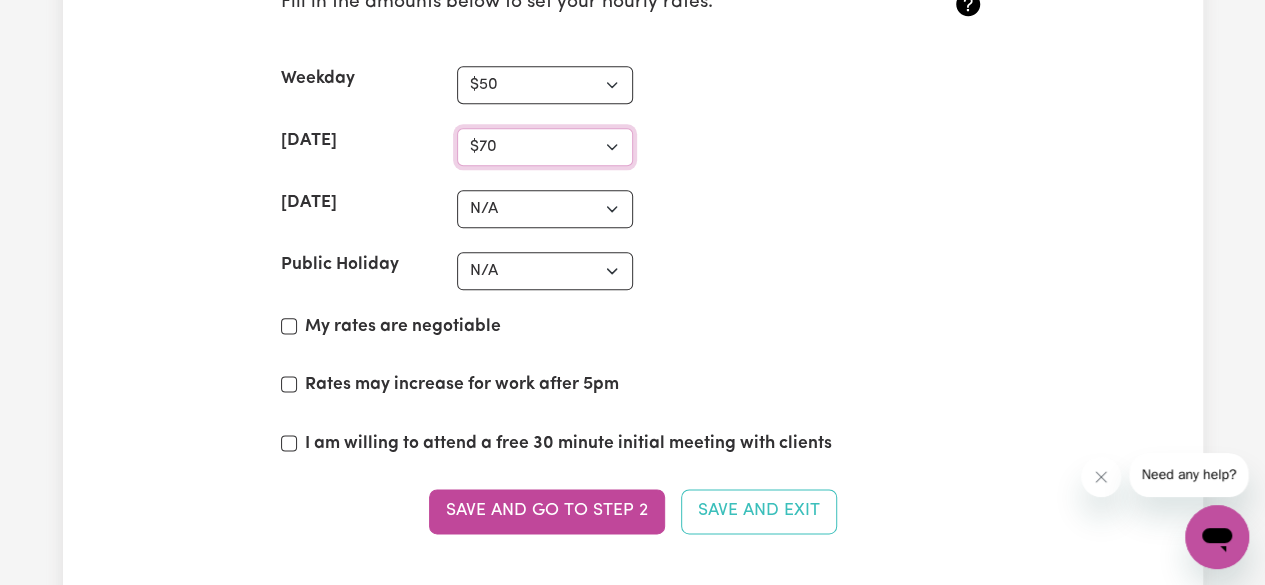 click on "N/A $37 $38 $39 $40 $41 $42 $43 $44 $45 $46 $47 $48 $49 $50 $51 $52 $53 $54 $55 $56 $57 $58 $59 $60 $61 $62 $63 $64 $65 $66 $67 $68 $69 $70 $71 $72 $73 $74 $75 $76 $77 $78 $79 $80 $81 $82 $83 $84 $85 $86 $87 $88 $89 $90 $91 $92 $93 $94 $95 $96 $97 $98 $99 $100 $101 $102 $103 $104 $105 $106 $107 $108 $109 $110 $111 $112 $113 $114 $115 $116 $117 $118 $119 $120 $121 $122 $123 $124 $125 $126 $127 $128 $129 $130 $131 $132 $133 $134 $135 $136 $137 $138 $139 $140 $141 $142 $143 $144 $145 $146 $147 $148 $149 $150 $151 $152 $153 $154 $155 $156 $157 $158 $159 $160 $161 $162" at bounding box center (545, 147) 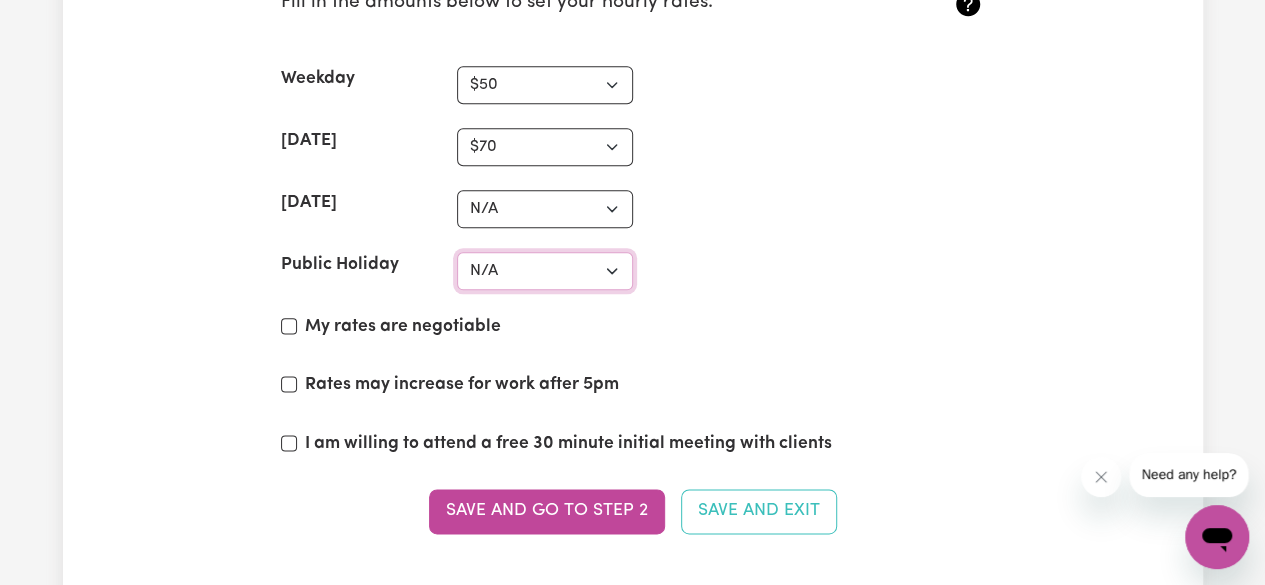 click on "N/A $37 $38 $39 $40 $41 $42 $43 $44 $45 $46 $47 $48 $49 $50 $51 $52 $53 $54 $55 $56 $57 $58 $59 $60 $61 $62 $63 $64 $65 $66 $67 $68 $69 $70 $71 $72 $73 $74 $75 $76 $77 $78 $79 $80 $81 $82 $83 $84 $85 $86 $87 $88 $89 $90 $91 $92 $93 $94 $95 $96 $97 $98 $99 $100 $101 $102 $103 $104 $105 $106 $107 $108 $109 $110 $111 $112 $113 $114 $115 $116 $117 $118 $119 $120 $121 $122 $123 $124 $125 $126 $127 $128 $129 $130 $131 $132 $133 $134 $135 $136 $137 $138 $139 $140 $141 $142 $143 $144 $145 $146 $147 $148 $149 $150 $151 $152 $153 $154 $155 $156 $157 $158 $159 $160 $161 $162" at bounding box center [545, 271] 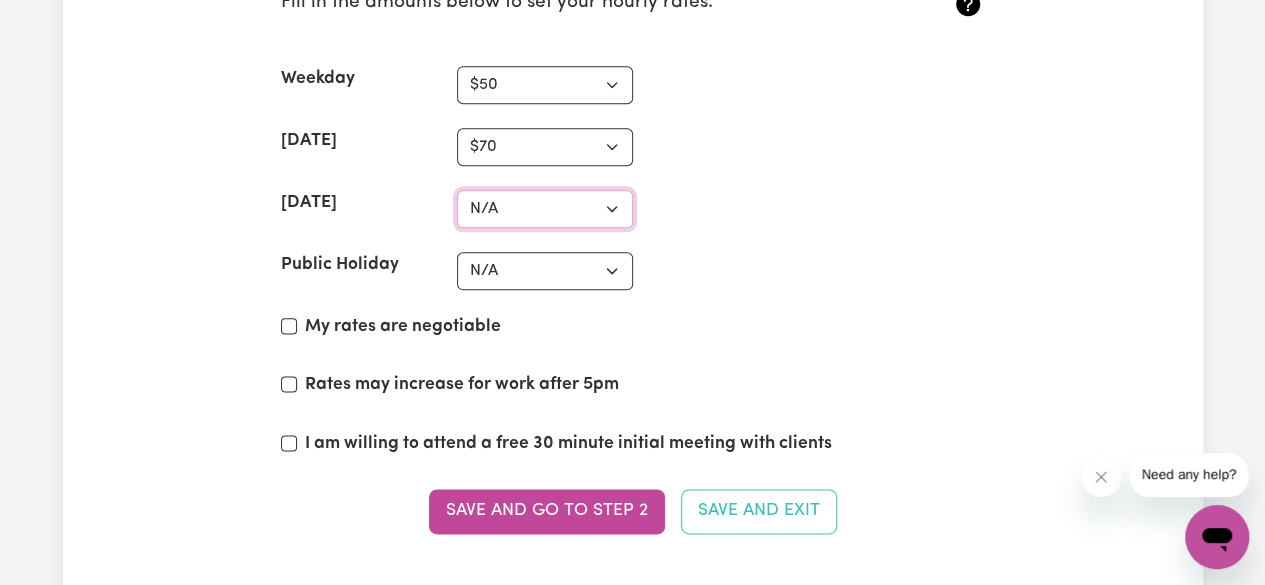 click on "N/A $37 $38 $39 $40 $41 $42 $43 $44 $45 $46 $47 $48 $49 $50 $51 $52 $53 $54 $55 $56 $57 $58 $59 $60 $61 $62 $63 $64 $65 $66 $67 $68 $69 $70 $71 $72 $73 $74 $75 $76 $77 $78 $79 $80 $81 $82 $83 $84 $85 $86 $87 $88 $89 $90 $91 $92 $93 $94 $95 $96 $97 $98 $99 $100 $101 $102 $103 $104 $105 $106 $107 $108 $109 $110 $111 $112 $113 $114 $115 $116 $117 $118 $119 $120 $121 $122 $123 $124 $125 $126 $127 $128 $129 $130 $131 $132 $133 $134 $135 $136 $137 $138 $139 $140 $141 $142 $143 $144 $145 $146 $147 $148 $149 $150 $151 $152 $153 $154 $155 $156 $157 $158 $159 $160 $161 $162" at bounding box center (545, 209) 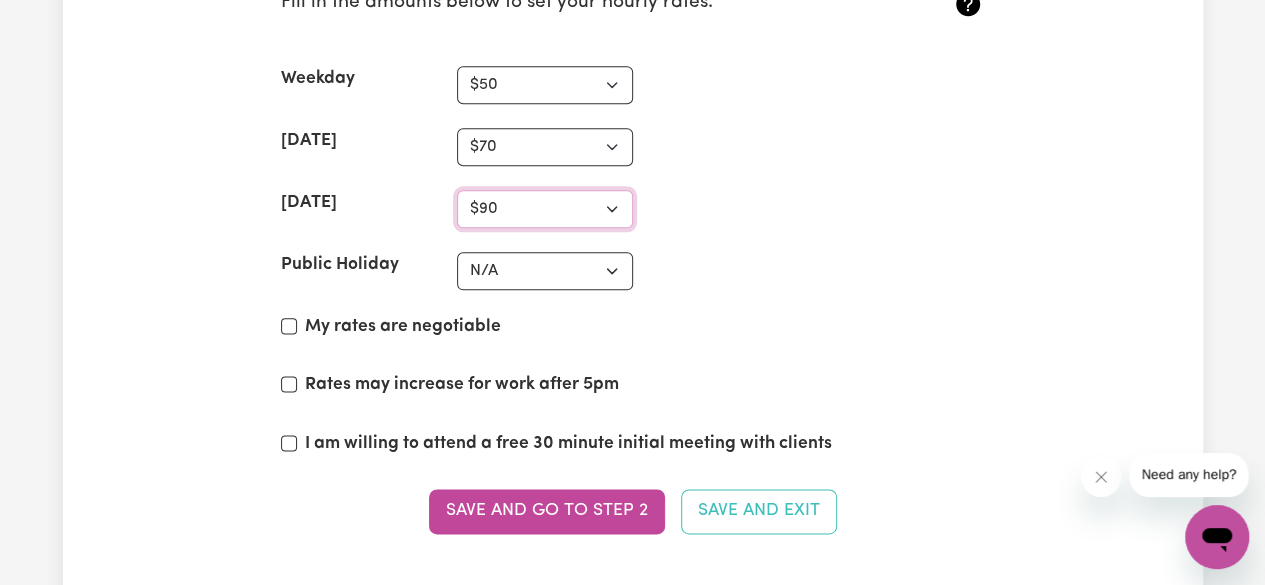 click on "N/A $37 $38 $39 $40 $41 $42 $43 $44 $45 $46 $47 $48 $49 $50 $51 $52 $53 $54 $55 $56 $57 $58 $59 $60 $61 $62 $63 $64 $65 $66 $67 $68 $69 $70 $71 $72 $73 $74 $75 $76 $77 $78 $79 $80 $81 $82 $83 $84 $85 $86 $87 $88 $89 $90 $91 $92 $93 $94 $95 $96 $97 $98 $99 $100 $101 $102 $103 $104 $105 $106 $107 $108 $109 $110 $111 $112 $113 $114 $115 $116 $117 $118 $119 $120 $121 $122 $123 $124 $125 $126 $127 $128 $129 $130 $131 $132 $133 $134 $135 $136 $137 $138 $139 $140 $141 $142 $143 $144 $145 $146 $147 $148 $149 $150 $151 $152 $153 $154 $155 $156 $157 $158 $159 $160 $161 $162" at bounding box center (545, 209) 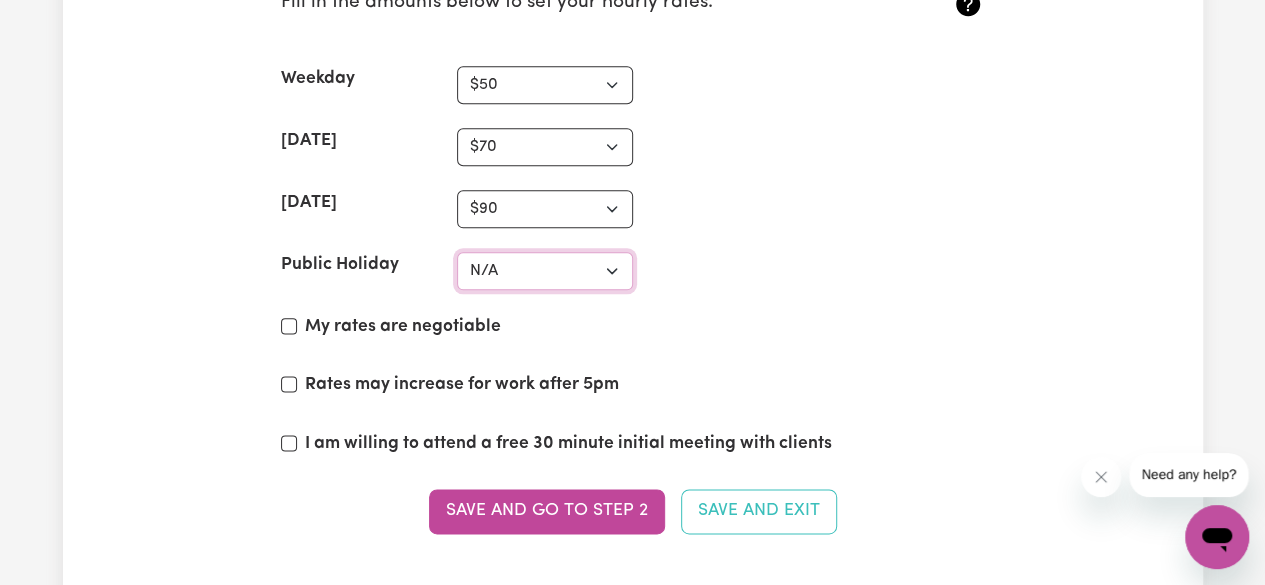 click on "N/A $37 $38 $39 $40 $41 $42 $43 $44 $45 $46 $47 $48 $49 $50 $51 $52 $53 $54 $55 $56 $57 $58 $59 $60 $61 $62 $63 $64 $65 $66 $67 $68 $69 $70 $71 $72 $73 $74 $75 $76 $77 $78 $79 $80 $81 $82 $83 $84 $85 $86 $87 $88 $89 $90 $91 $92 $93 $94 $95 $96 $97 $98 $99 $100 $101 $102 $103 $104 $105 $106 $107 $108 $109 $110 $111 $112 $113 $114 $115 $116 $117 $118 $119 $120 $121 $122 $123 $124 $125 $126 $127 $128 $129 $130 $131 $132 $133 $134 $135 $136 $137 $138 $139 $140 $141 $142 $143 $144 $145 $146 $147 $148 $149 $150 $151 $152 $153 $154 $155 $156 $157 $158 $159 $160 $161 $162" at bounding box center (545, 271) 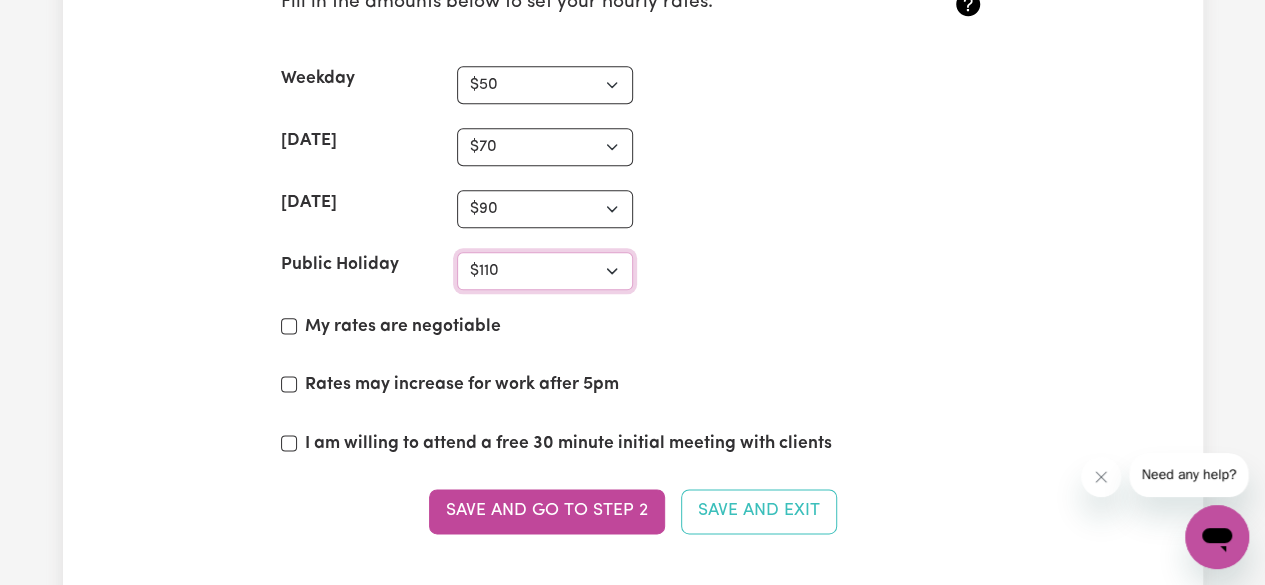 click on "N/A $37 $38 $39 $40 $41 $42 $43 $44 $45 $46 $47 $48 $49 $50 $51 $52 $53 $54 $55 $56 $57 $58 $59 $60 $61 $62 $63 $64 $65 $66 $67 $68 $69 $70 $71 $72 $73 $74 $75 $76 $77 $78 $79 $80 $81 $82 $83 $84 $85 $86 $87 $88 $89 $90 $91 $92 $93 $94 $95 $96 $97 $98 $99 $100 $101 $102 $103 $104 $105 $106 $107 $108 $109 $110 $111 $112 $113 $114 $115 $116 $117 $118 $119 $120 $121 $122 $123 $124 $125 $126 $127 $128 $129 $130 $131 $132 $133 $134 $135 $136 $137 $138 $139 $140 $141 $142 $143 $144 $145 $146 $147 $148 $149 $150 $151 $152 $153 $154 $155 $156 $157 $158 $159 $160 $161 $162" at bounding box center (545, 271) 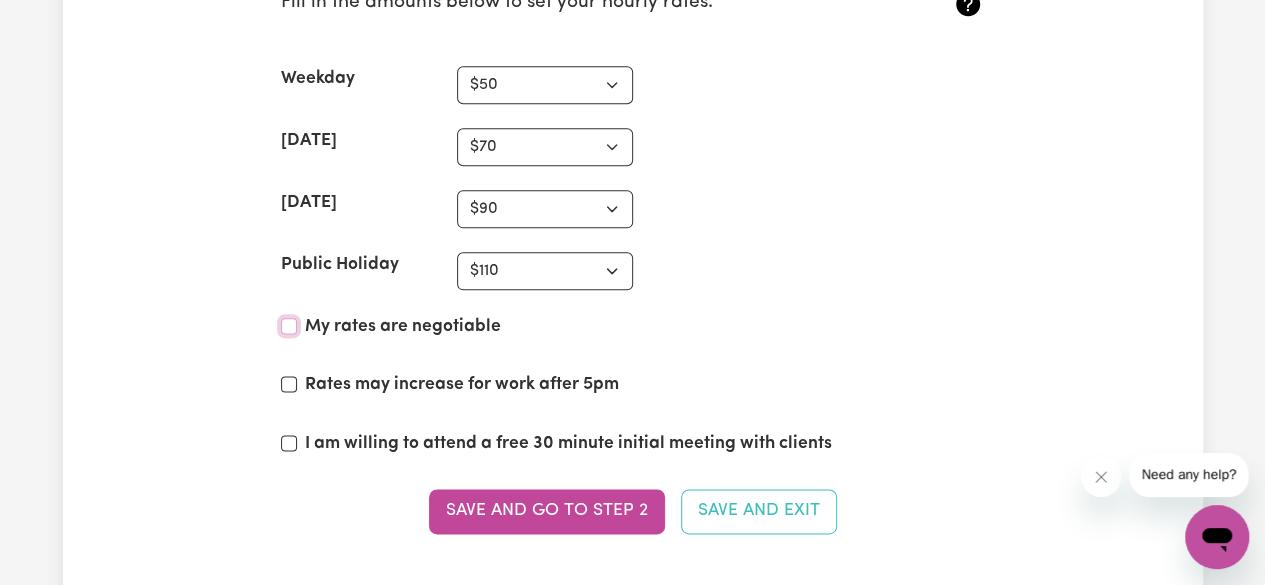 click on "My rates are negotiable" at bounding box center [289, 326] 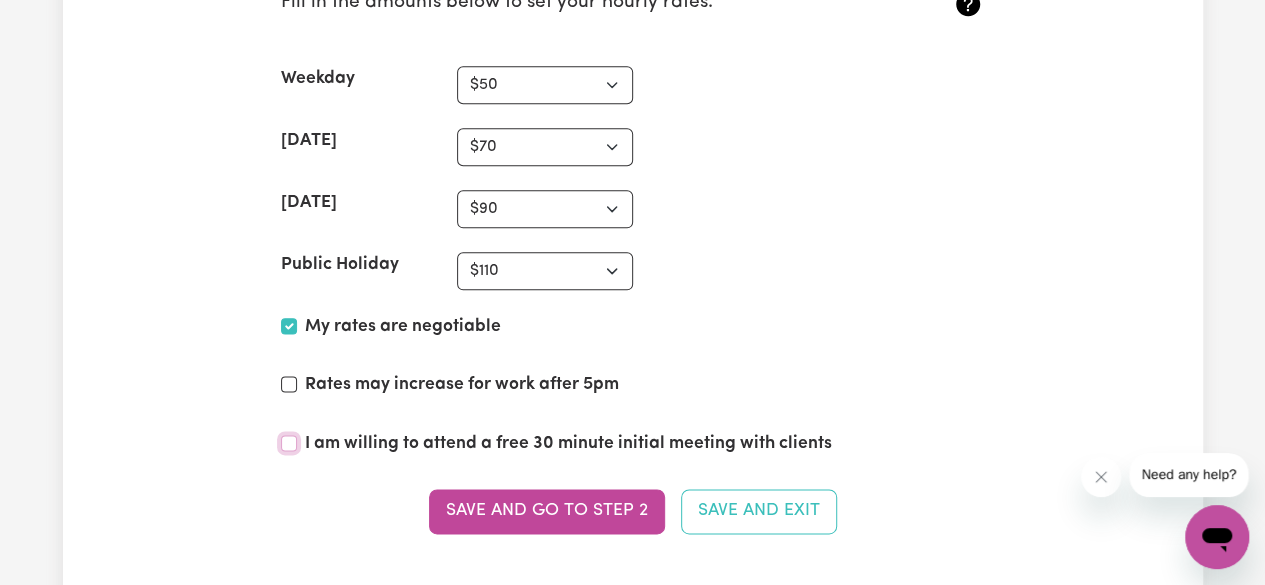click on "I am willing to attend a free 30 minute initial meeting with clients" at bounding box center [289, 443] 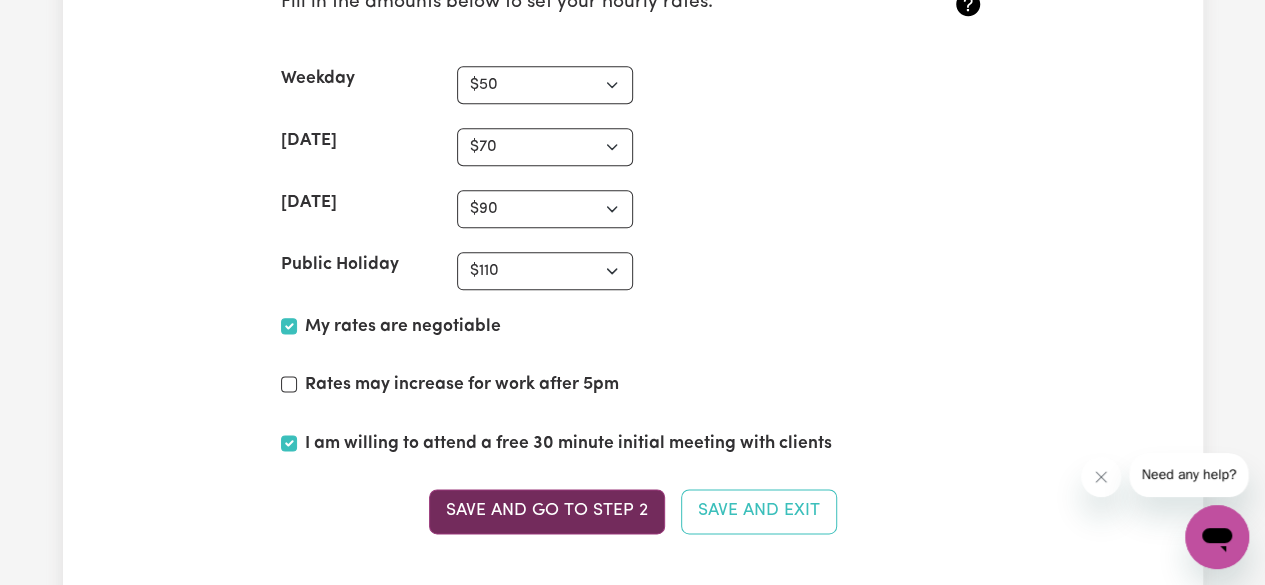 click on "Save and go to Step 2" at bounding box center [547, 511] 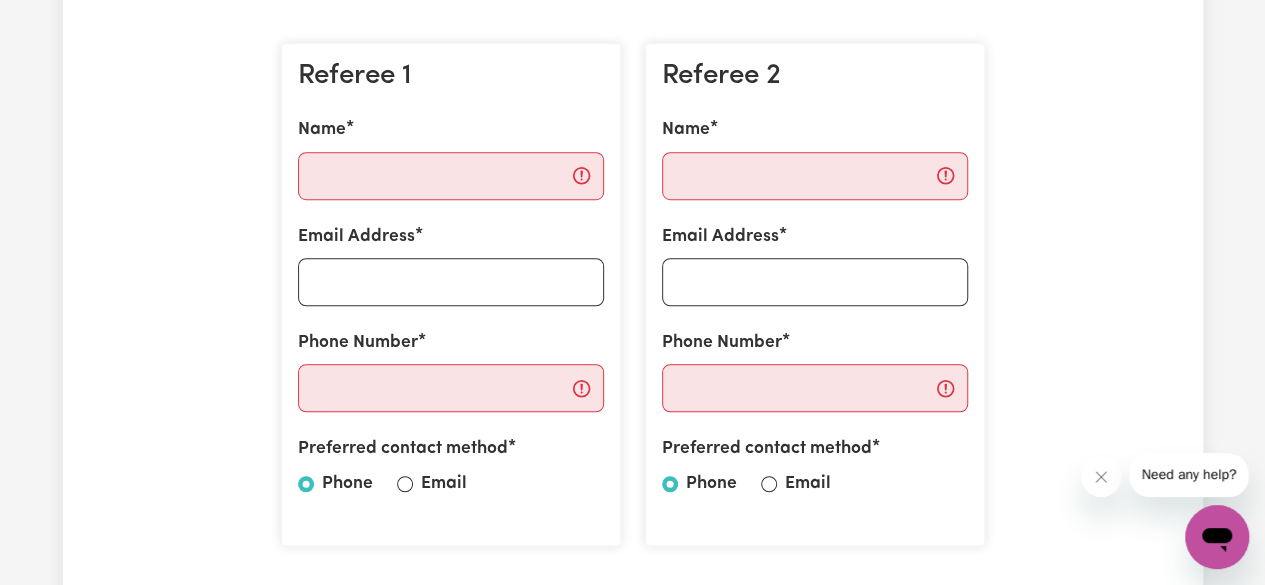 scroll, scrollTop: 580, scrollLeft: 0, axis: vertical 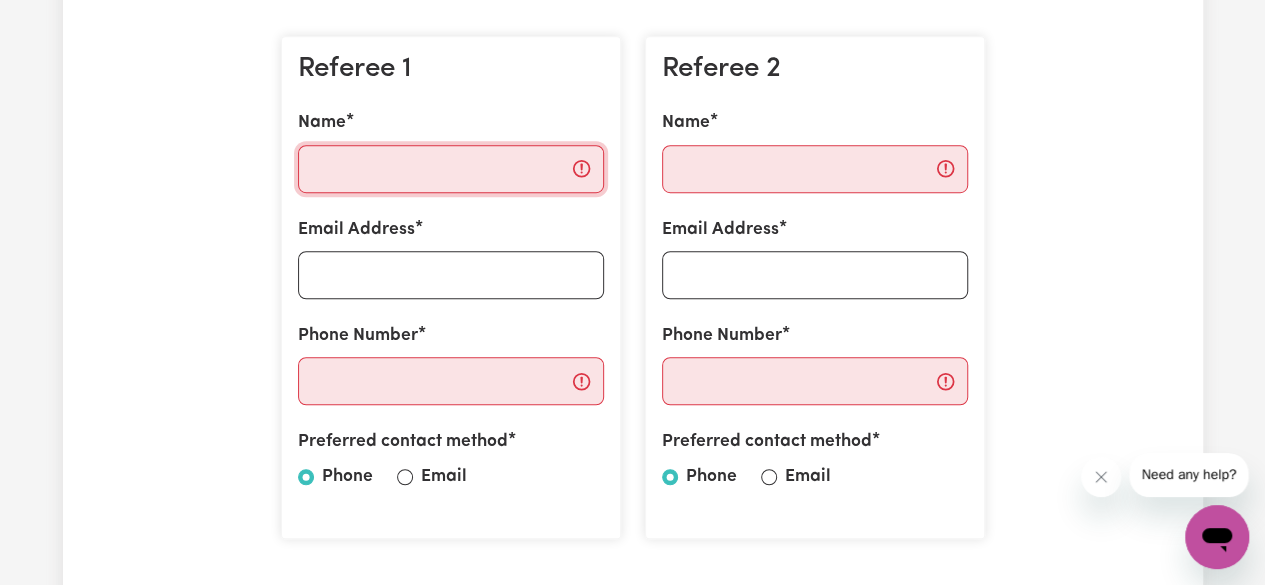 click on "Name" at bounding box center (451, 169) 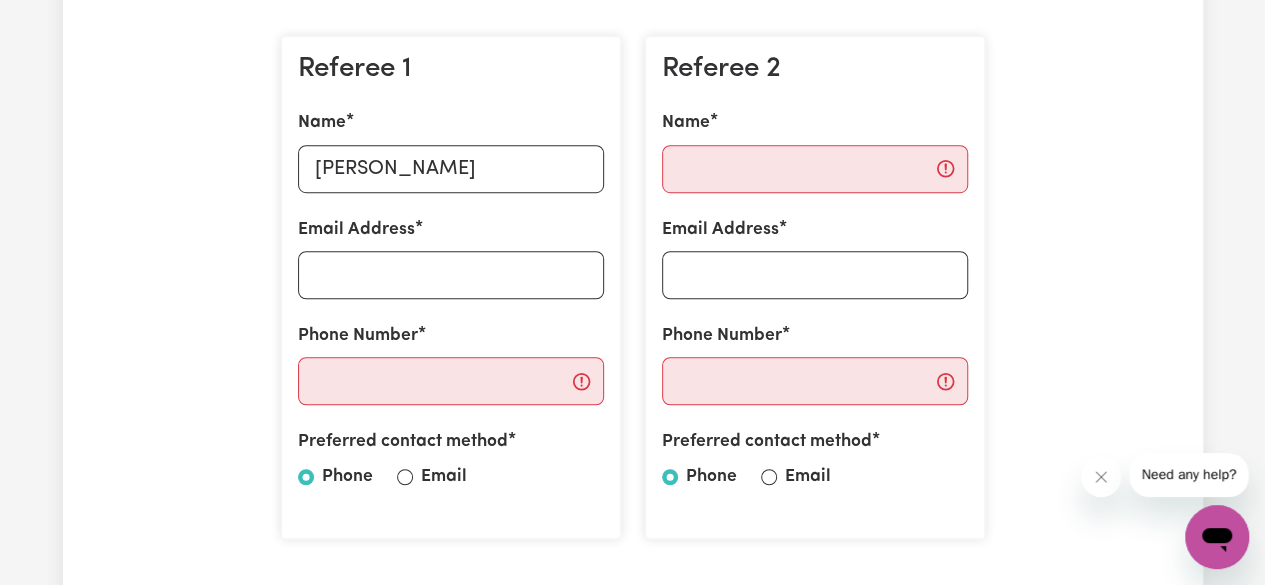 click on "Preferred contact method Phone Email" at bounding box center (451, 463) 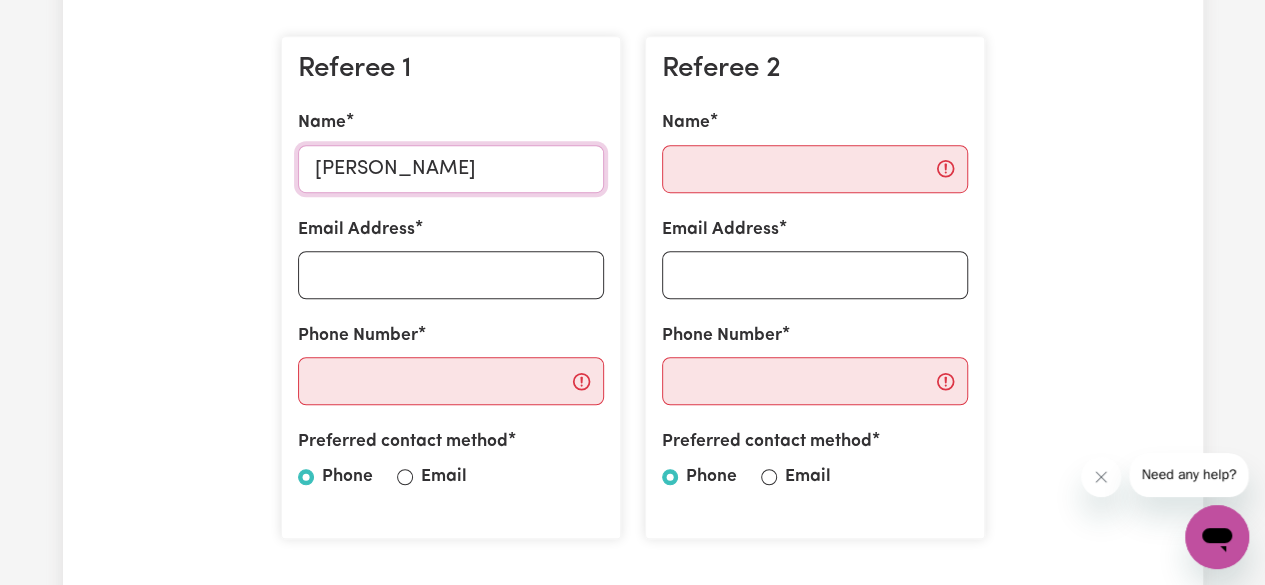 click on "[PERSON_NAME]" at bounding box center [451, 169] 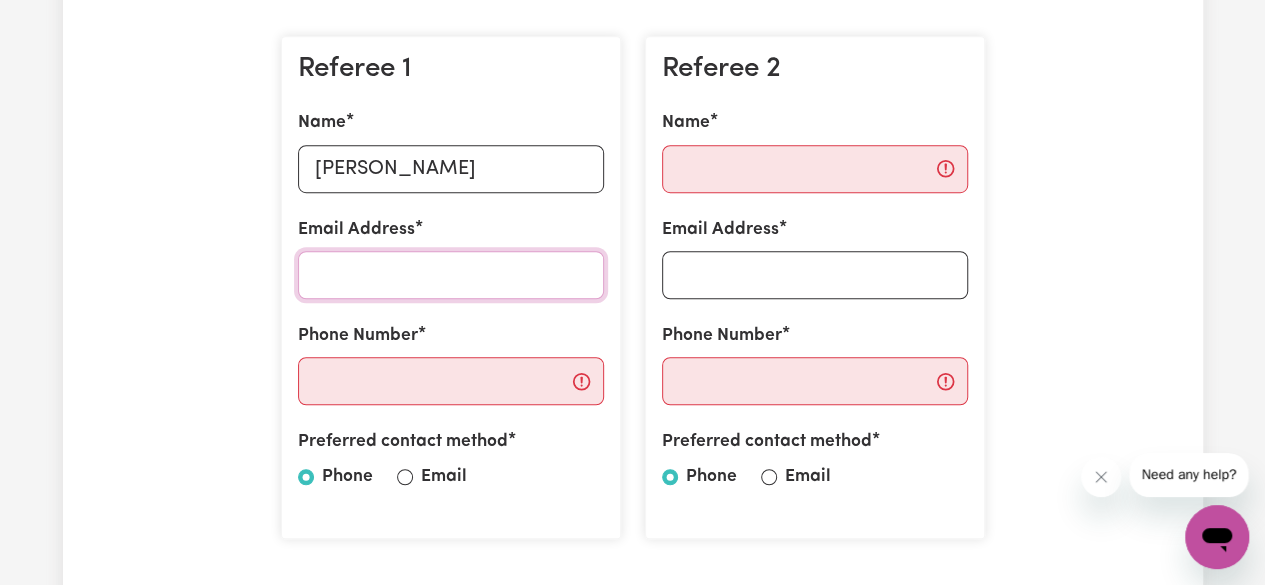 click on "Email Address" at bounding box center [451, 275] 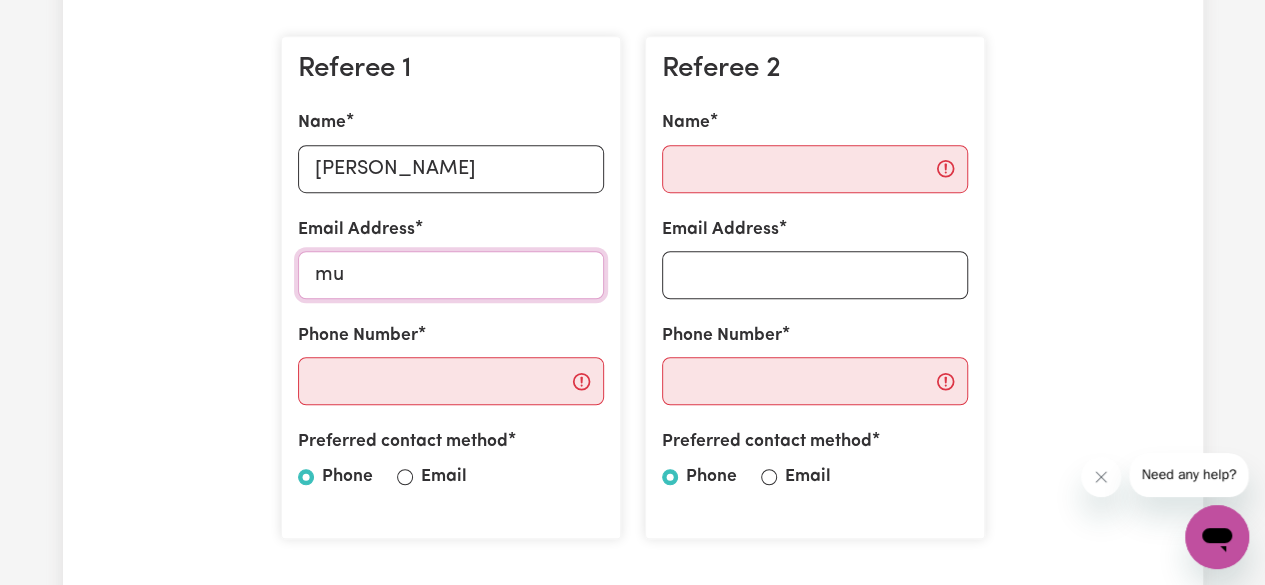 type on "mu" 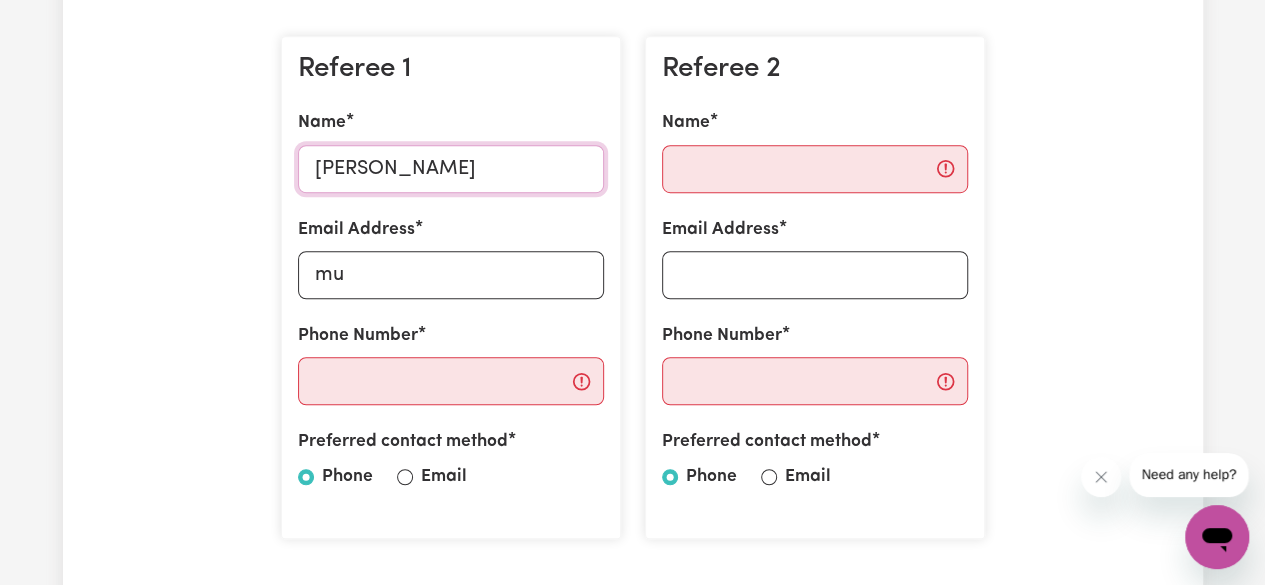 click on "[PERSON_NAME]" at bounding box center [451, 169] 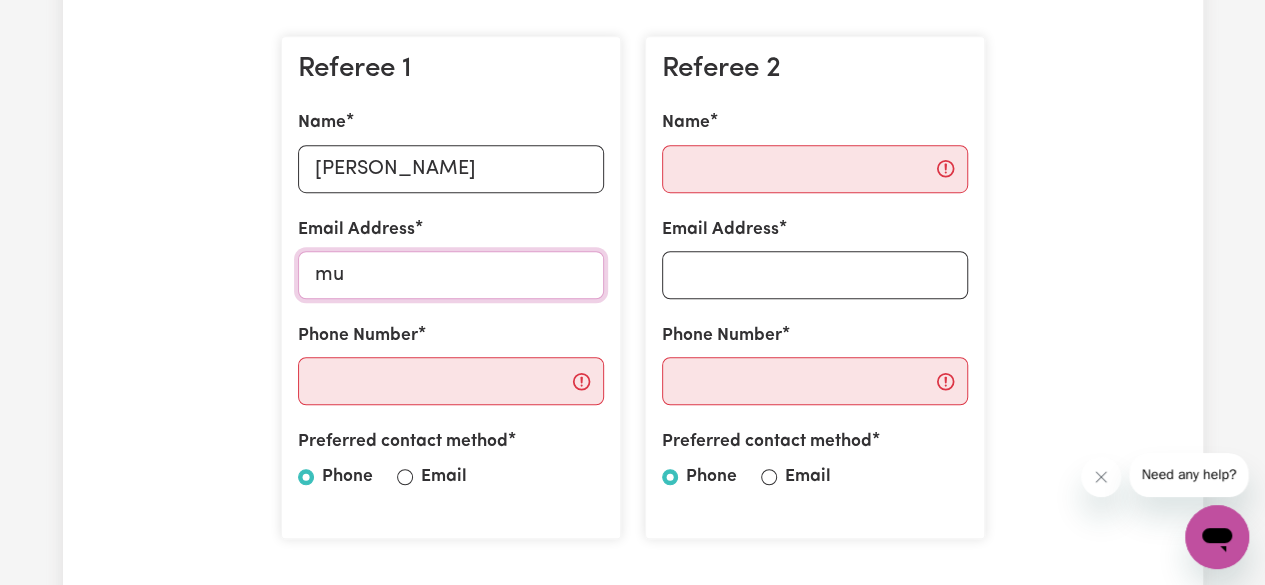 click on "mu" at bounding box center (451, 275) 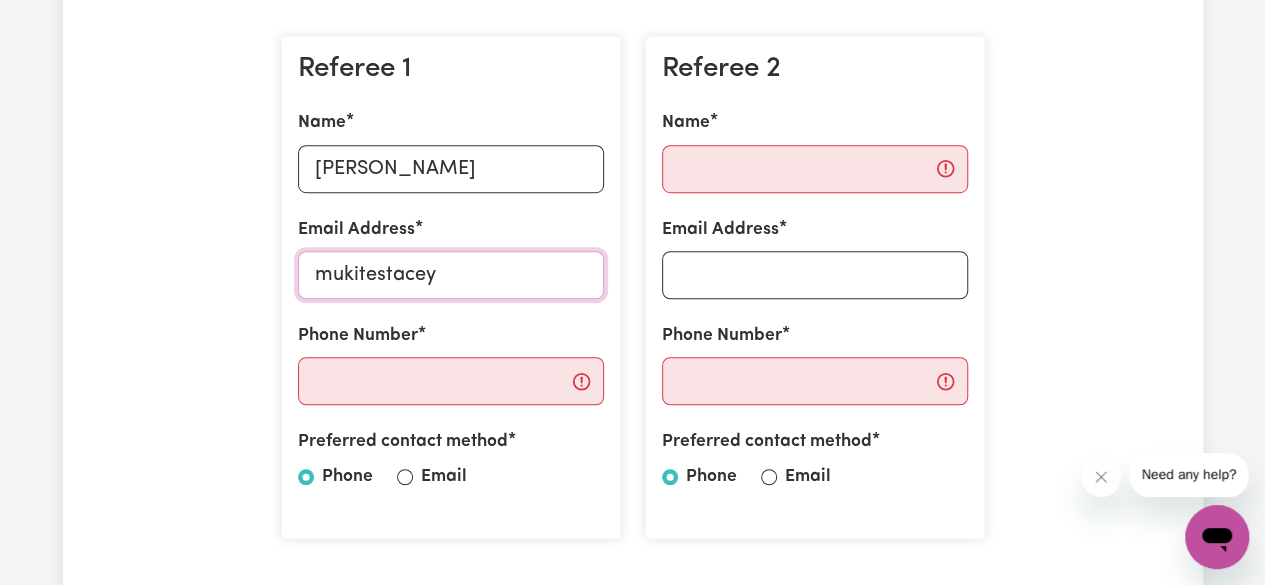 type on "mukitestacey" 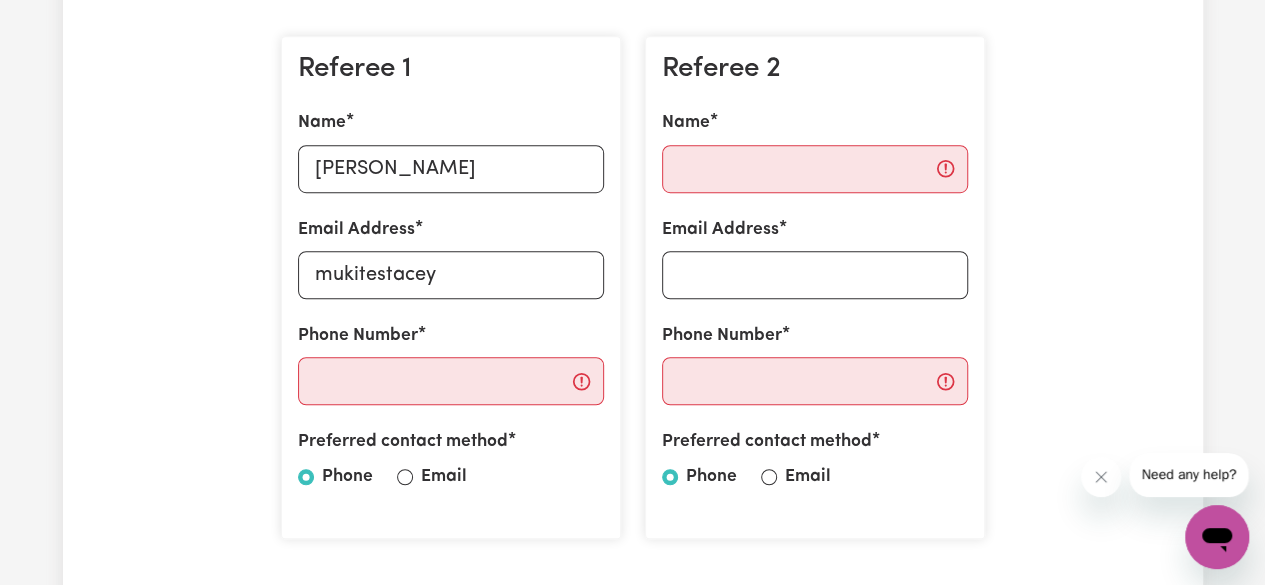 click at bounding box center (405, 477) 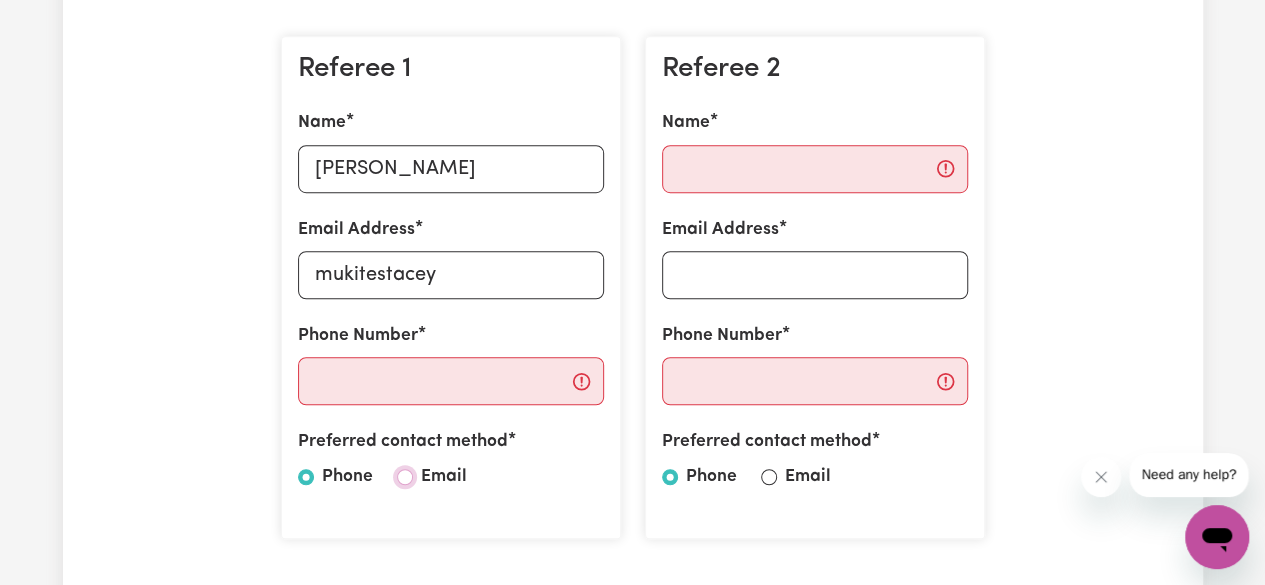 click on "Email" at bounding box center (405, 477) 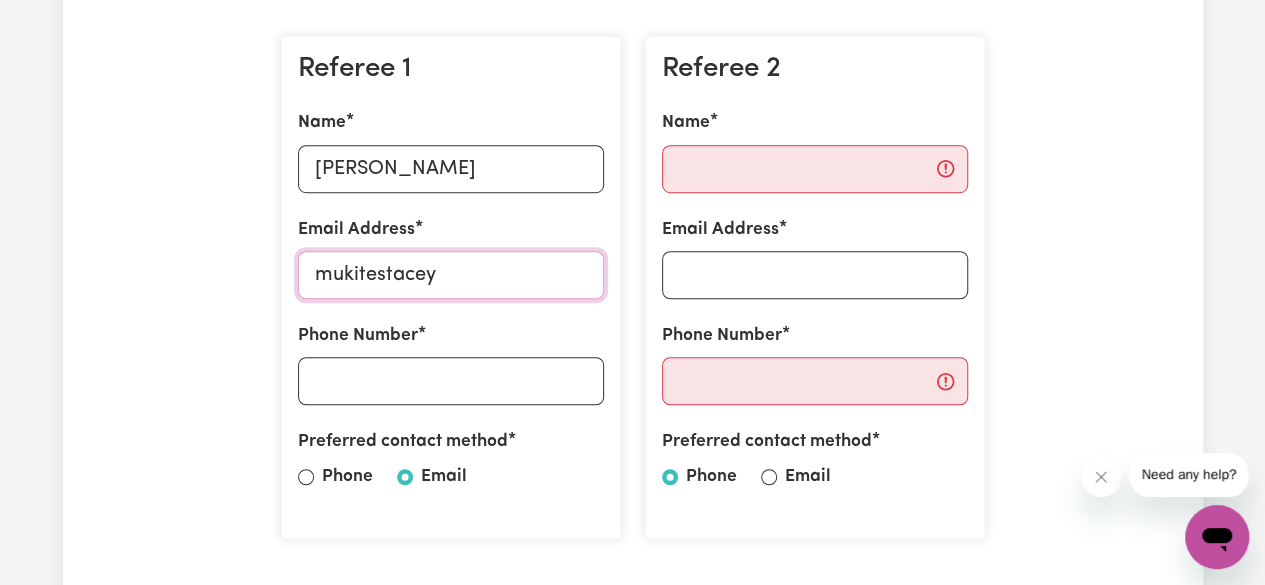click on "mukitestacey" at bounding box center [451, 275] 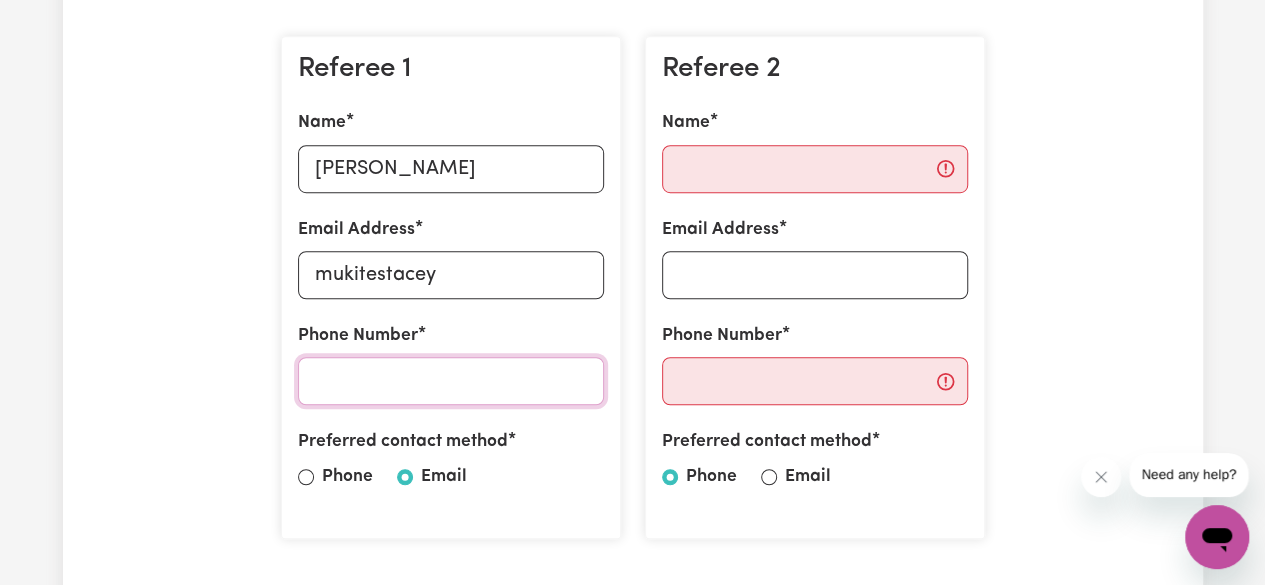 click on "Phone Number" at bounding box center [451, 381] 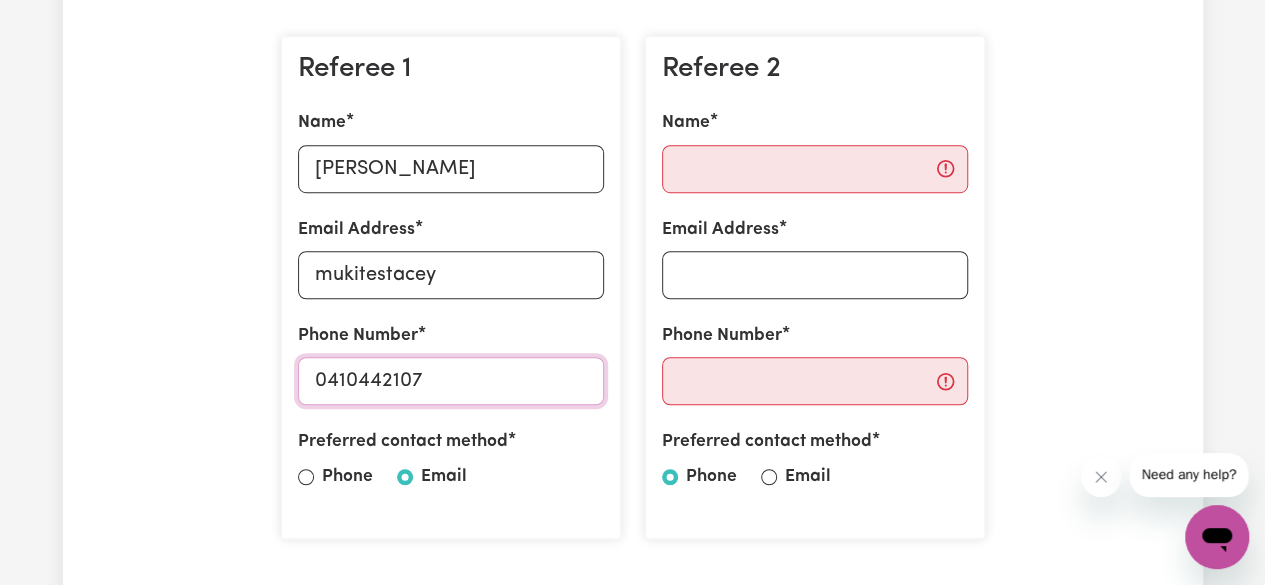 type on "0410442107" 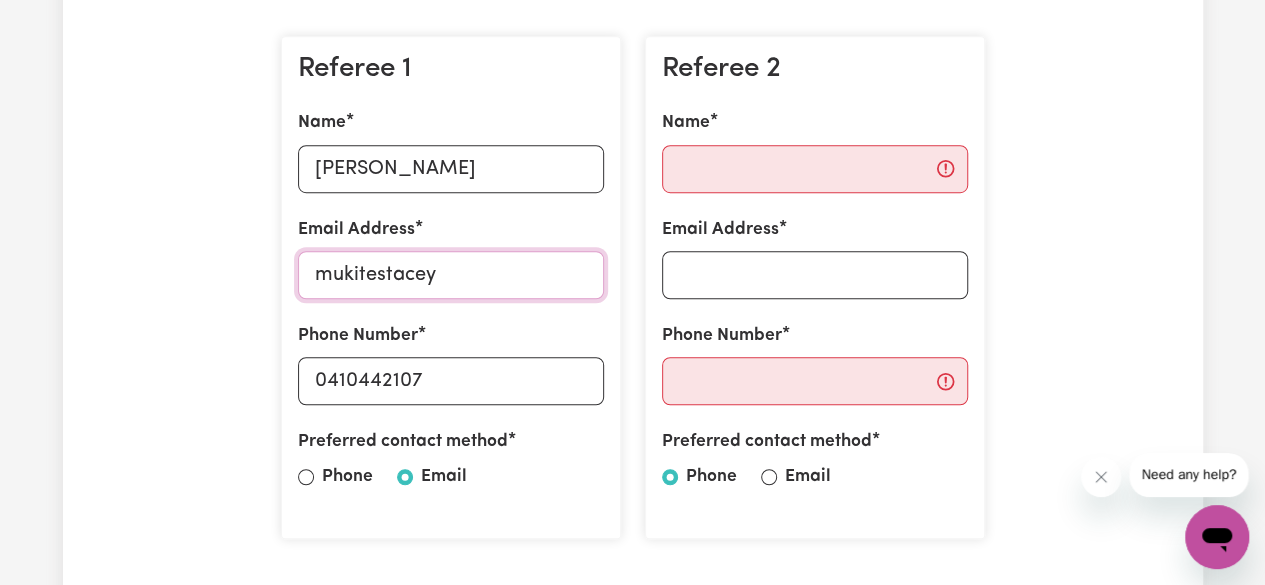 click on "mukitestacey" at bounding box center (451, 275) 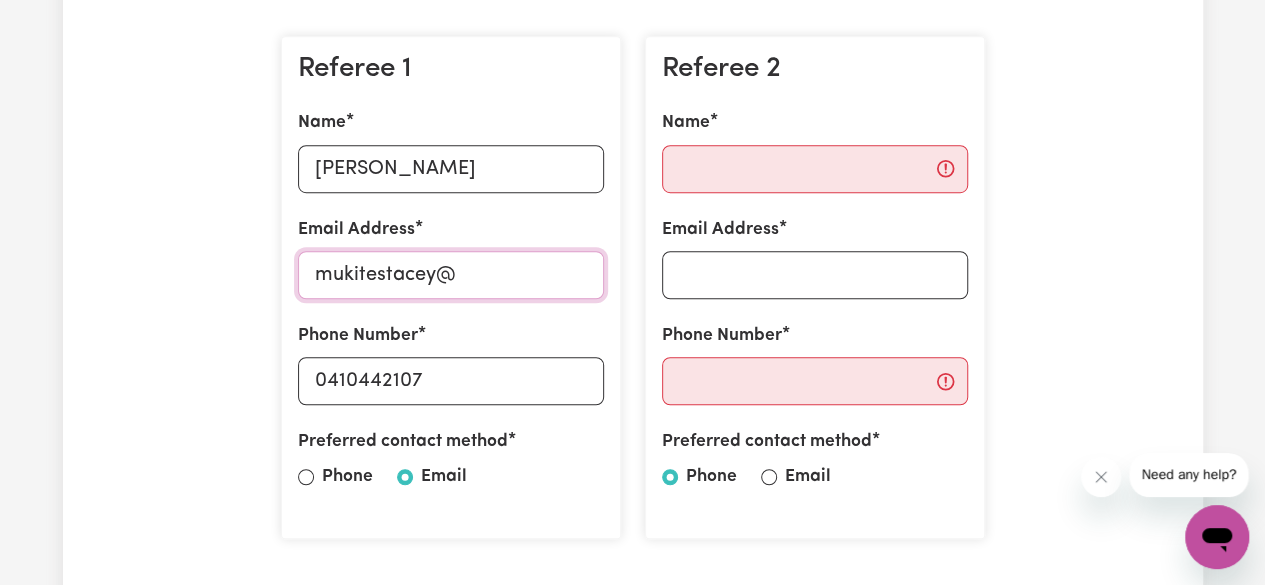 click on "mukitestacey@" at bounding box center [451, 275] 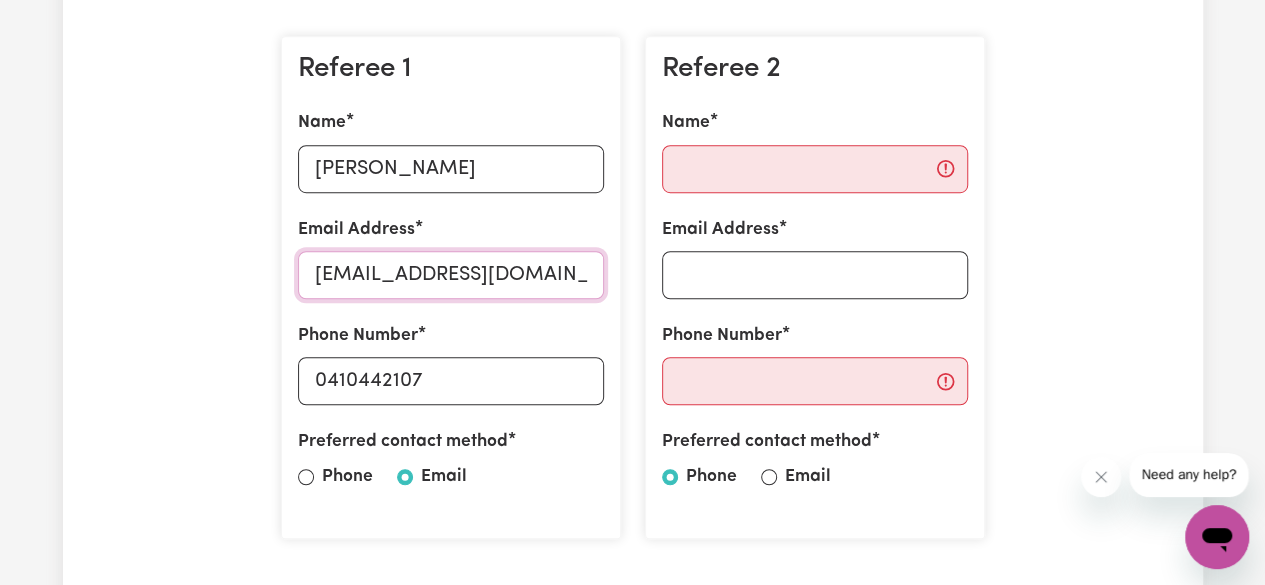 type on "[EMAIL_ADDRESS][DOMAIN_NAME]" 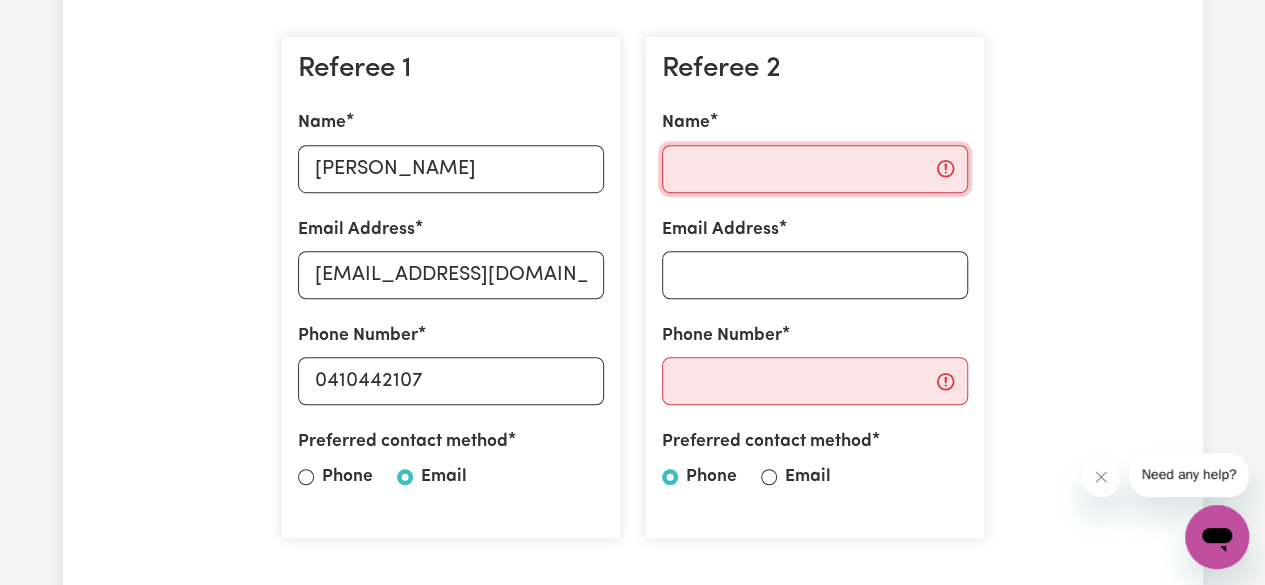 click on "Name" at bounding box center [815, 169] 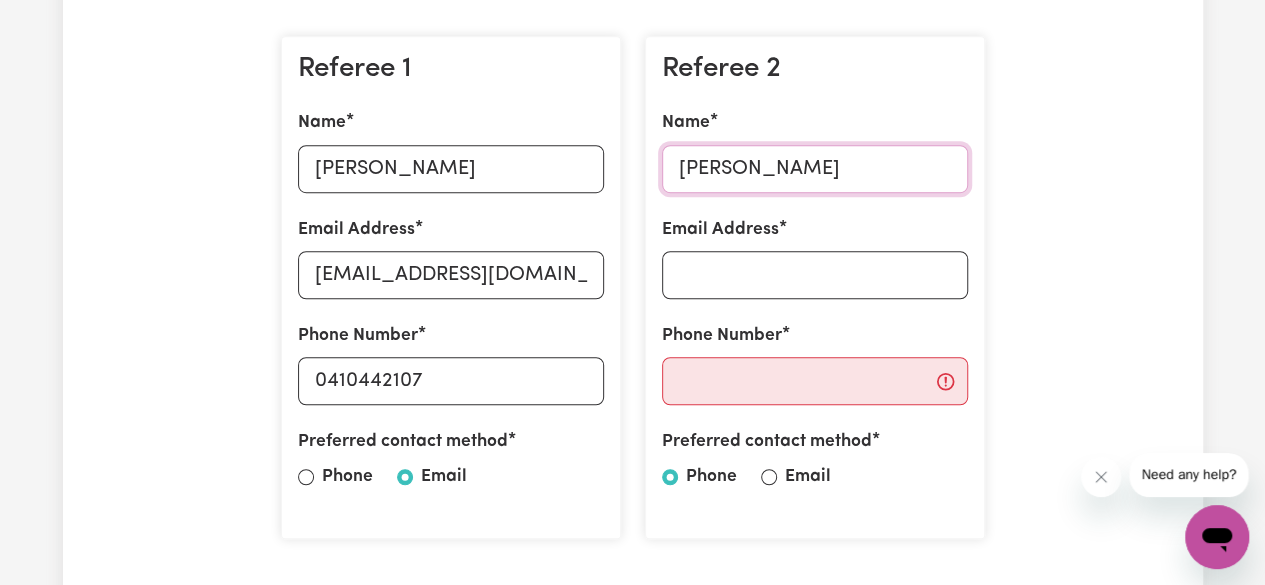 click on "[PERSON_NAME]" at bounding box center (815, 169) 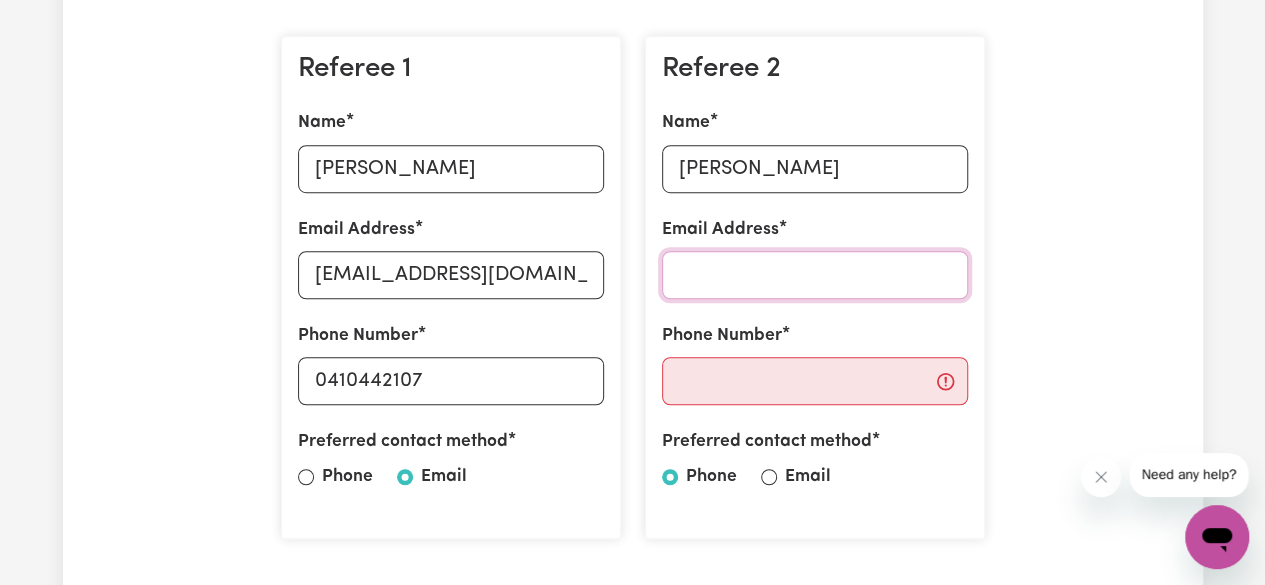 click on "Email Address" at bounding box center [815, 275] 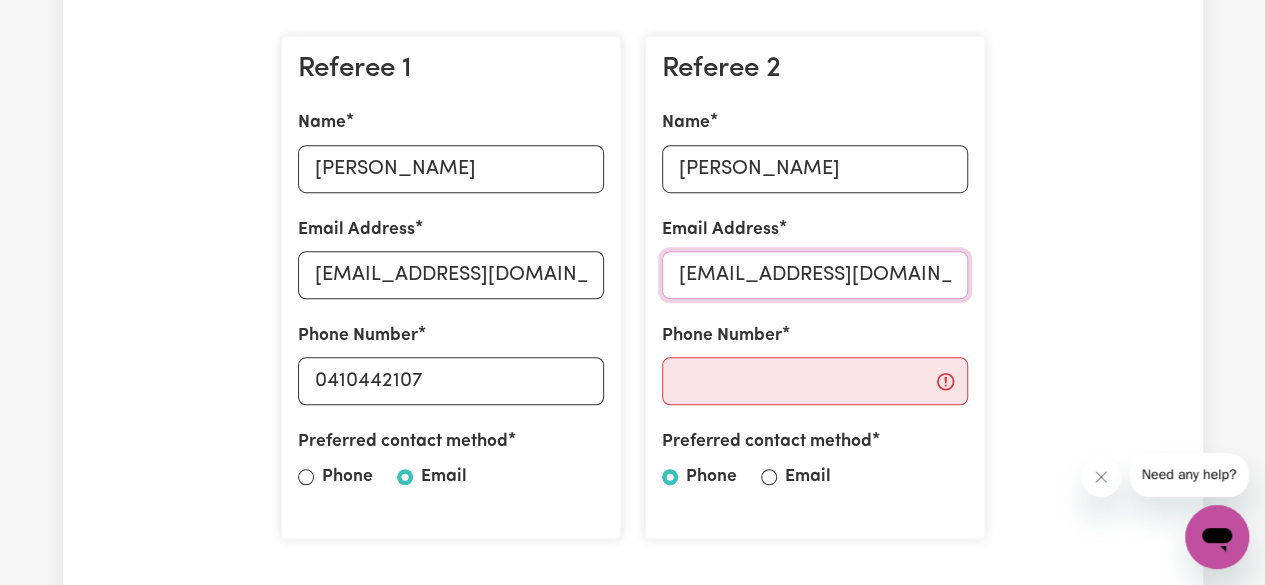 type on "[EMAIL_ADDRESS][DOMAIN_NAME]" 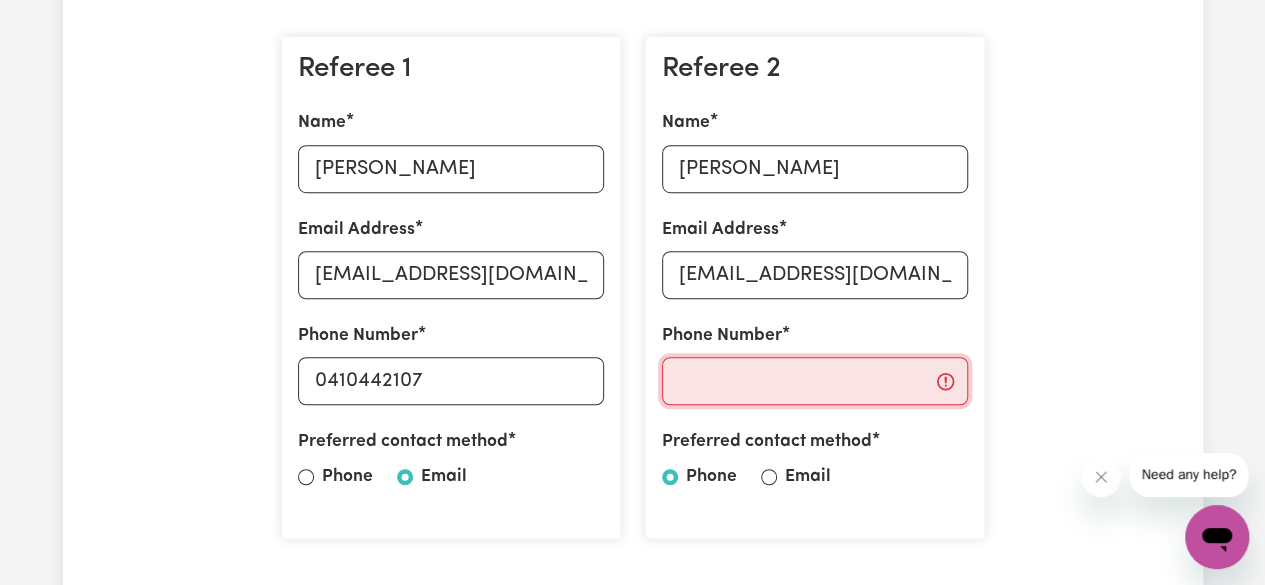 click on "Phone Number" at bounding box center [815, 381] 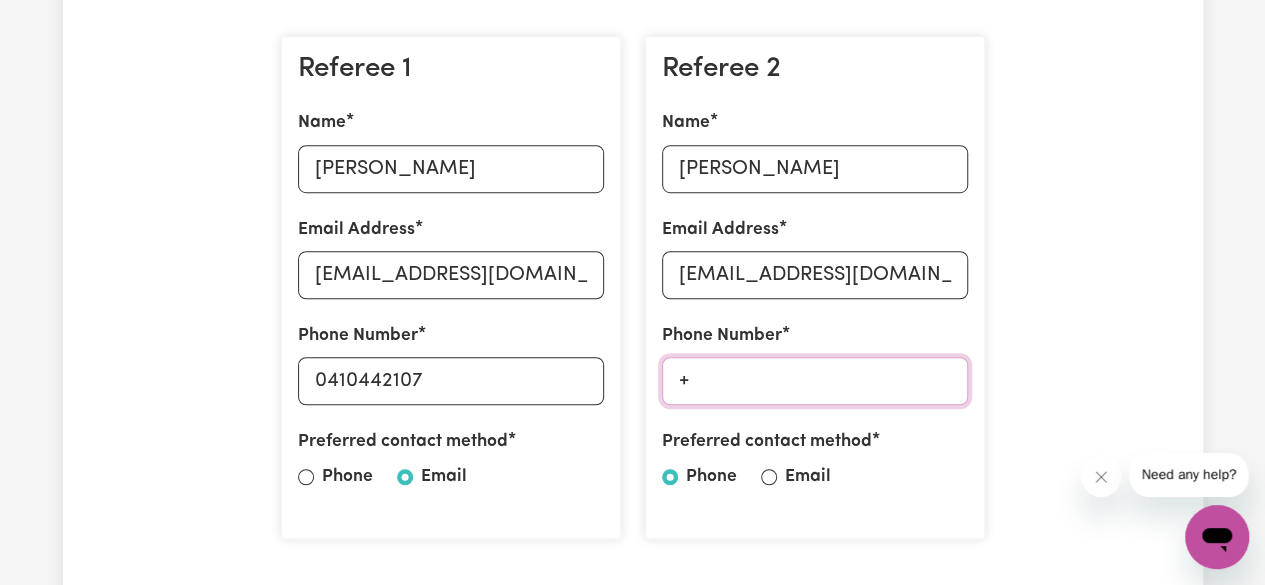 click on "+" at bounding box center (815, 381) 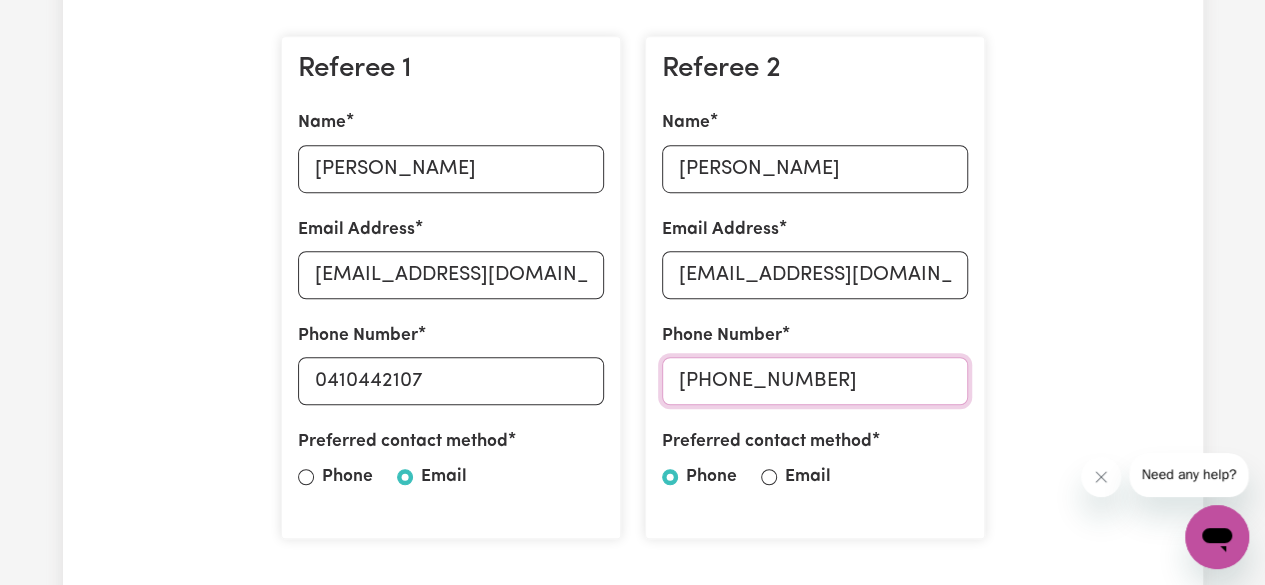 type on "[PHONE_NUMBER]" 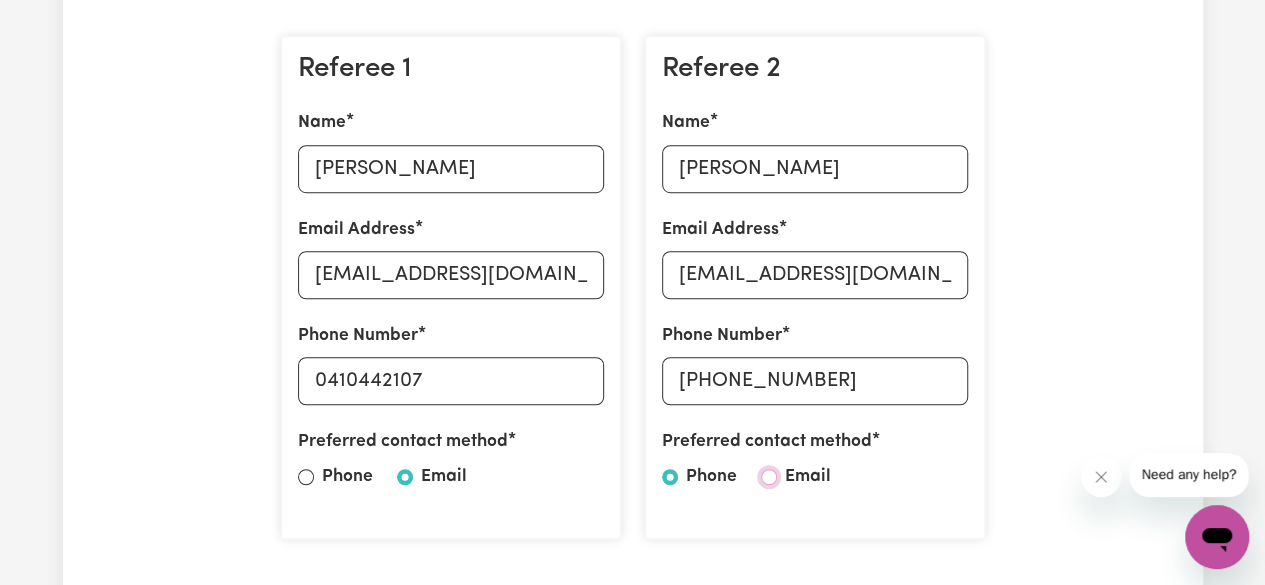 click on "Email" at bounding box center (769, 477) 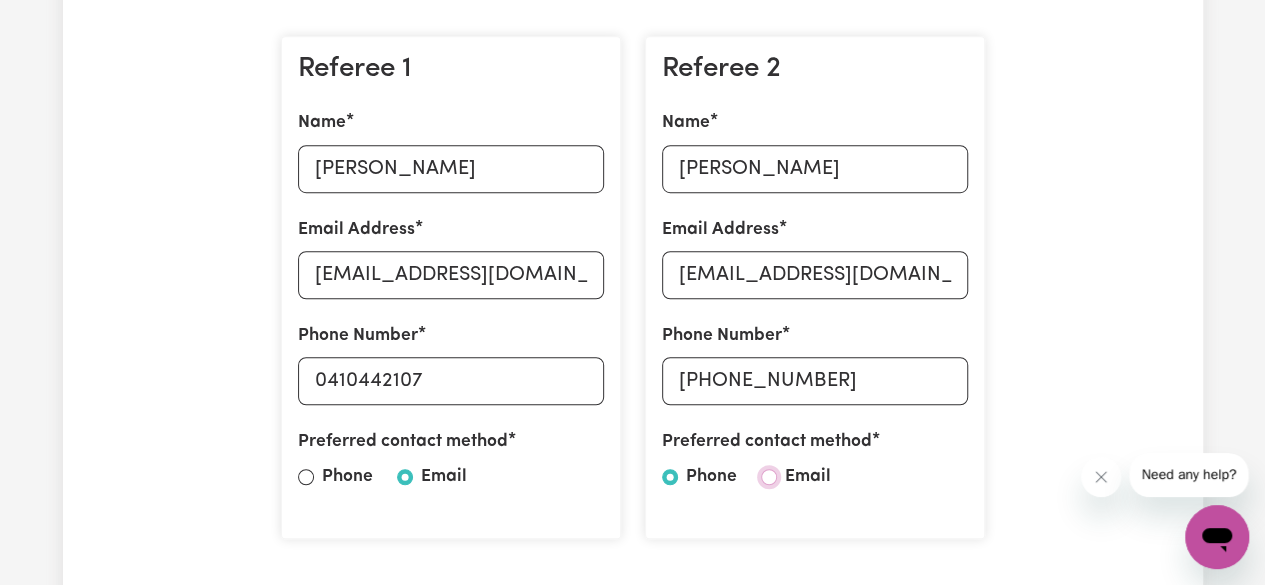radio on "true" 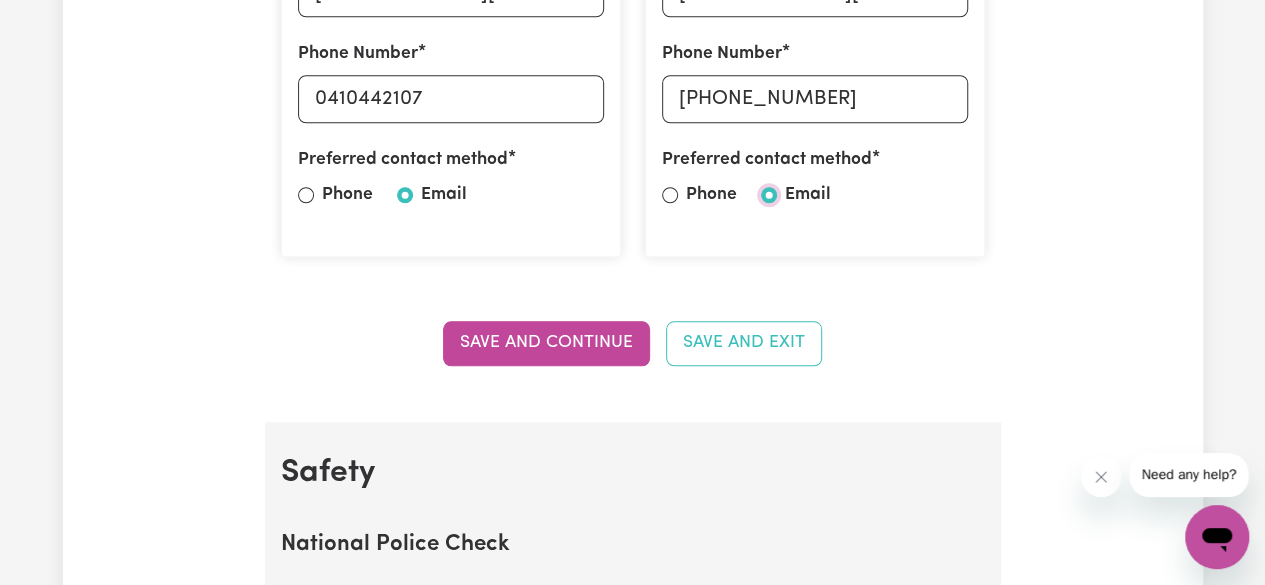 scroll, scrollTop: 878, scrollLeft: 0, axis: vertical 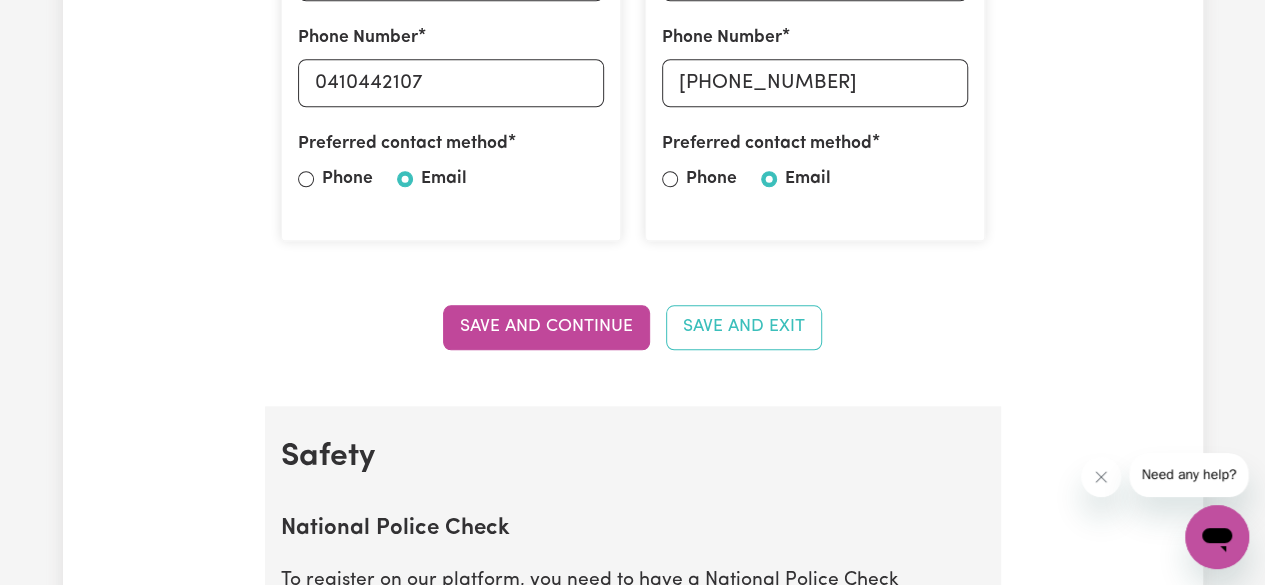 click on "National Police Check" at bounding box center [633, 529] 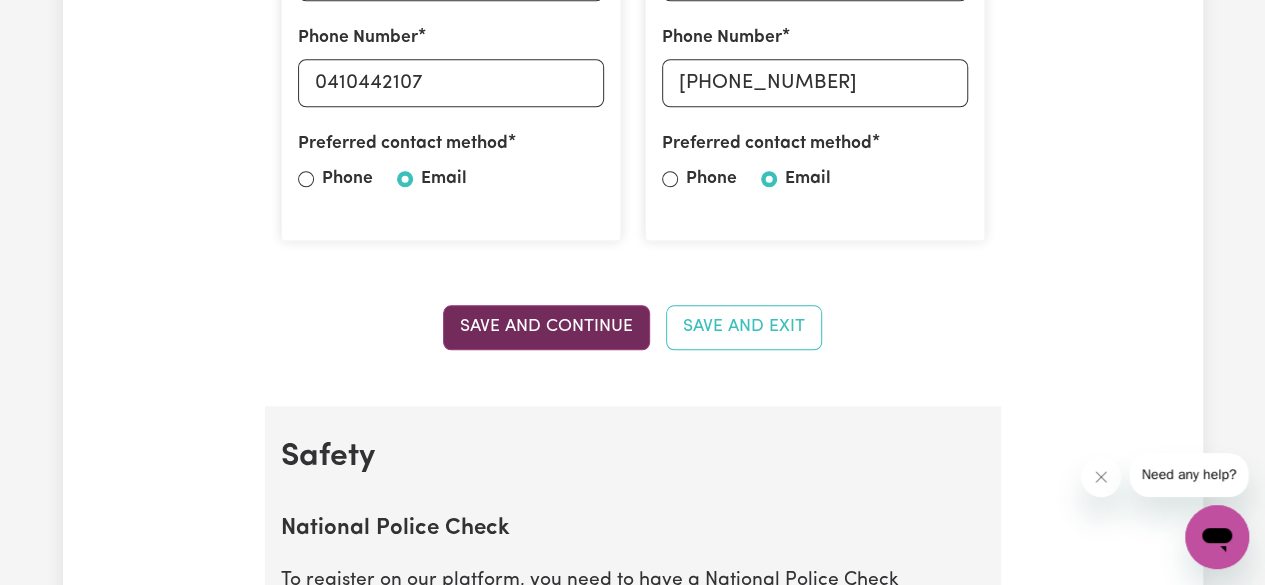 click on "Save and Continue" at bounding box center (546, 327) 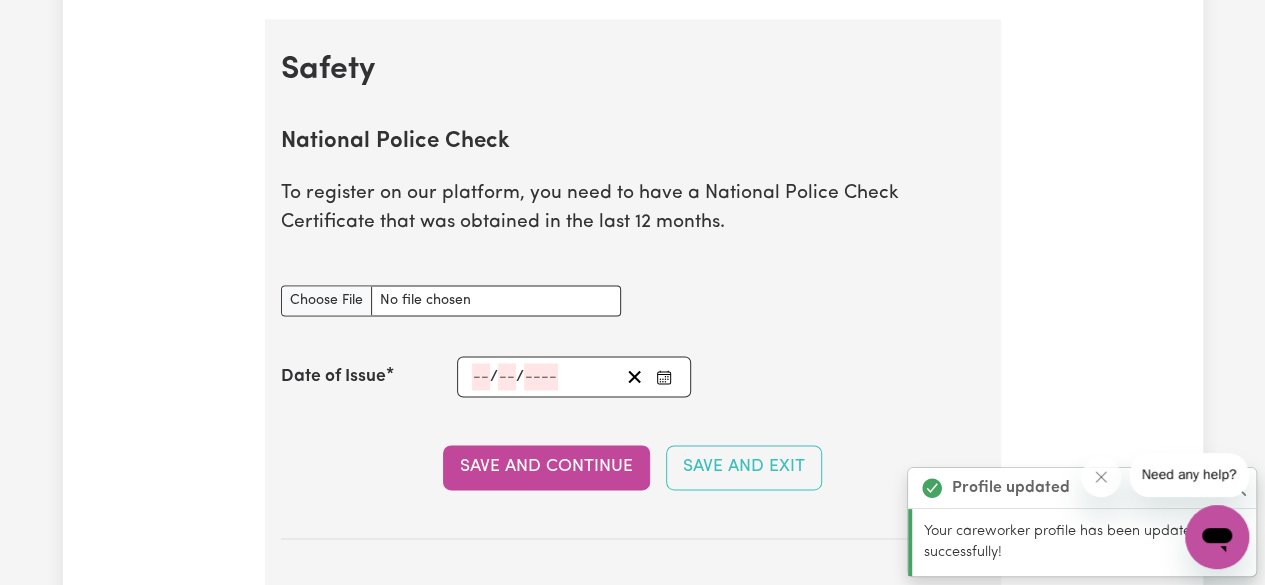 scroll, scrollTop: 1282, scrollLeft: 0, axis: vertical 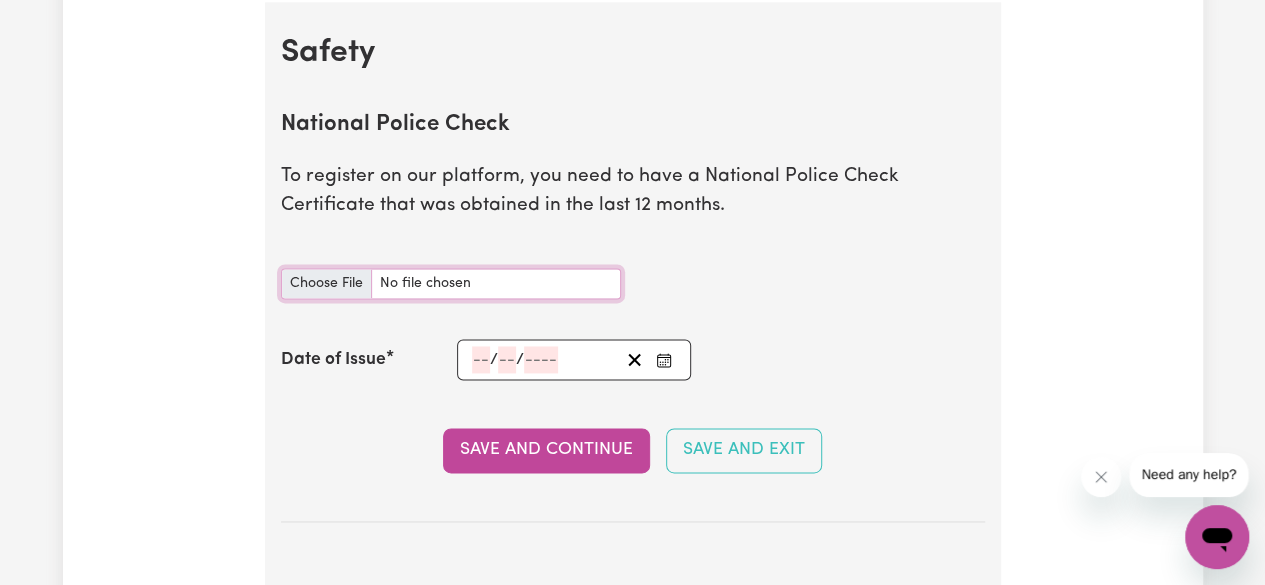 click on "National Police Check  document" at bounding box center (451, 283) 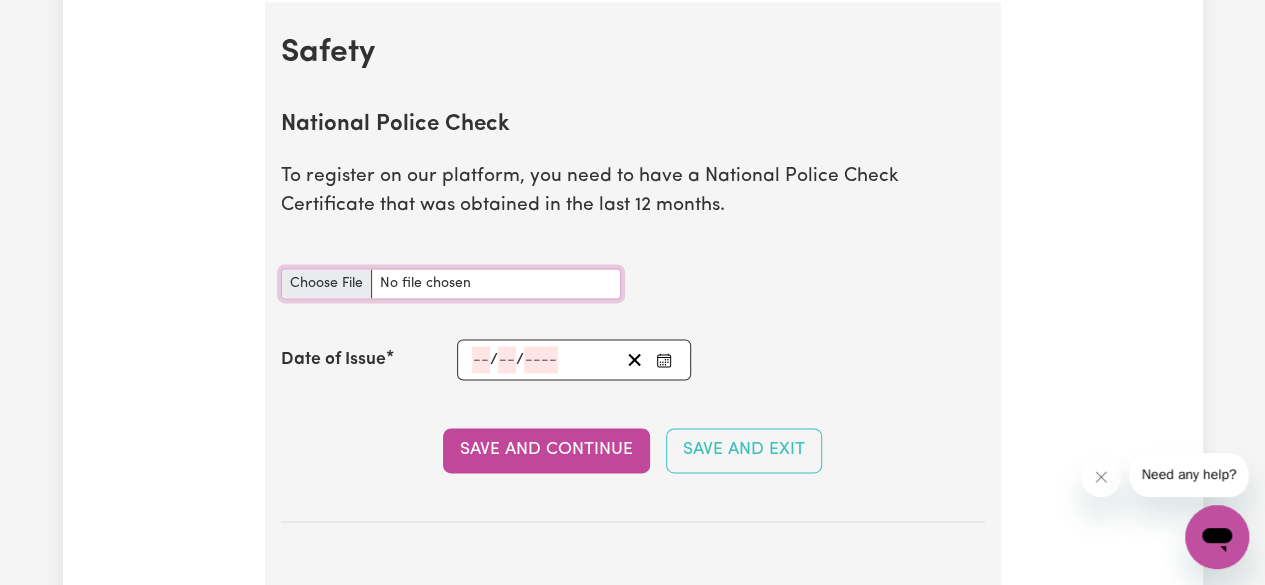 type on "C:\fakepath\report_okello_11210081-5767868.pdf" 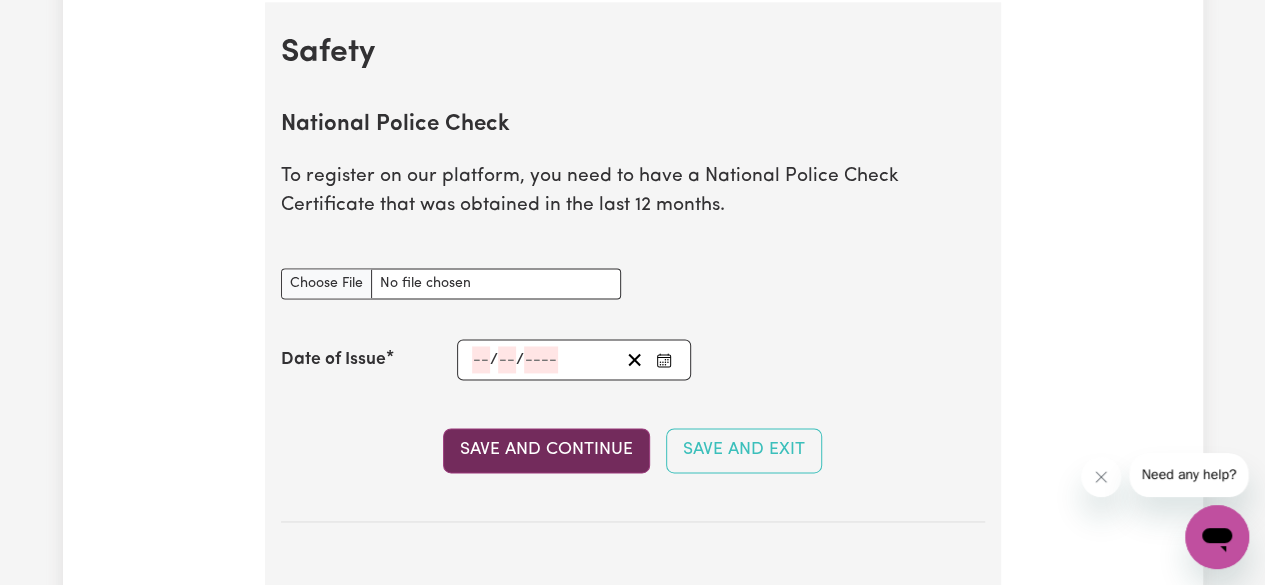 click on "Save and Continue" at bounding box center [546, 450] 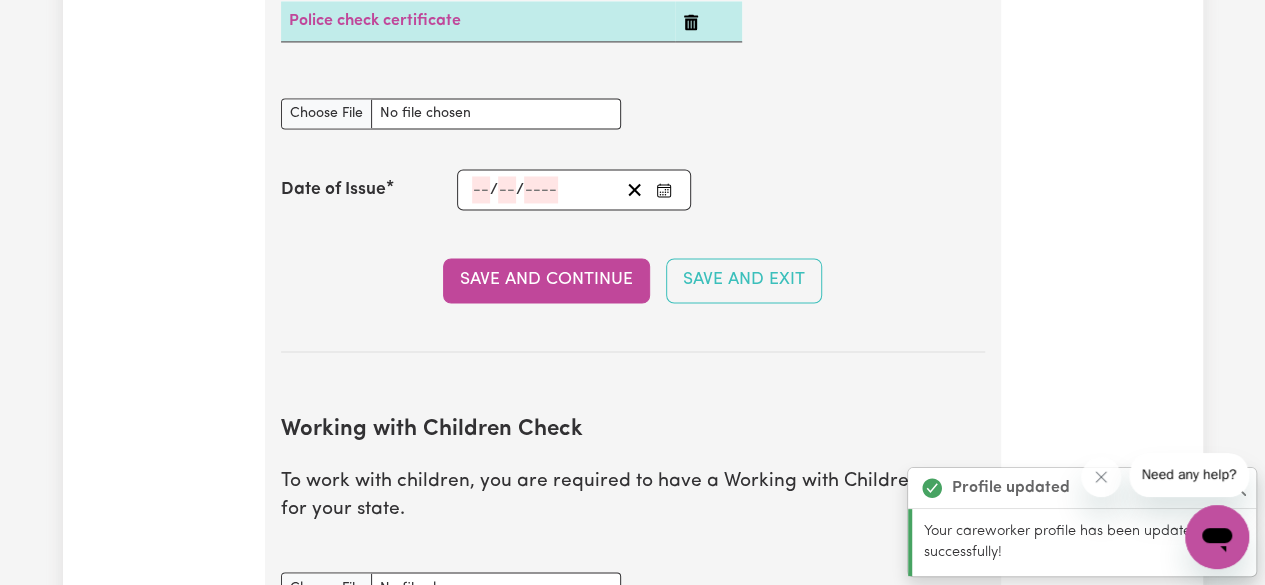 scroll, scrollTop: 1562, scrollLeft: 0, axis: vertical 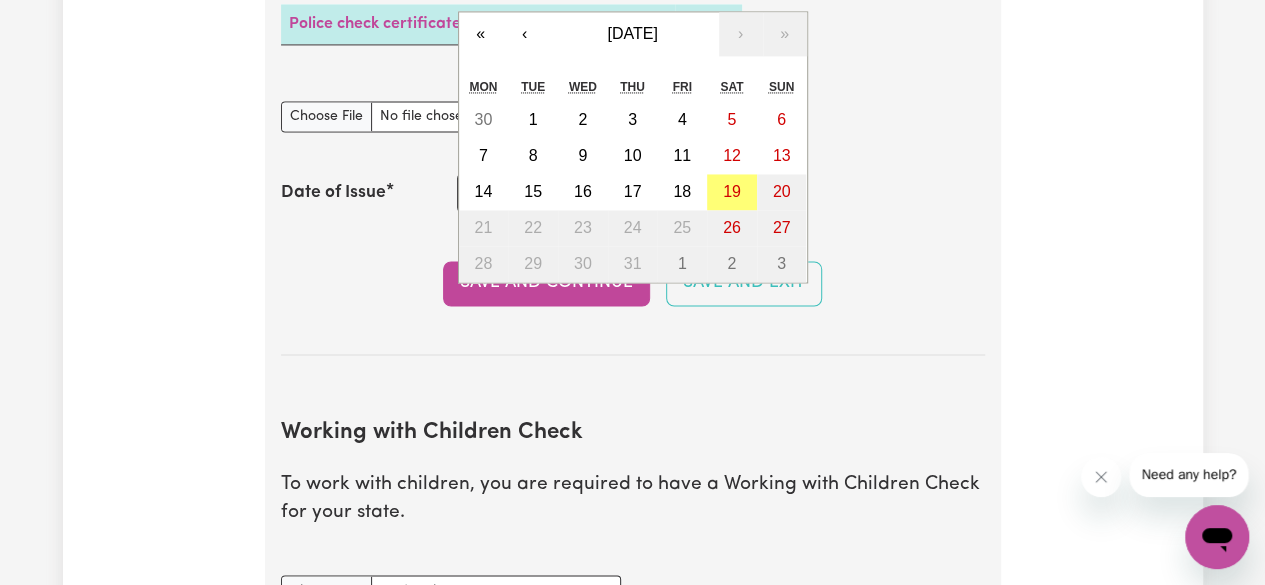 click on "/ / « ‹ [DATE] › » Mon Tue Wed Thu Fri Sat Sun 30 1 2 3 4 5 6 7 8 9 10 11 12 13 14 15 16 17 18 19 20 21 22 23 24 25 26 27 28 29 30 31 1 2 3" at bounding box center (574, 192) 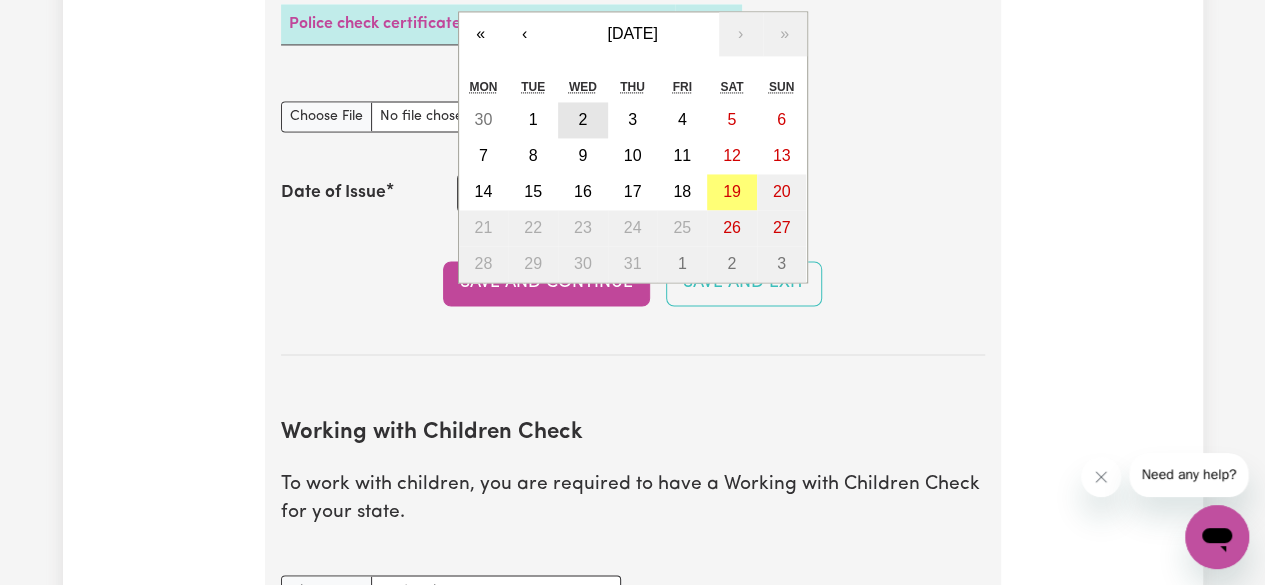 click on "2" at bounding box center (583, 120) 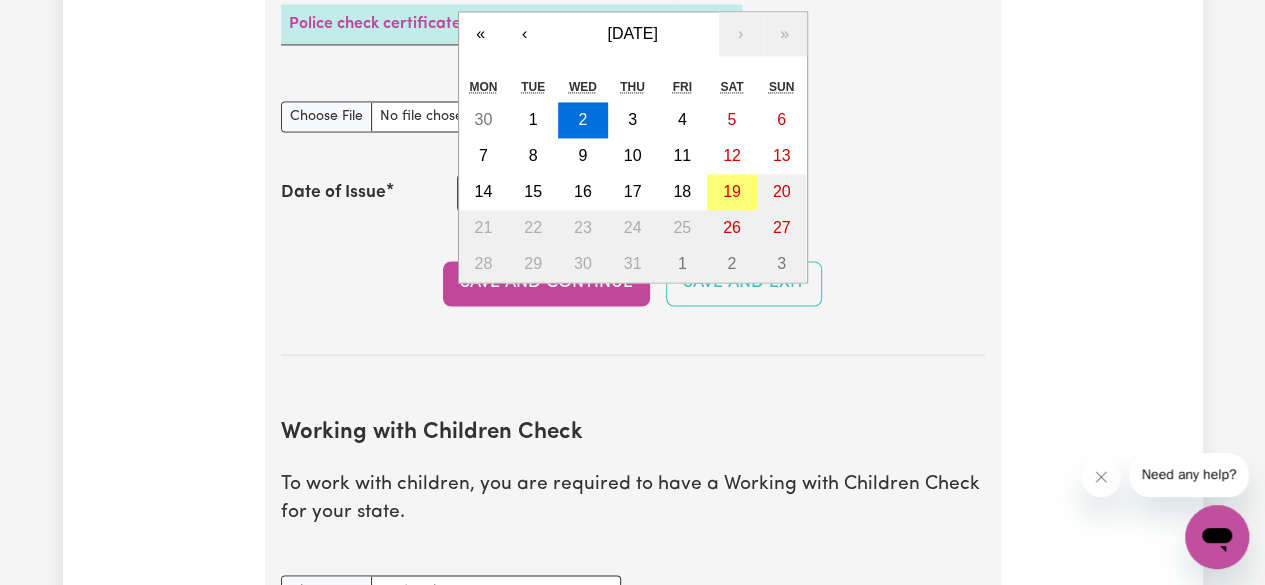 click on "[DATE] 2 / 0 7 / 2025 « ‹ [DATE] › » Mon Tue Wed Thu Fri Sat Sun 30 1 2 3 4 5 6 7 8 9 10 11 12 13 14 15 16 17 18 19 20 21 22 23 24 25 26 27 28 29 30 31 1 2 3" at bounding box center [574, 192] 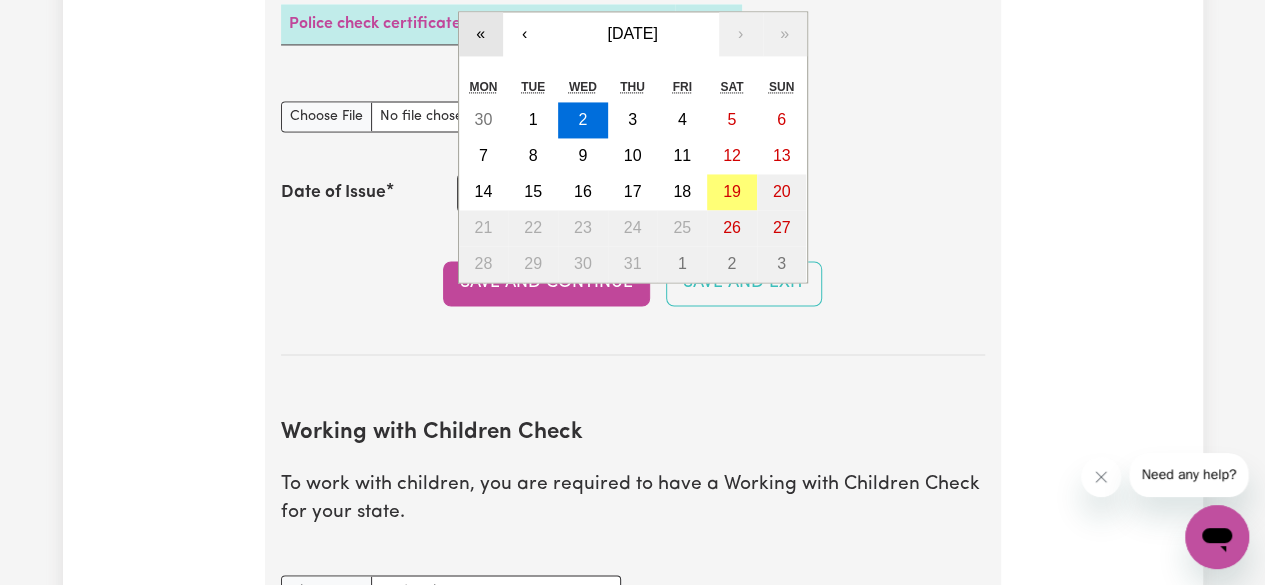 click on "«" at bounding box center (481, 34) 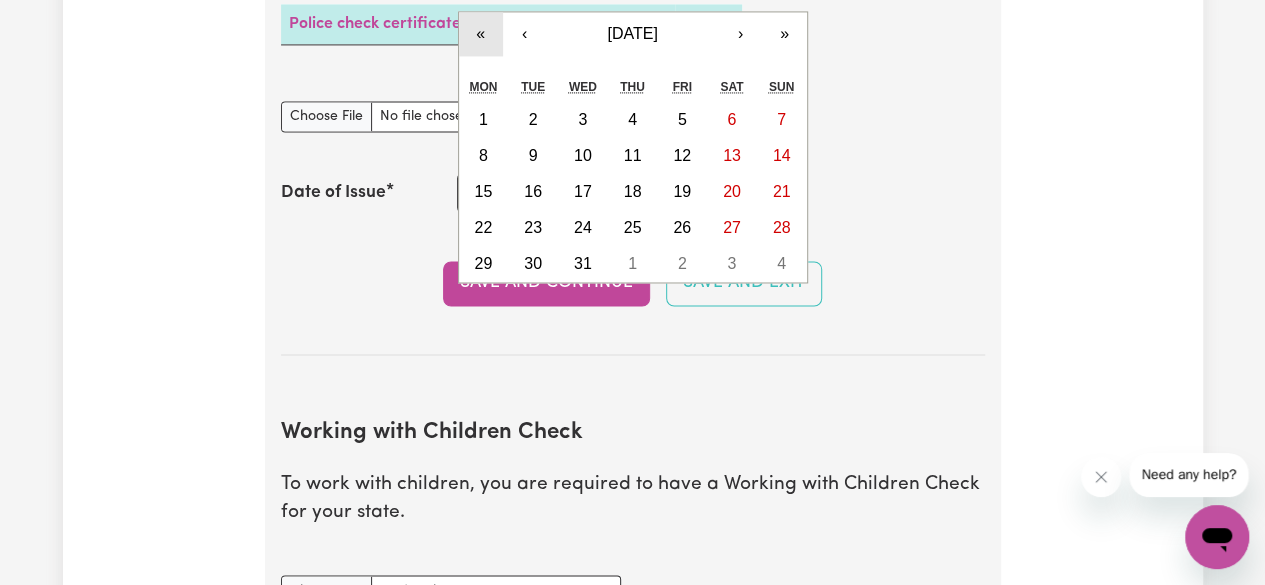 click on "«" at bounding box center (481, 34) 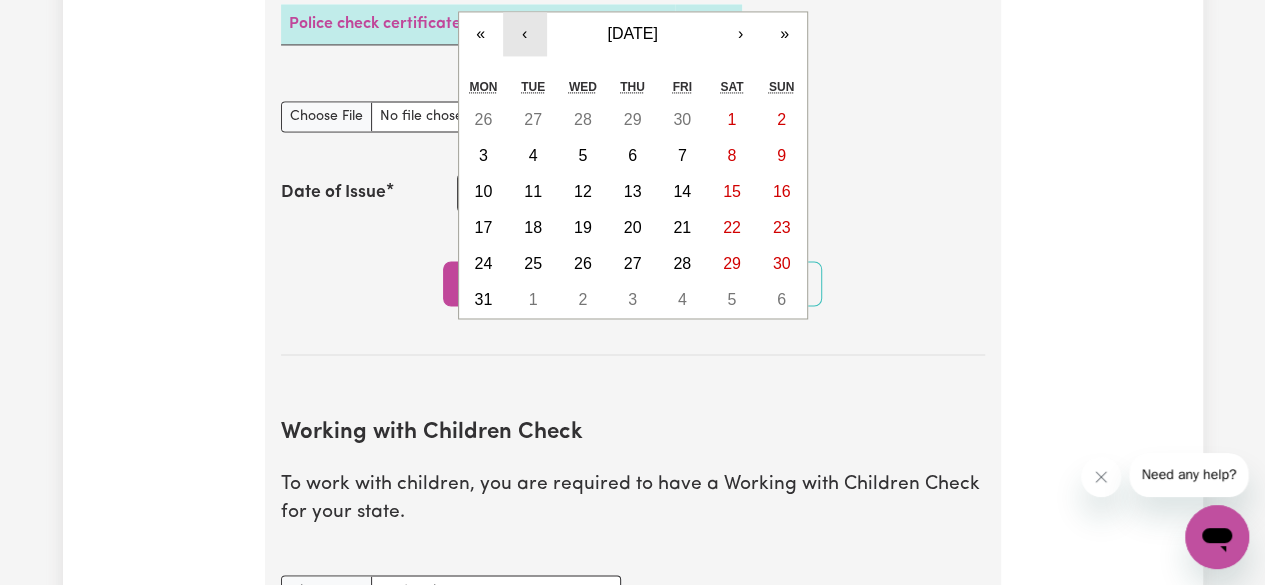 click on "‹" at bounding box center [525, 34] 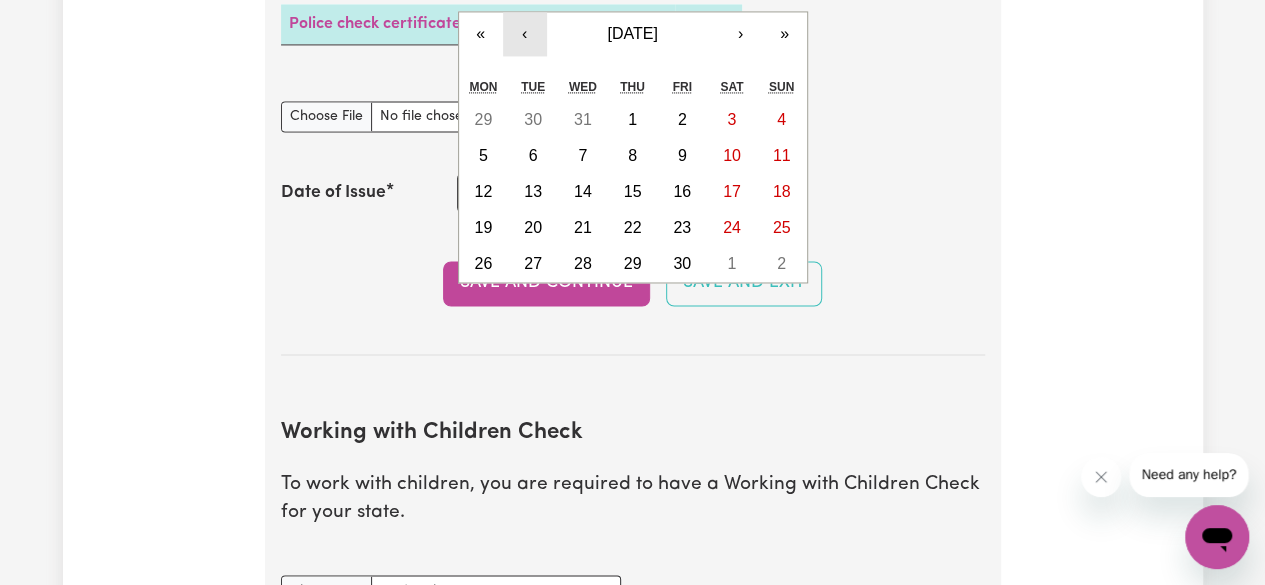 click on "‹" at bounding box center [525, 34] 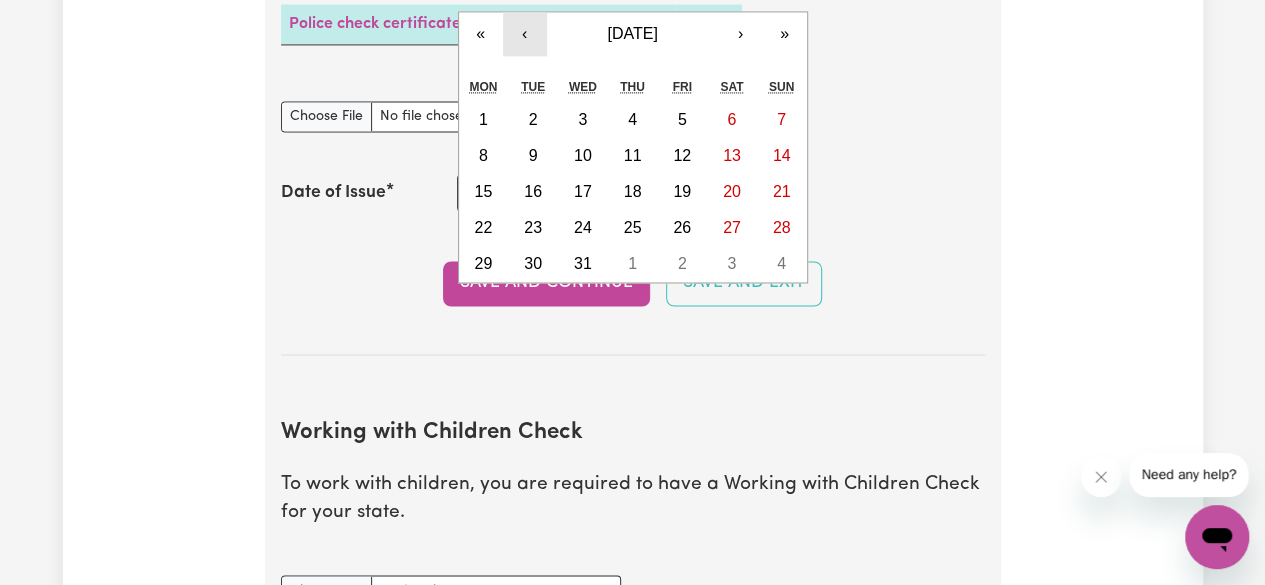 click on "‹" at bounding box center [525, 34] 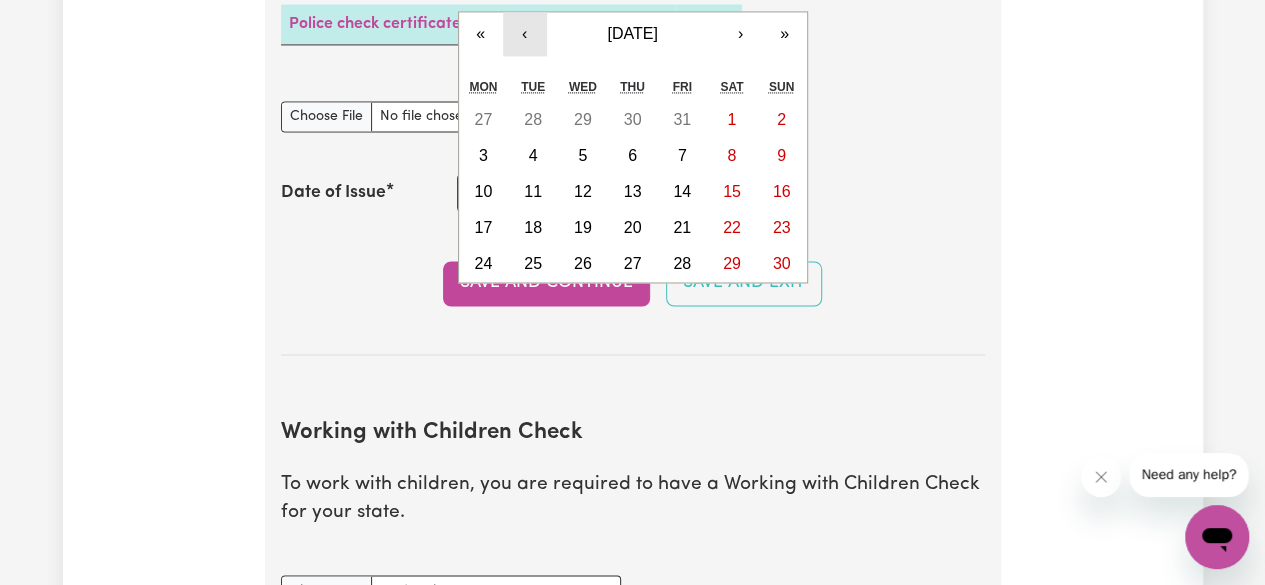 click on "‹" at bounding box center (525, 34) 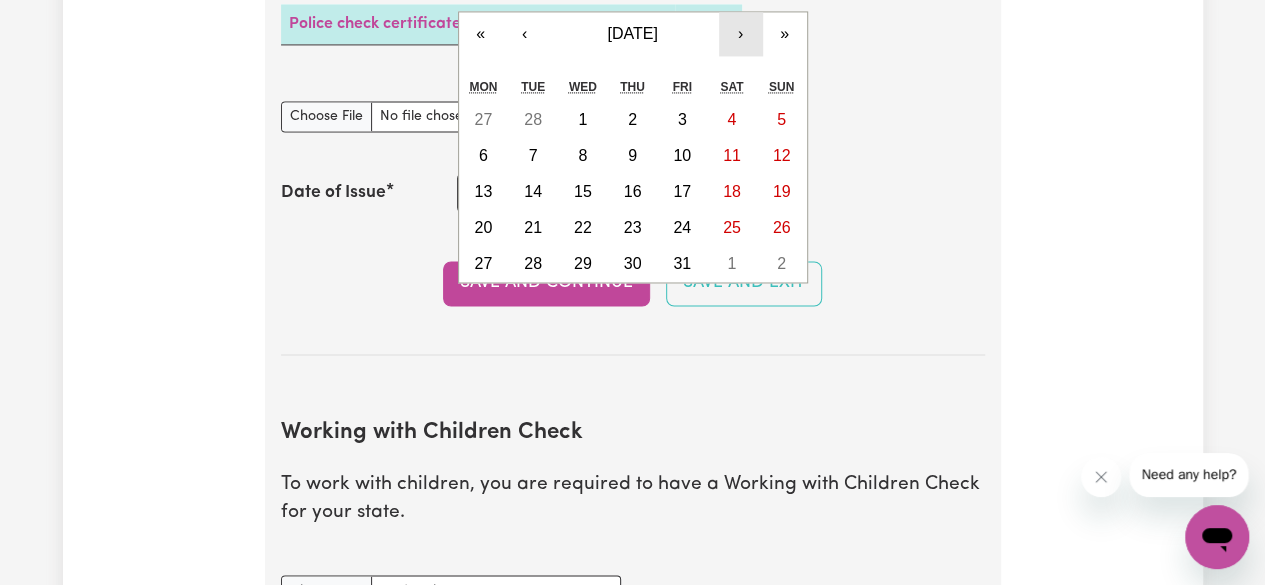 click on "›" at bounding box center (741, 34) 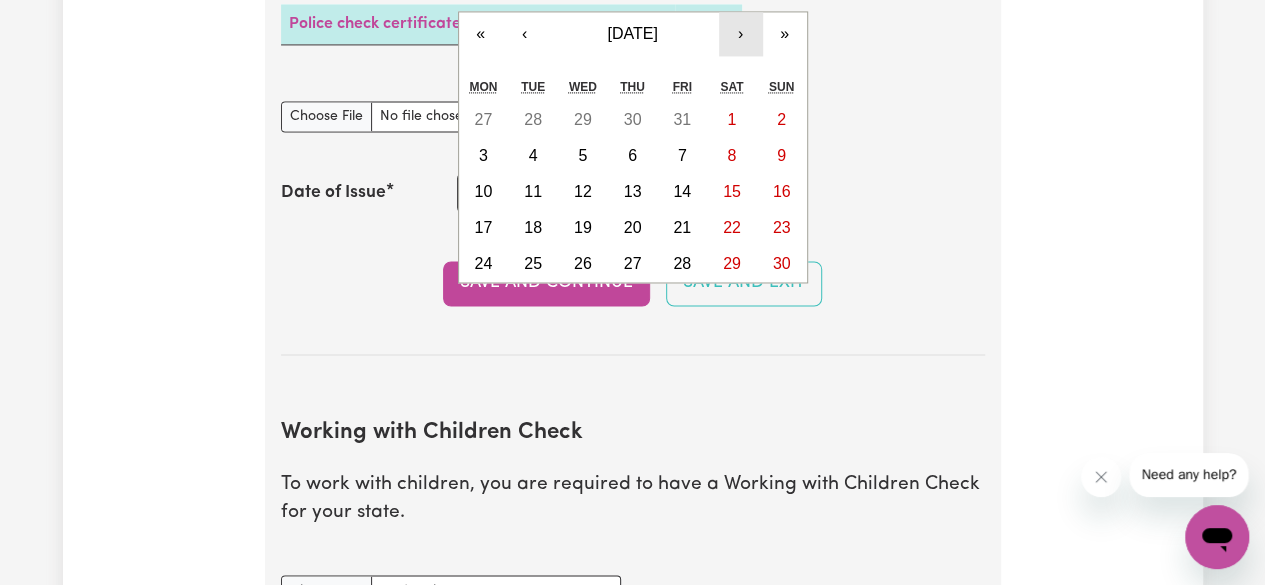 click on "›" at bounding box center (741, 34) 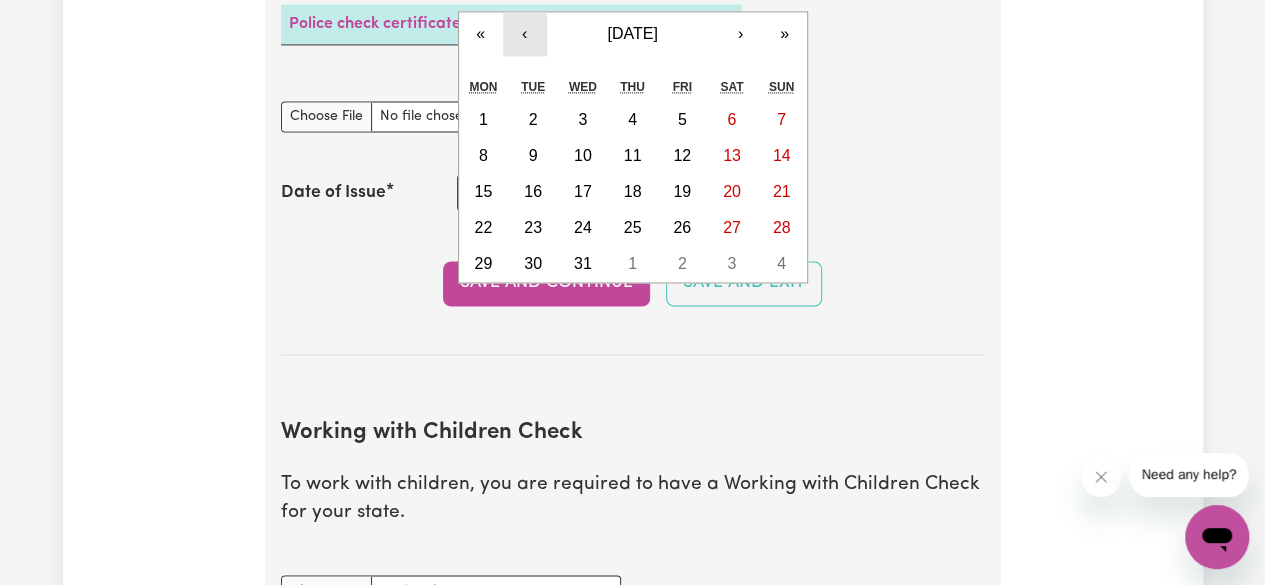 click on "‹" at bounding box center [525, 34] 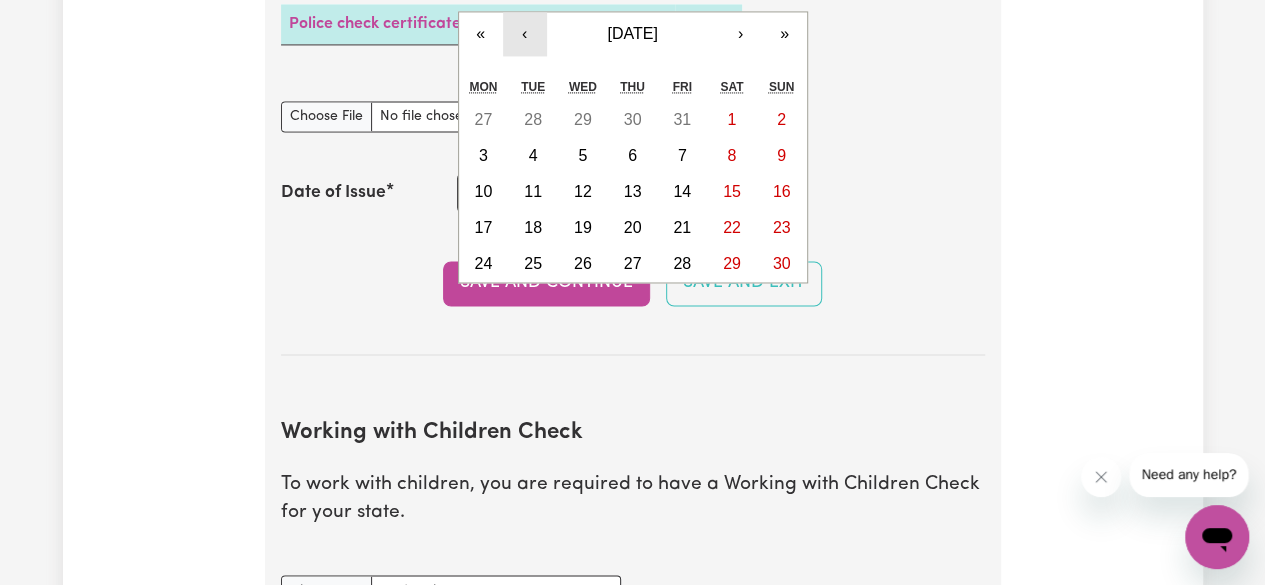 click on "‹" at bounding box center [525, 34] 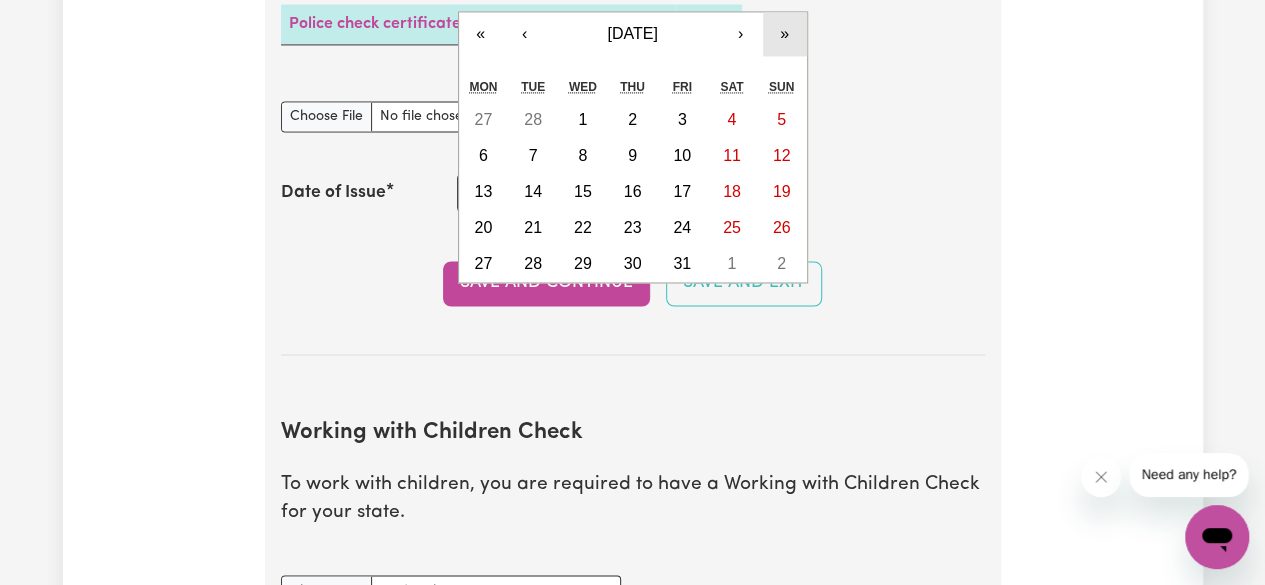 click on "»" at bounding box center (785, 34) 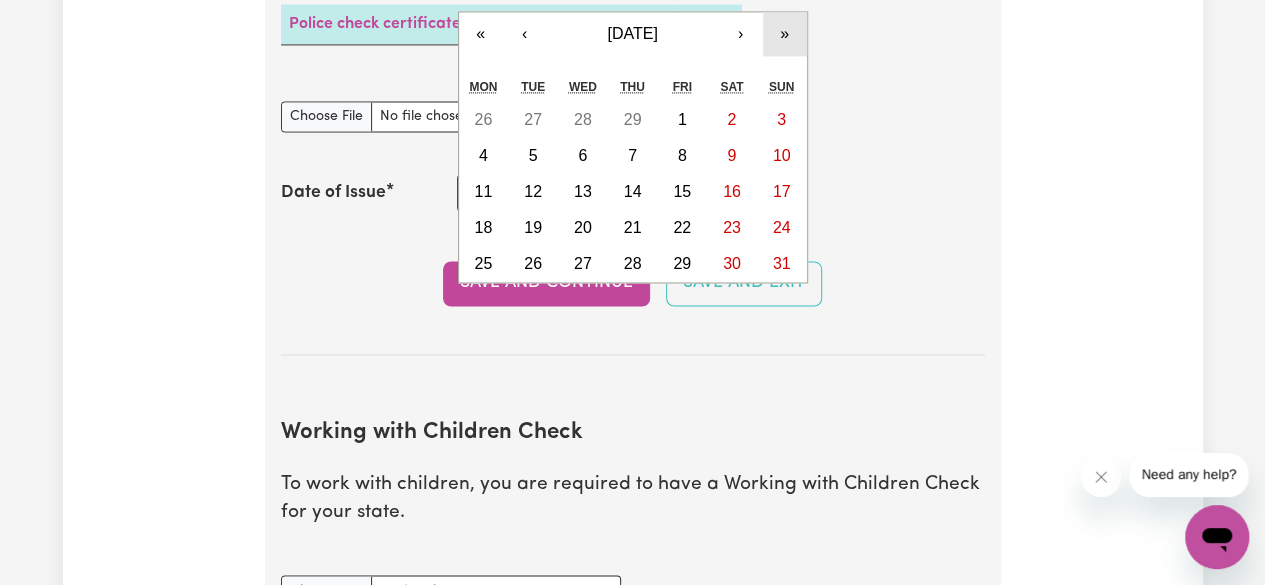 click on "»" at bounding box center [785, 34] 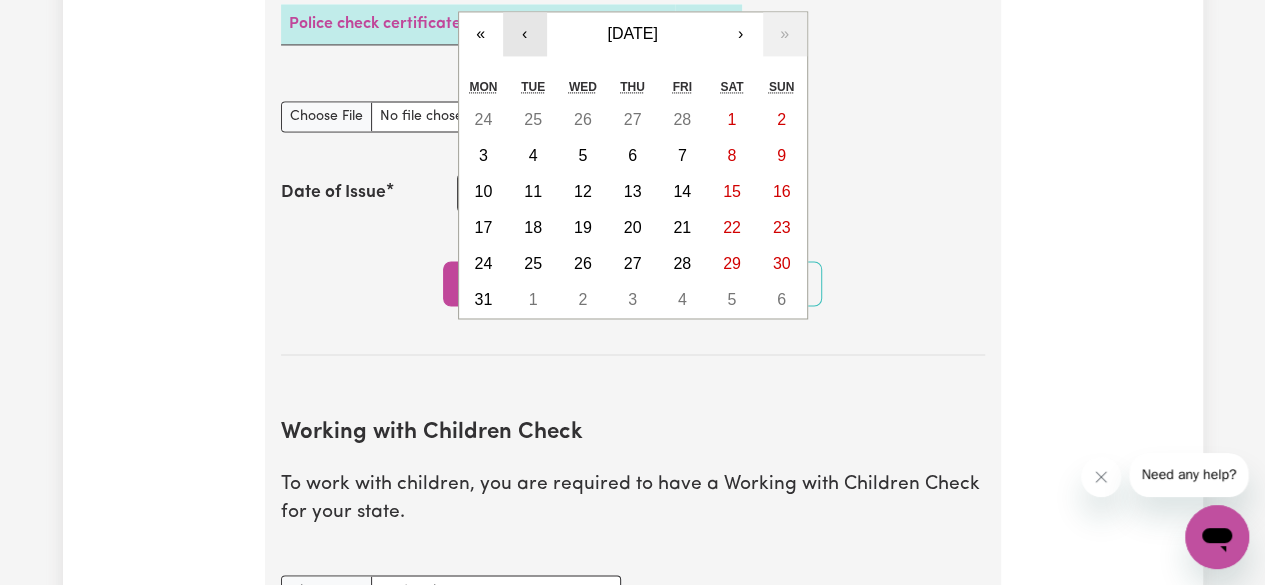 click on "‹" at bounding box center (525, 34) 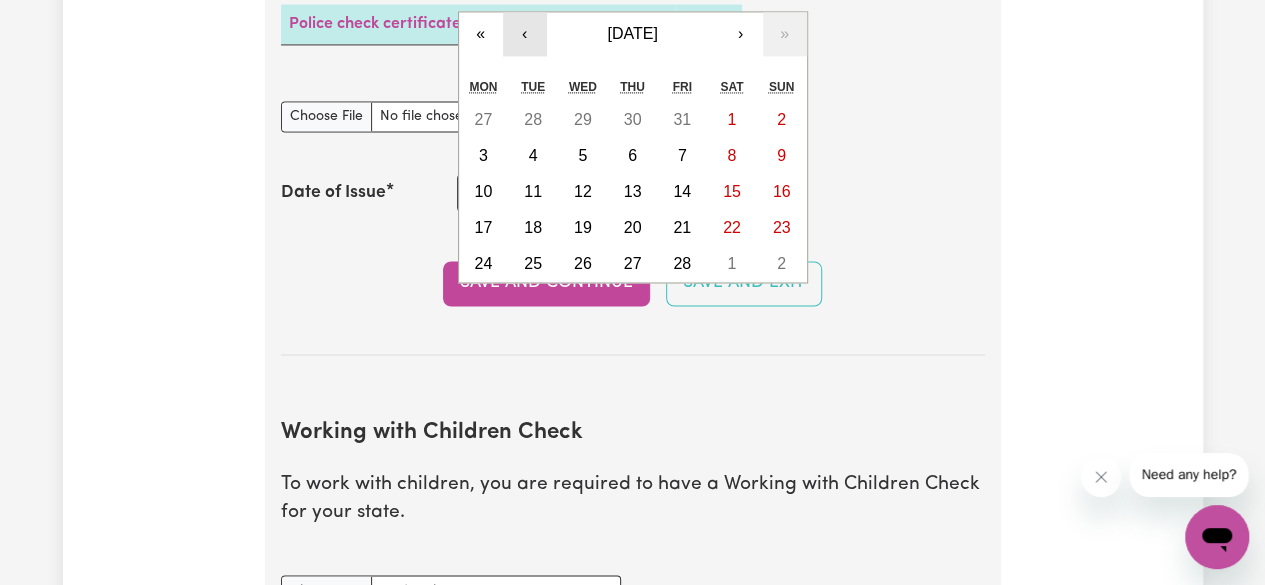 click on "‹" at bounding box center [525, 34] 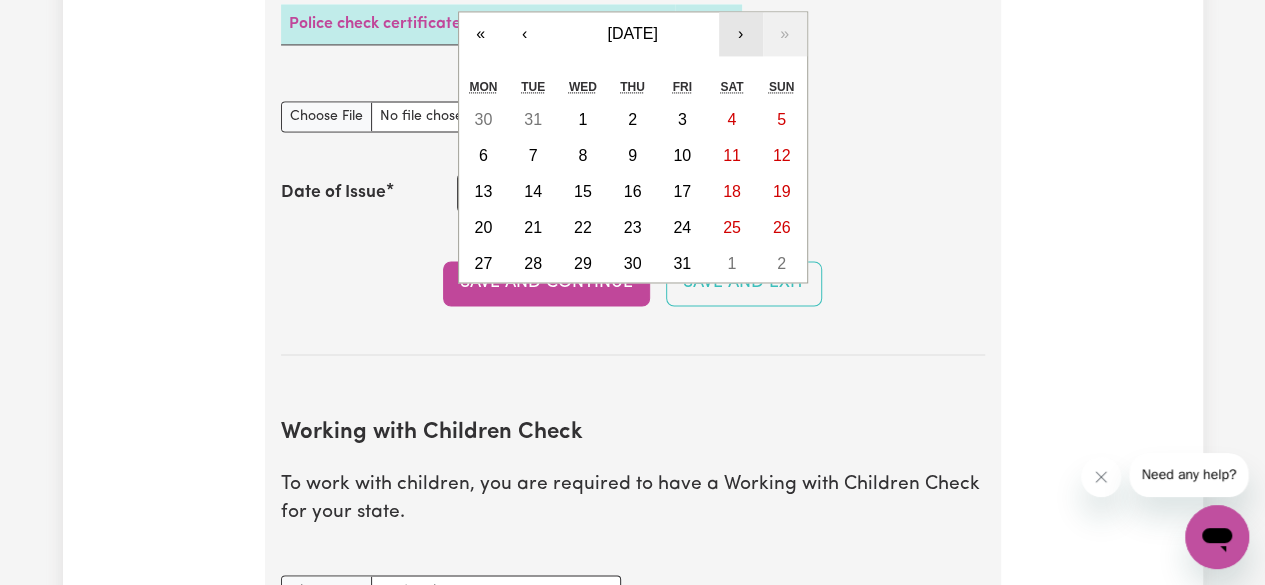 click on "›" at bounding box center (741, 34) 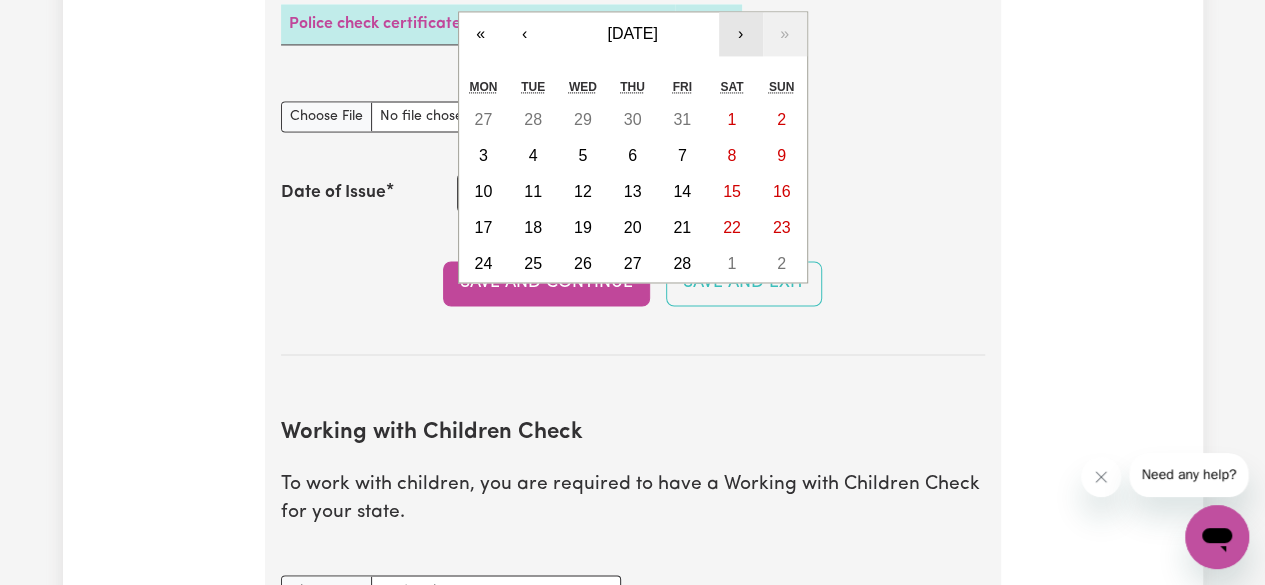 click on "›" at bounding box center [741, 34] 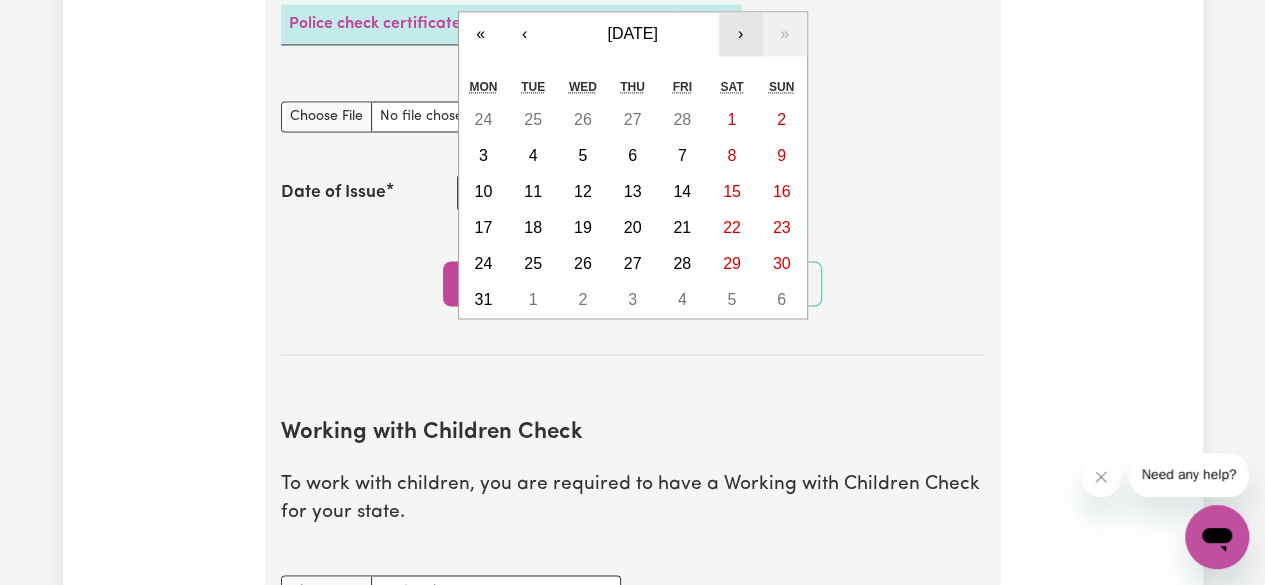 click on "›" at bounding box center (741, 34) 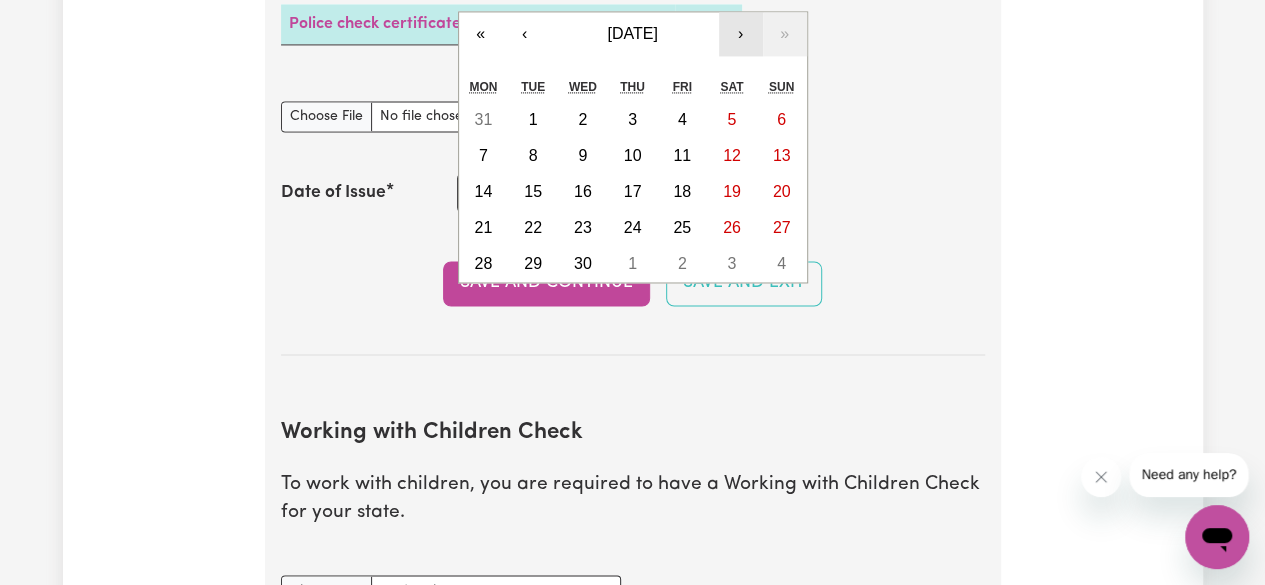 click on "›" at bounding box center (741, 34) 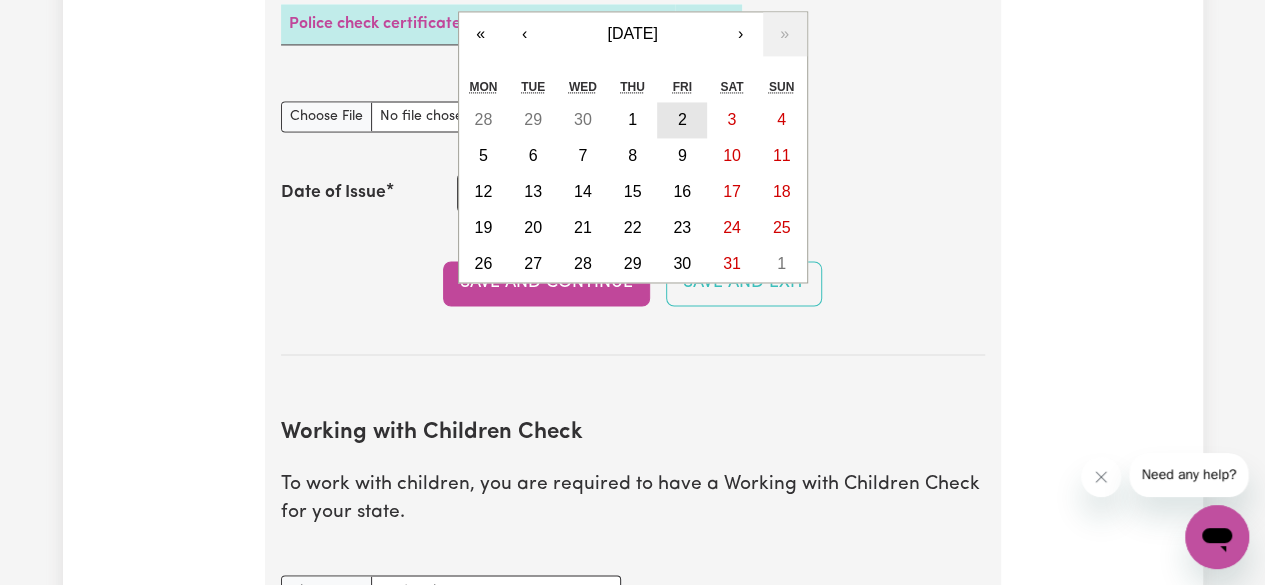 click on "2" at bounding box center [682, 120] 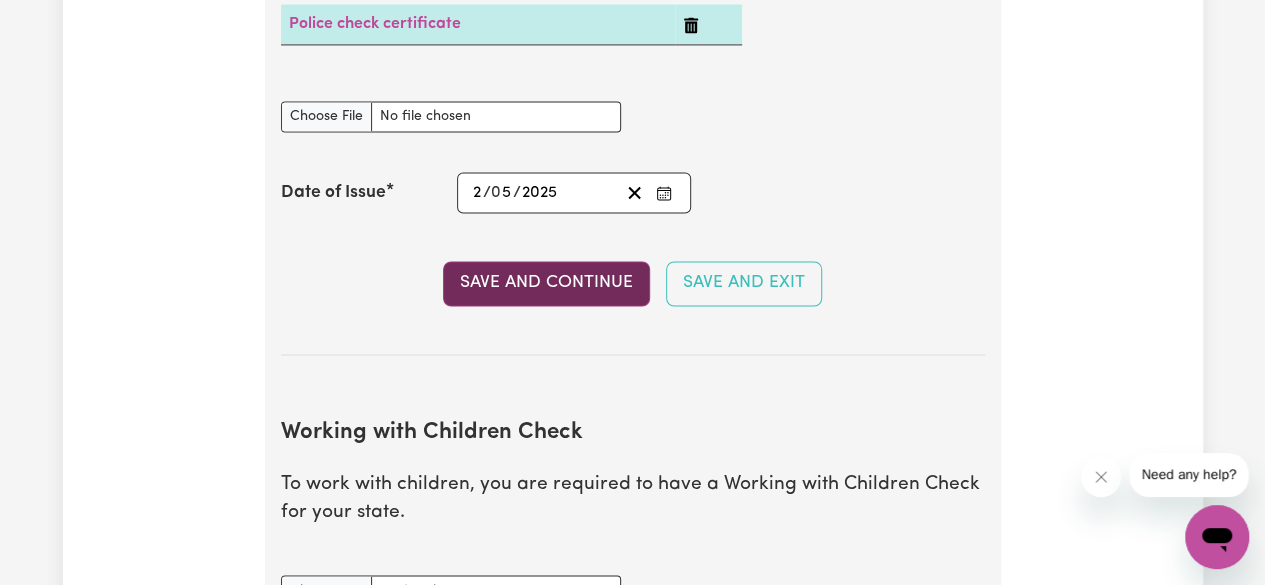 click on "Save and Continue" at bounding box center [546, 283] 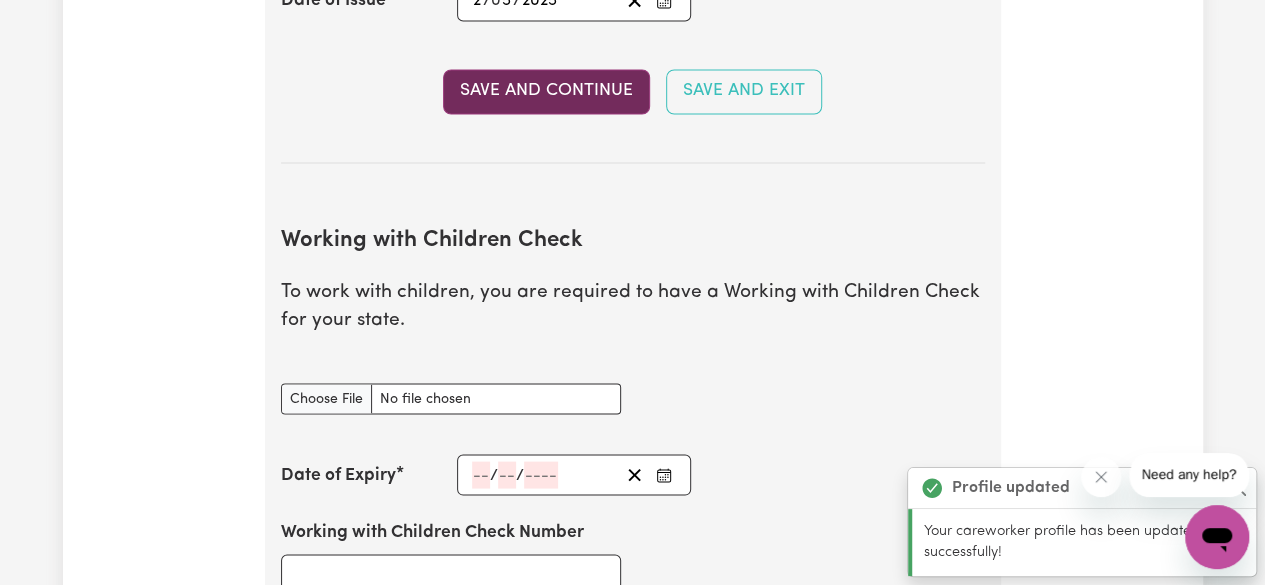 scroll, scrollTop: 1946, scrollLeft: 0, axis: vertical 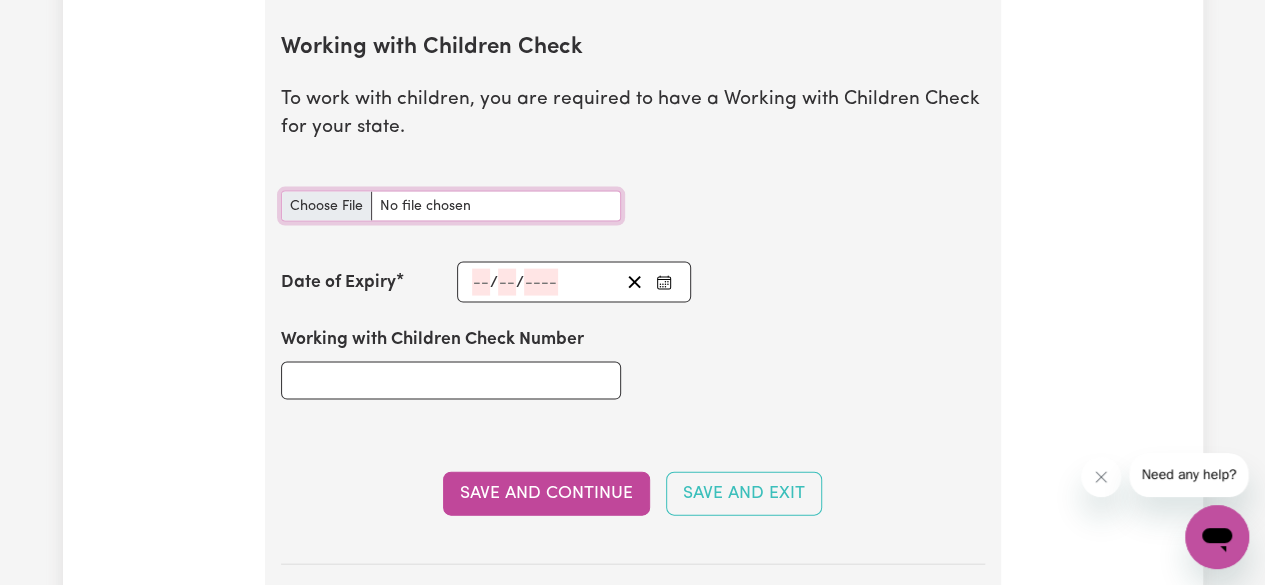 click on "Working with Children Check  document" at bounding box center [451, 206] 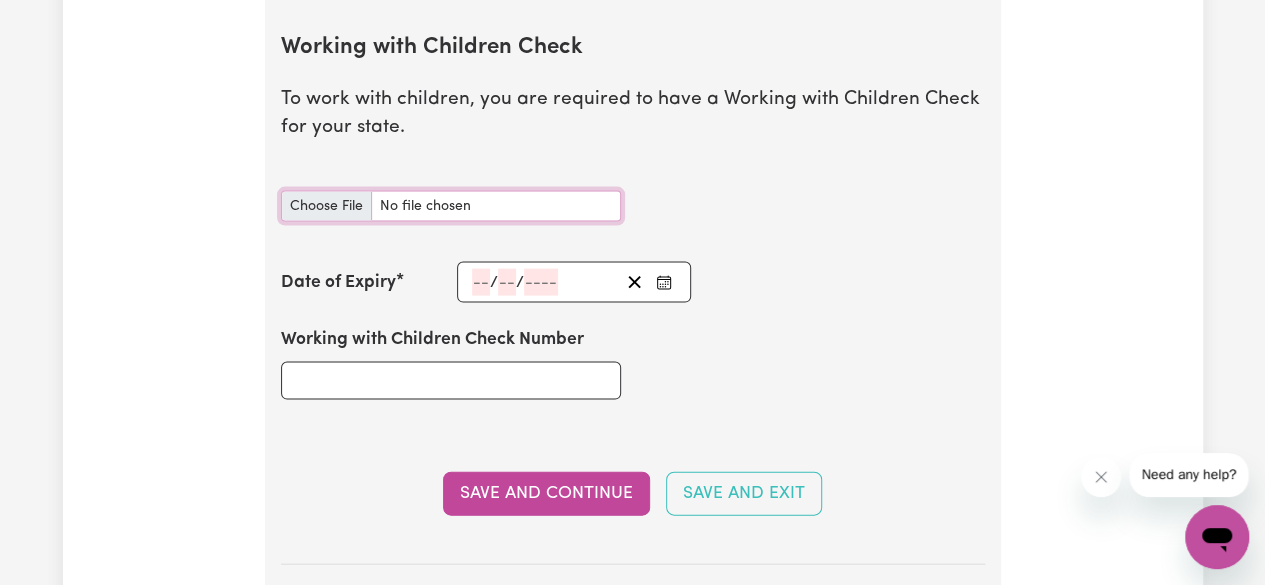 click on "Working with Children Check  document" at bounding box center [451, 206] 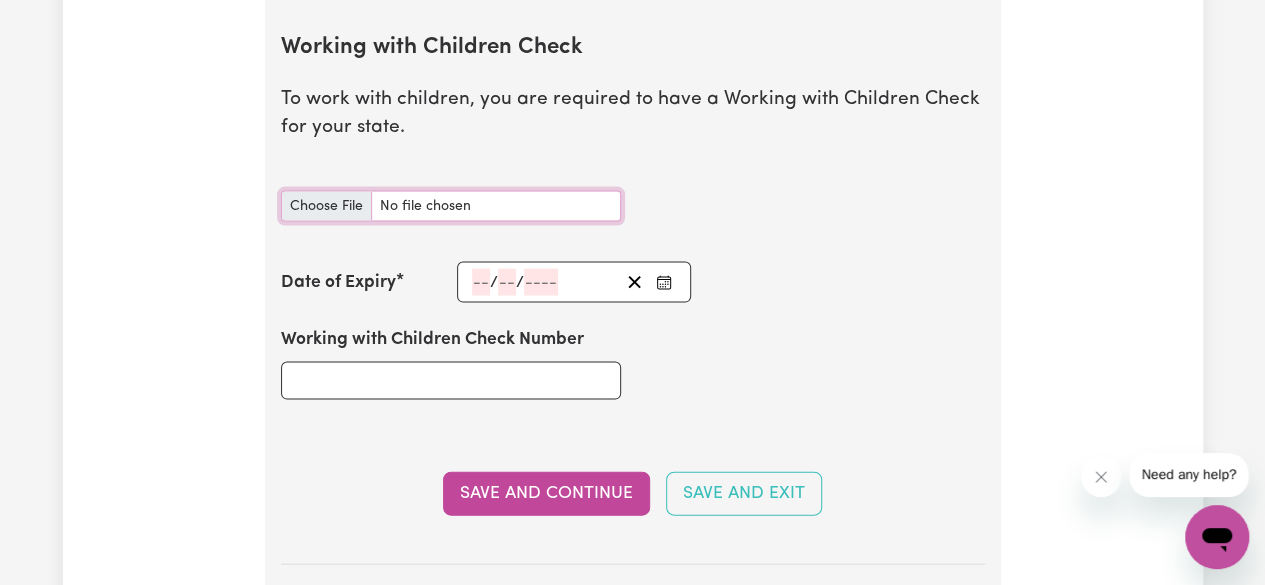 type on "C:\fakepath\Screen Shot [DATE] 7.05.10 pm (3).pdf" 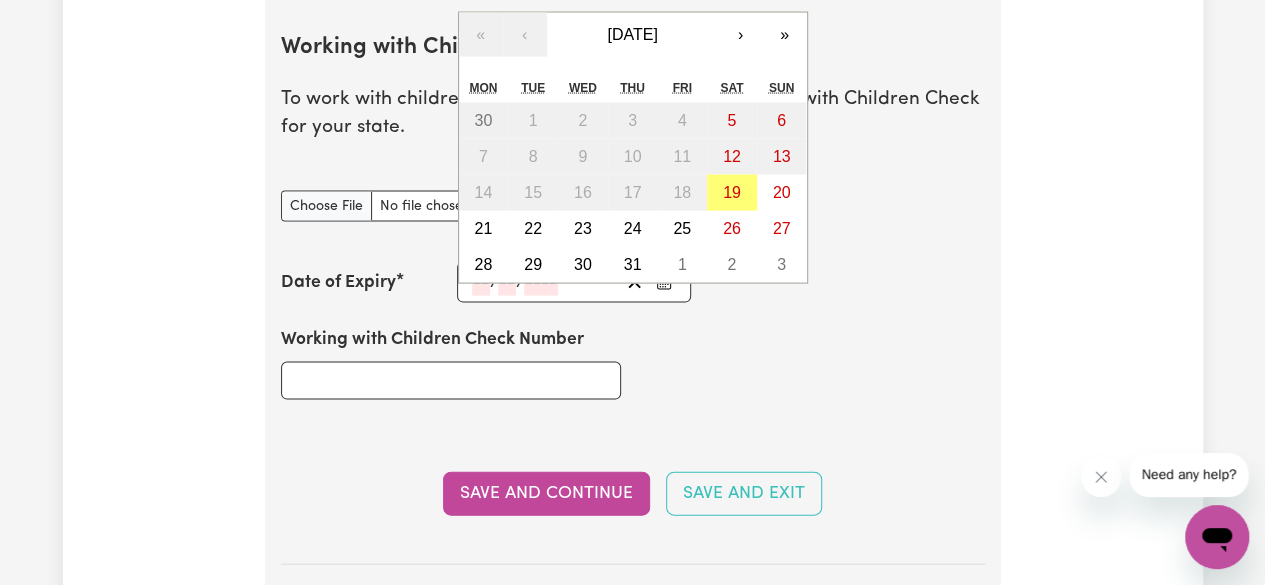 click 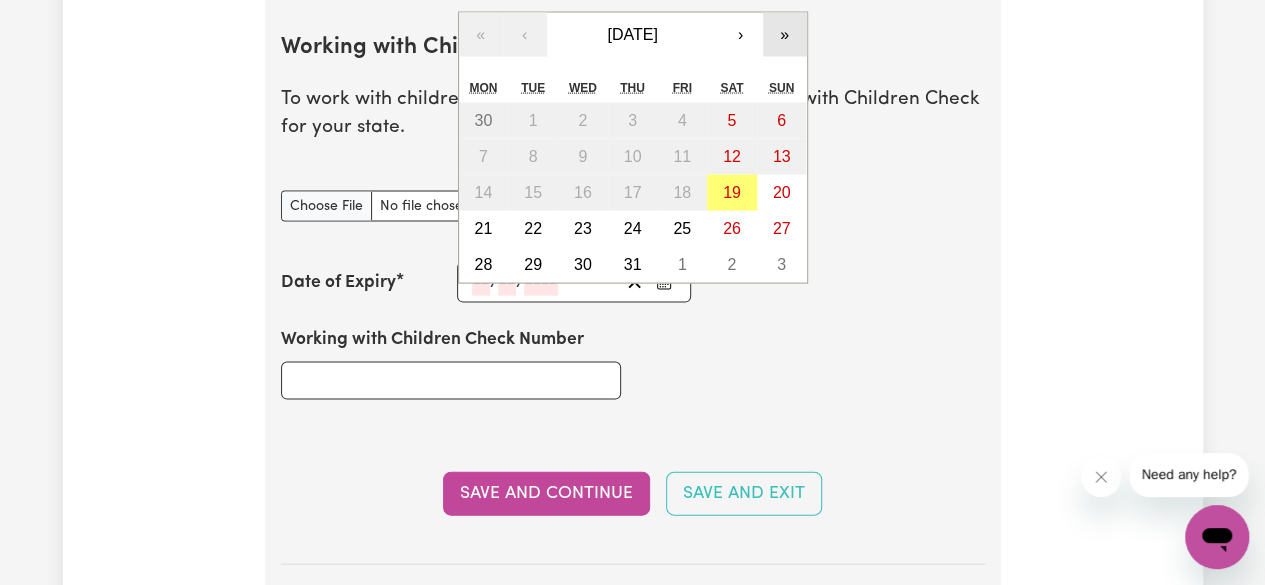 click on "»" at bounding box center (785, 35) 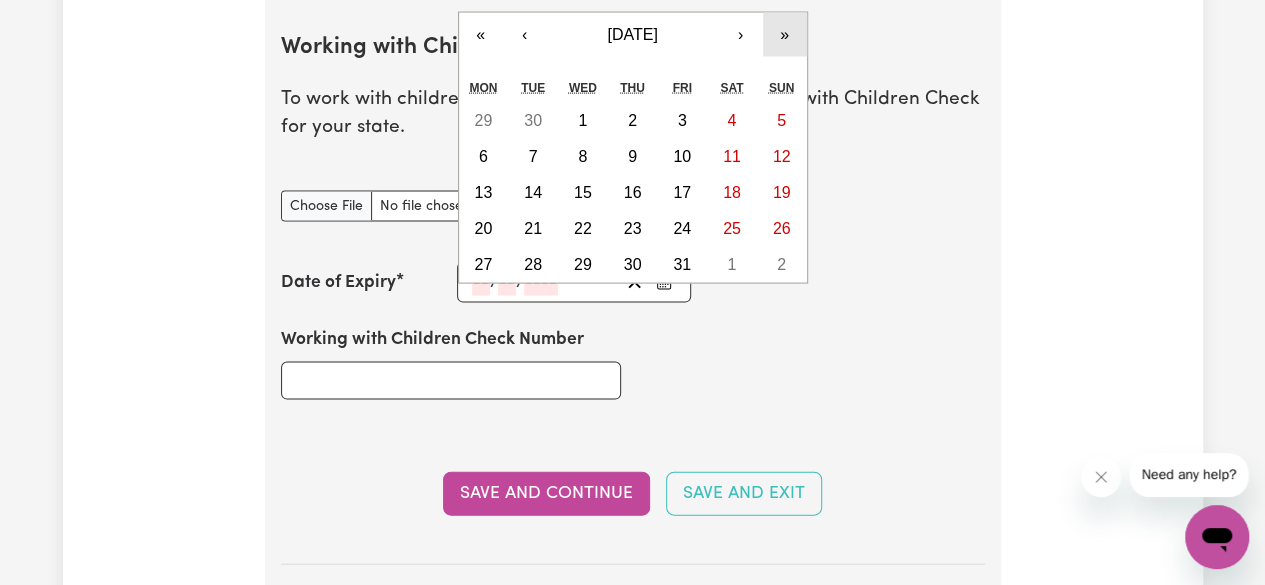 click on "»" at bounding box center (785, 35) 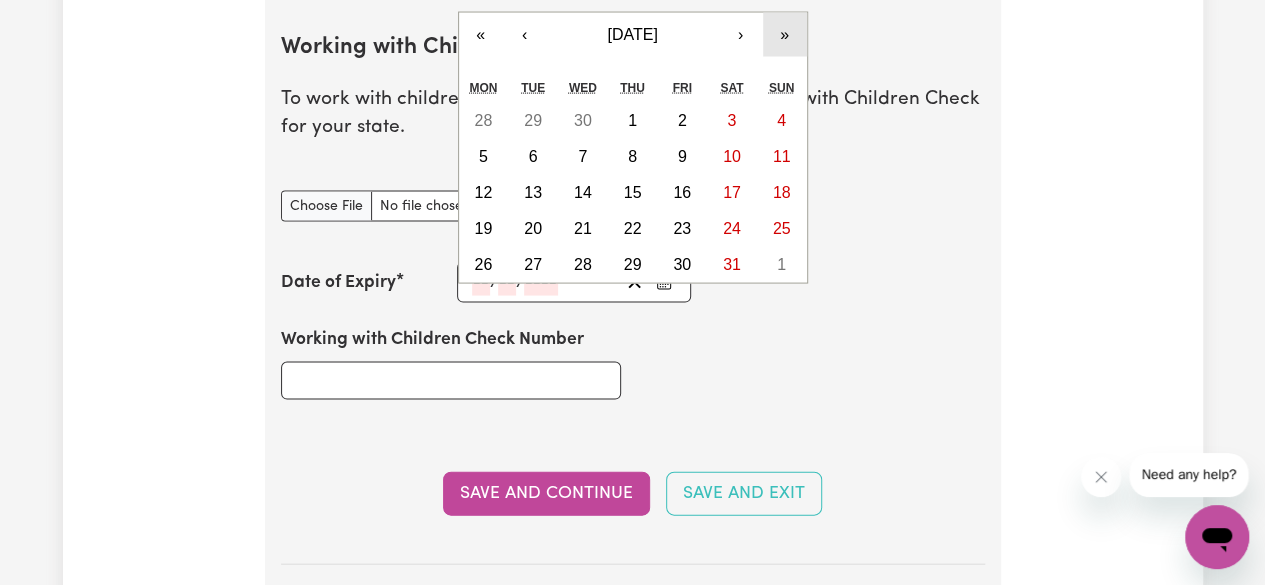 click on "»" at bounding box center [785, 35] 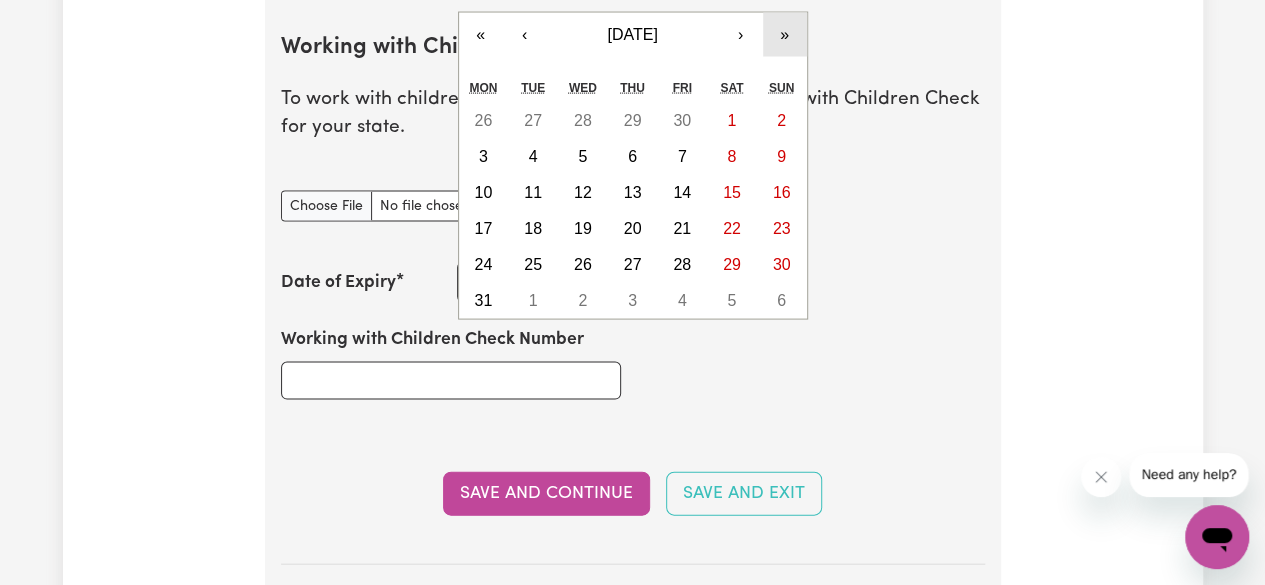 click on "»" at bounding box center (785, 35) 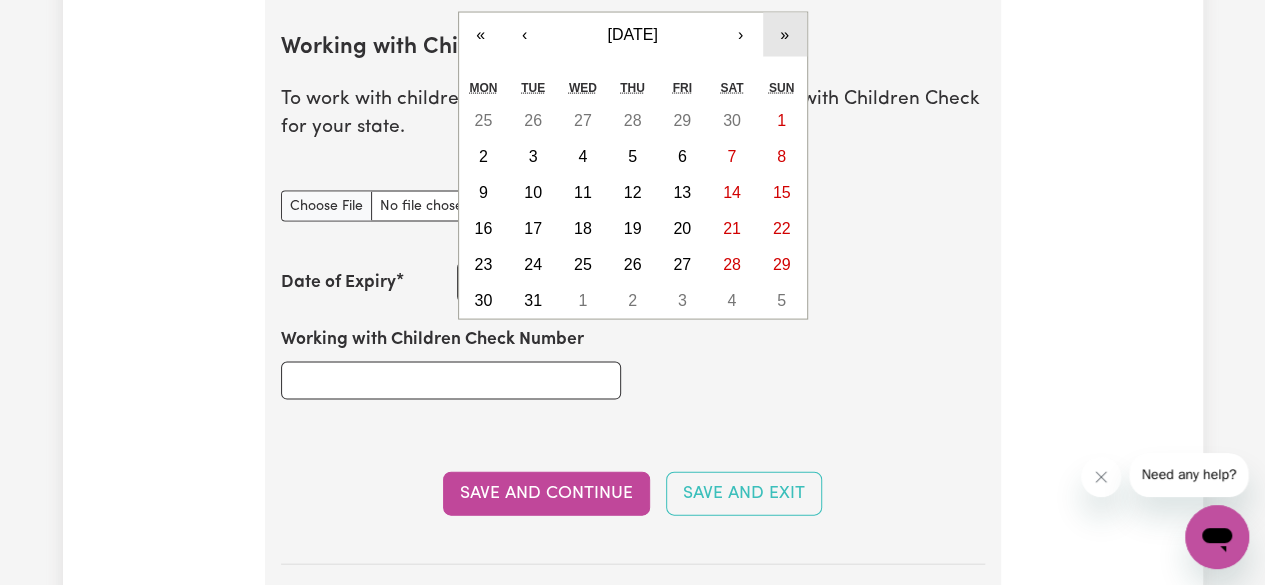 click on "»" at bounding box center (785, 35) 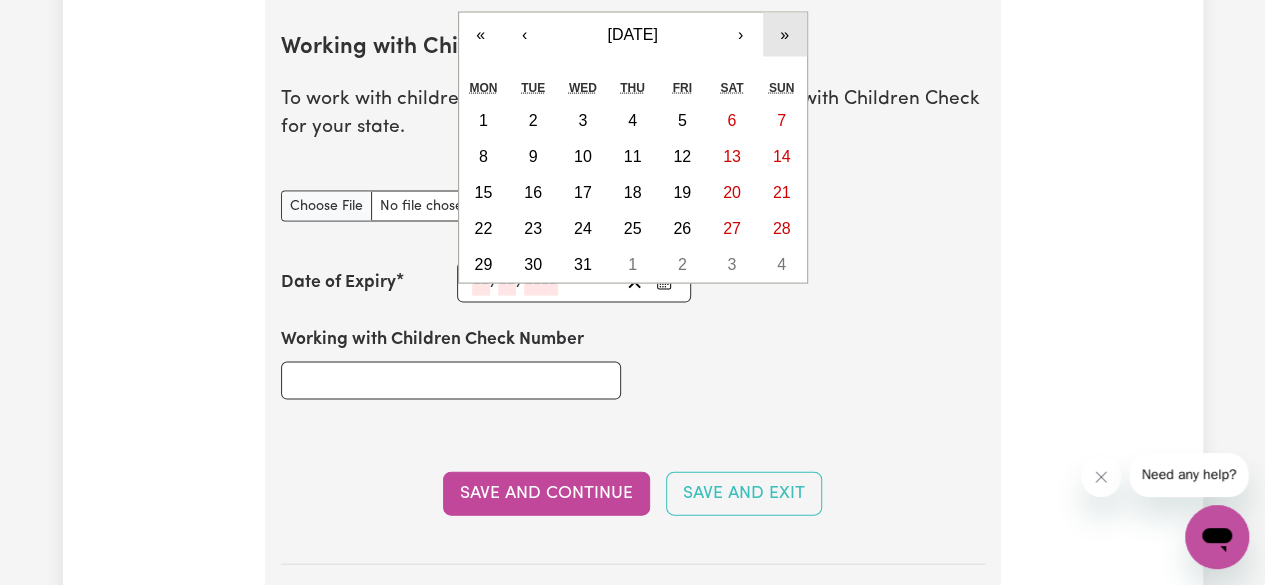click on "»" at bounding box center [785, 35] 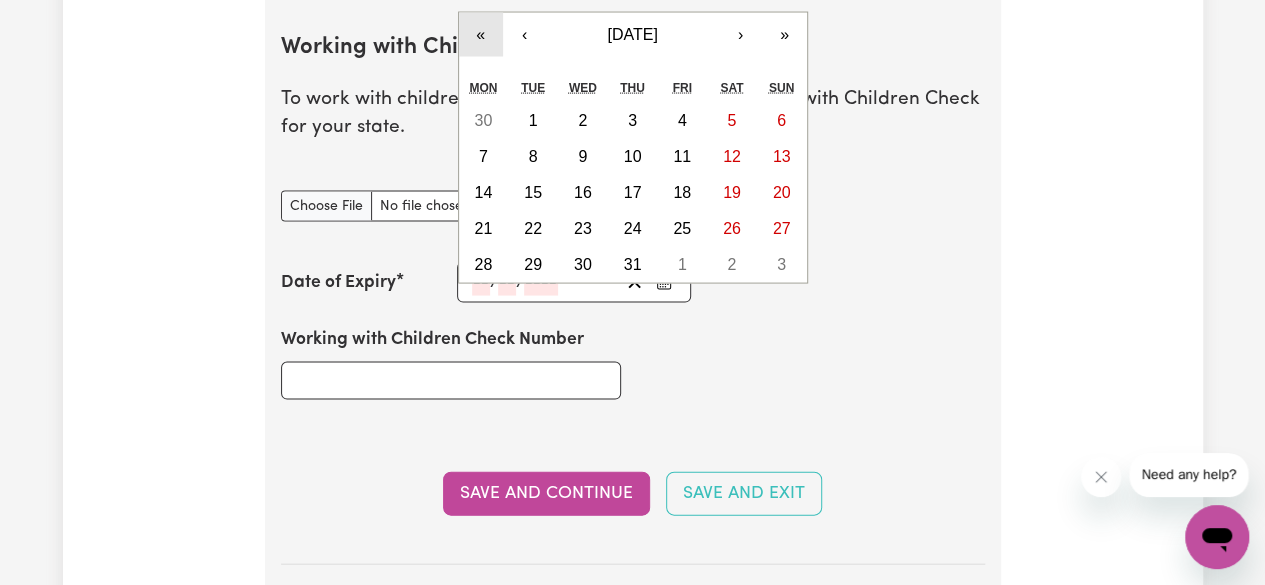 click on "«" at bounding box center (481, 35) 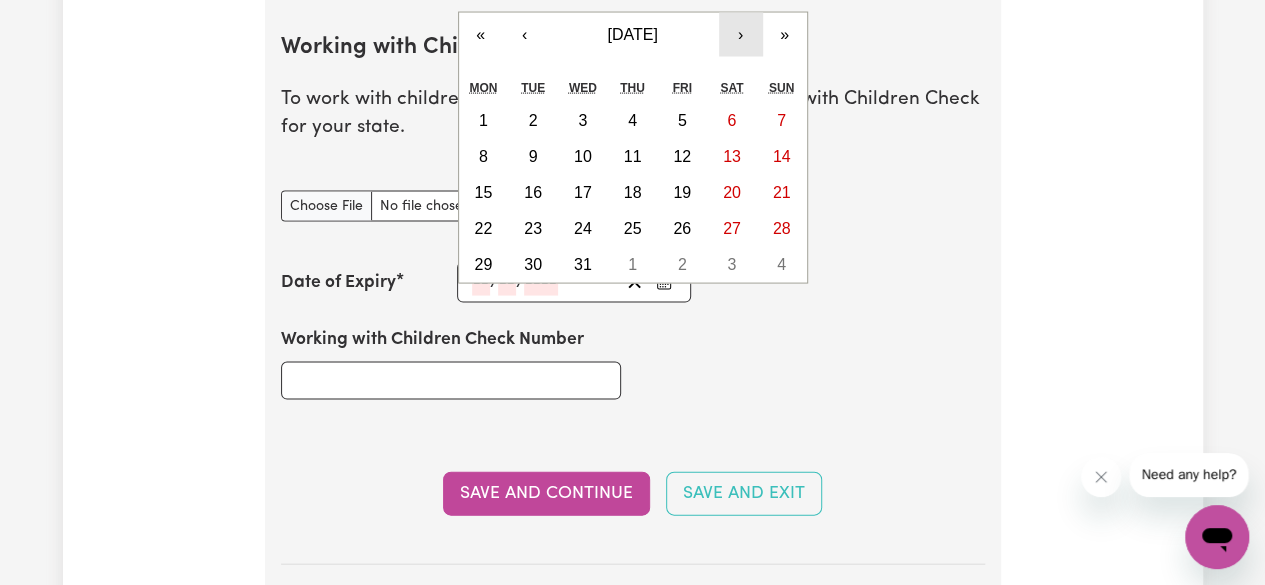 click on "›" at bounding box center (741, 35) 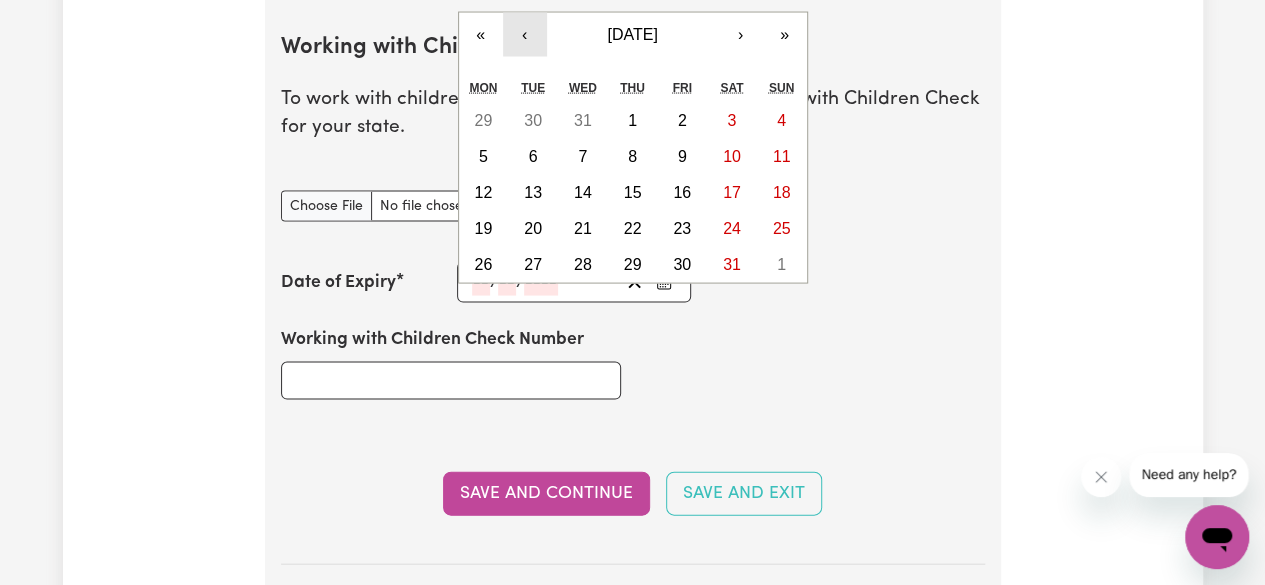 click on "‹" at bounding box center [525, 35] 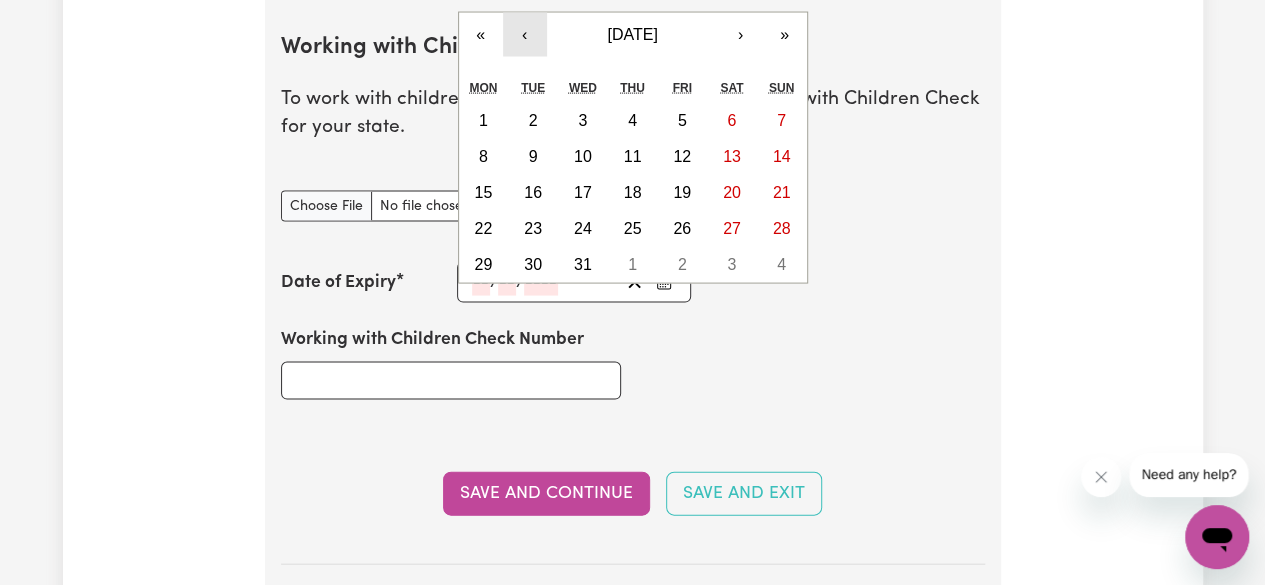 click on "‹" at bounding box center (525, 35) 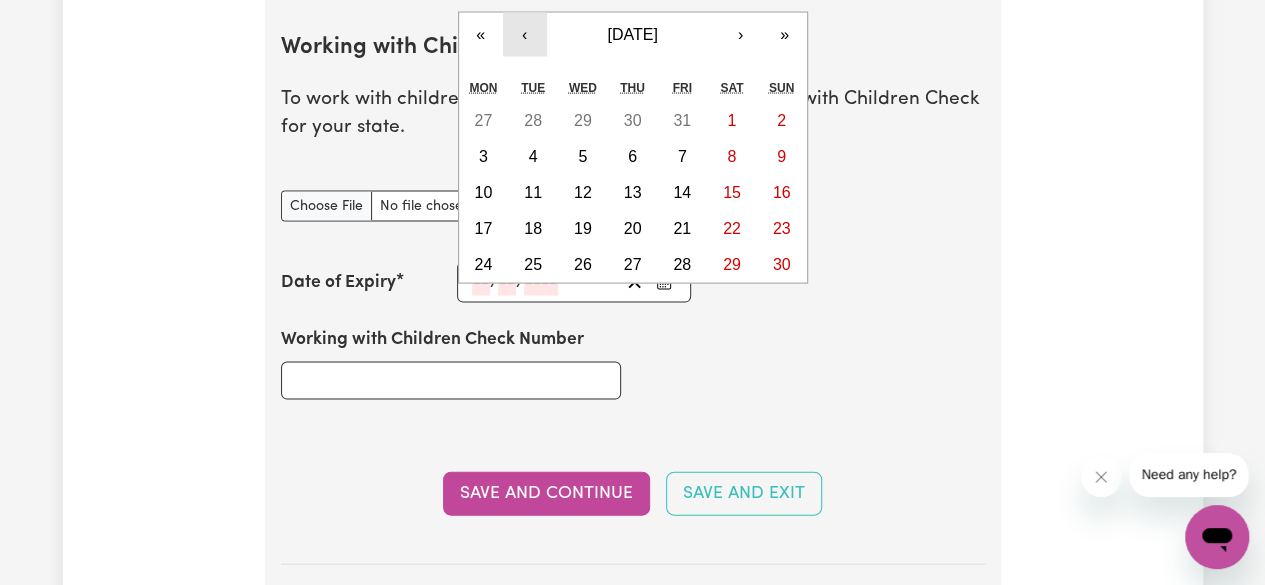 click on "‹" at bounding box center (525, 35) 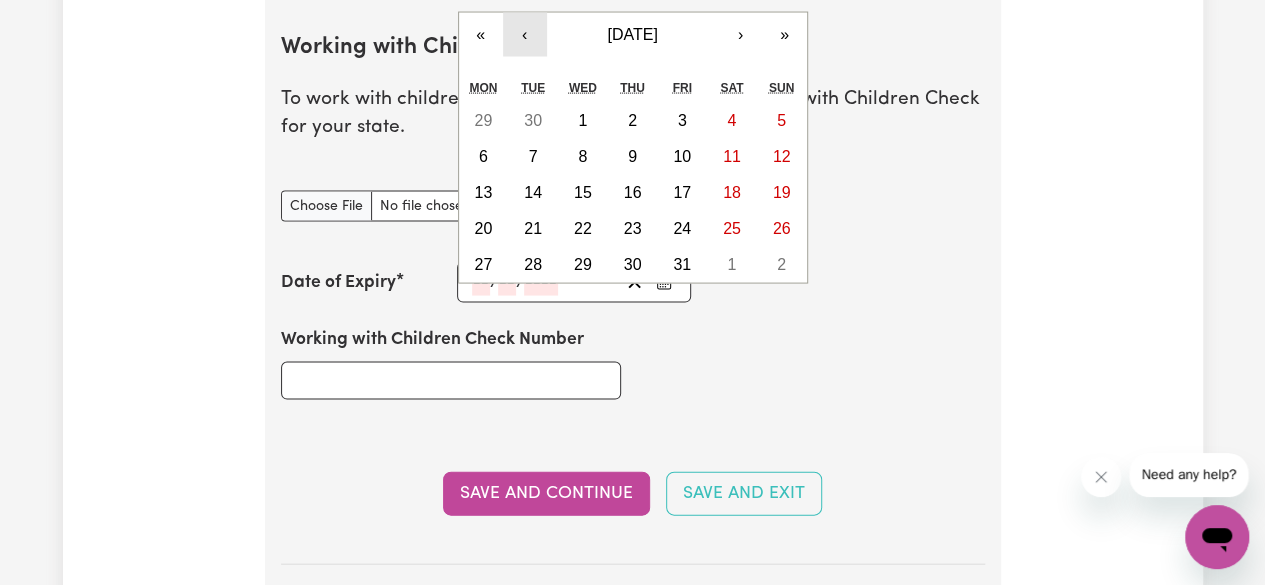 click on "‹" at bounding box center (525, 35) 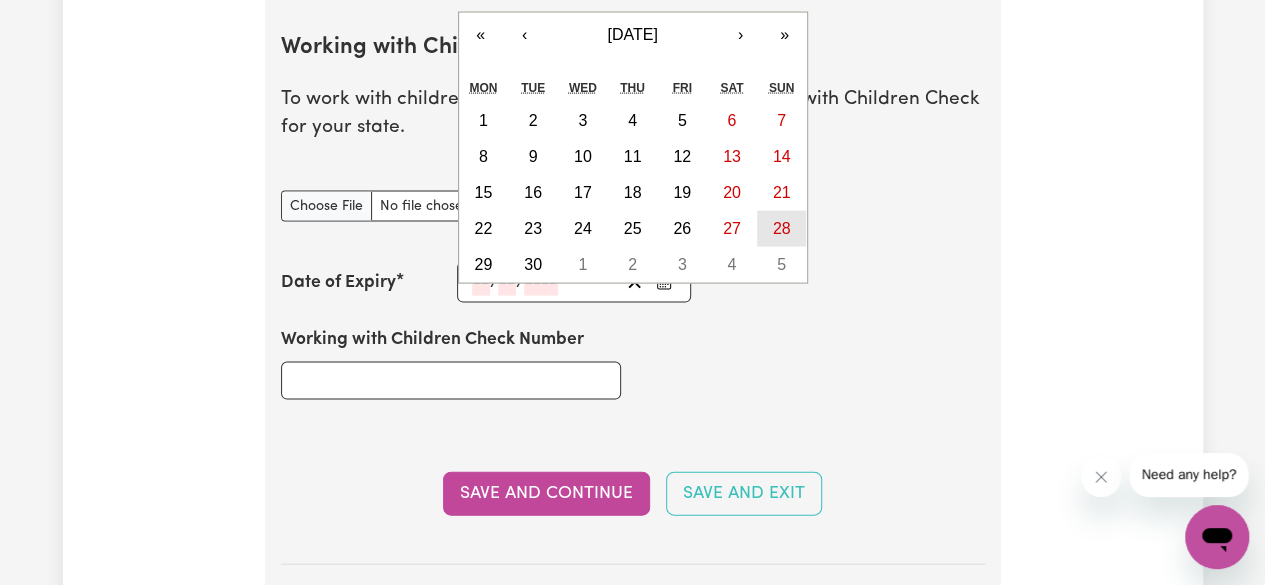 click on "28" at bounding box center [782, 228] 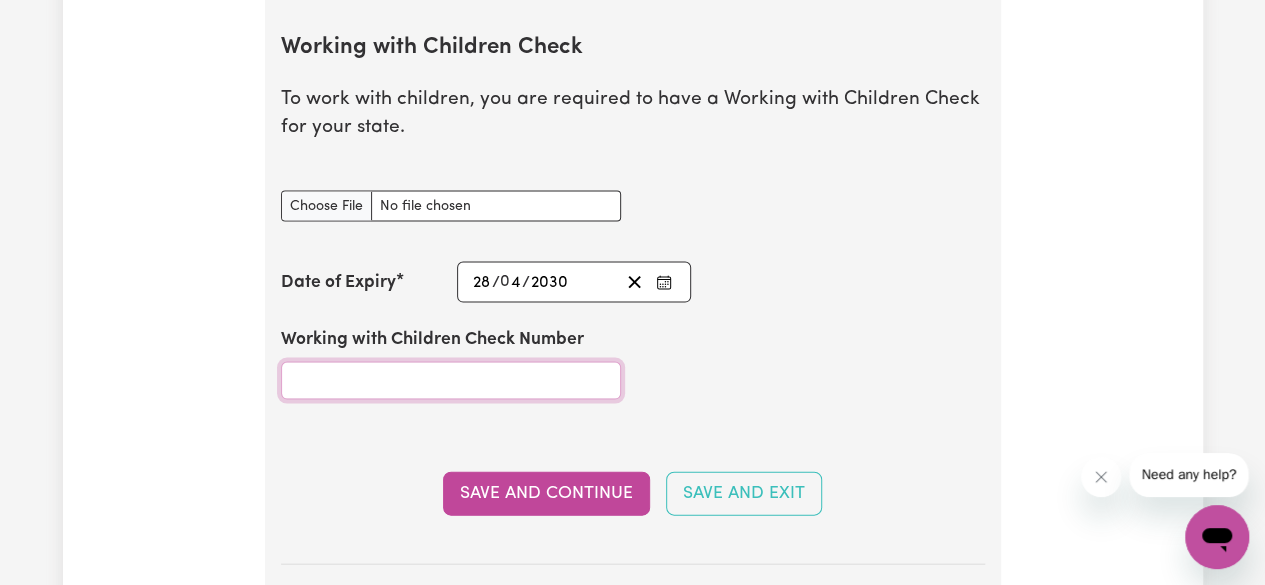 click on "Working with Children Check Number" at bounding box center [451, 381] 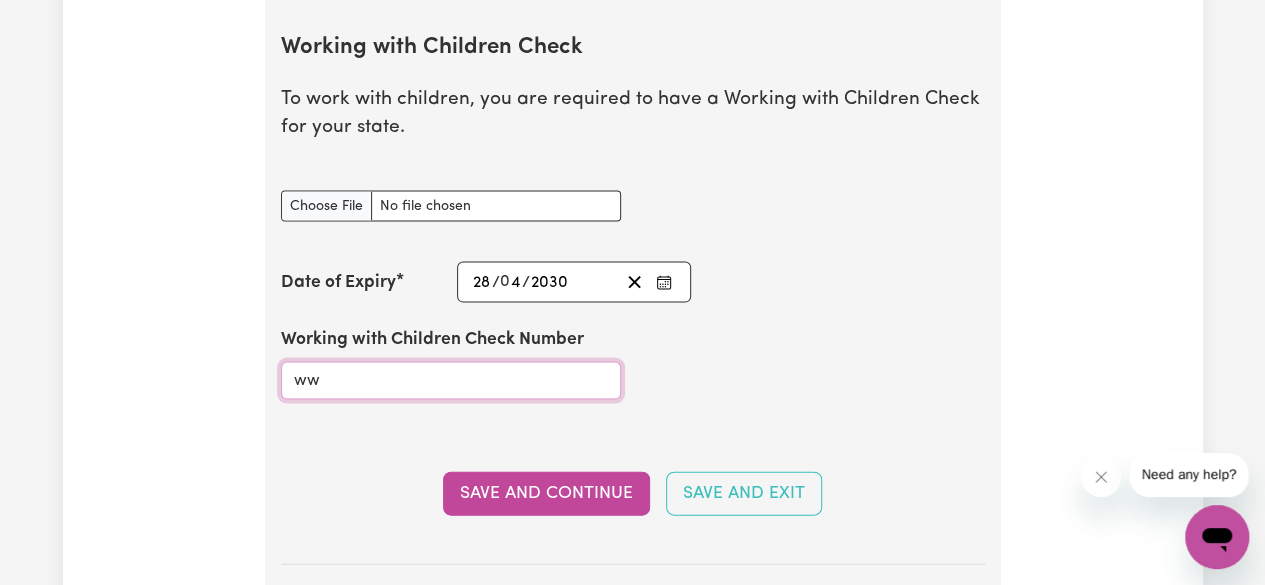 type on "w" 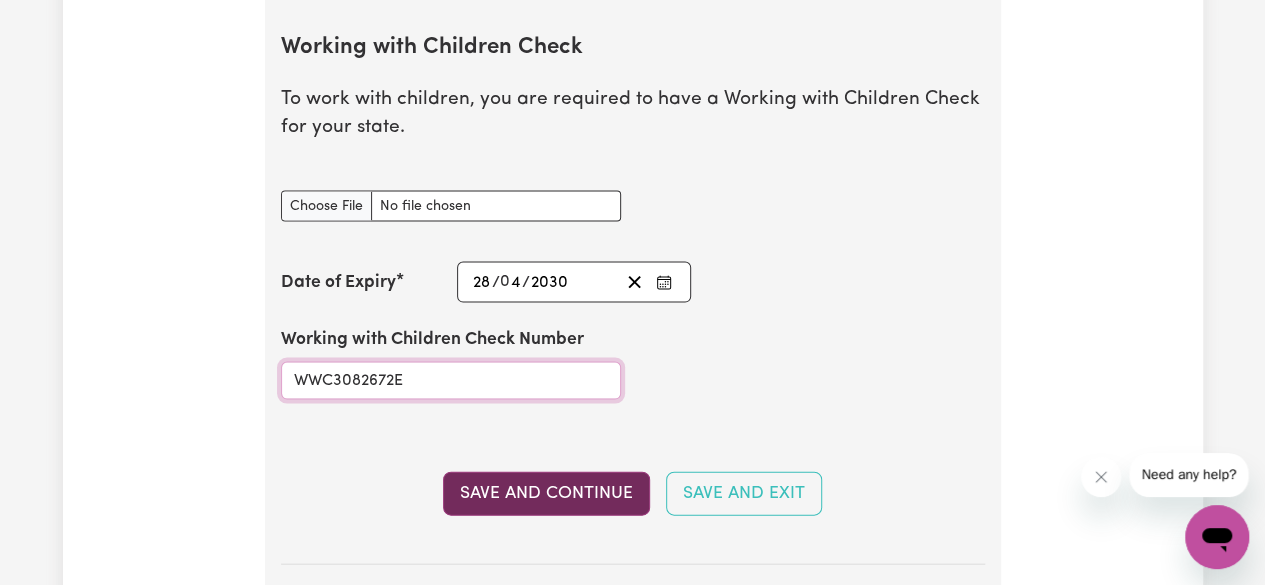 type on "WWC3082672E" 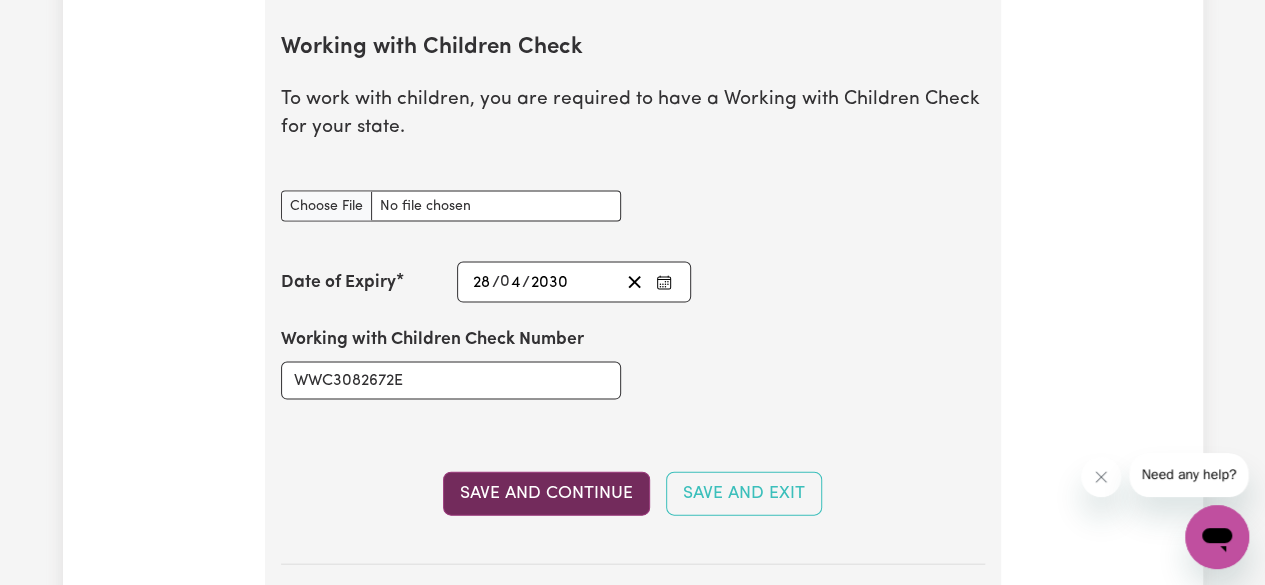 click on "Save and Continue" at bounding box center [546, 494] 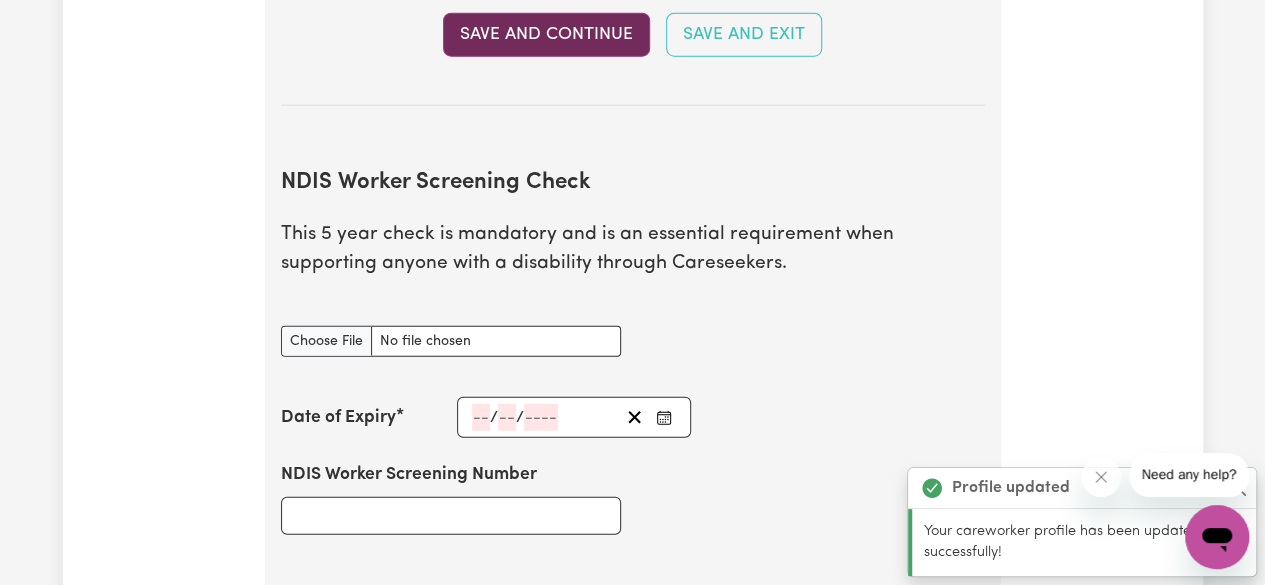 scroll, scrollTop: 2537, scrollLeft: 0, axis: vertical 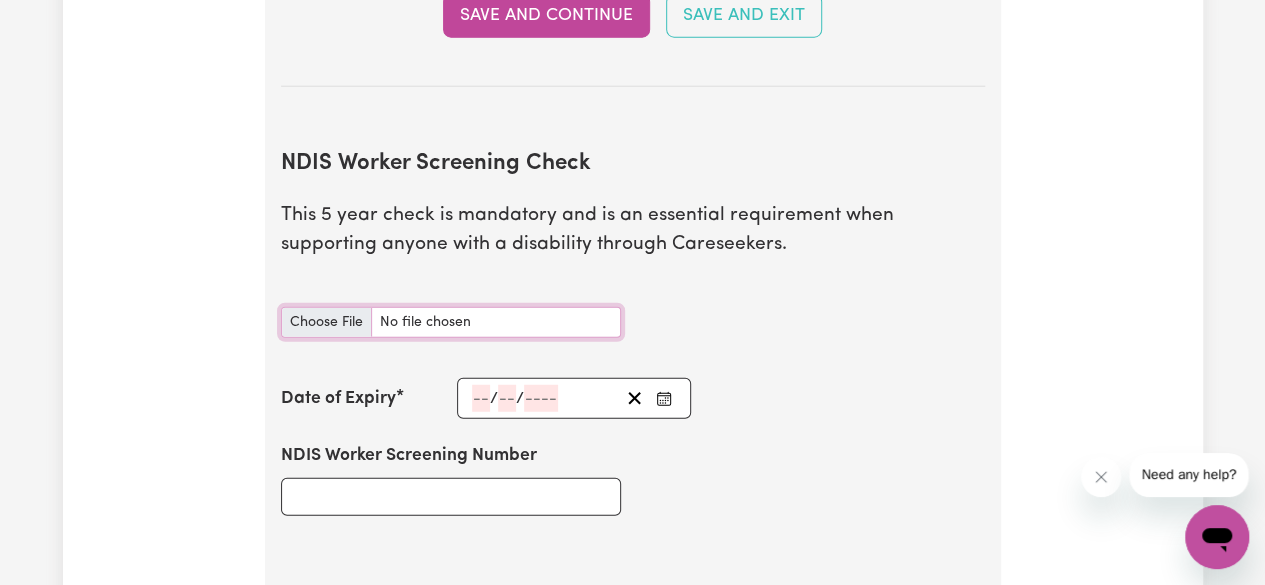 click on "NDIS Worker Screening Check  document" at bounding box center (451, 322) 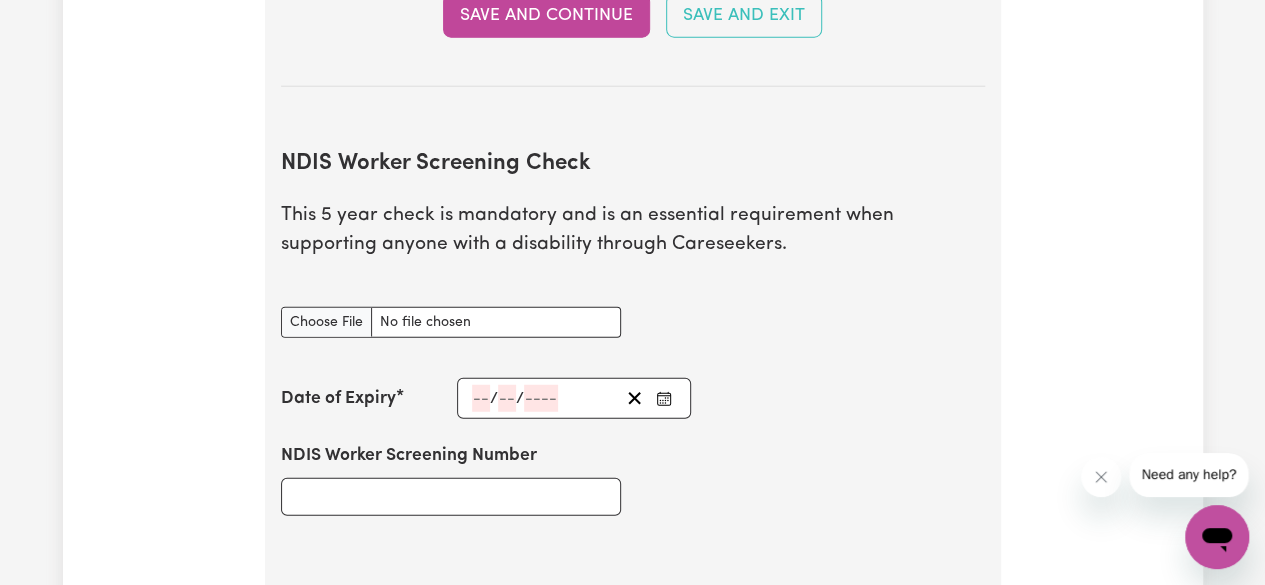 click on "NDIS Worker Screening Check" at bounding box center (633, 164) 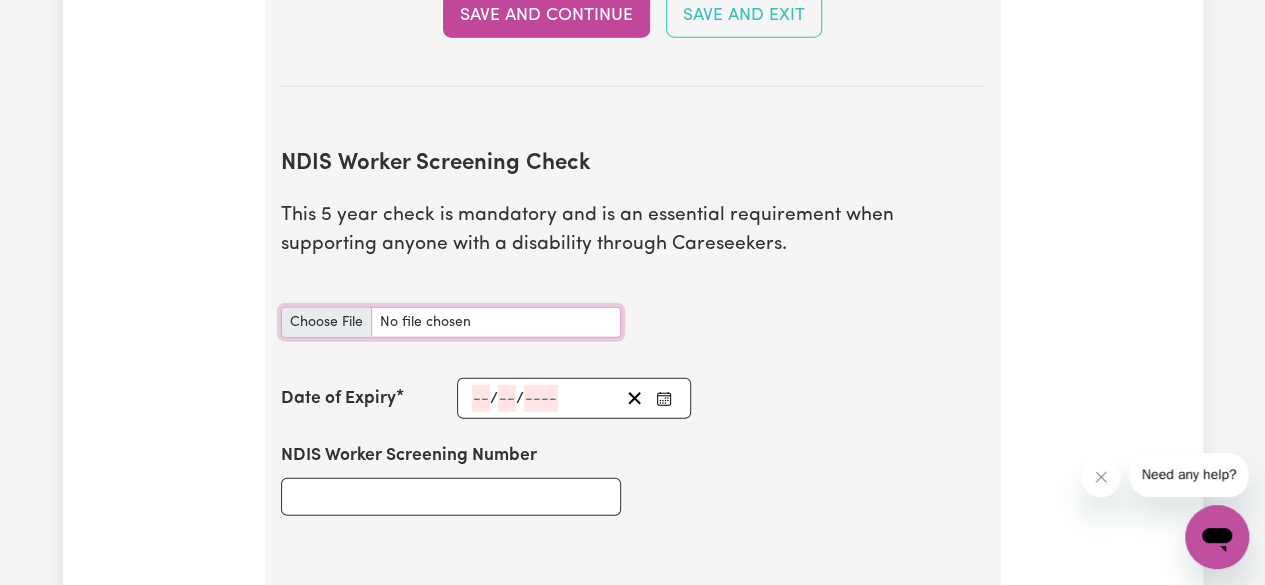 click on "NDIS Worker Screening Check  document" at bounding box center (451, 322) 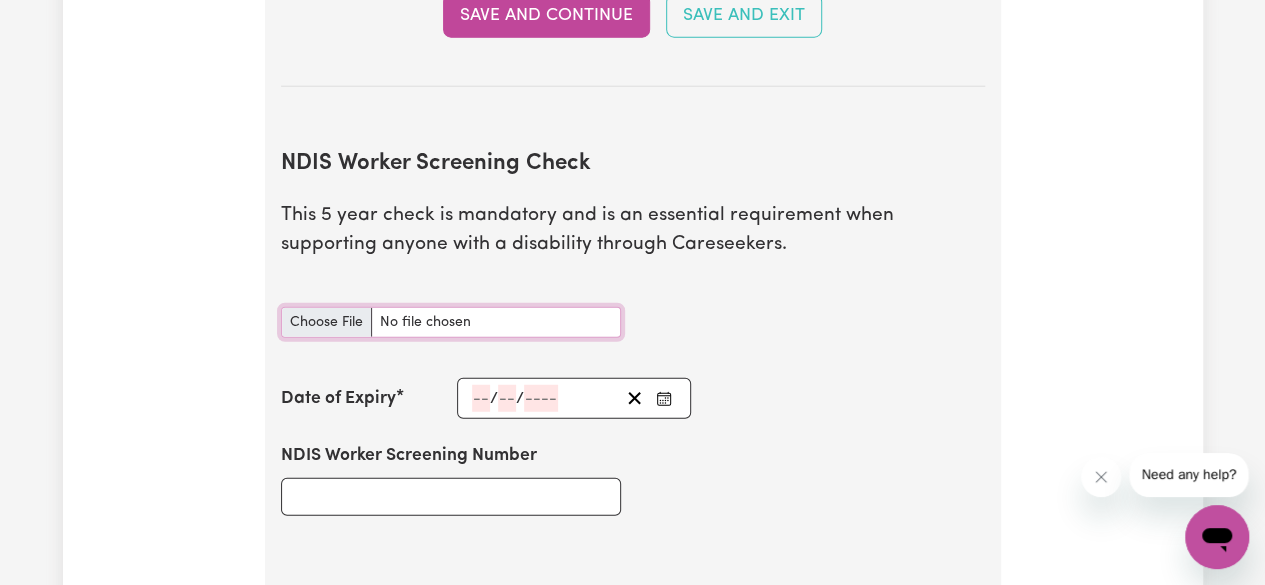 type on "C:\fakepath\[PERSON_NAME] clearance .pdf" 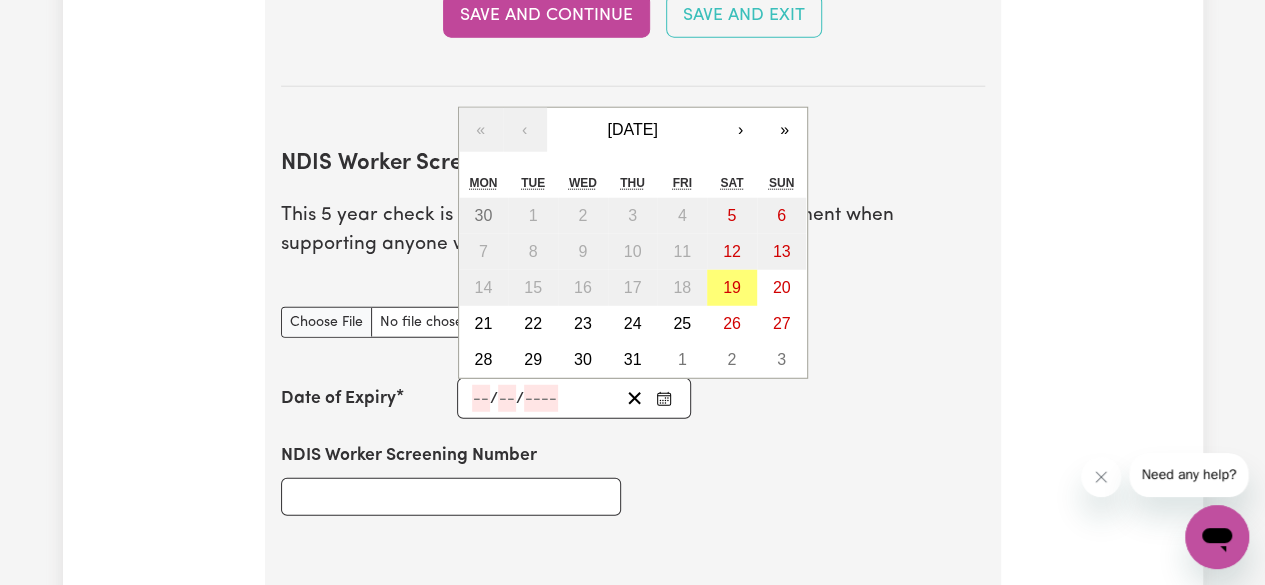 click 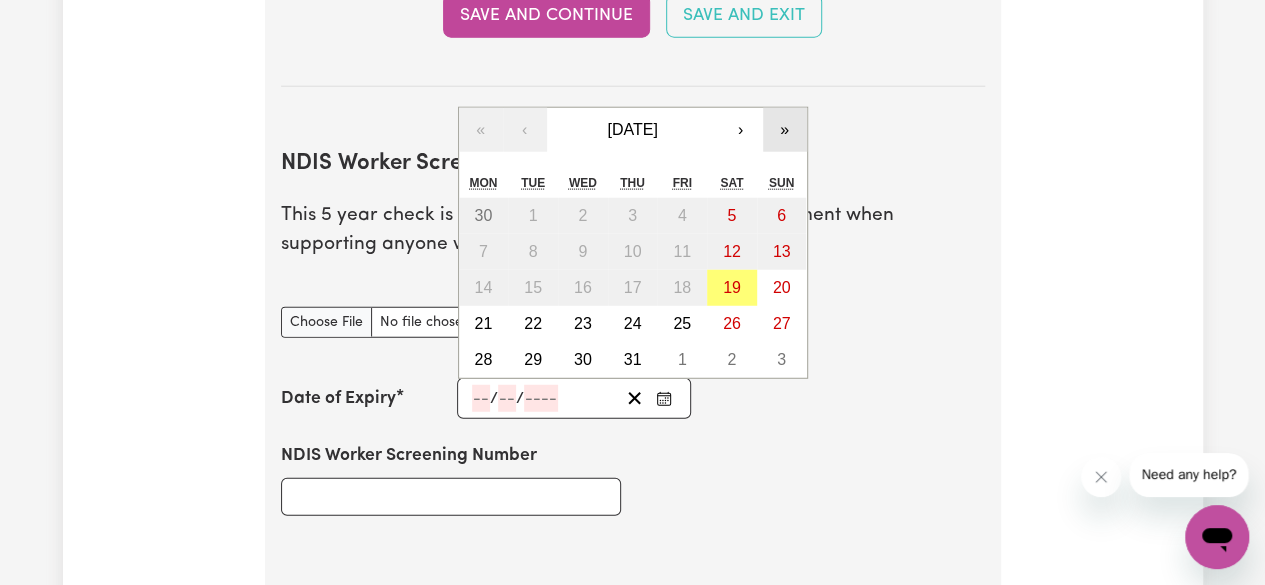 click on "»" at bounding box center [785, 130] 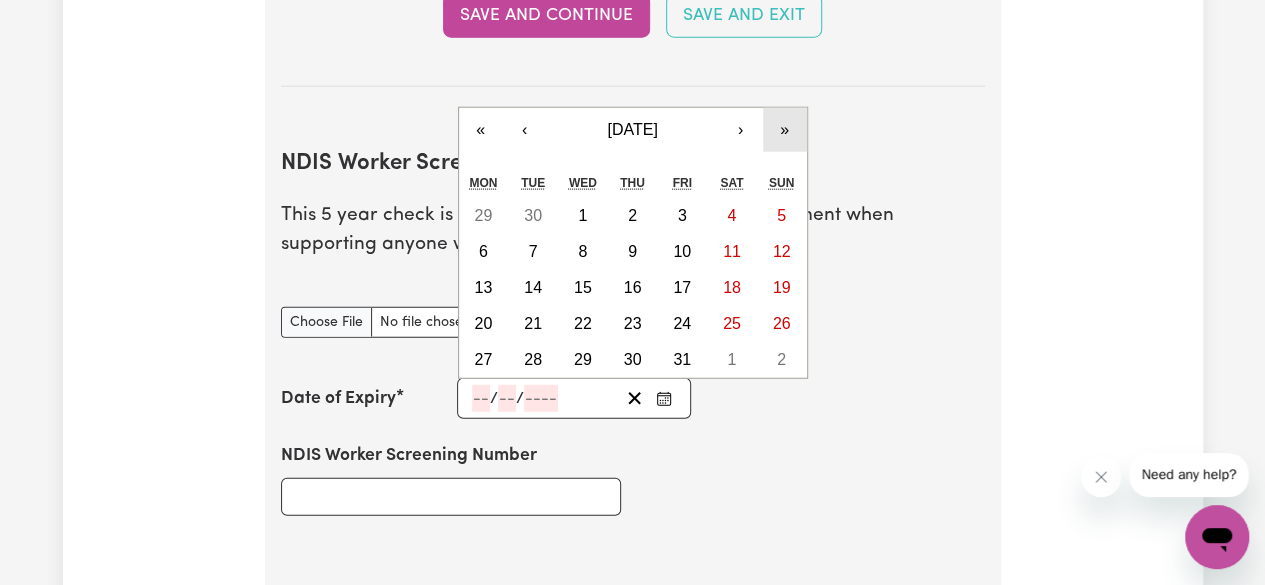 click on "»" at bounding box center (785, 130) 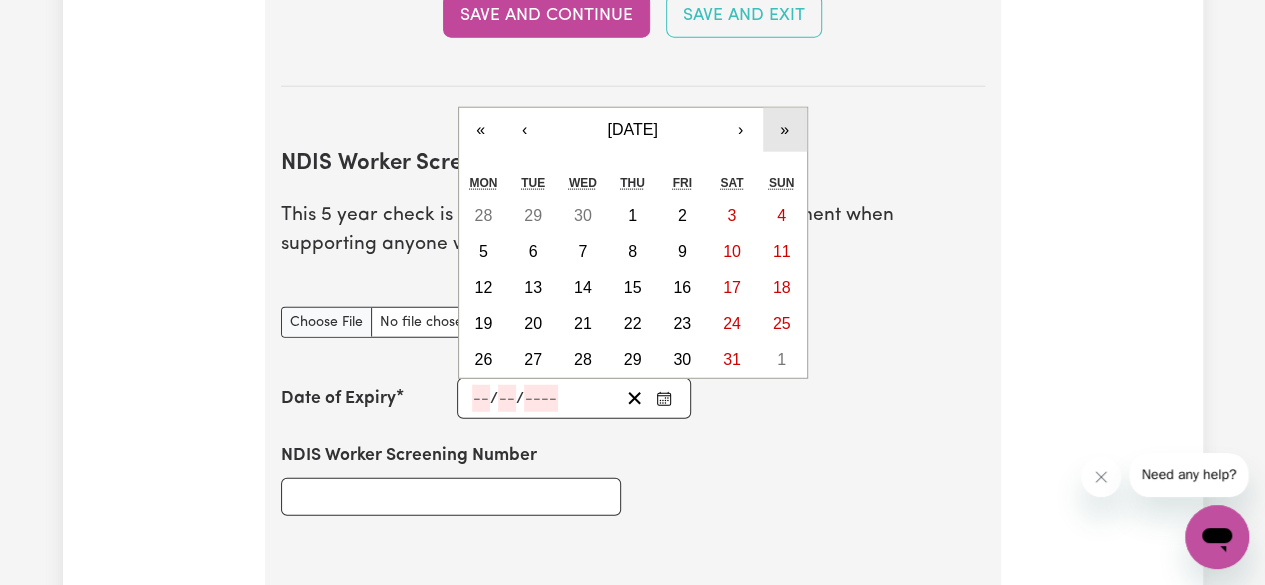 click on "»" at bounding box center [785, 130] 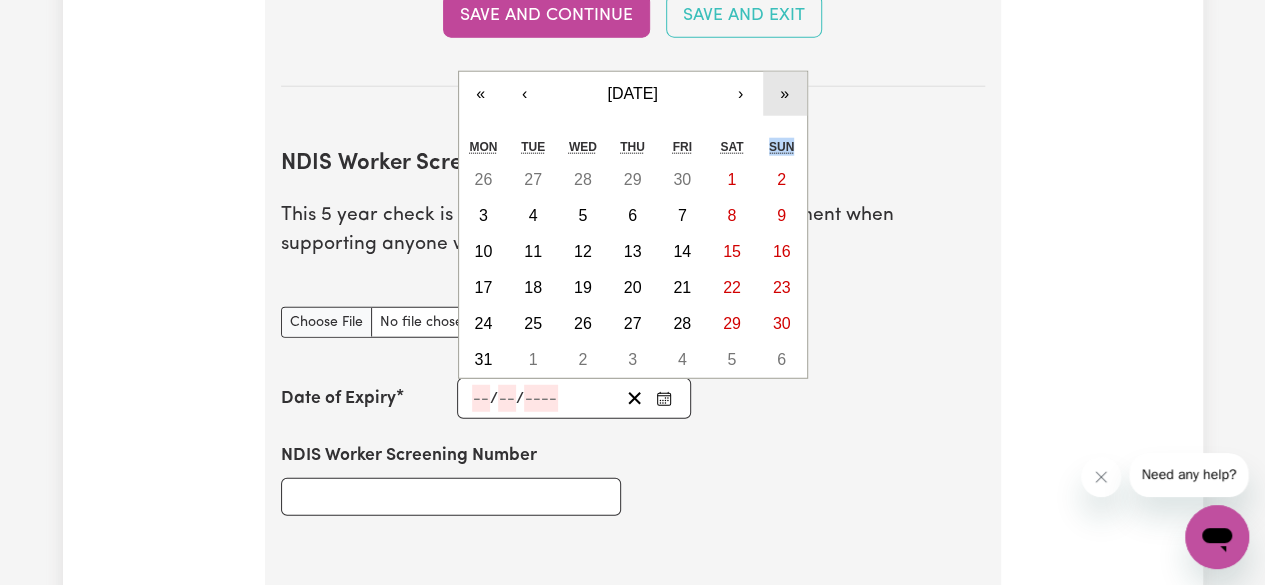 click on "« ‹ [DATE] › » Mon Tue Wed Thu Fri Sat Sun 26 27 28 29 30 1 2 3 4 5 6 7 8 9 10 11 12 13 14 15 16 17 18 19 20 21 22 23 24 25 26 27 28 29 30 31 1 2 3 4 5 6" at bounding box center (633, 225) 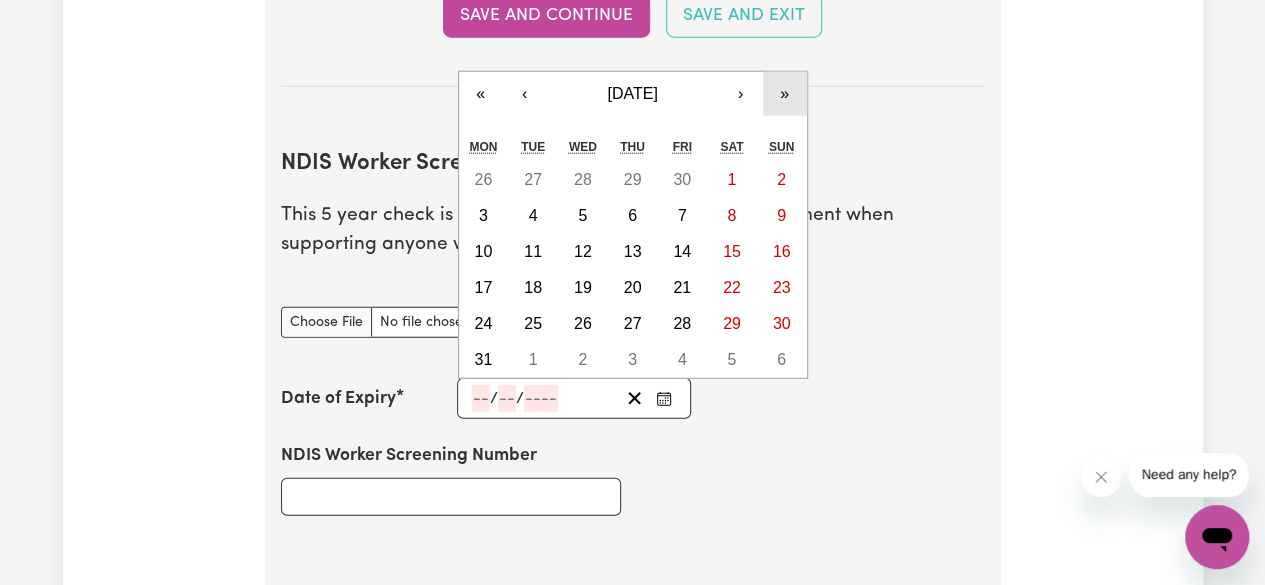click on "« ‹ [DATE] › » Mon Tue Wed Thu Fri Sat Sun 26 27 28 29 30 1 2 3 4 5 6 7 8 9 10 11 12 13 14 15 16 17 18 19 20 21 22 23 24 25 26 27 28 29 30 31 1 2 3 4 5 6" at bounding box center [633, 225] 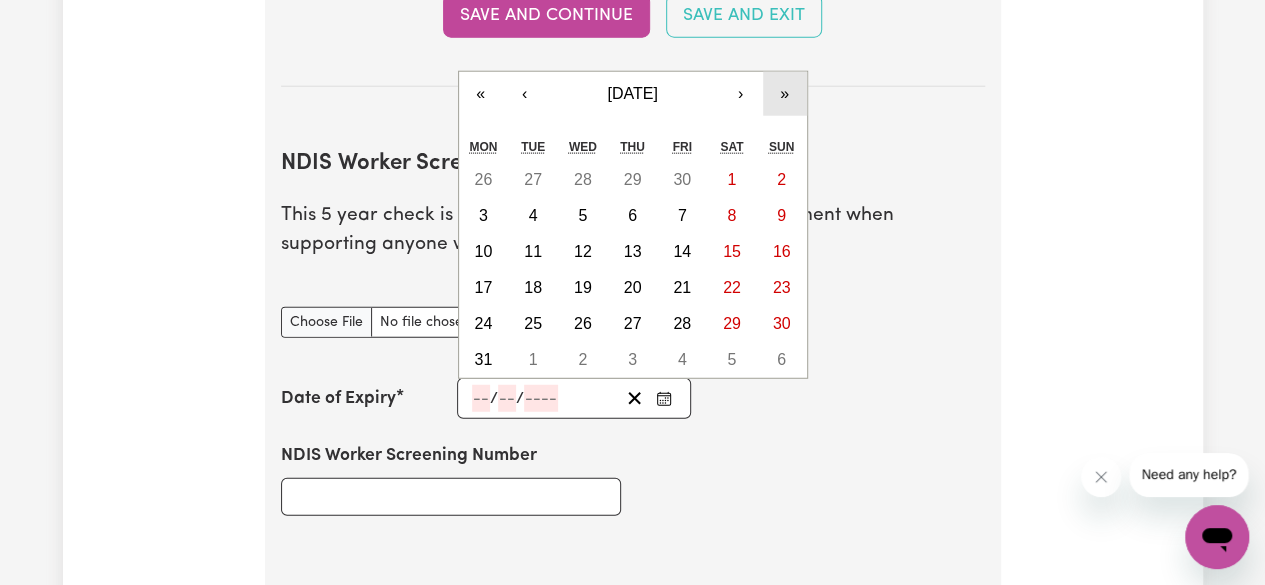 click on "»" at bounding box center (785, 94) 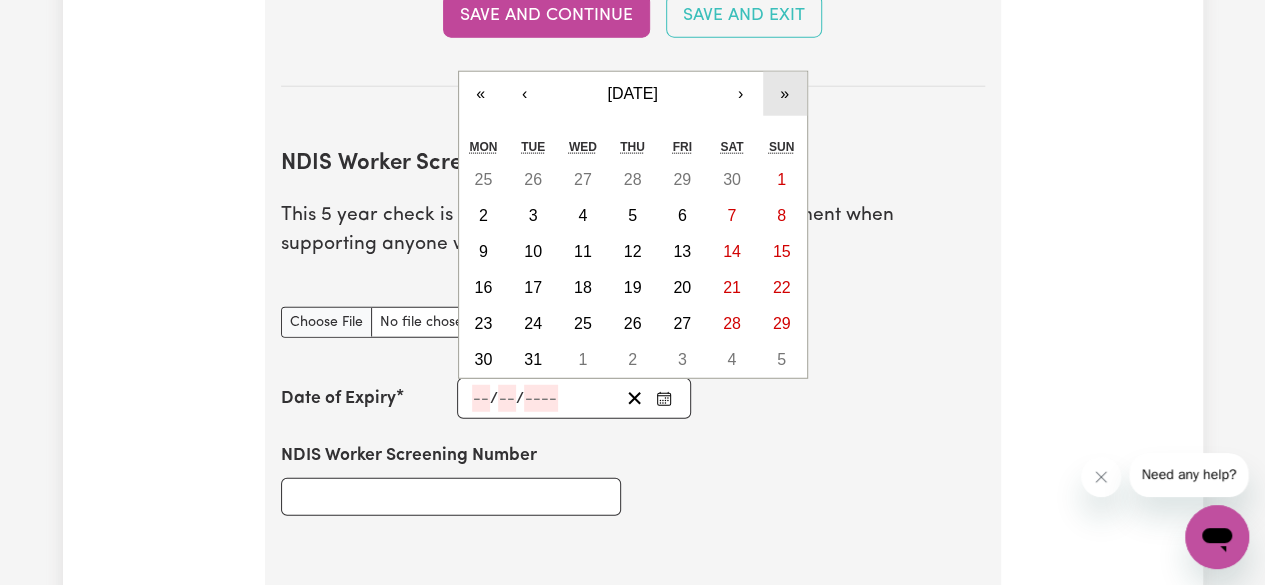 click on "»" at bounding box center (785, 94) 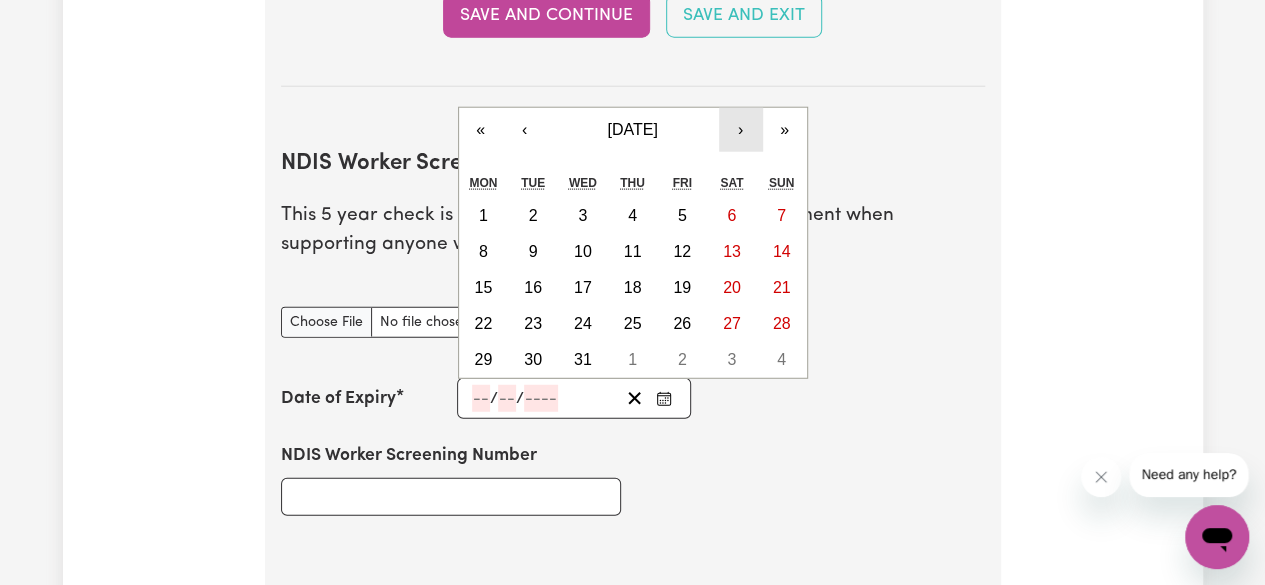 click on "›" at bounding box center [741, 130] 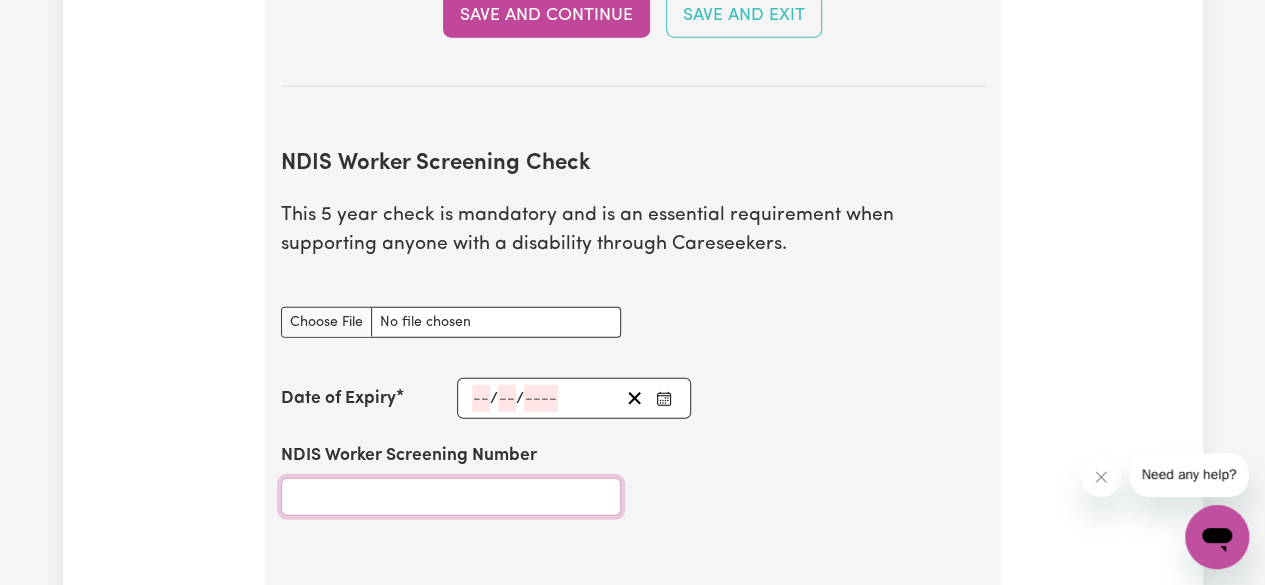 click on "NDIS Worker Screening Number" at bounding box center (451, 497) 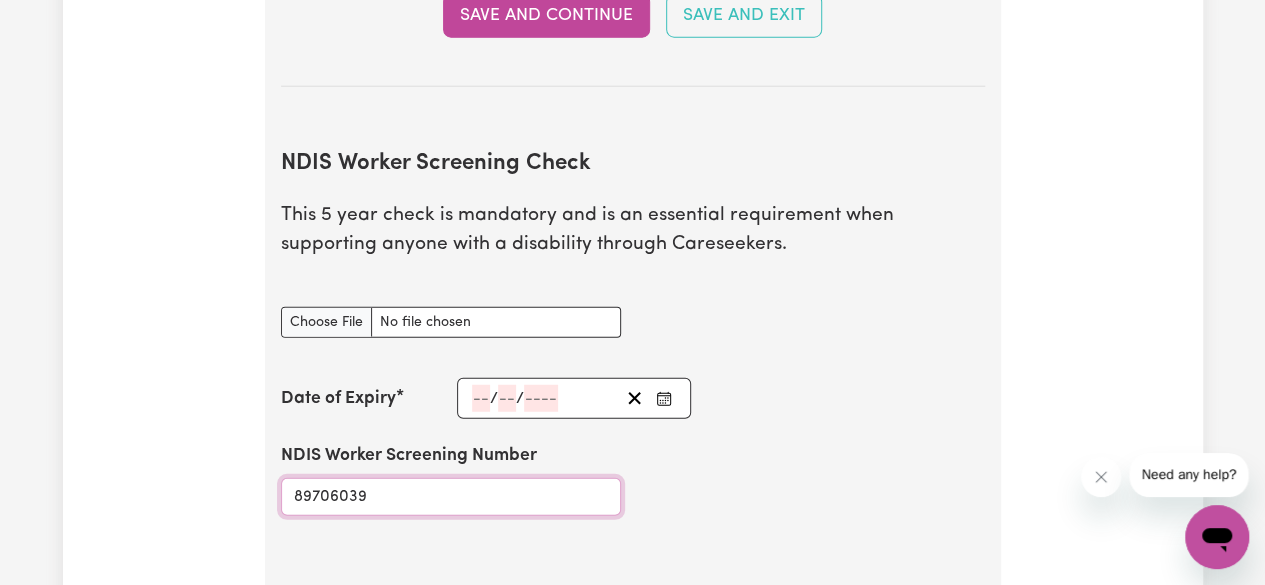 type on "89706039" 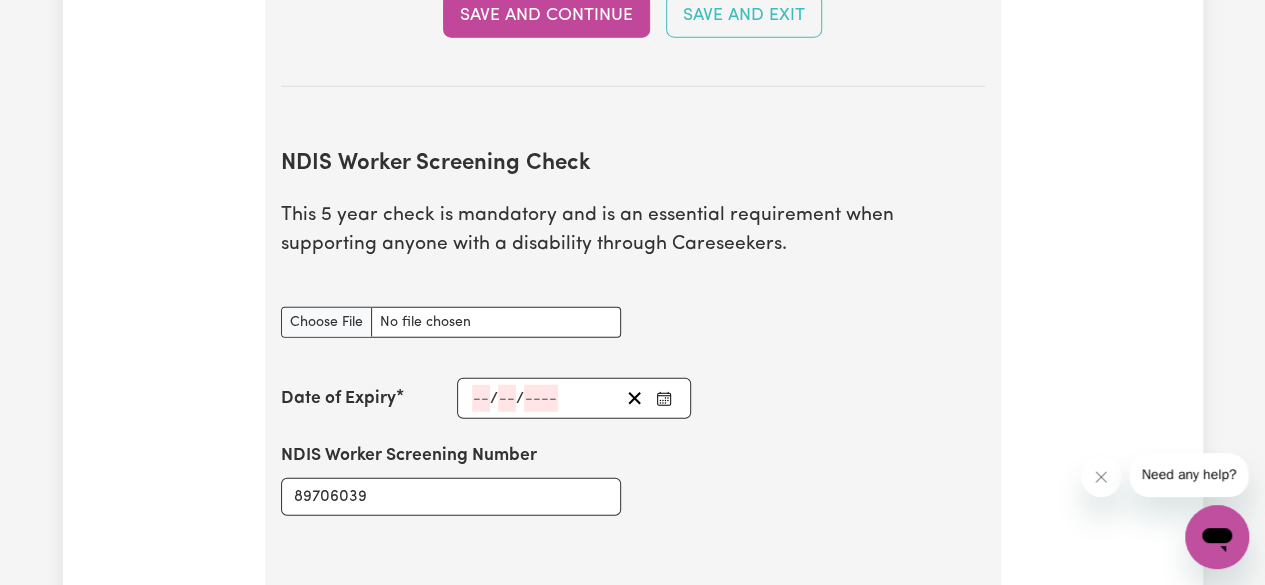 click 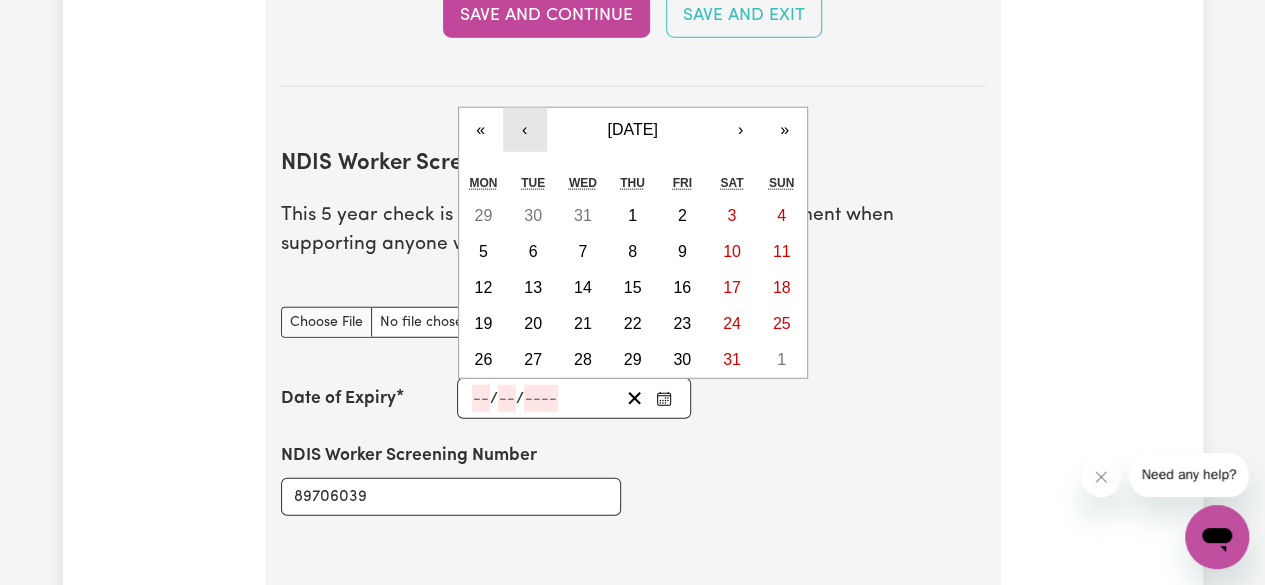 click on "‹" at bounding box center (525, 130) 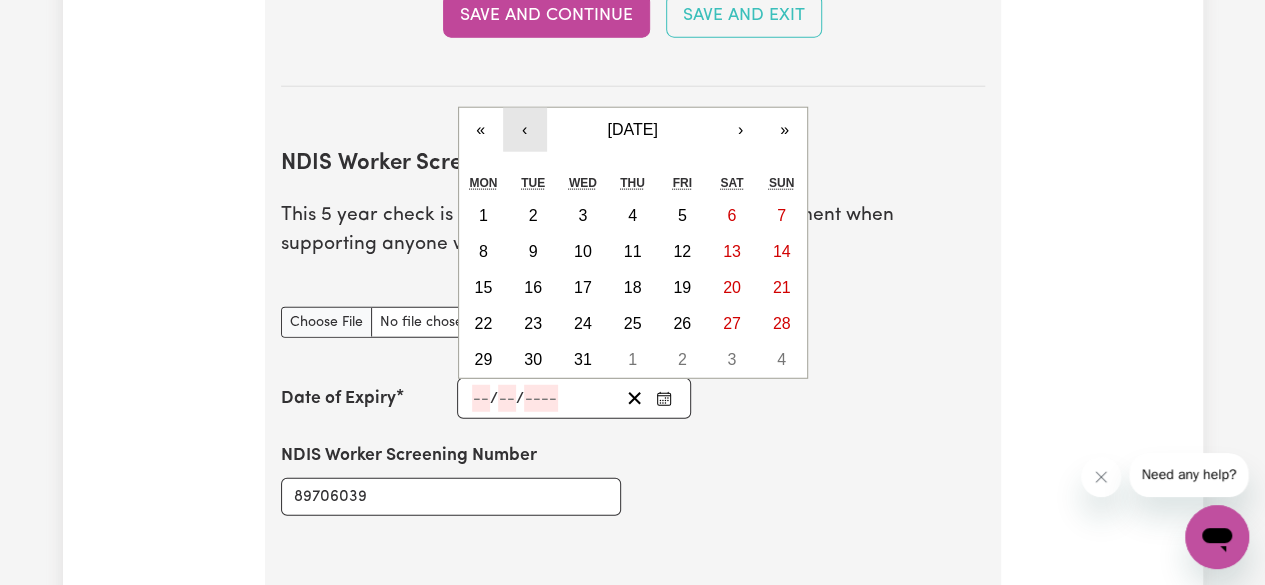click on "‹" at bounding box center [525, 130] 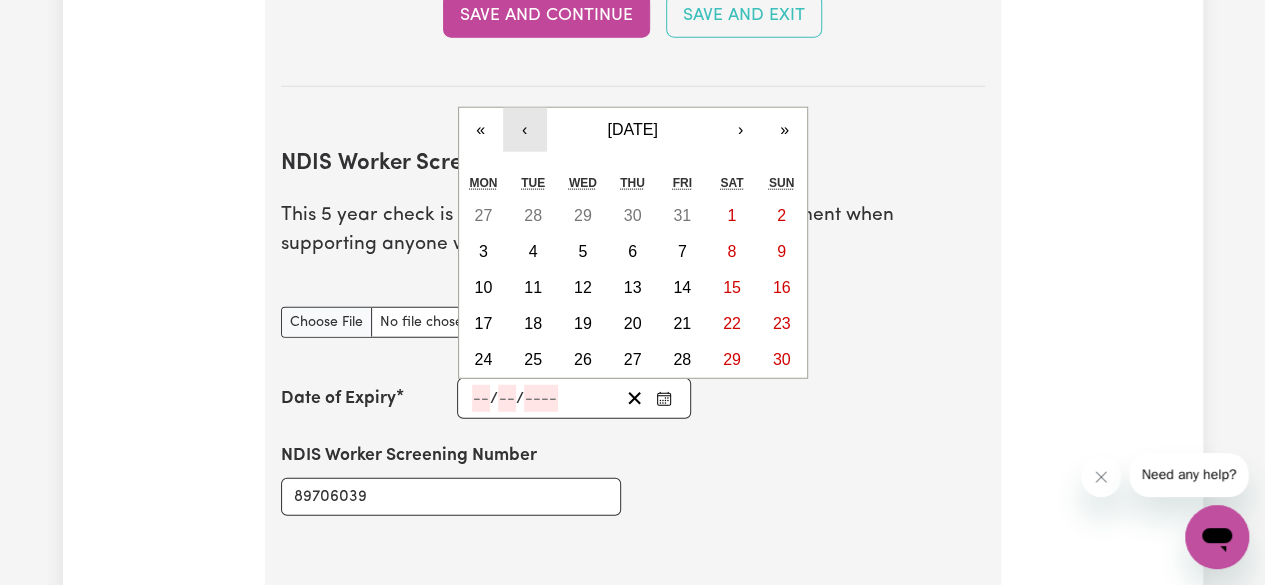 click on "‹" at bounding box center (525, 130) 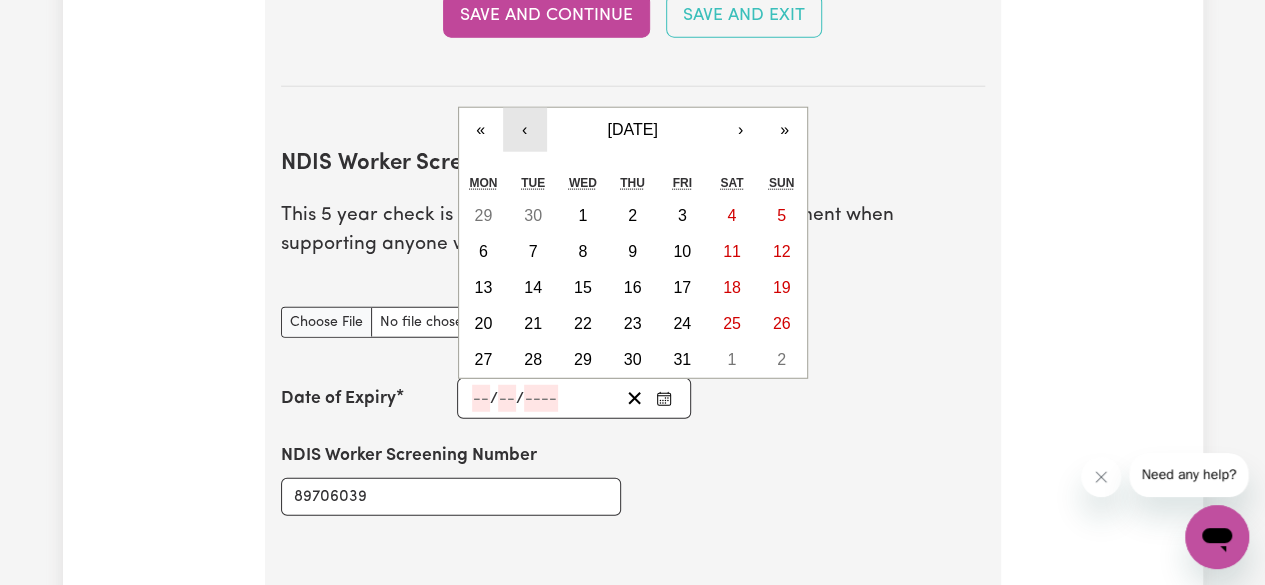 click on "‹" at bounding box center [525, 130] 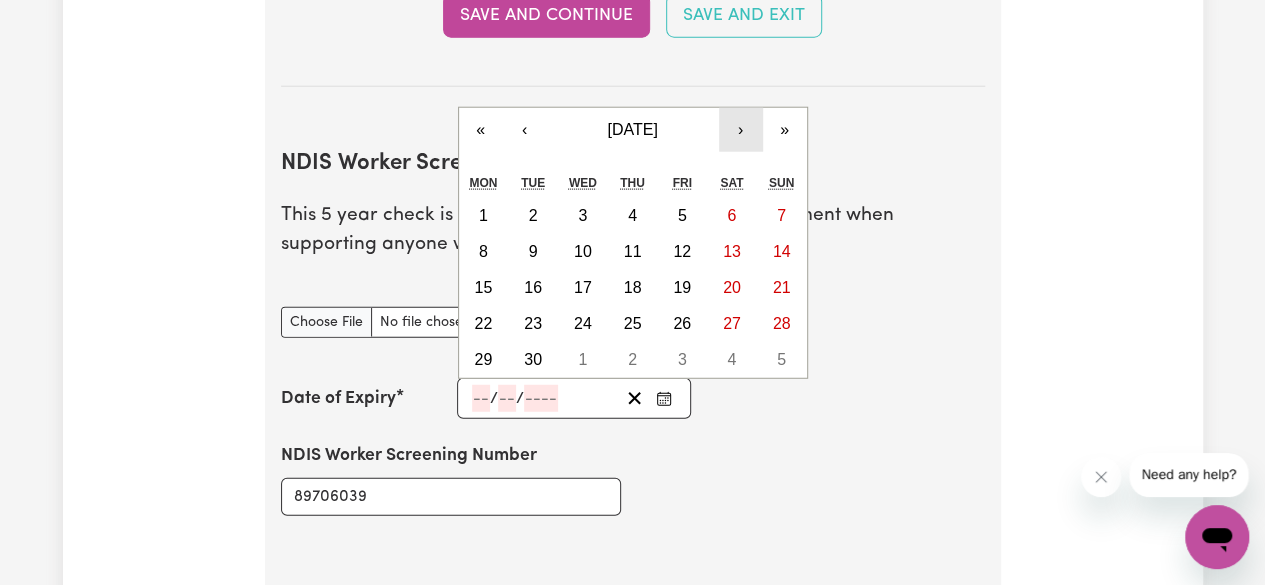 click on "›" at bounding box center [741, 130] 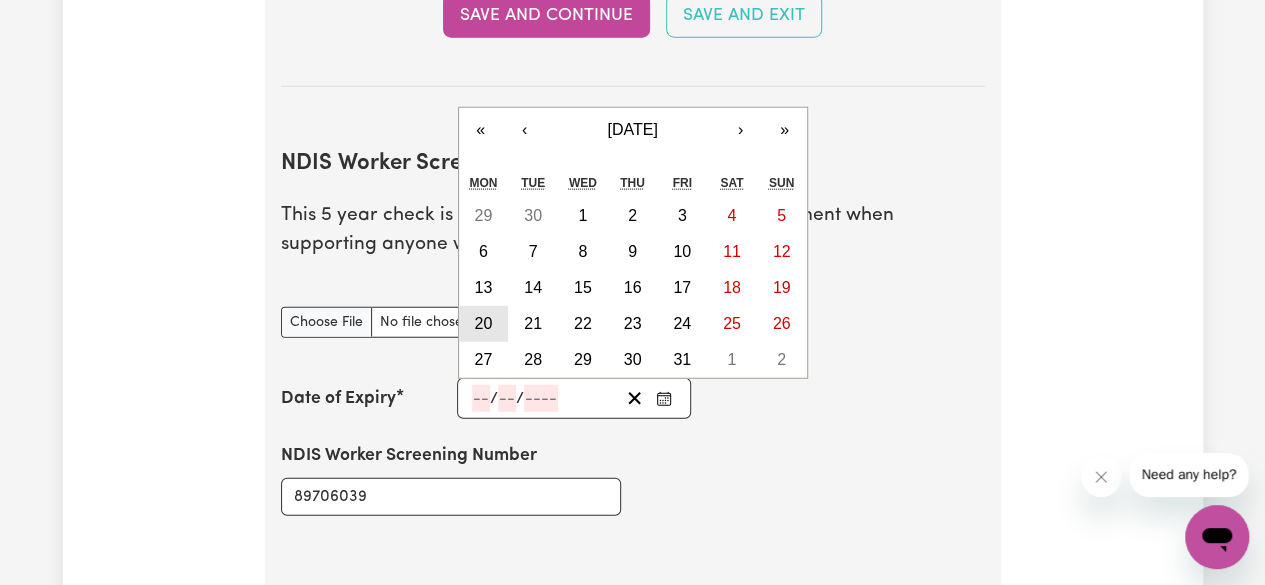click on "20" at bounding box center (483, 323) 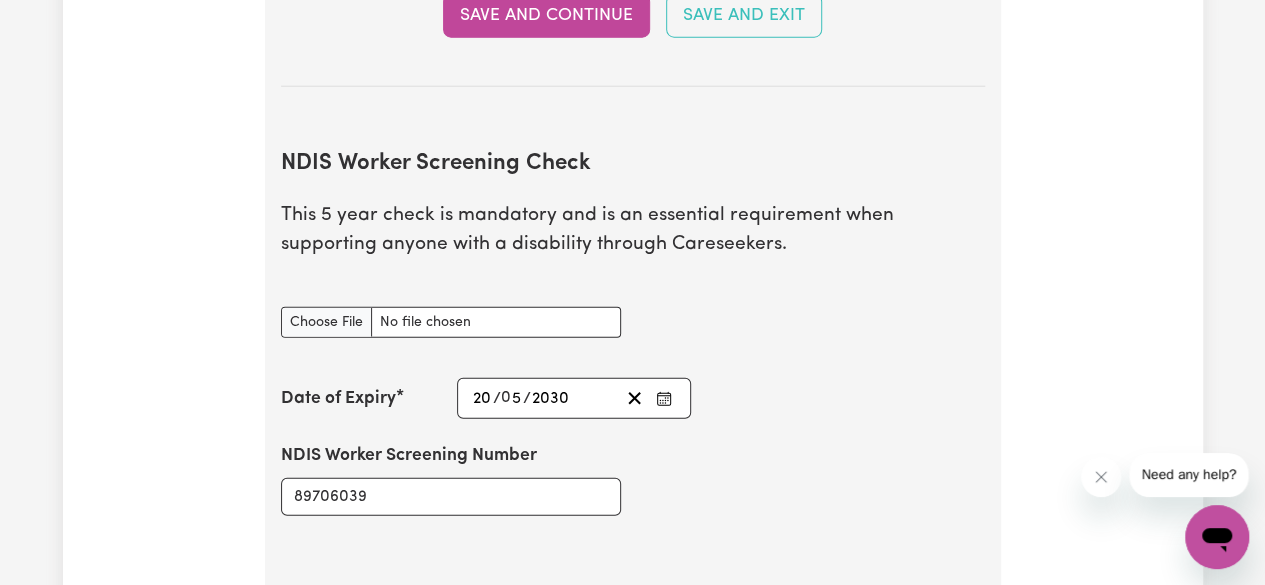 type on "[DATE]" 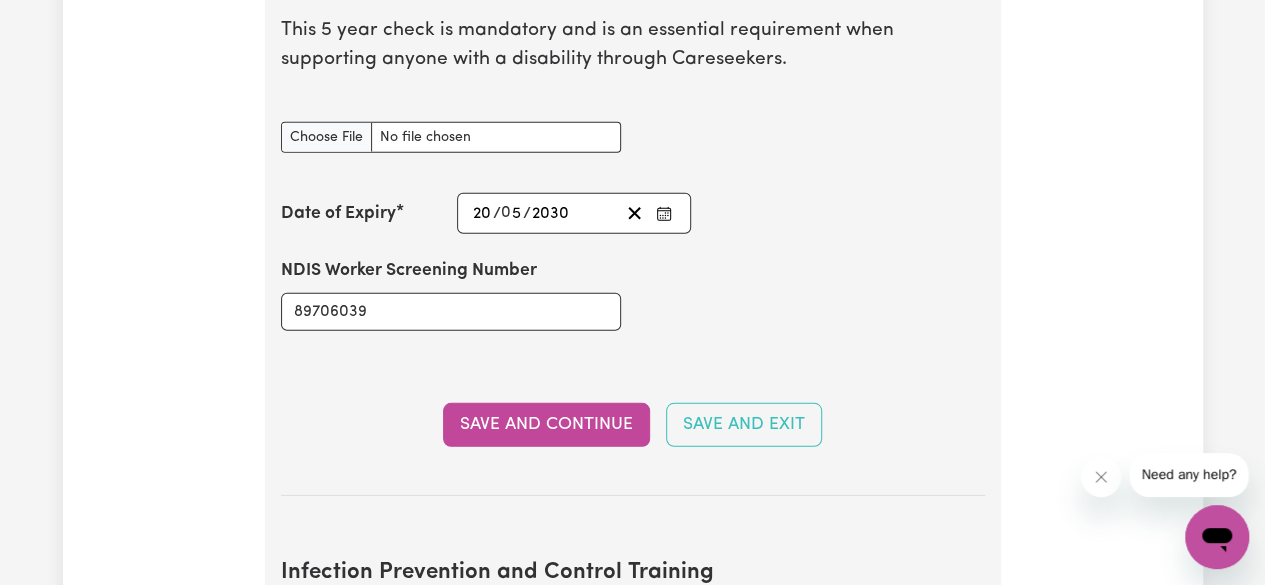 scroll, scrollTop: 2788, scrollLeft: 0, axis: vertical 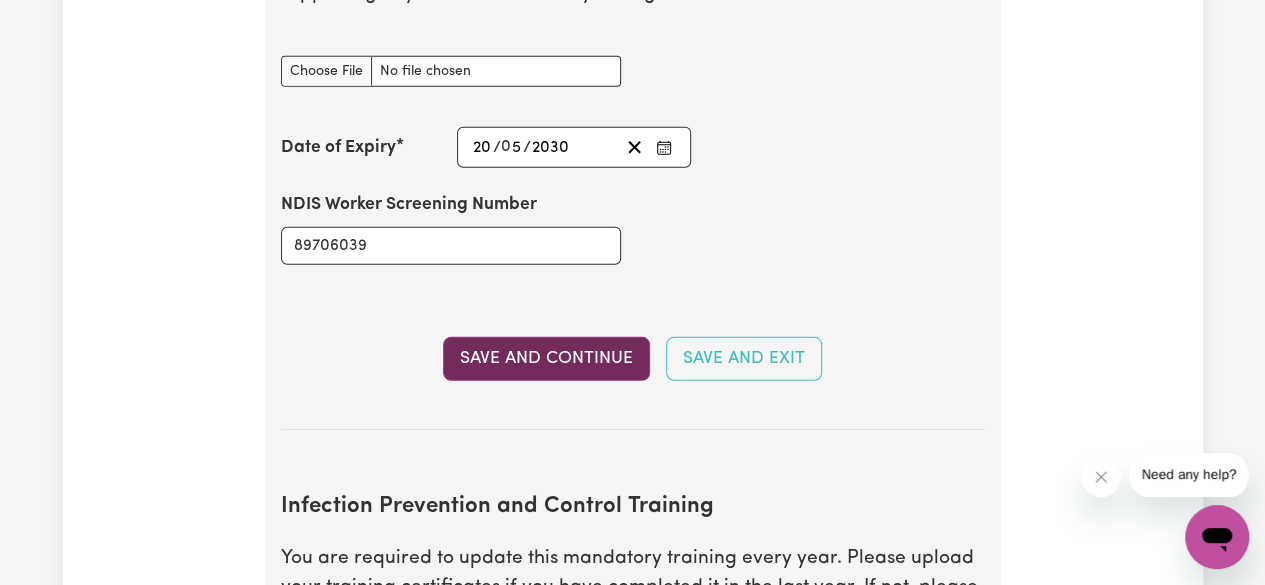 click on "Save and Continue" at bounding box center (546, 359) 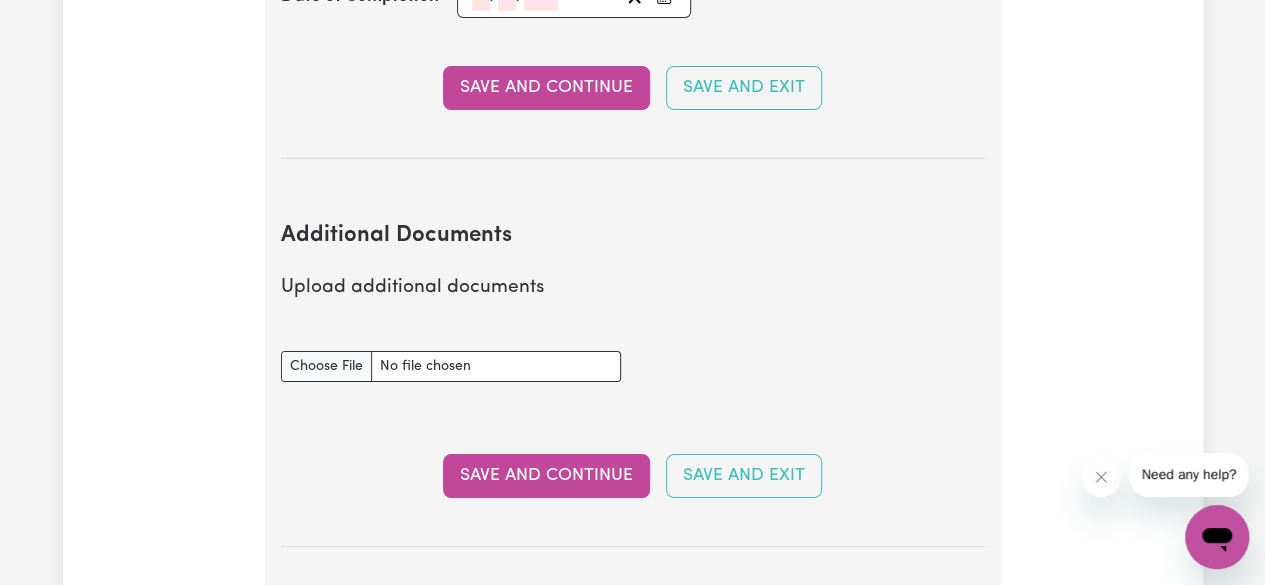 scroll, scrollTop: 3674, scrollLeft: 0, axis: vertical 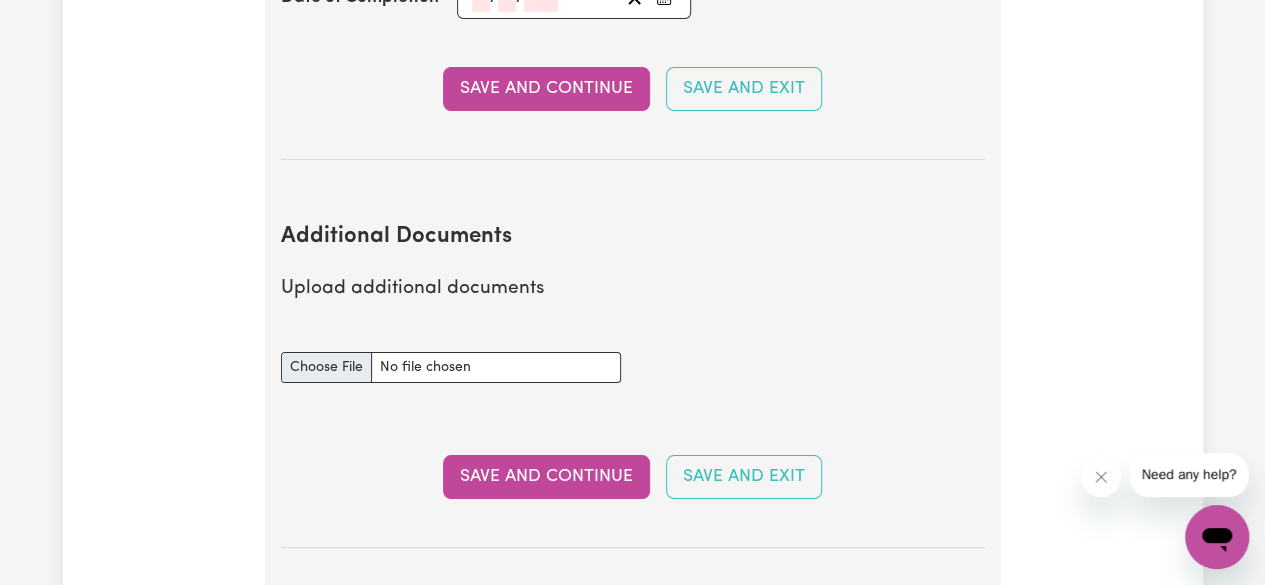 click on "Additional Documents  document" at bounding box center (451, 367) 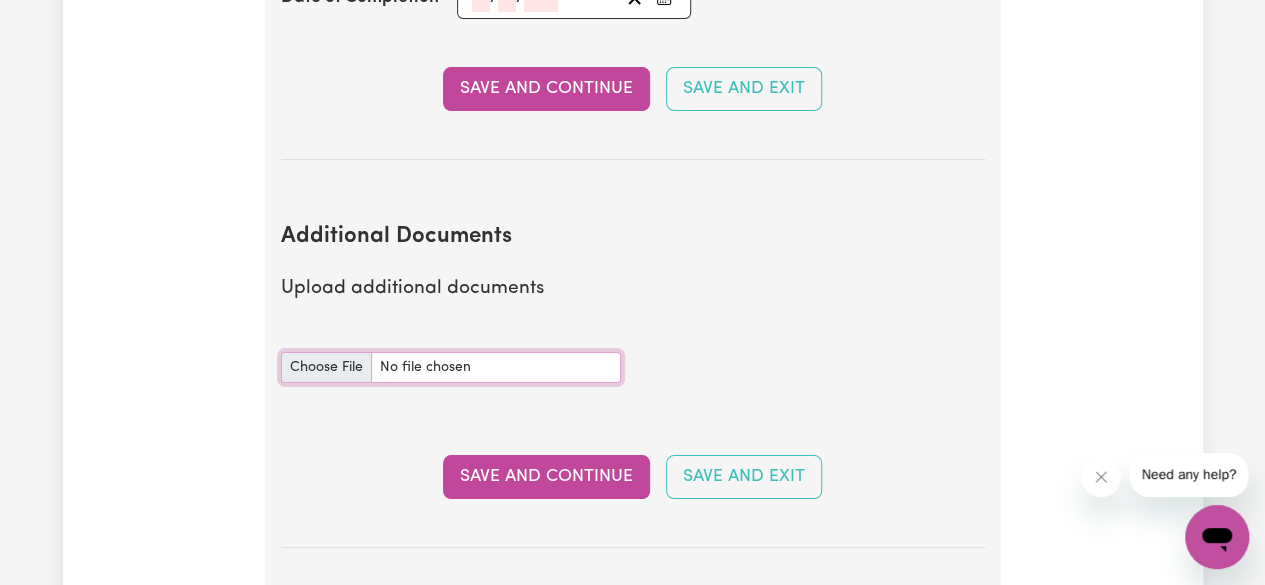 click on "Additional Documents  document" at bounding box center [451, 367] 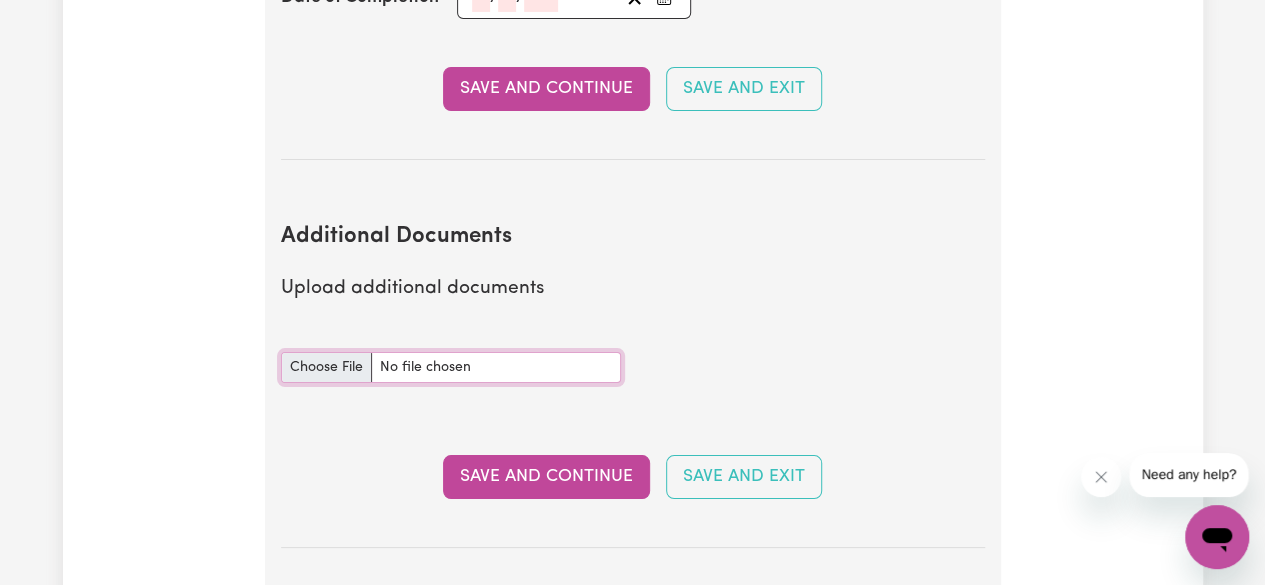 type on "C:\fakepath\Manual_Handling_for_Aged_Care_Workers_certificate (2).pdf" 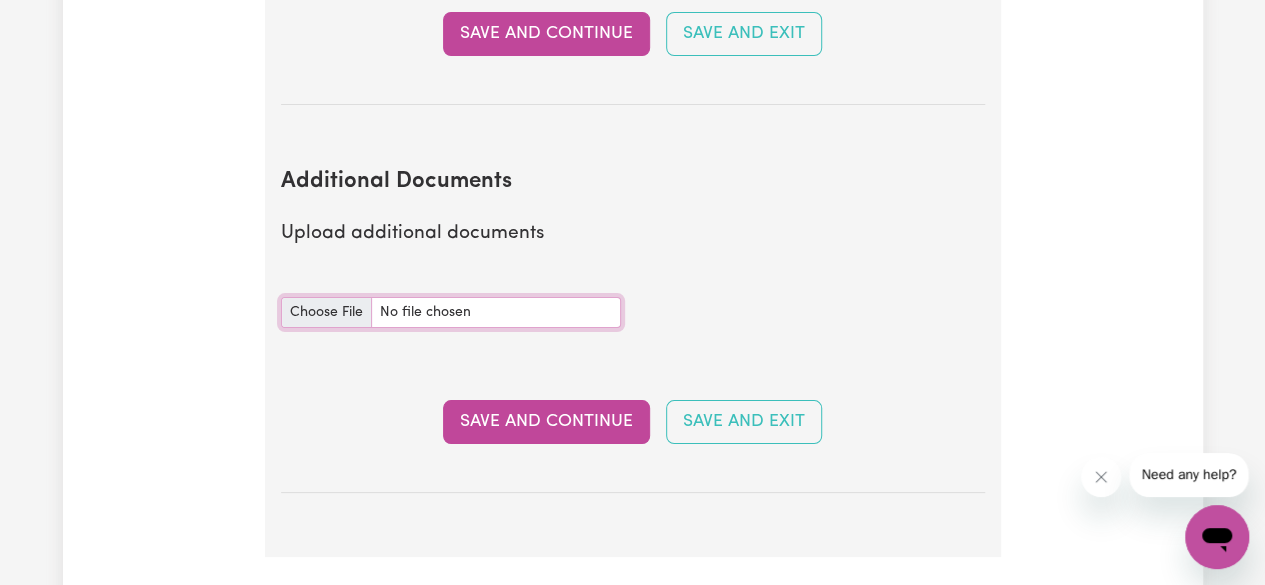 scroll, scrollTop: 3736, scrollLeft: 0, axis: vertical 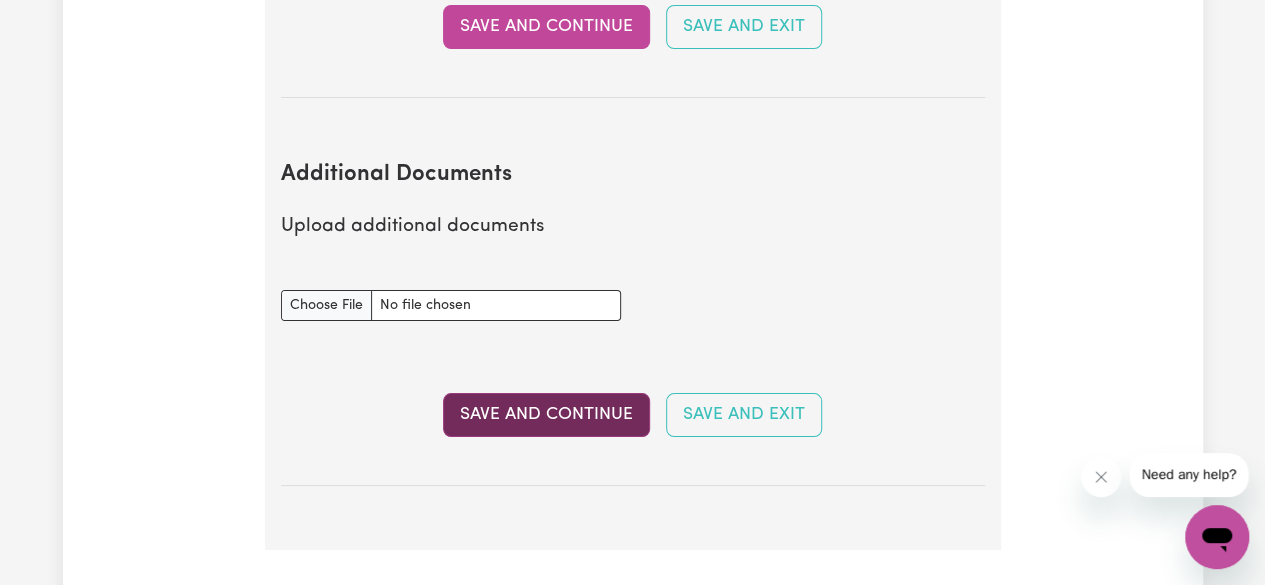 click on "Save and Continue" at bounding box center (546, 415) 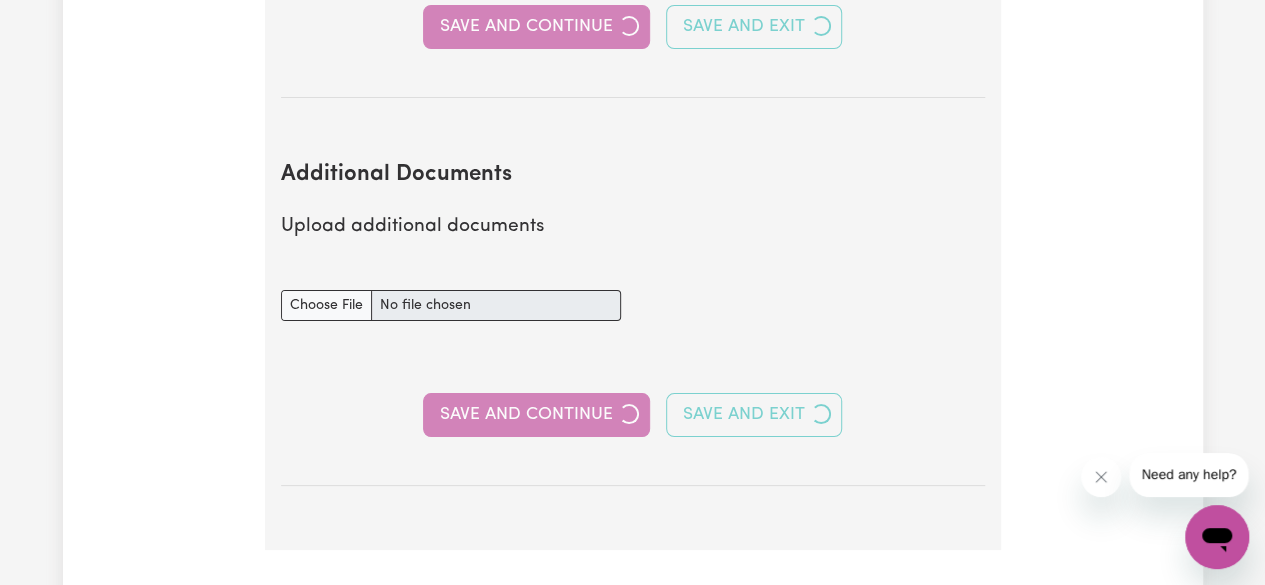 select on "Certificate III (Individual Support)" 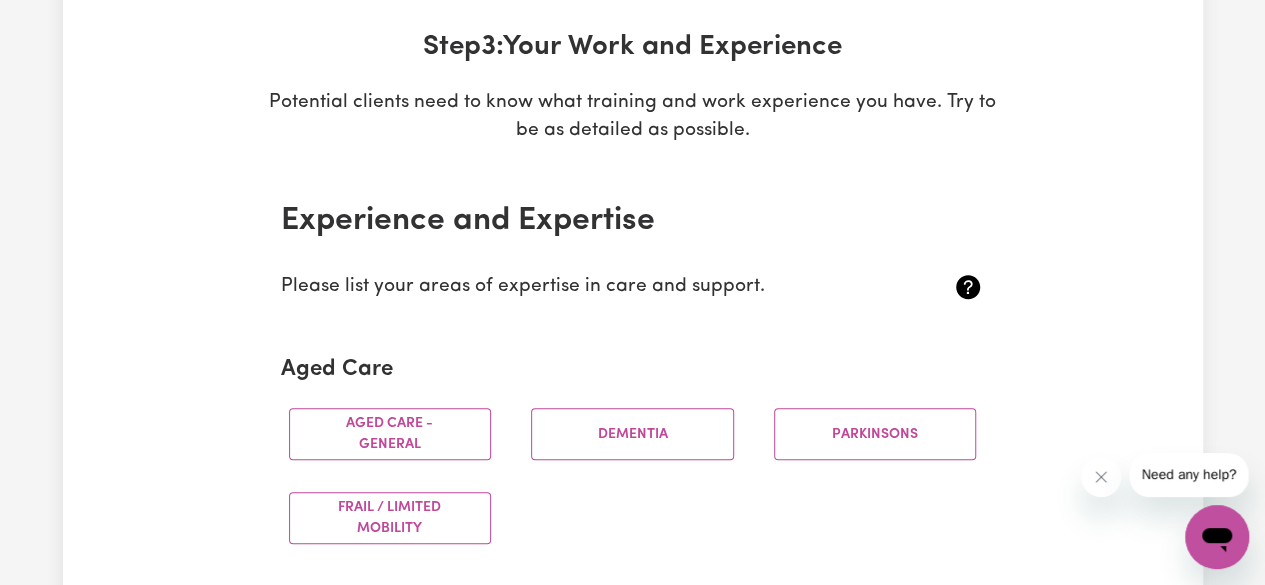 scroll, scrollTop: 296, scrollLeft: 0, axis: vertical 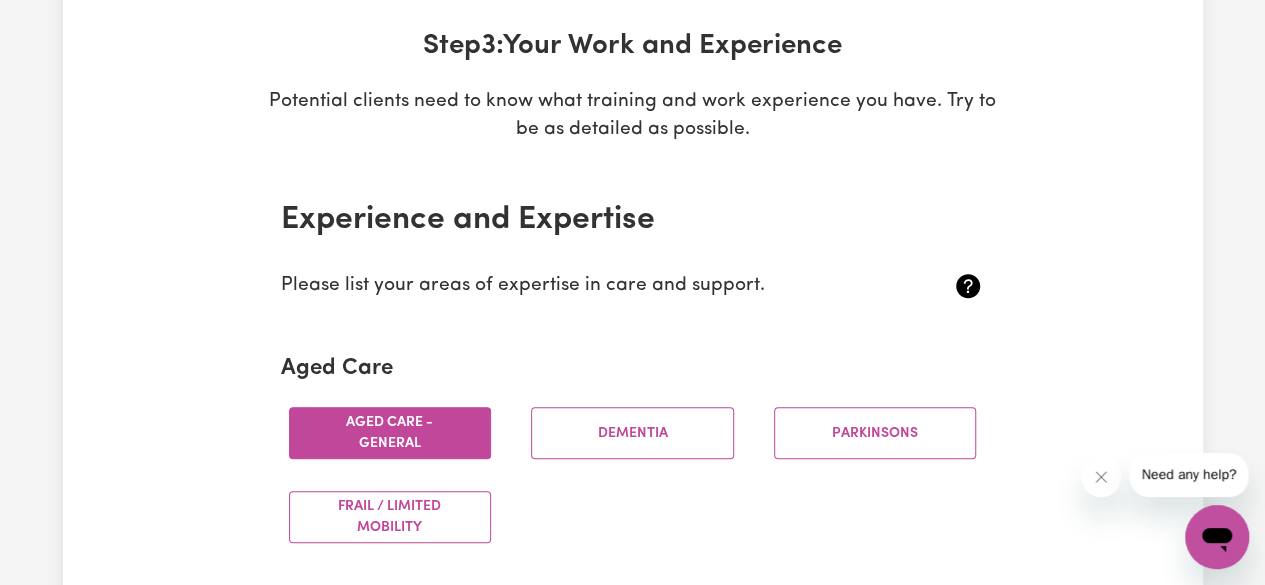 click on "Aged care - General" at bounding box center (390, 433) 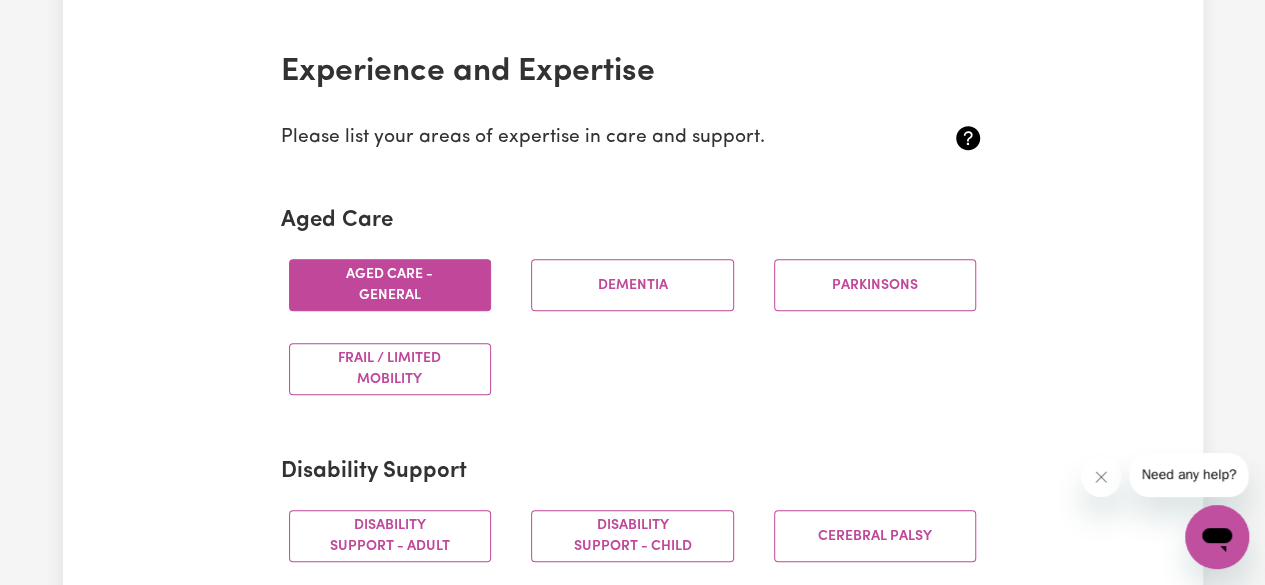 scroll, scrollTop: 454, scrollLeft: 0, axis: vertical 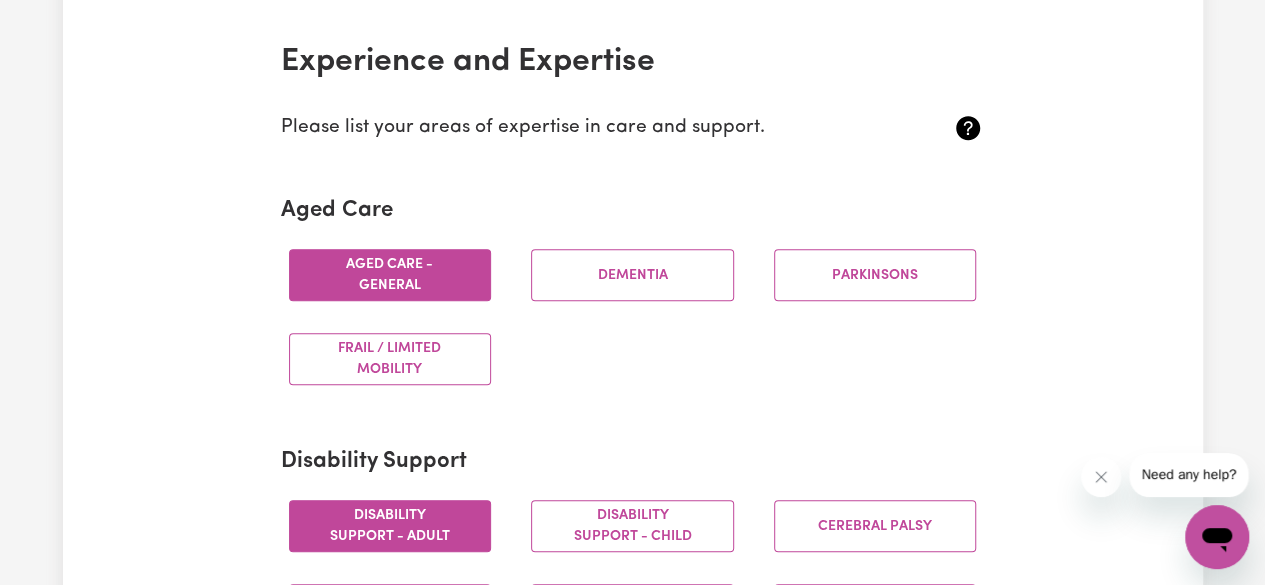click on "Disability support - Adult" at bounding box center (390, 526) 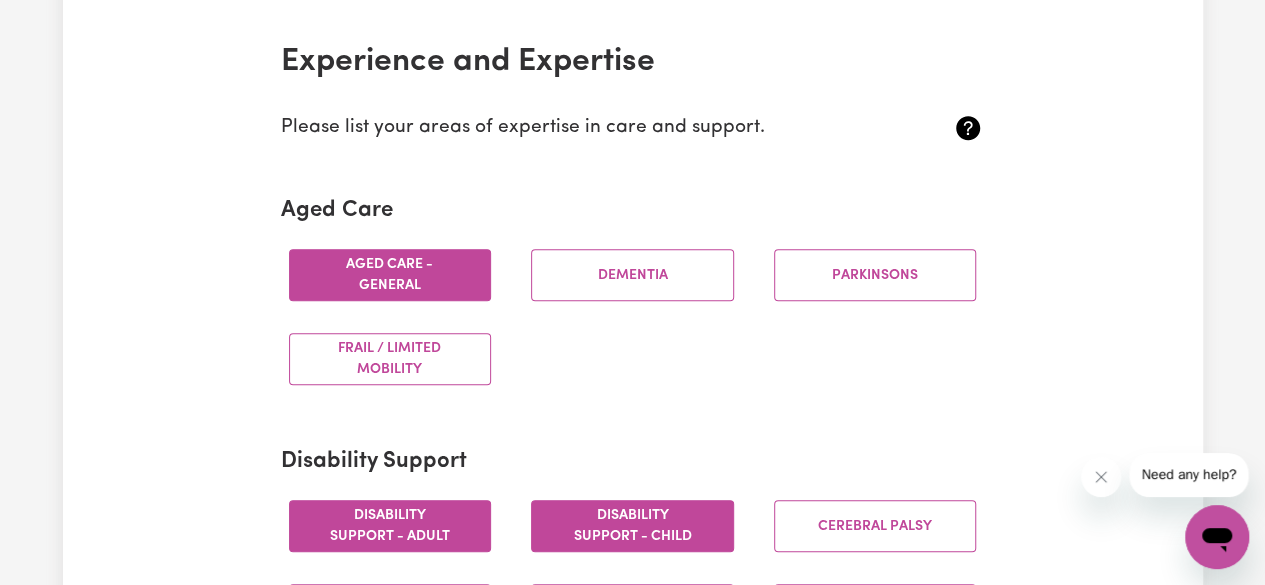 click on "Disability support - Child" at bounding box center [632, 526] 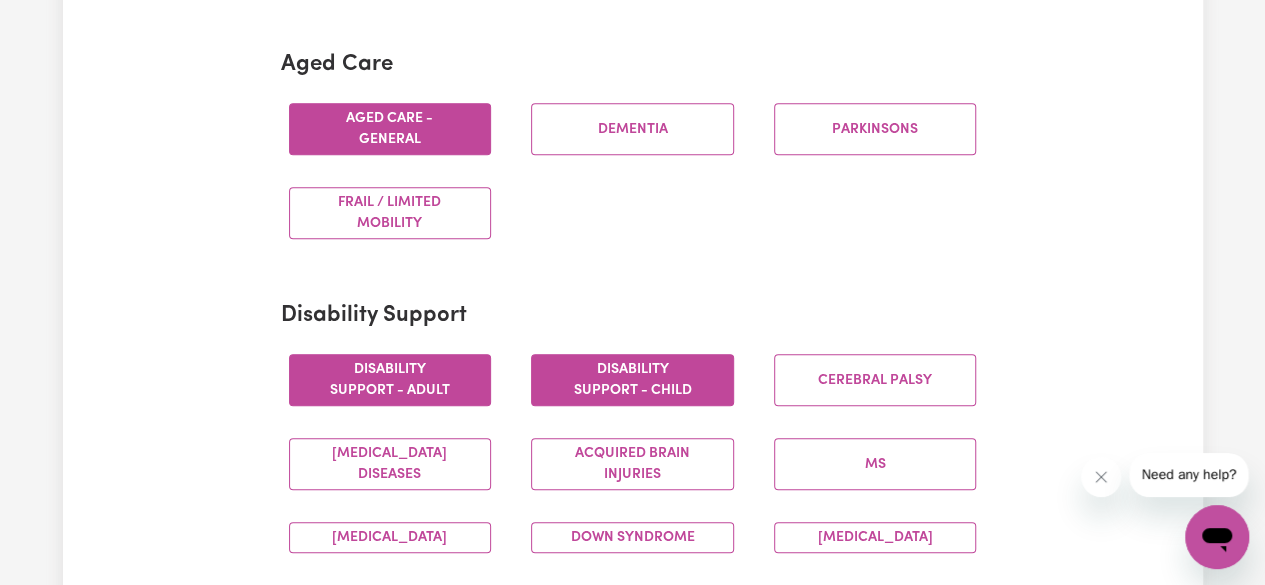 scroll, scrollTop: 603, scrollLeft: 0, axis: vertical 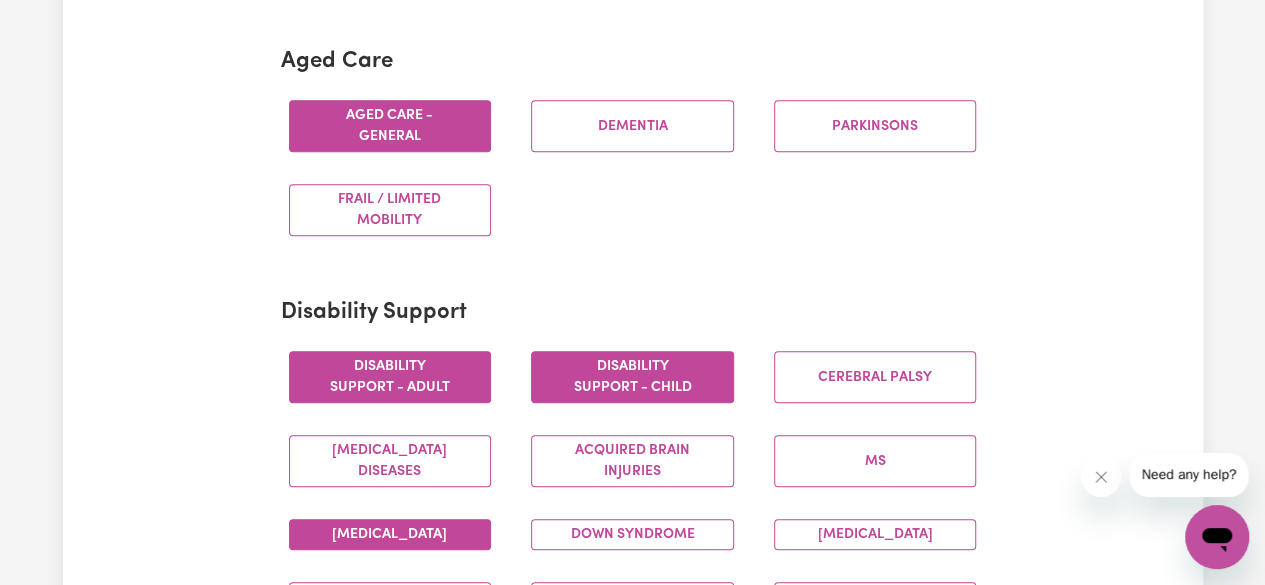 click on "[MEDICAL_DATA]" at bounding box center (390, 534) 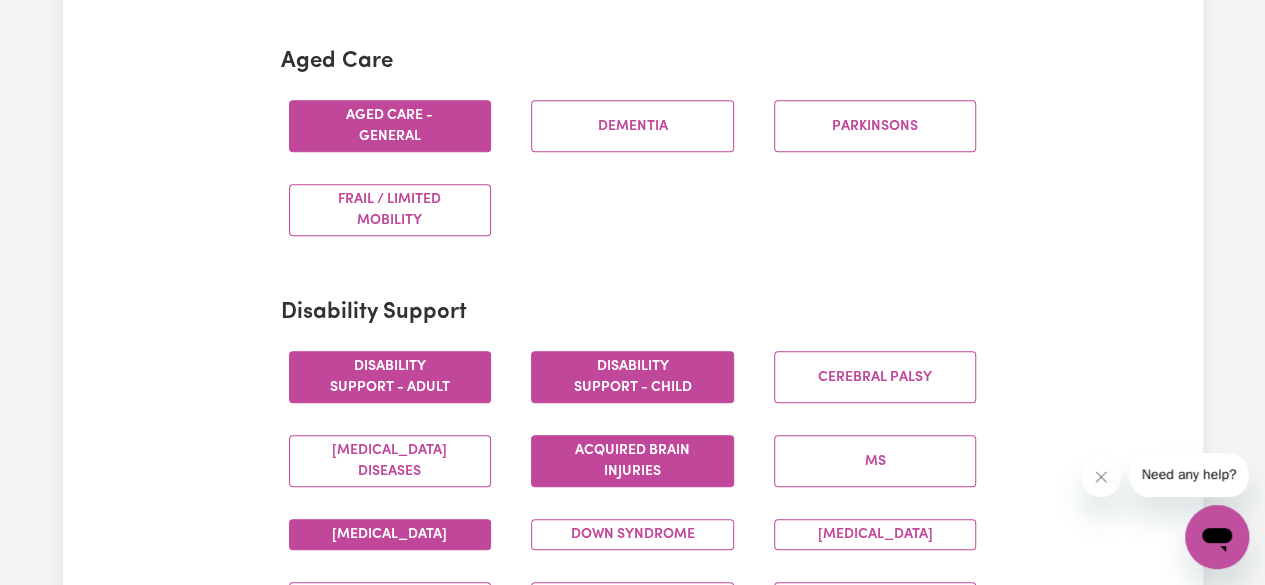 click on "Acquired Brain Injuries" at bounding box center (632, 461) 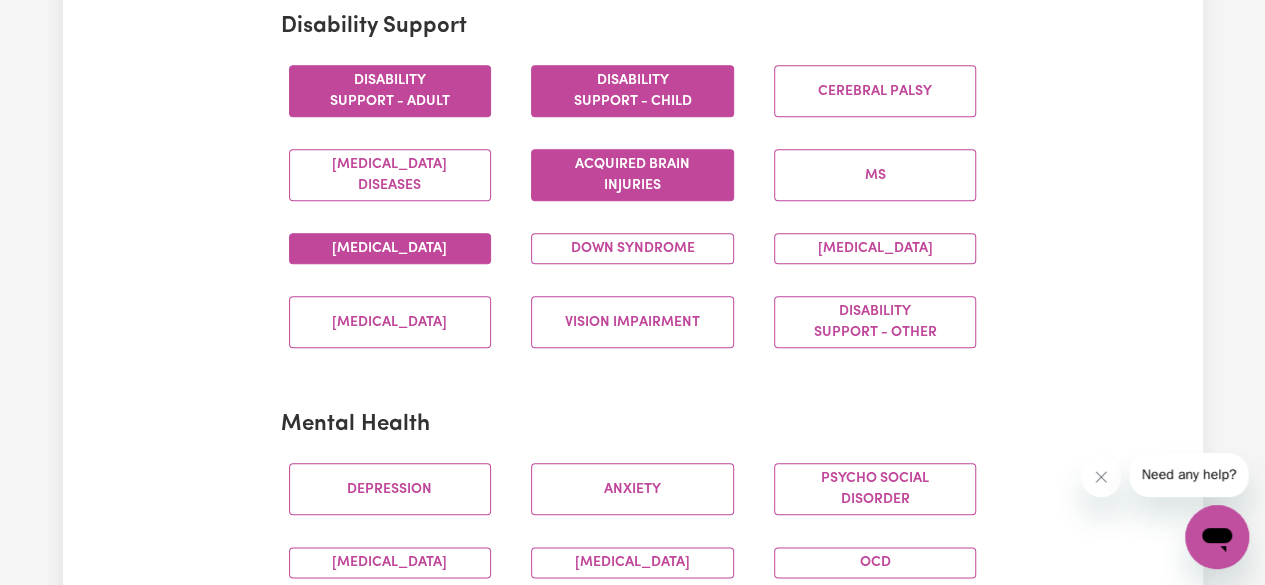 scroll, scrollTop: 931, scrollLeft: 0, axis: vertical 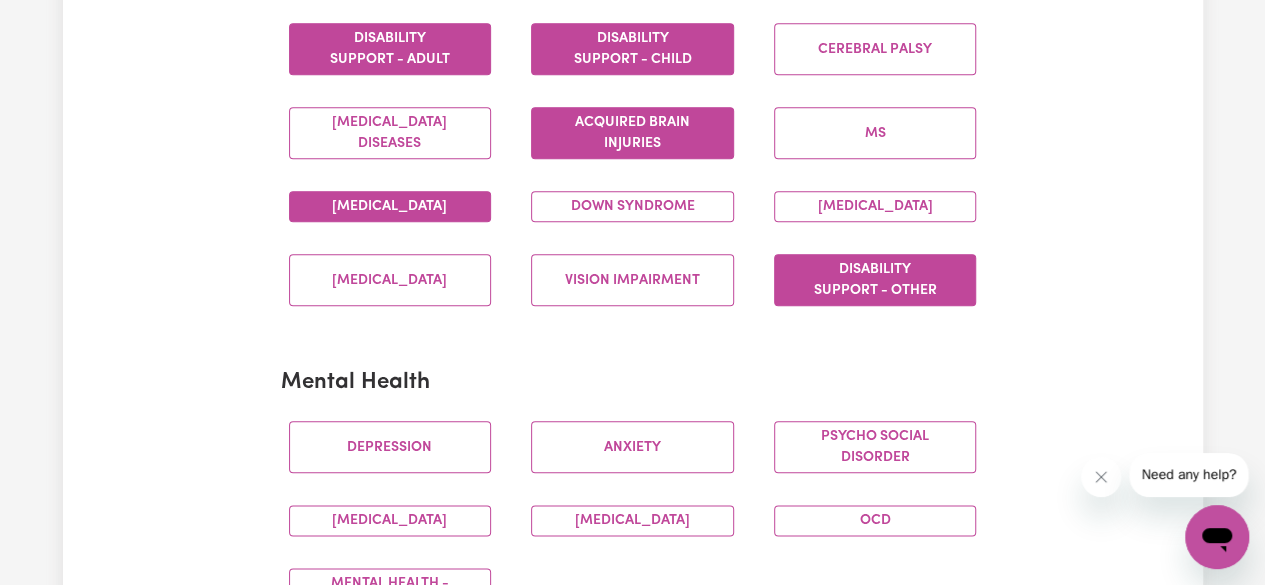 click on "Disability support - Other" at bounding box center [875, 280] 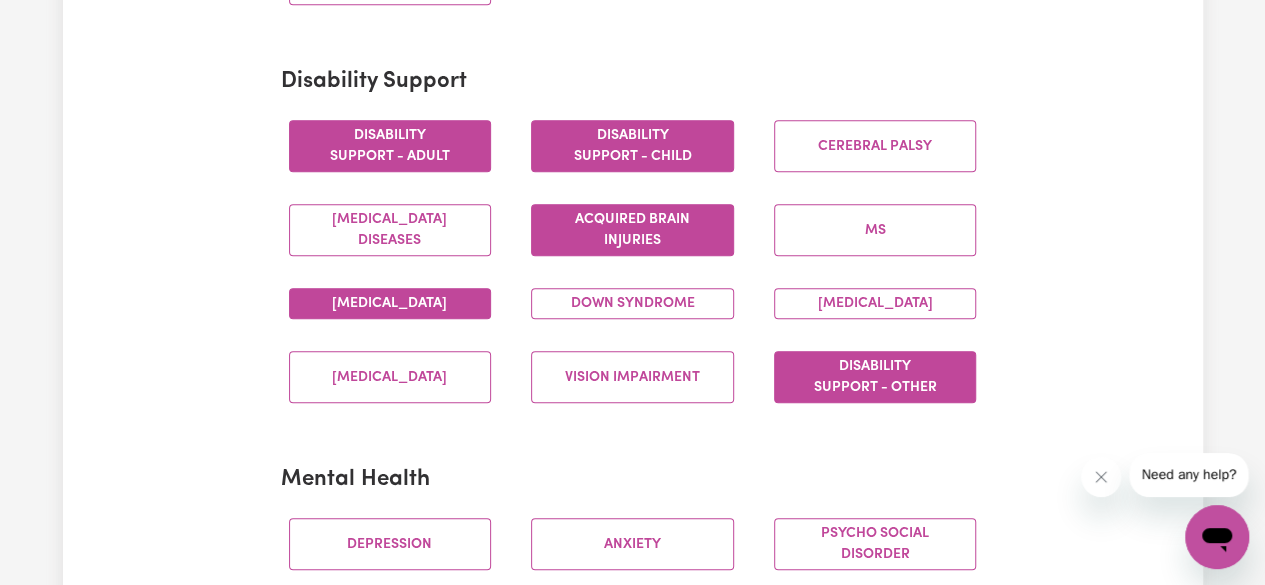 scroll, scrollTop: 792, scrollLeft: 0, axis: vertical 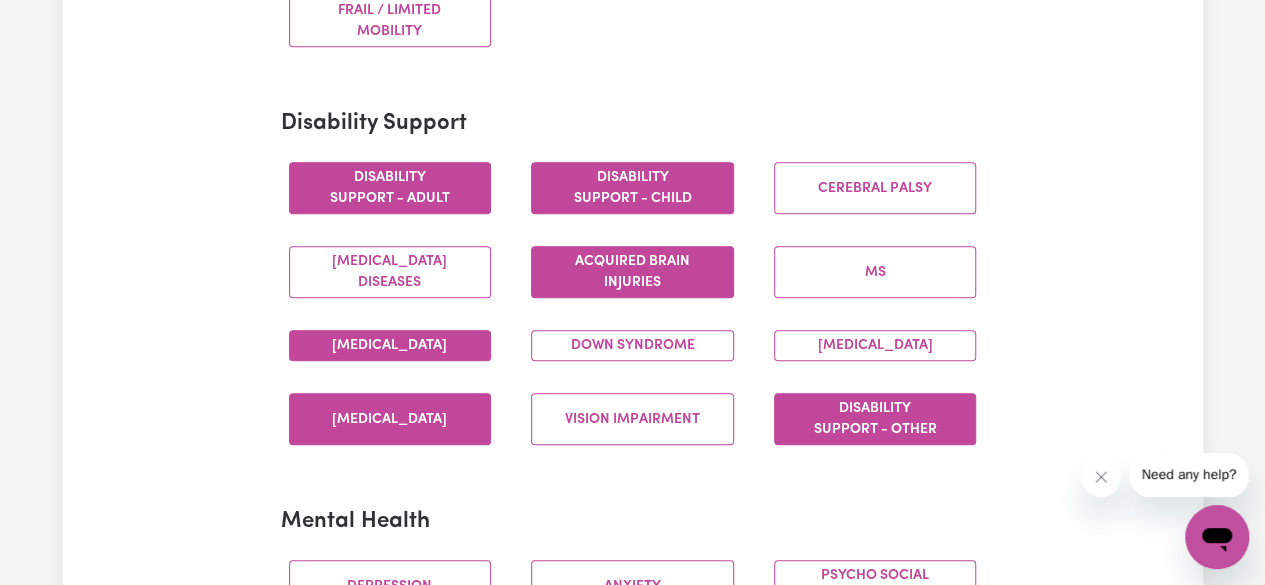 click on "[MEDICAL_DATA]" at bounding box center [390, 419] 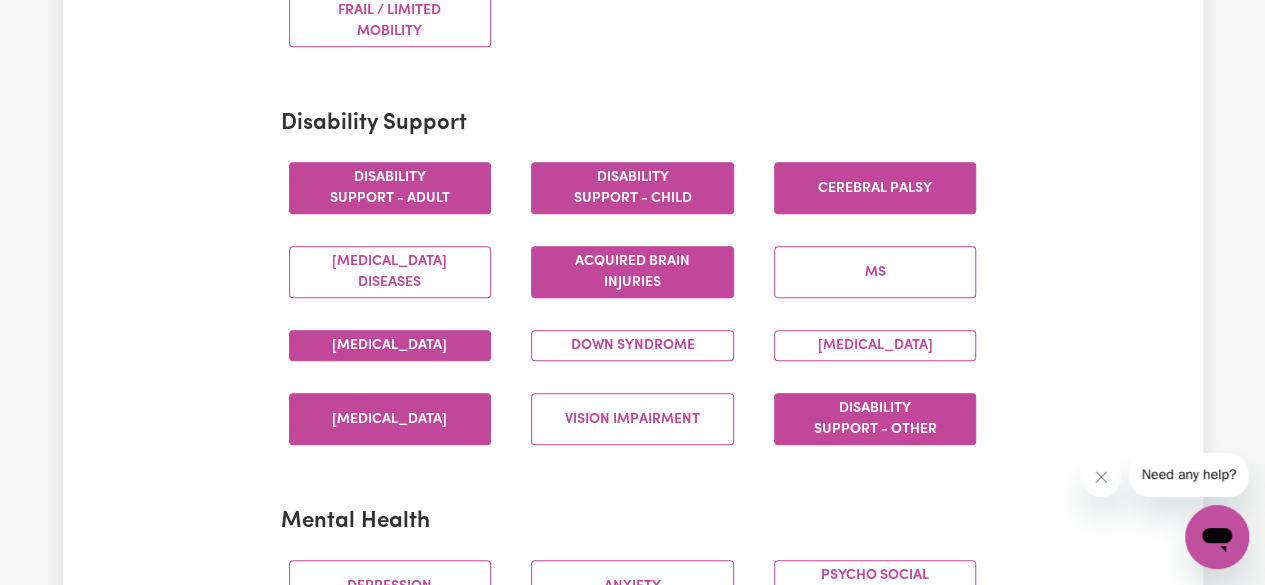 click on "Cerebral Palsy" at bounding box center (875, 188) 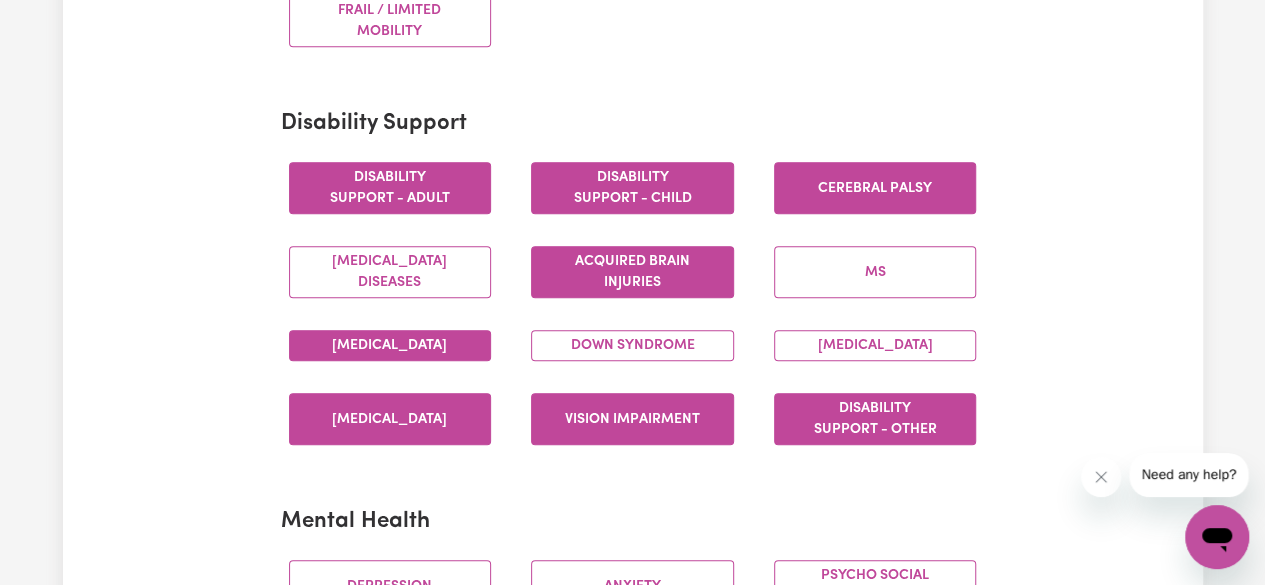 click on "Vision impairment" at bounding box center [632, 419] 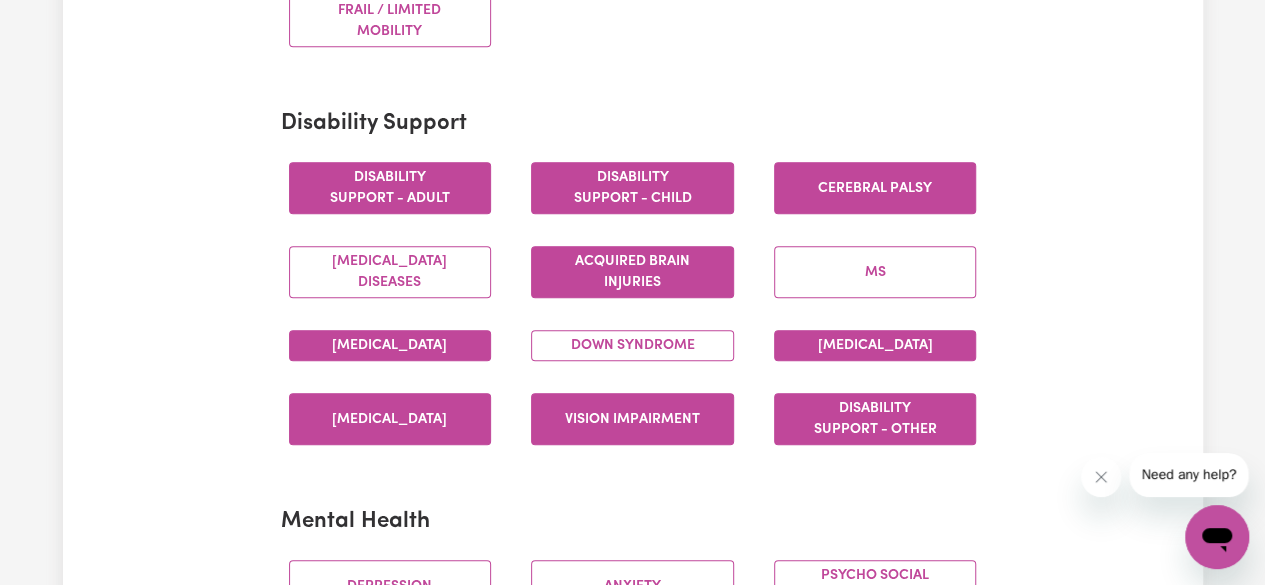 click on "[MEDICAL_DATA]" at bounding box center [875, 345] 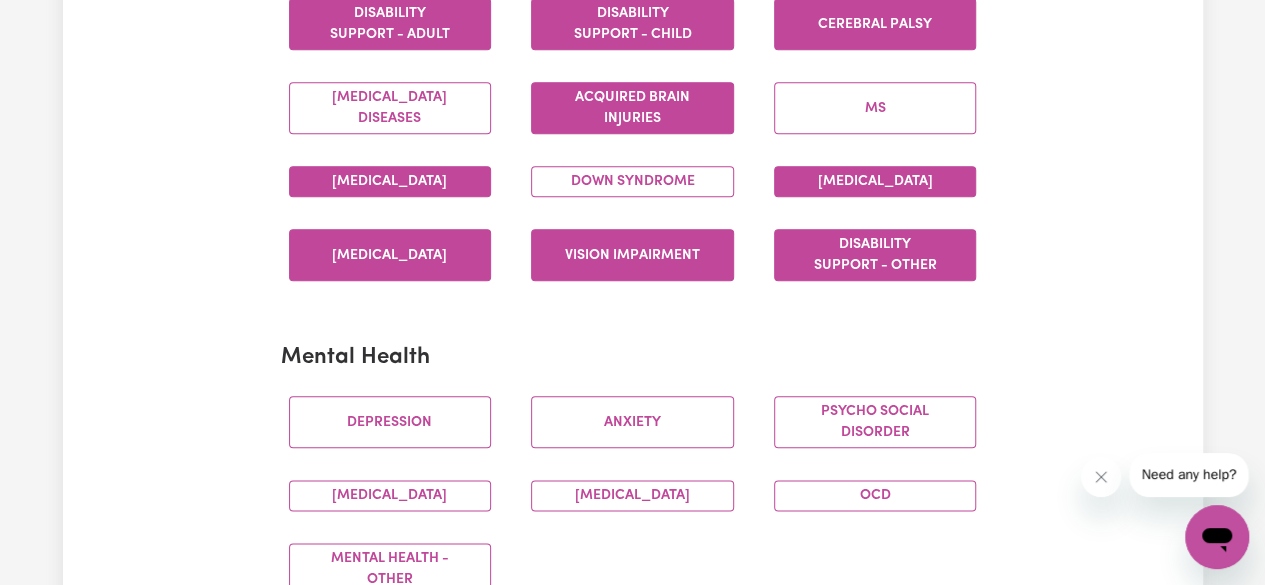 scroll, scrollTop: 970, scrollLeft: 0, axis: vertical 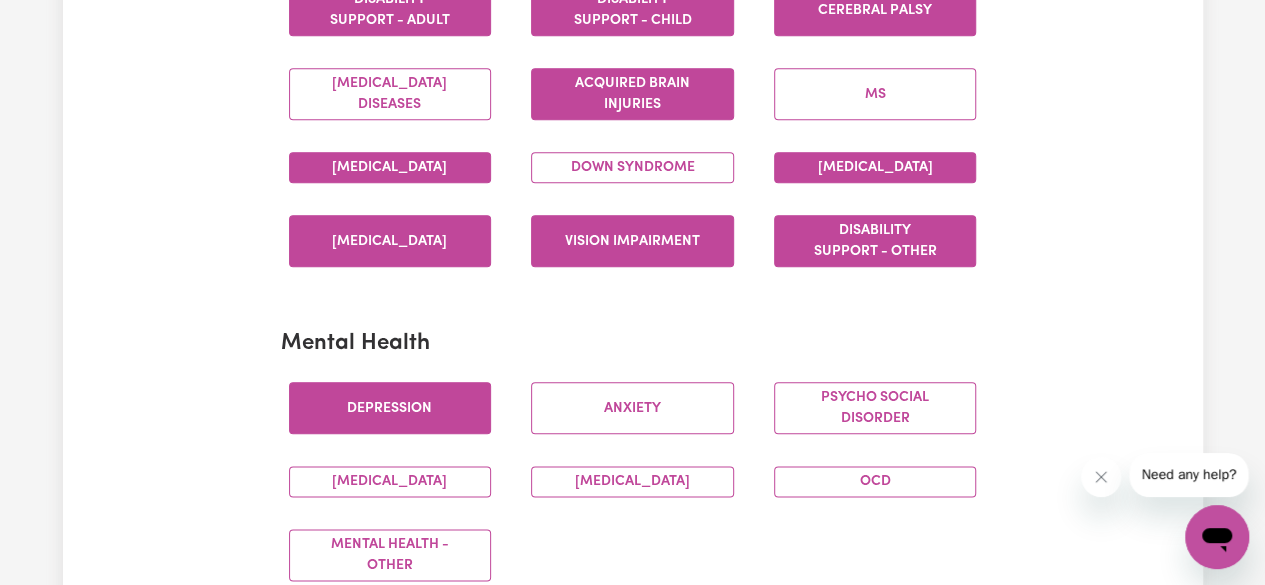 click on "Depression" at bounding box center [390, 408] 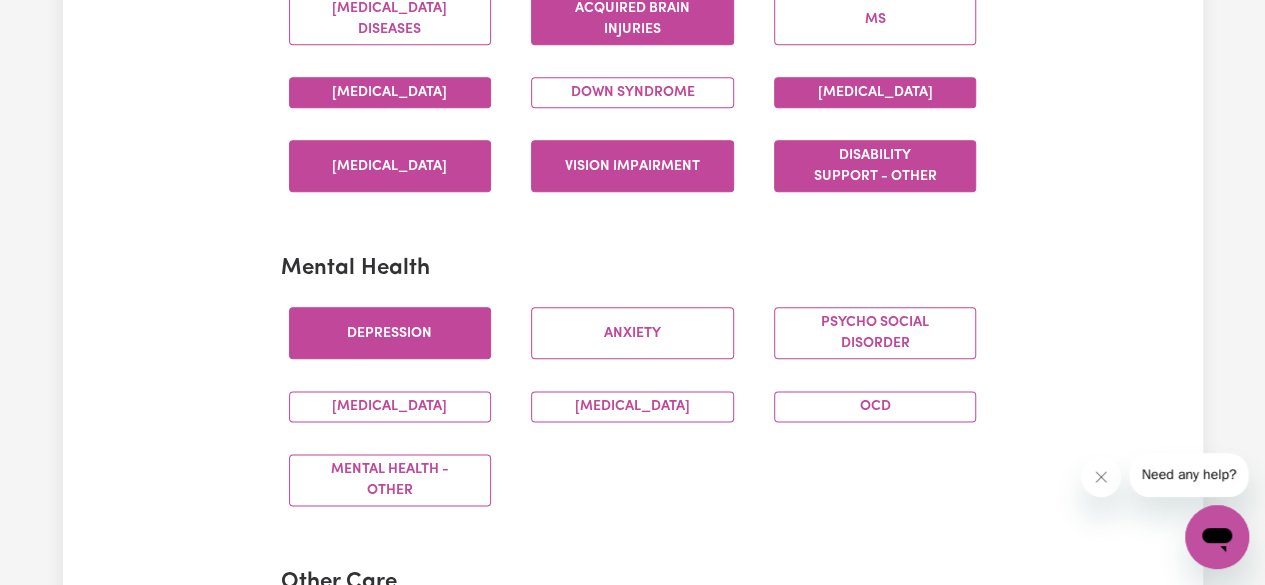 scroll, scrollTop: 1094, scrollLeft: 0, axis: vertical 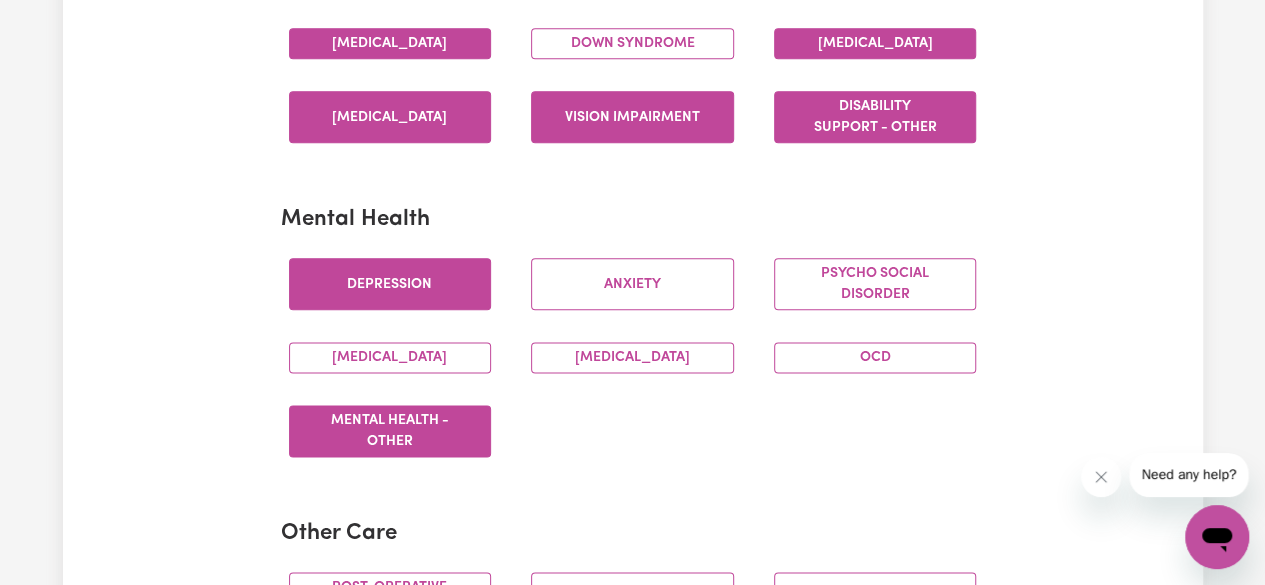 click on "Mental Health - Other" at bounding box center [390, 431] 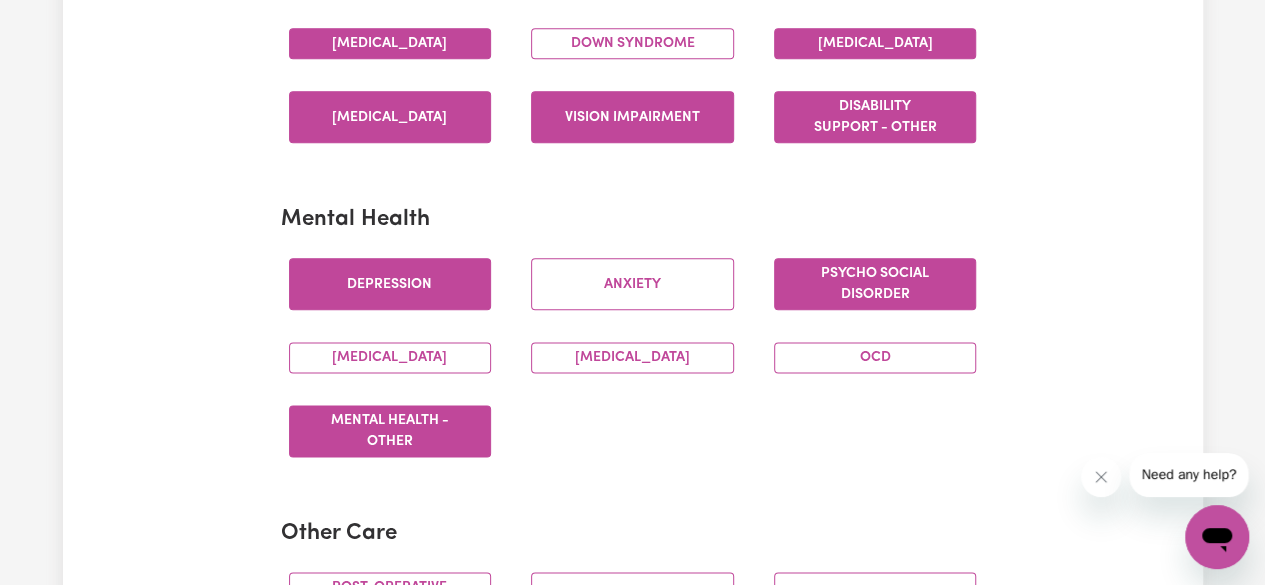 click on "Psycho social disorder" at bounding box center (875, 284) 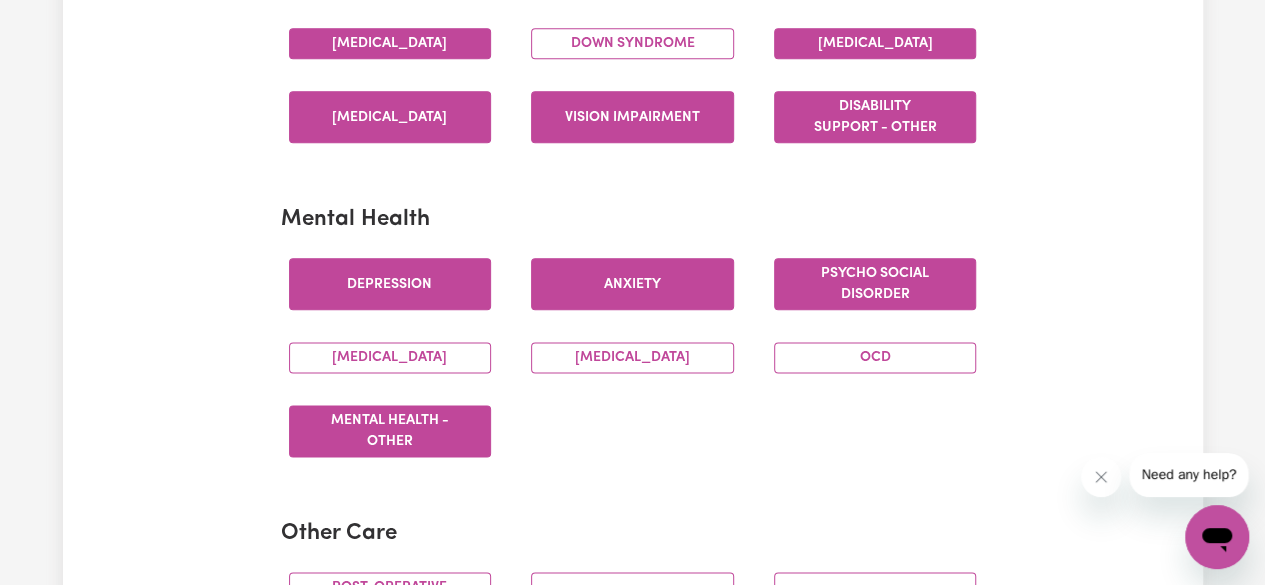 click on "Anxiety" at bounding box center (632, 284) 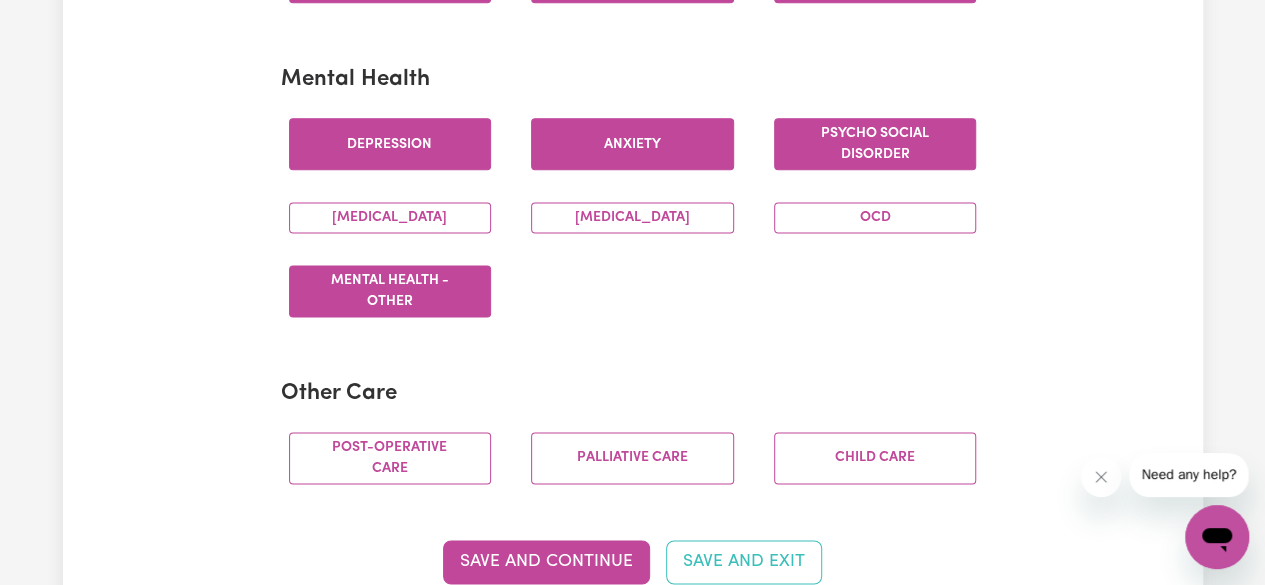 scroll, scrollTop: 1248, scrollLeft: 0, axis: vertical 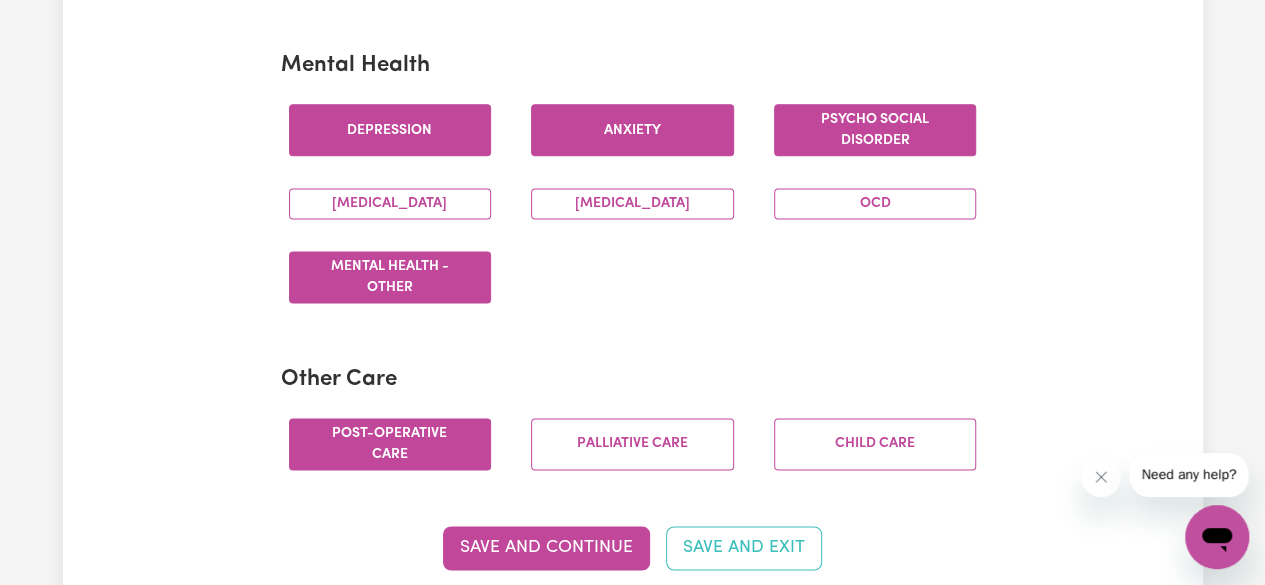 click on "Post-operative care" at bounding box center [390, 444] 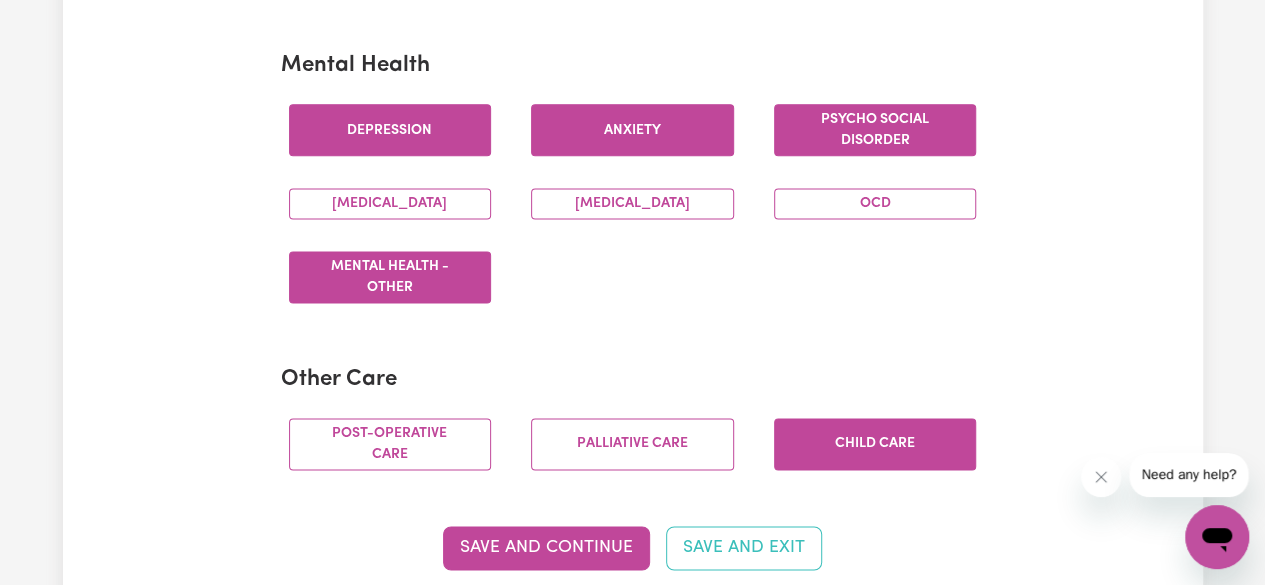 click on "Child care" at bounding box center [875, 444] 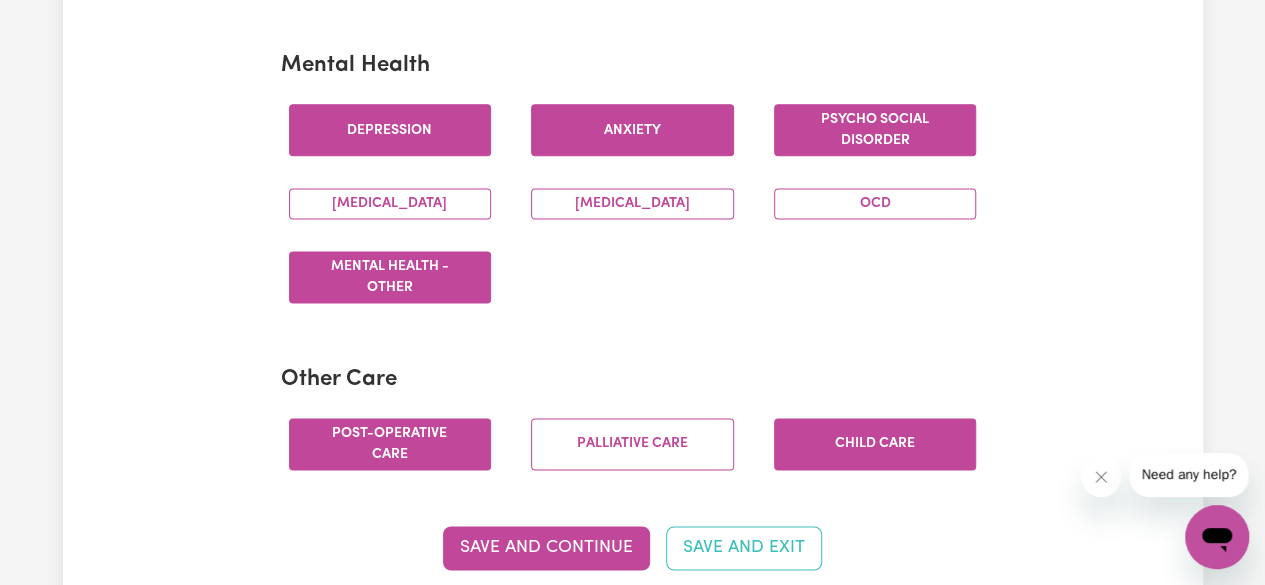 click on "Post-operative care" at bounding box center [390, 444] 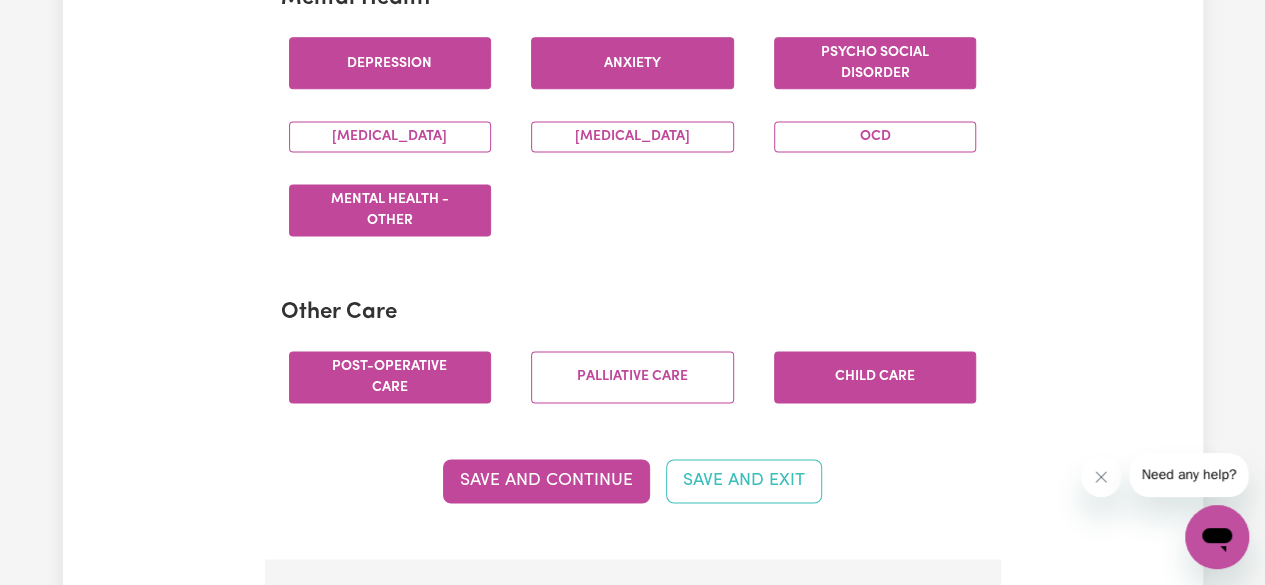 scroll, scrollTop: 1308, scrollLeft: 0, axis: vertical 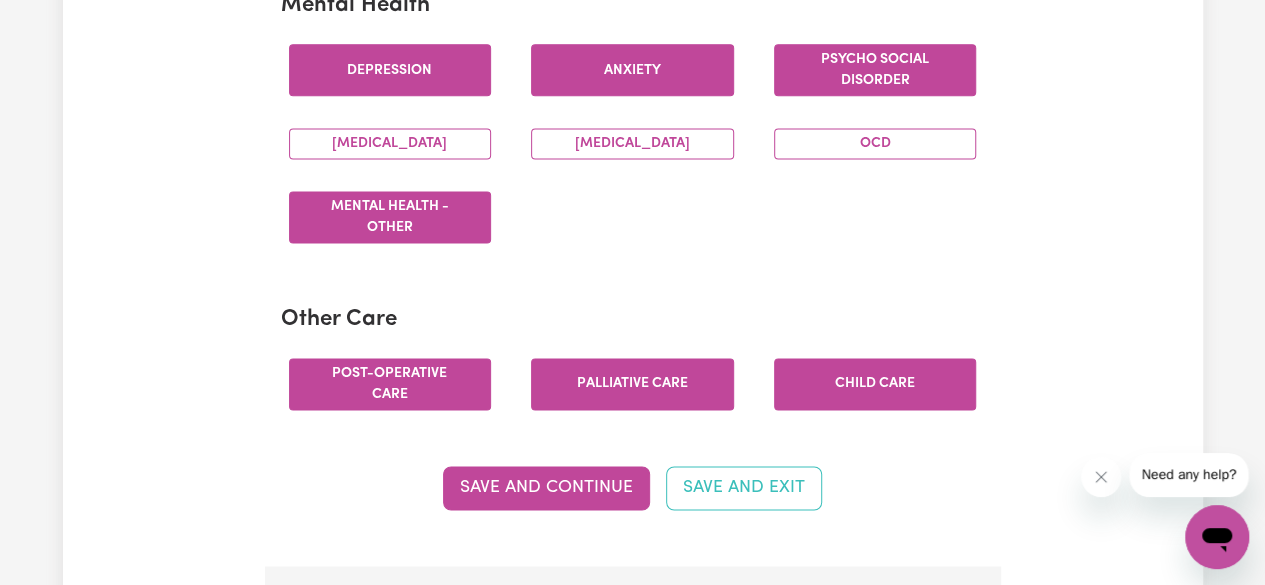 click on "Palliative care" at bounding box center (632, 384) 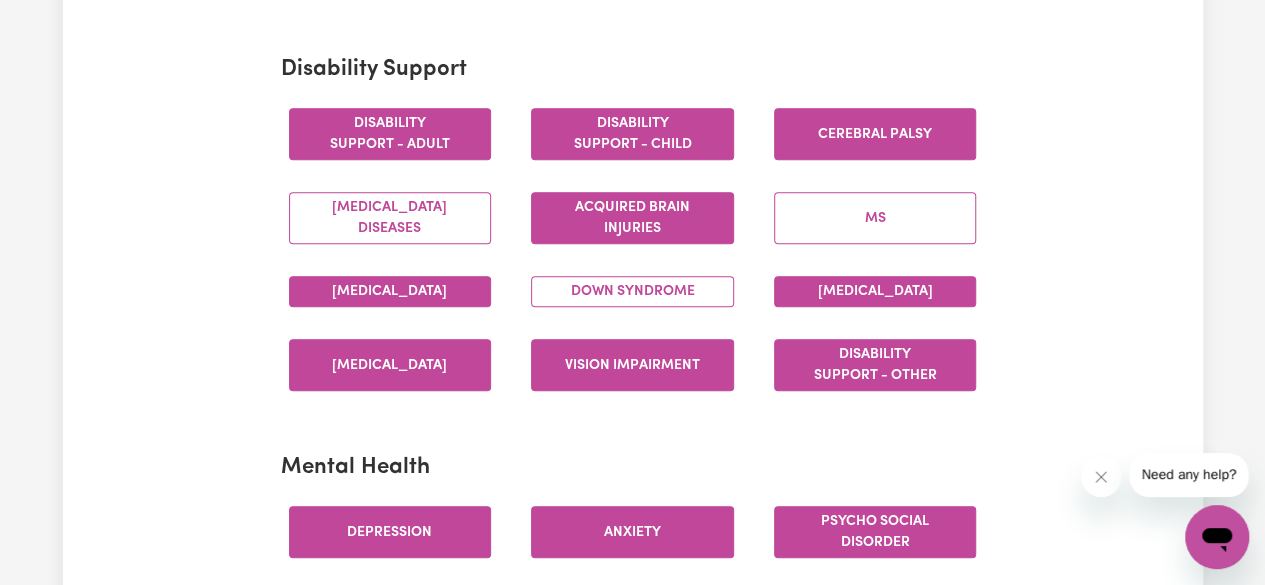 scroll, scrollTop: 787, scrollLeft: 0, axis: vertical 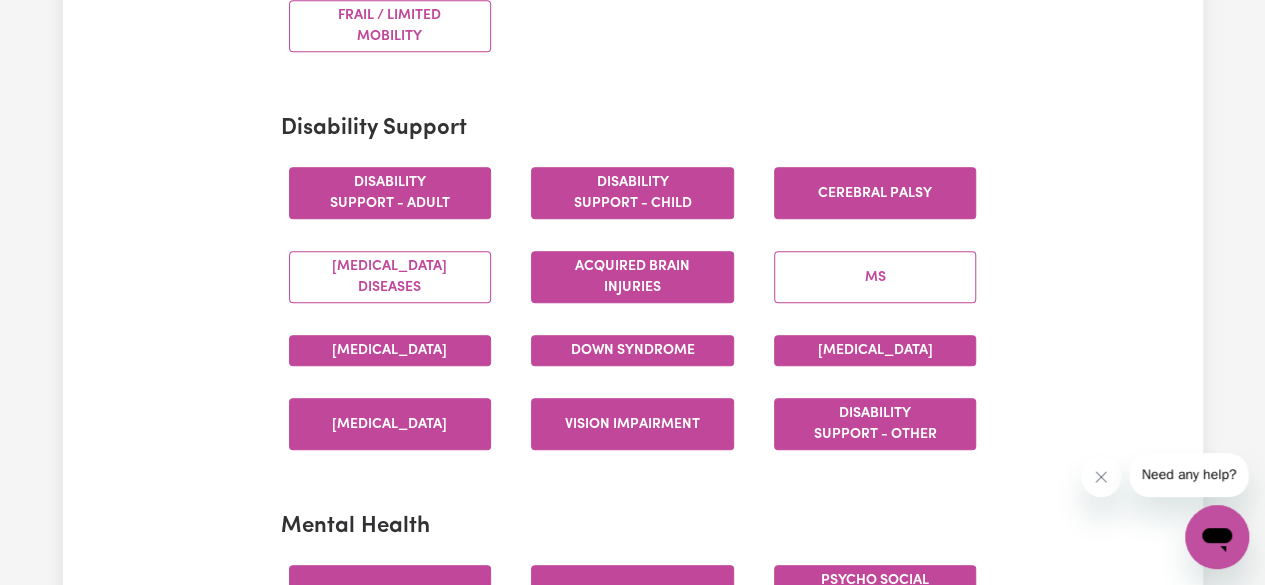 click on "Down syndrome" at bounding box center [632, 350] 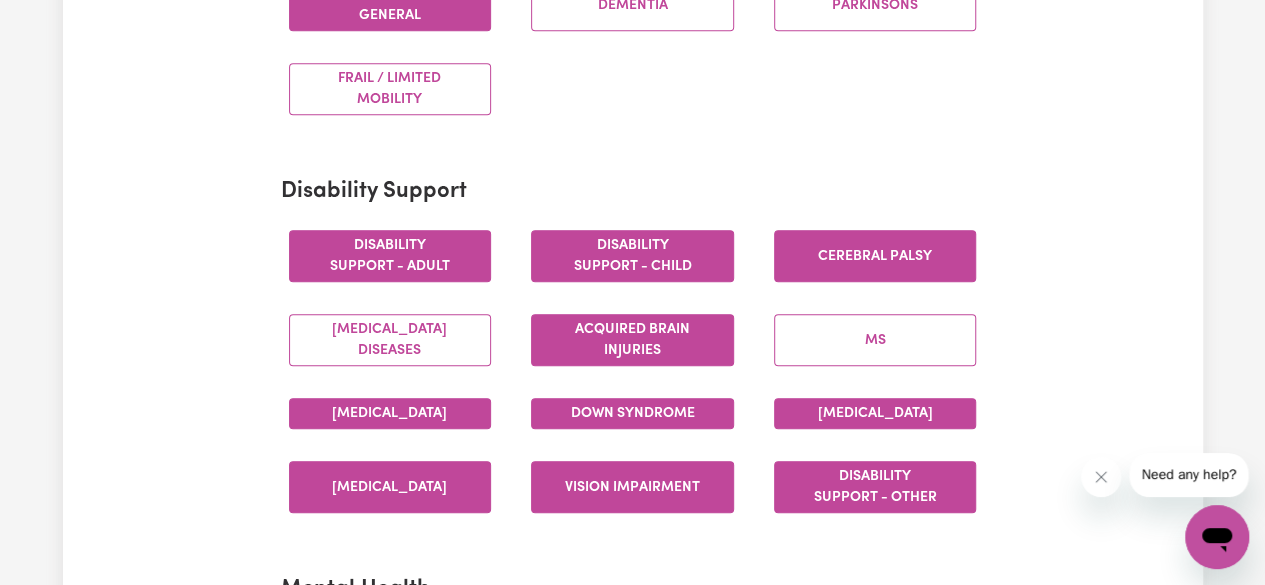 scroll, scrollTop: 851, scrollLeft: 0, axis: vertical 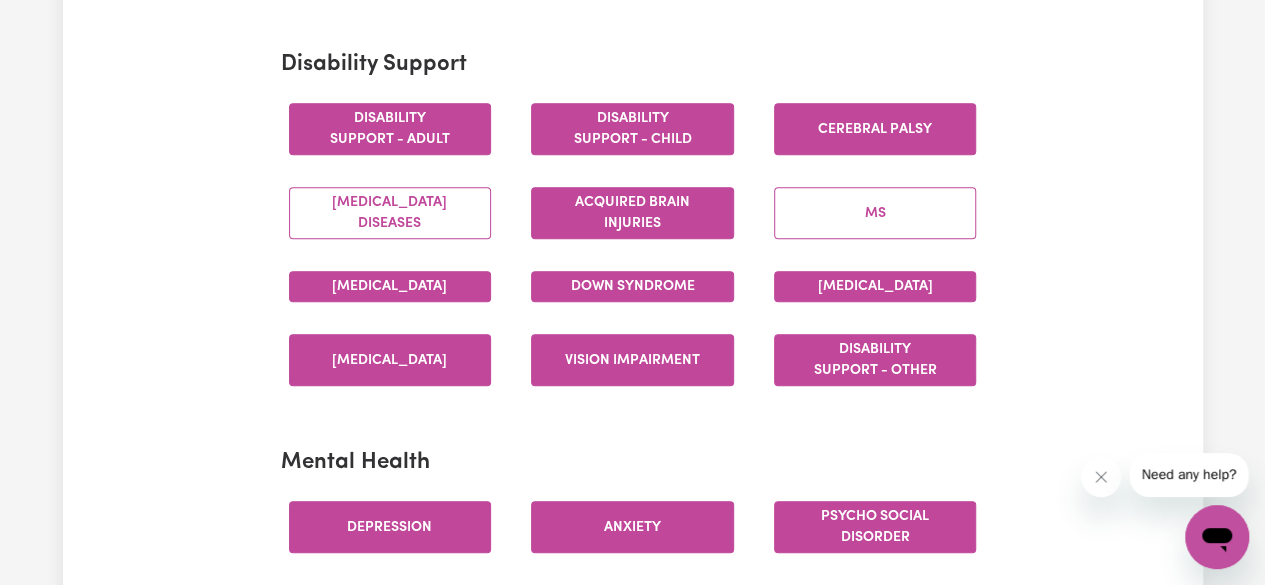 click on "Update Profile 1 2 3 4 5 Step  3 :  Your Work and Experience Potential clients need to know what training and work experience you have. Try to be as detailed as possible. Experience and Expertise Please list your areas of expertise in care and support. Aged Care Aged care - General Dementia Parkinsons Frail / limited mobility Disability Support Disability support - Adult Disability support - Child [MEDICAL_DATA] [MEDICAL_DATA] Diseases Acquired Brain Injuries MS [MEDICAL_DATA] [MEDICAL_DATA] [MEDICAL_DATA] [MEDICAL_DATA] Vision impairment Disability support - Other Mental Health [MEDICAL_DATA] Psycho social disorder [MEDICAL_DATA] [MEDICAL_DATA] OCD Mental Health - Other Other Care Post-operative care [MEDICAL_DATA] Child care Save and Continue Save and Exit Support I can offer Select the areas of support that you can offer. Around the House Cleaning services Domestic assistance (light duties only) Cooking Meal prep Admin Computer & IT Support One to One Support Personal care Social companionship / /" at bounding box center [633, 1780] 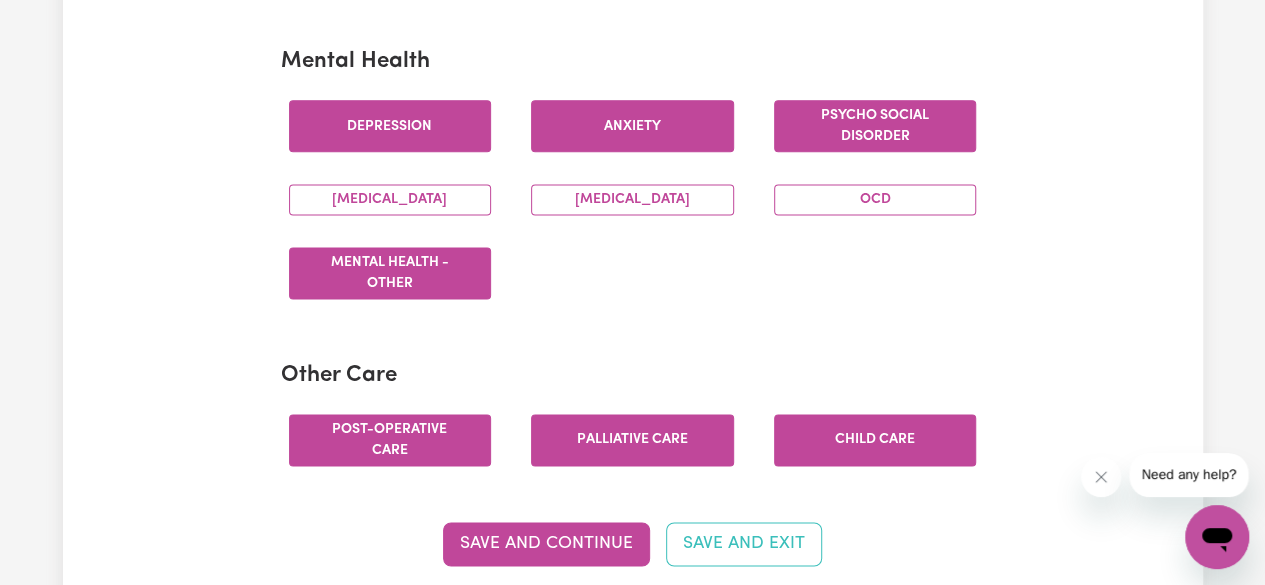 scroll, scrollTop: 1216, scrollLeft: 0, axis: vertical 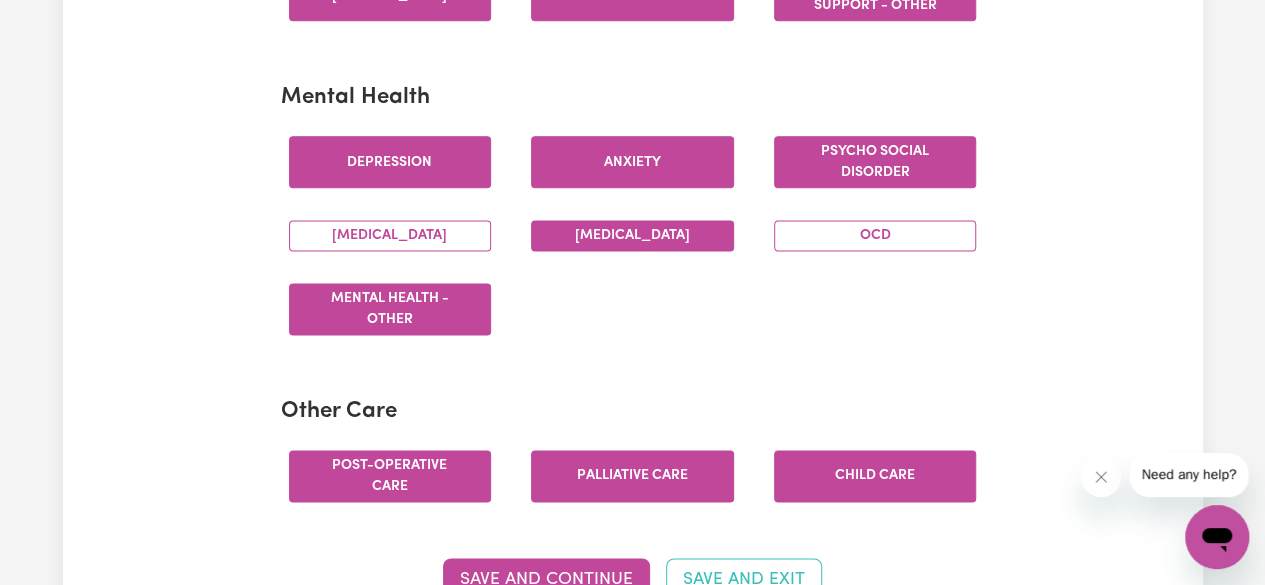 click on "[MEDICAL_DATA]" at bounding box center [632, 235] 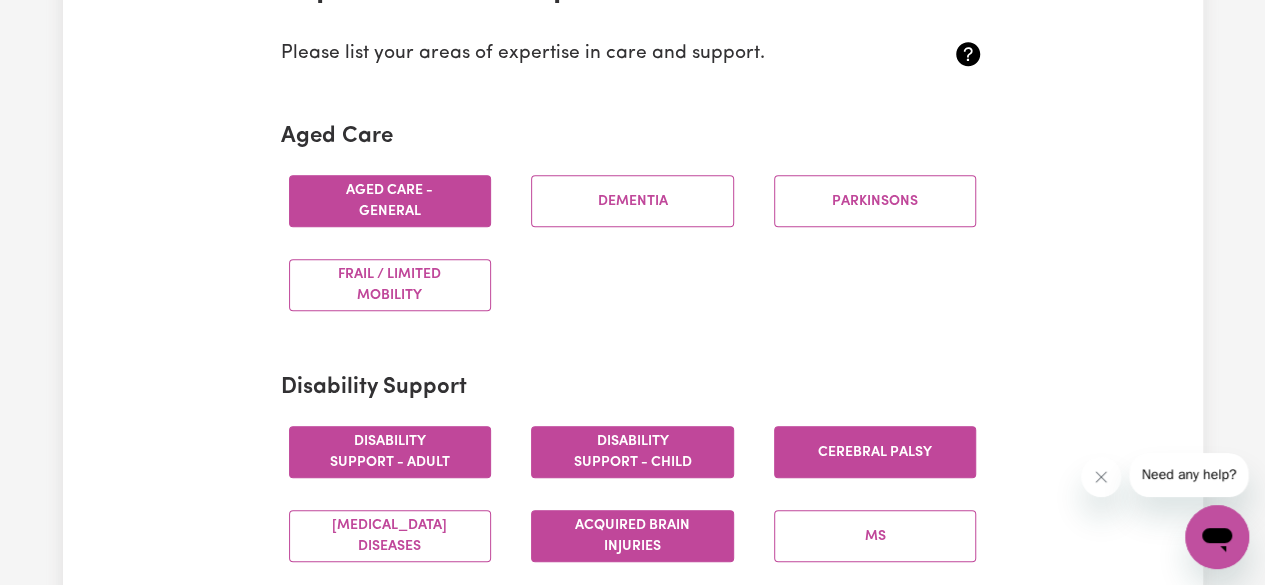 scroll, scrollTop: 526, scrollLeft: 0, axis: vertical 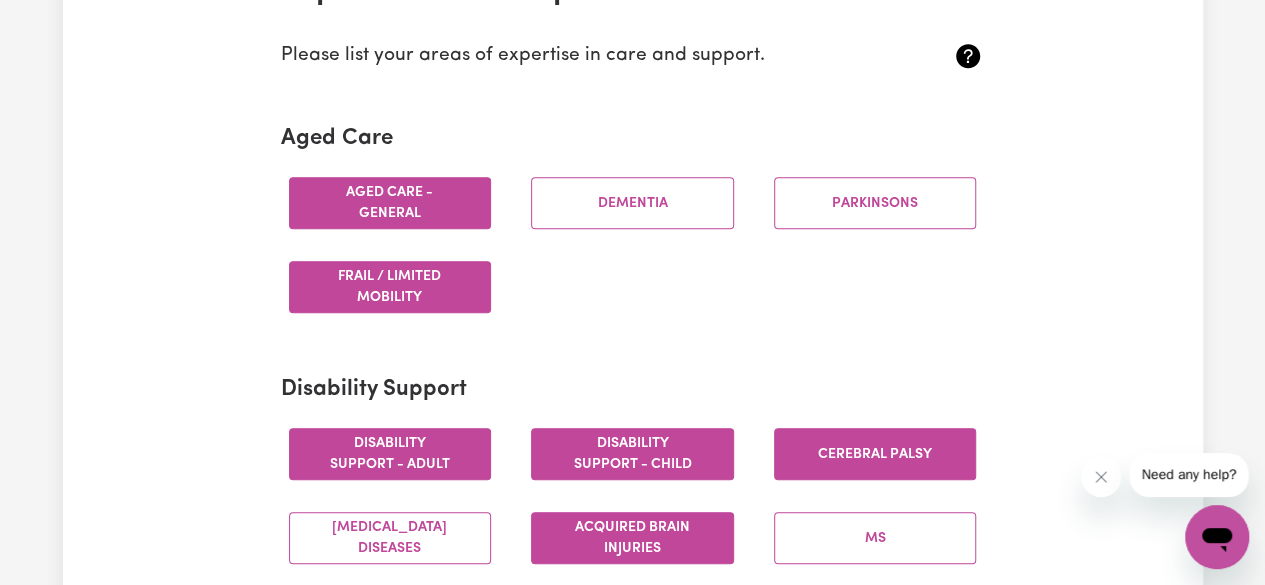 click on "Frail / limited mobility" at bounding box center (390, 287) 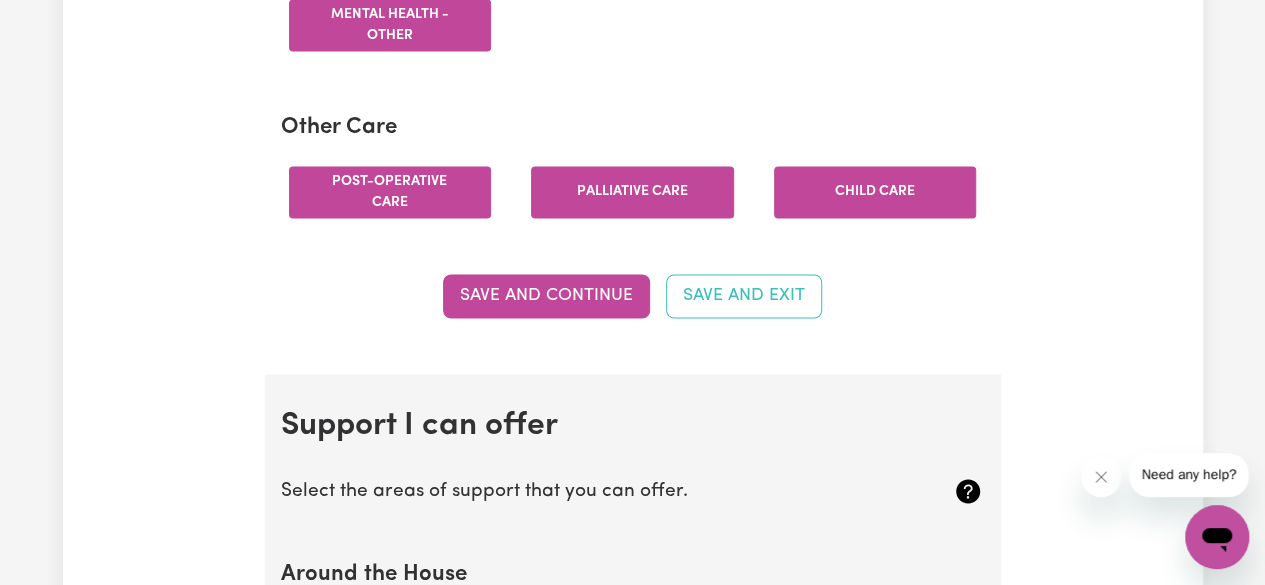 scroll, scrollTop: 1502, scrollLeft: 0, axis: vertical 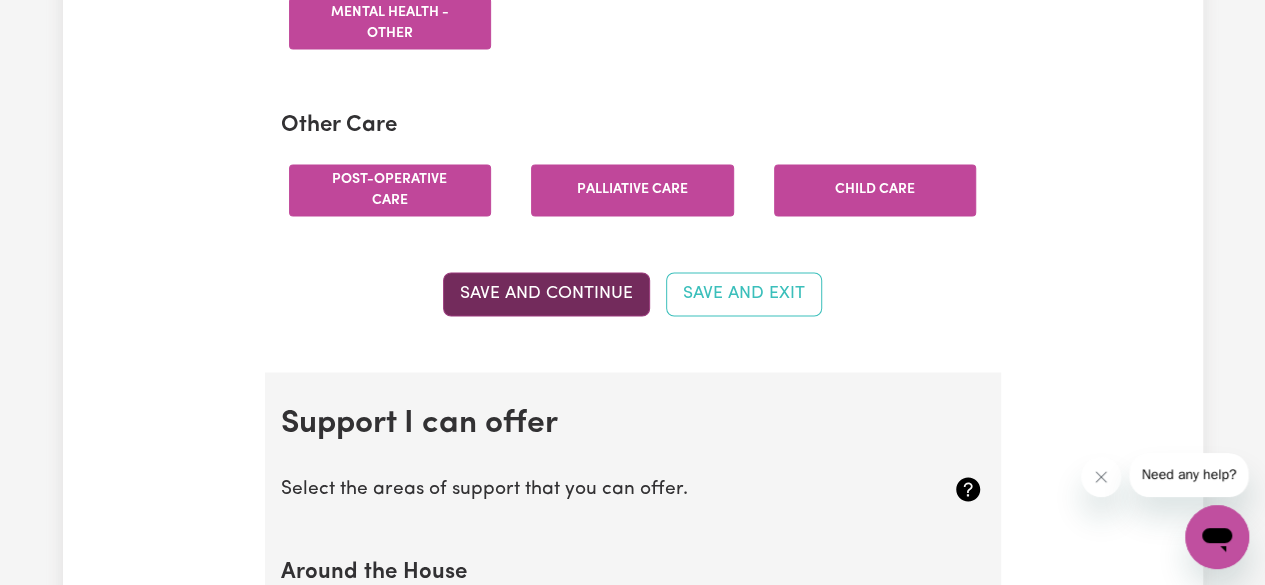 click on "Save and Continue" at bounding box center (546, 294) 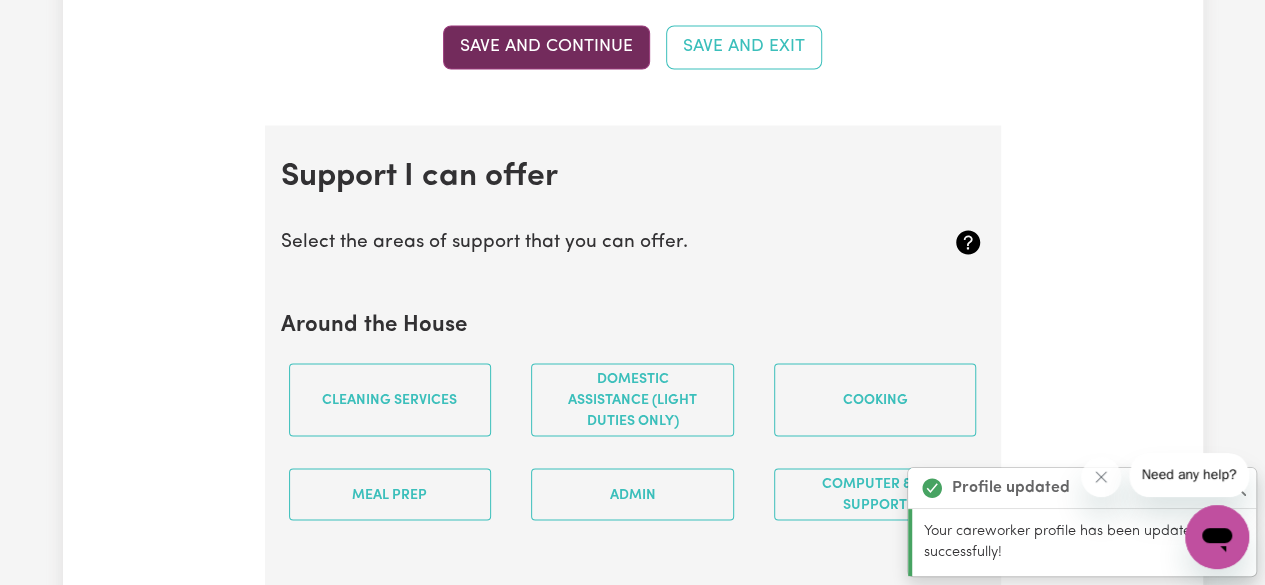 scroll, scrollTop: 1888, scrollLeft: 0, axis: vertical 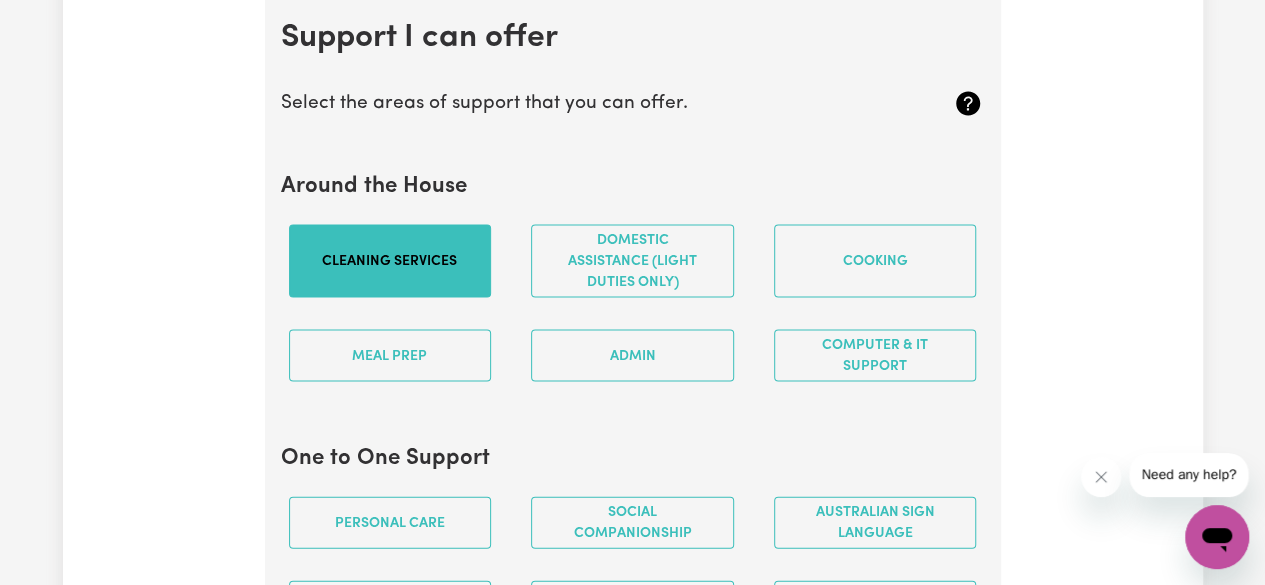 click on "Cleaning services" at bounding box center [390, 260] 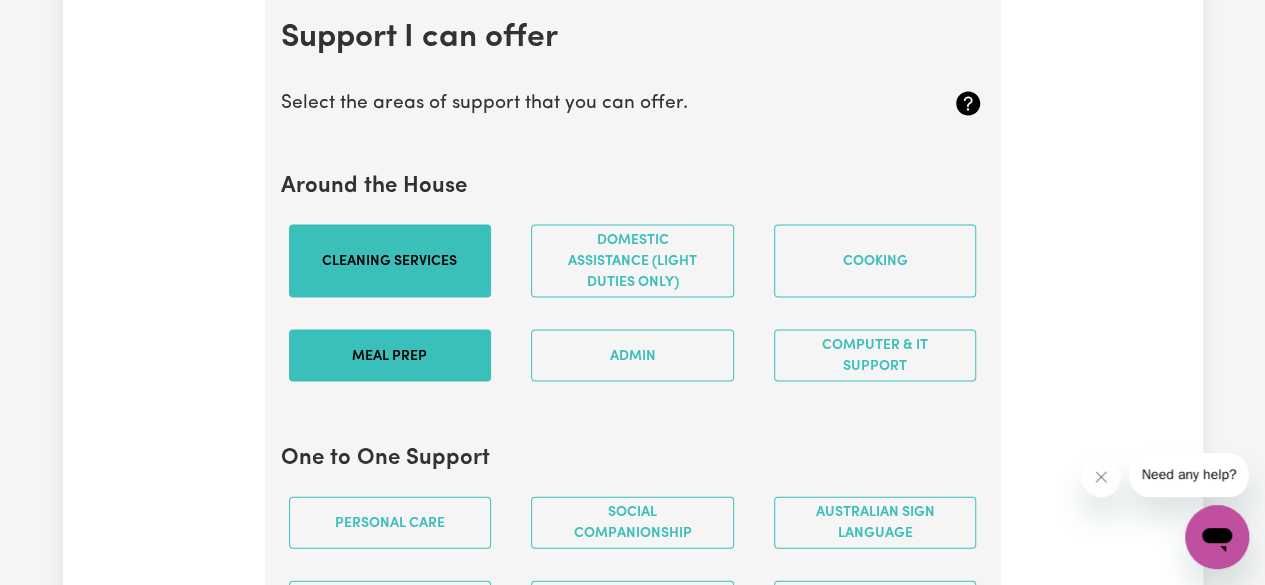 click on "Meal prep" at bounding box center (390, 355) 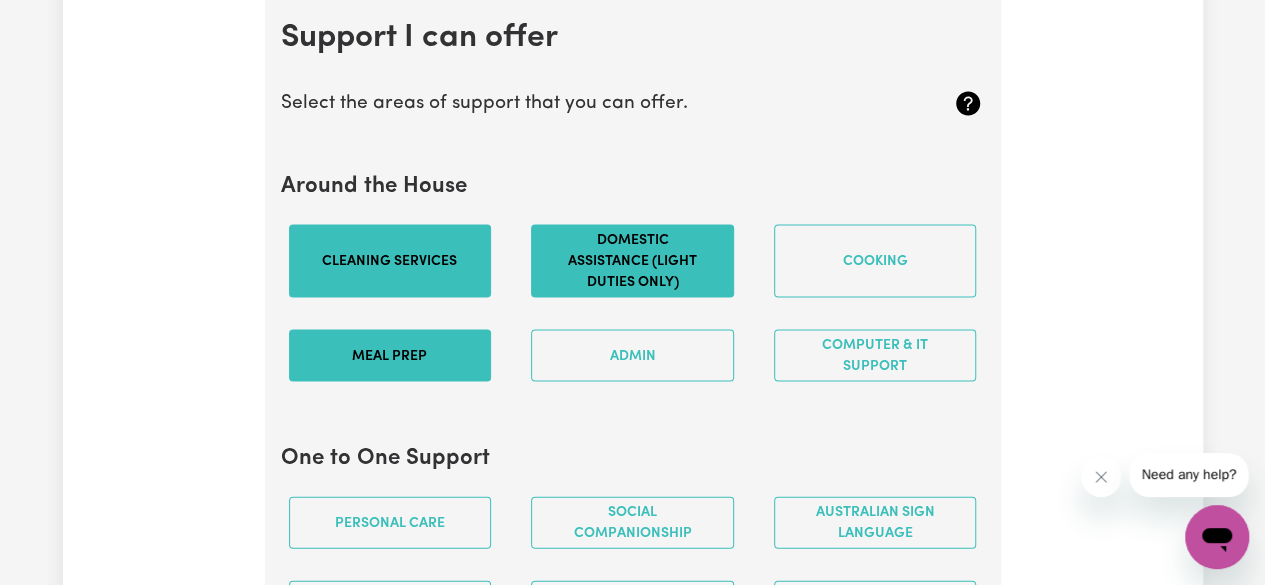 click on "Domestic assistance (light duties only)" at bounding box center (632, 260) 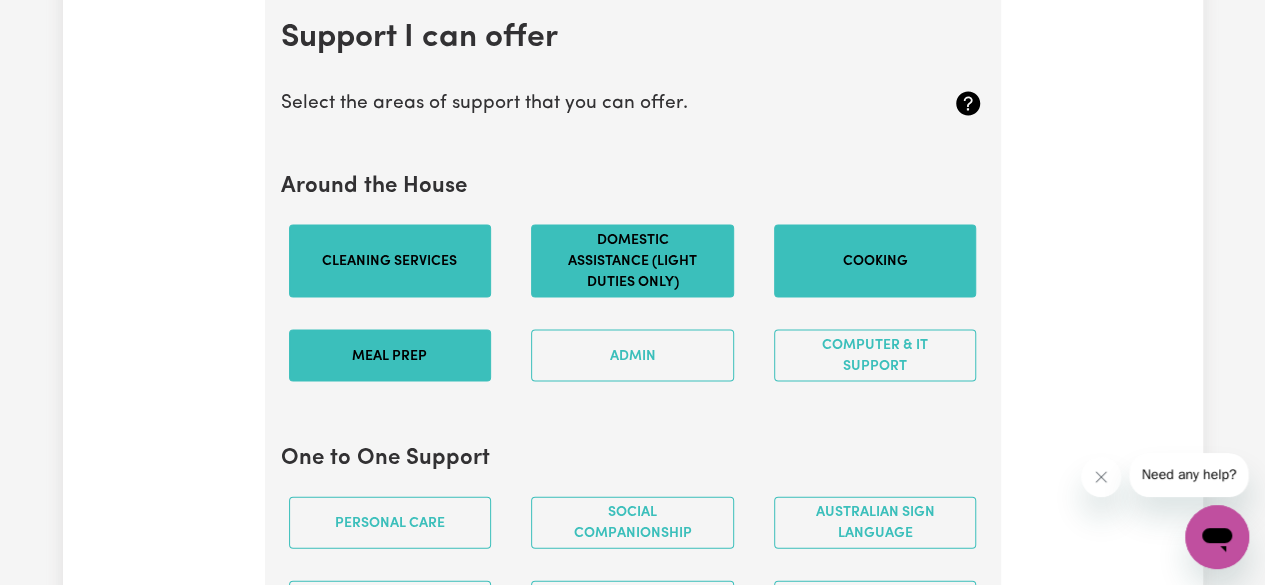 click on "Cooking" at bounding box center (875, 260) 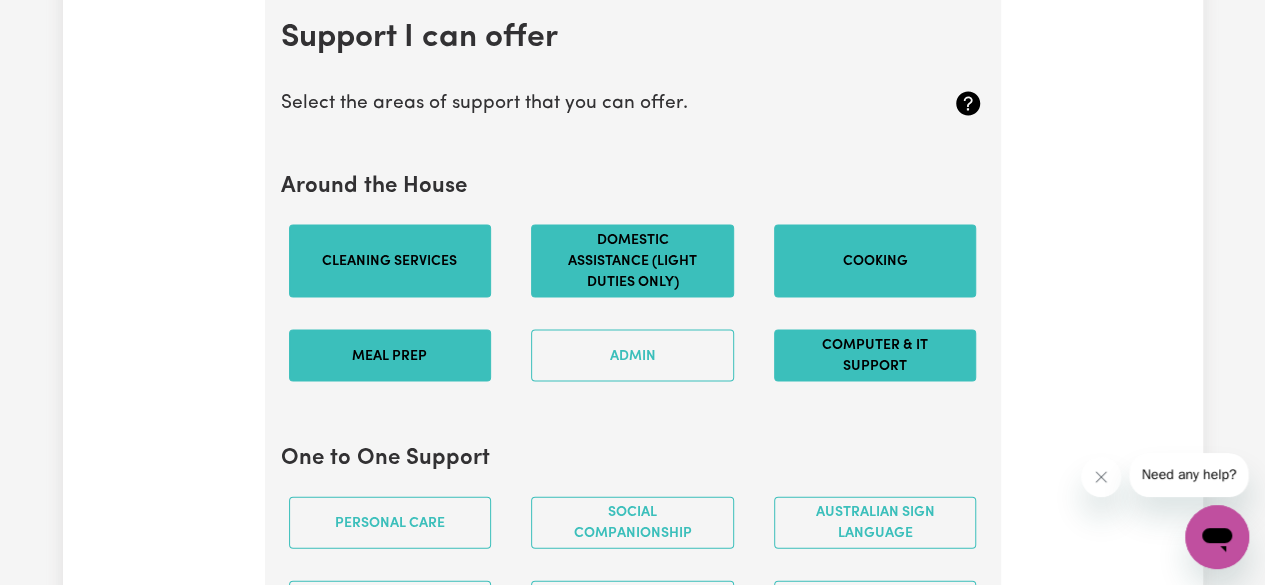click on "Computer & IT Support" at bounding box center [875, 355] 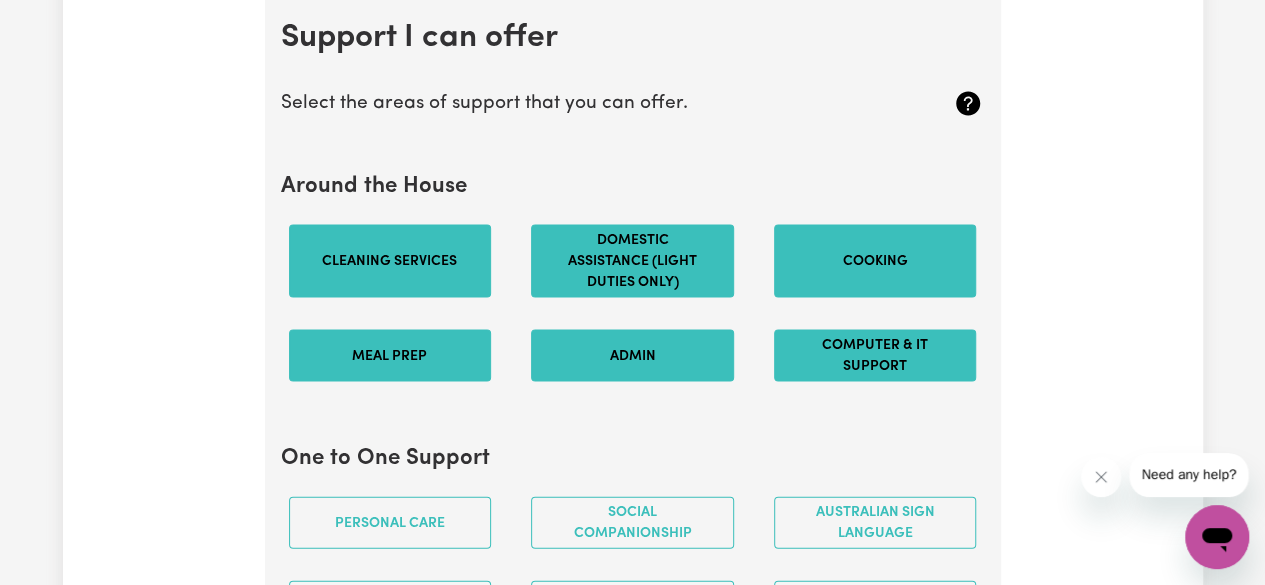 click on "Admin" at bounding box center [632, 355] 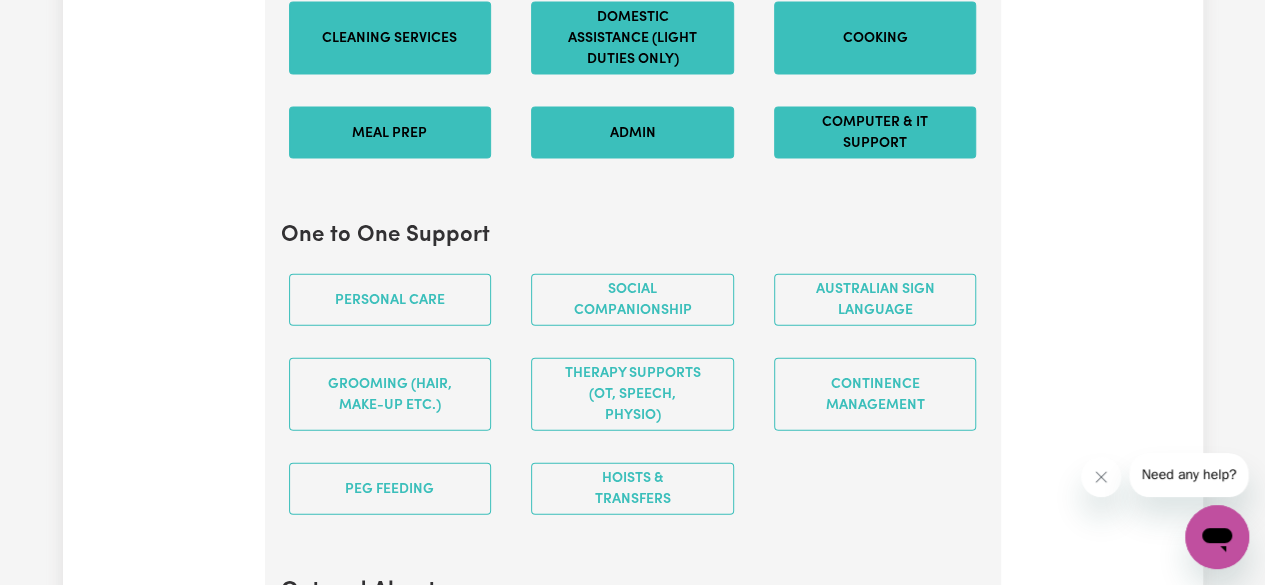scroll, scrollTop: 2175, scrollLeft: 0, axis: vertical 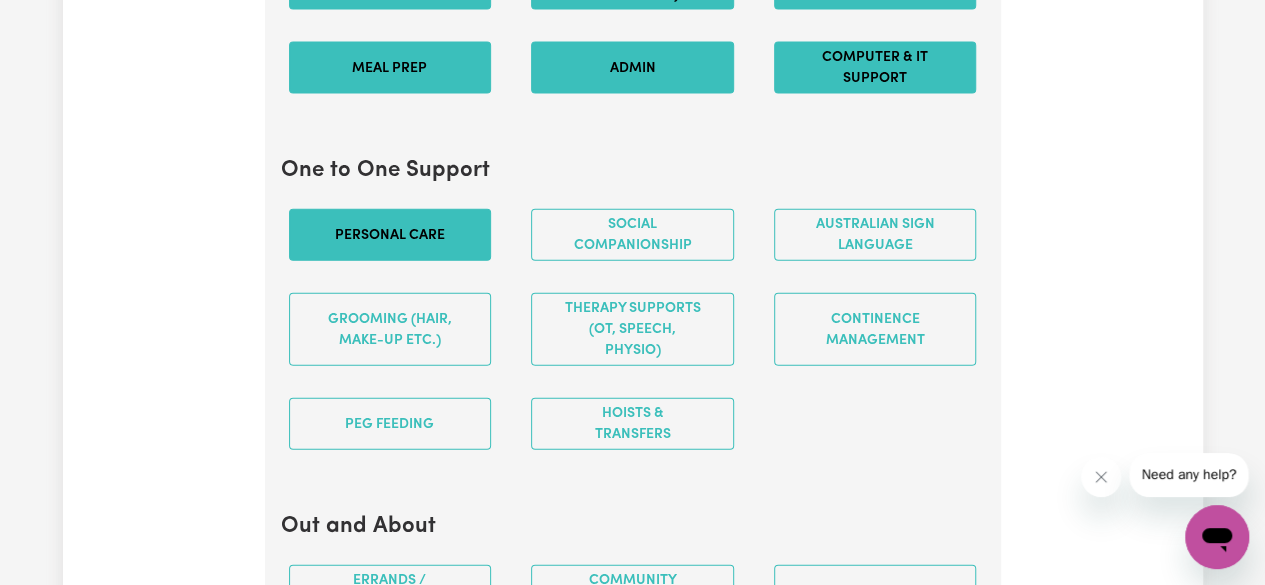 click on "Personal care" at bounding box center (390, 235) 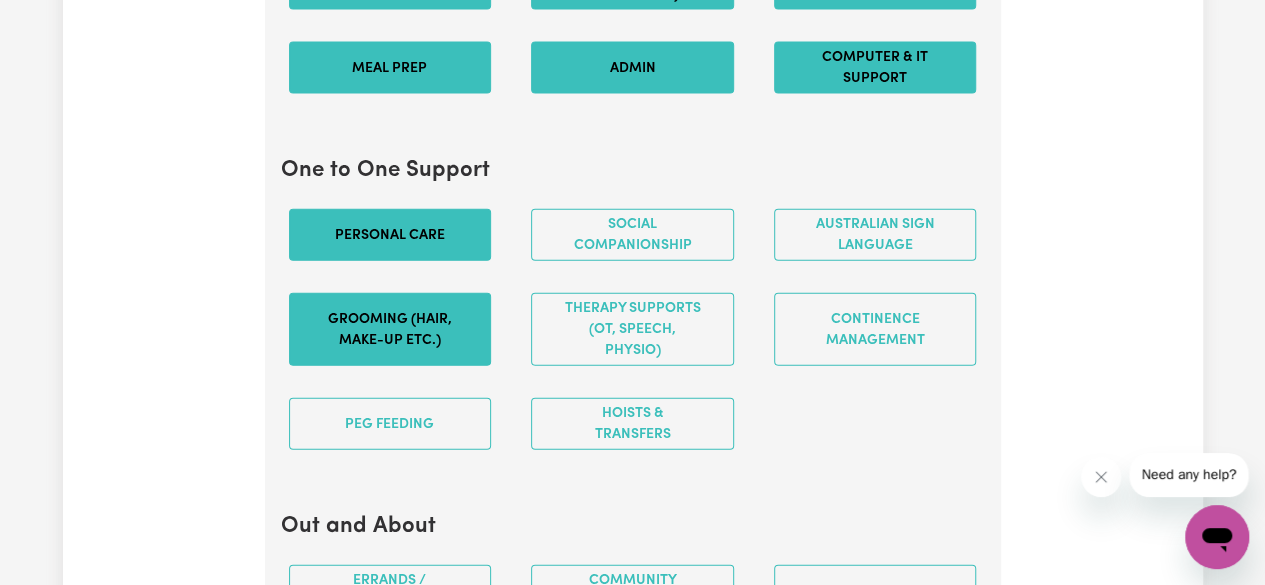 click on "Grooming (hair, make-up etc.)" at bounding box center (390, 329) 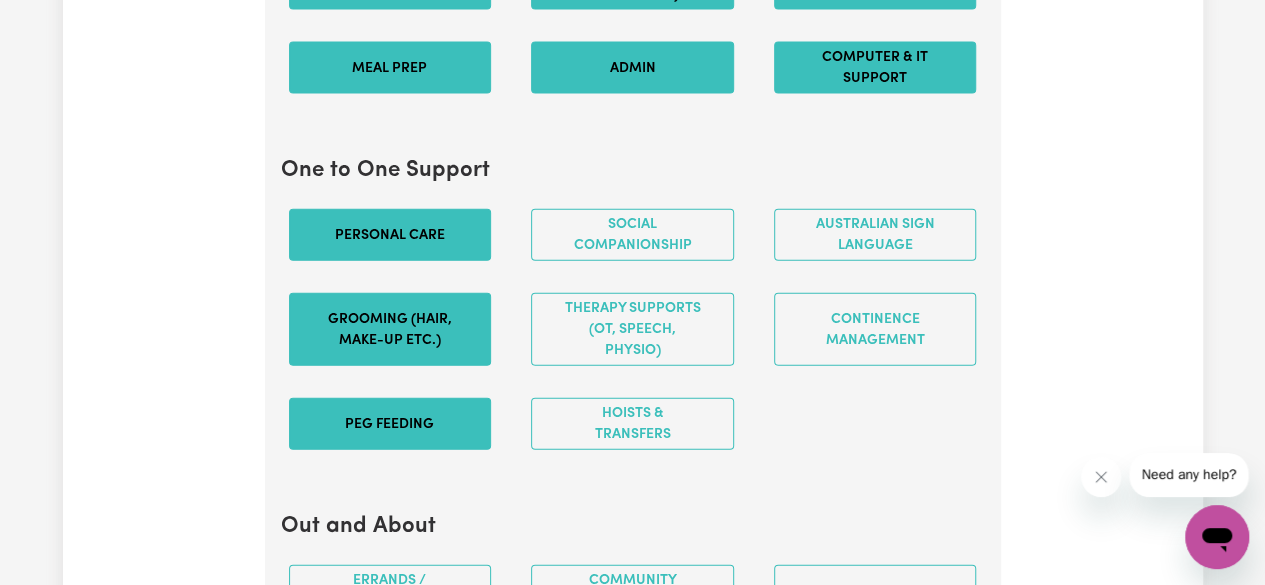 click on "PEG feeding" at bounding box center (390, 424) 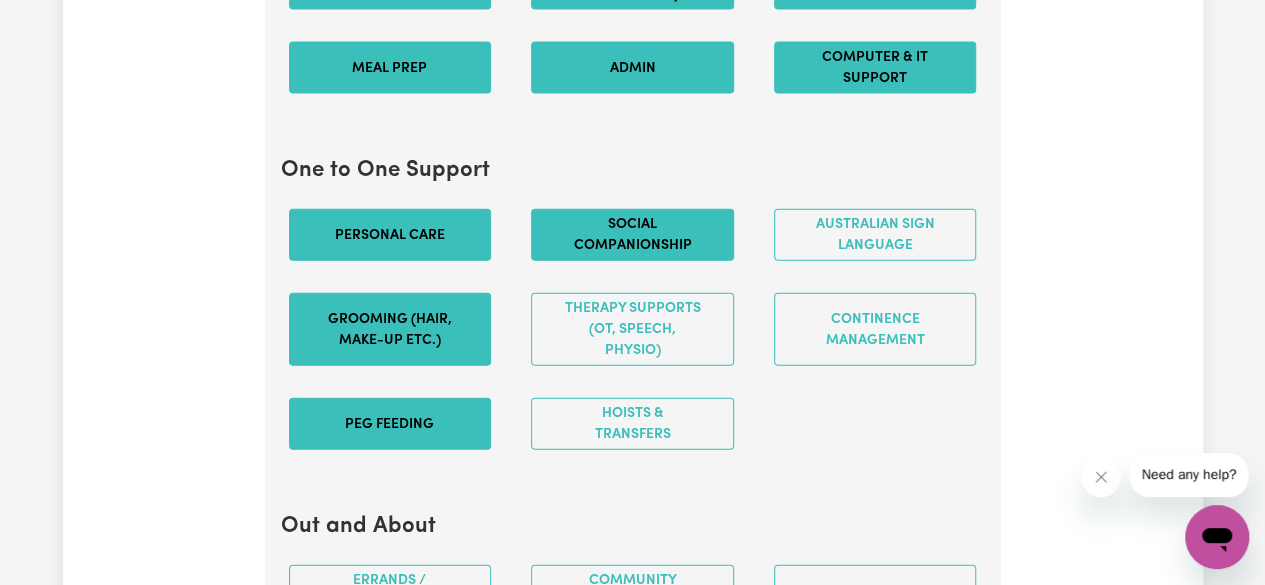 click on "Social companionship" at bounding box center [632, 235] 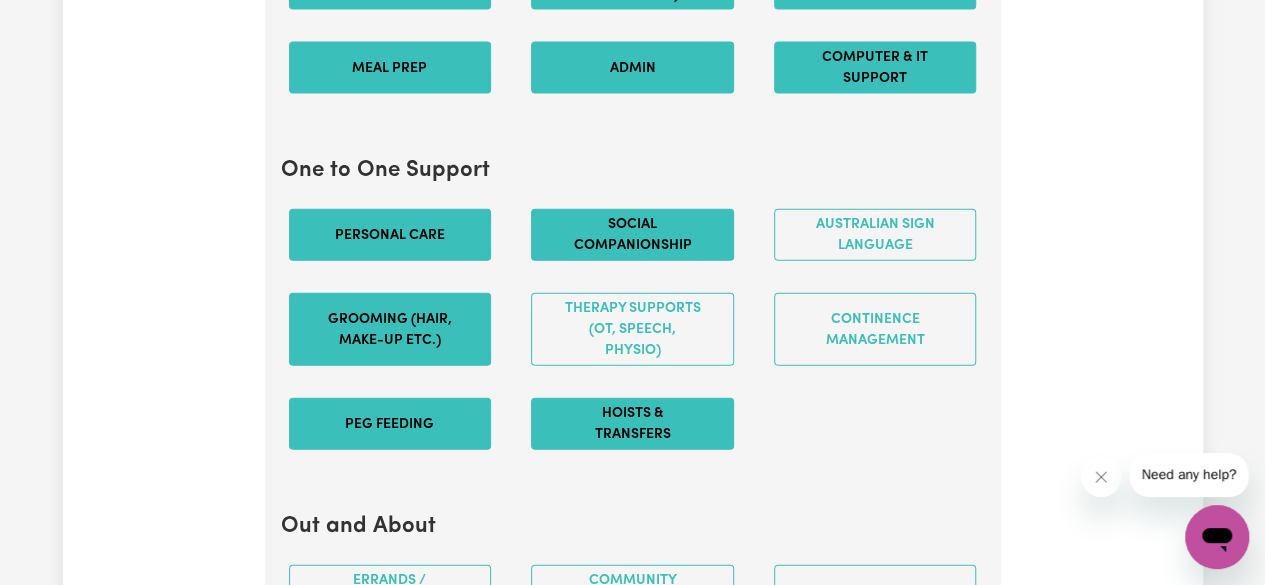 click on "Hoists & transfers" at bounding box center (632, 424) 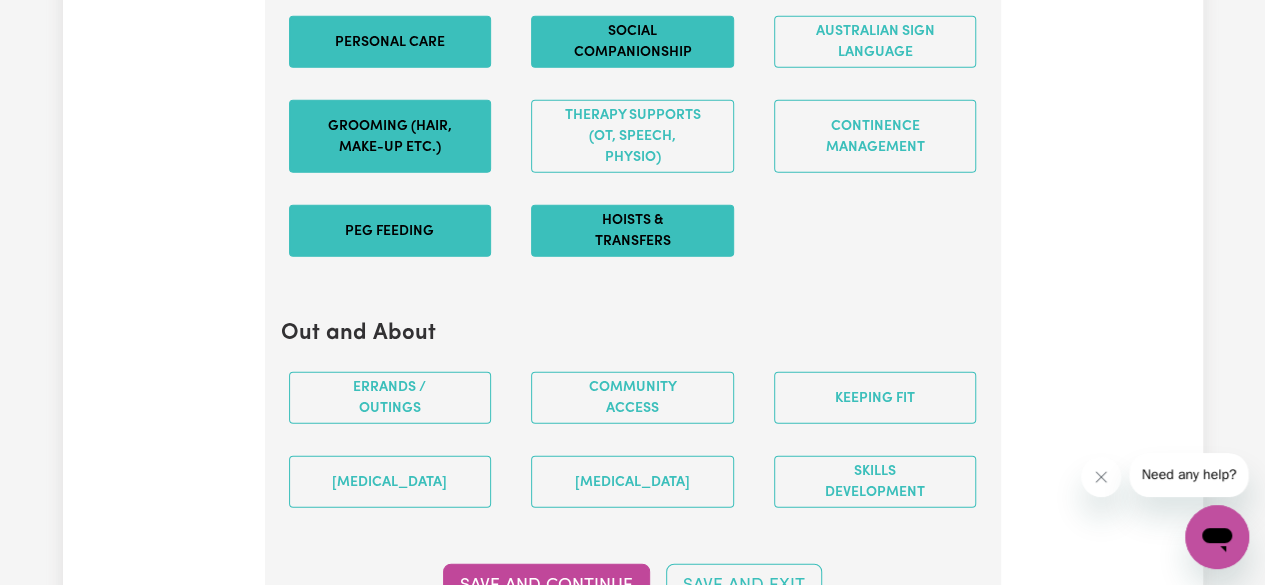 scroll, scrollTop: 2380, scrollLeft: 0, axis: vertical 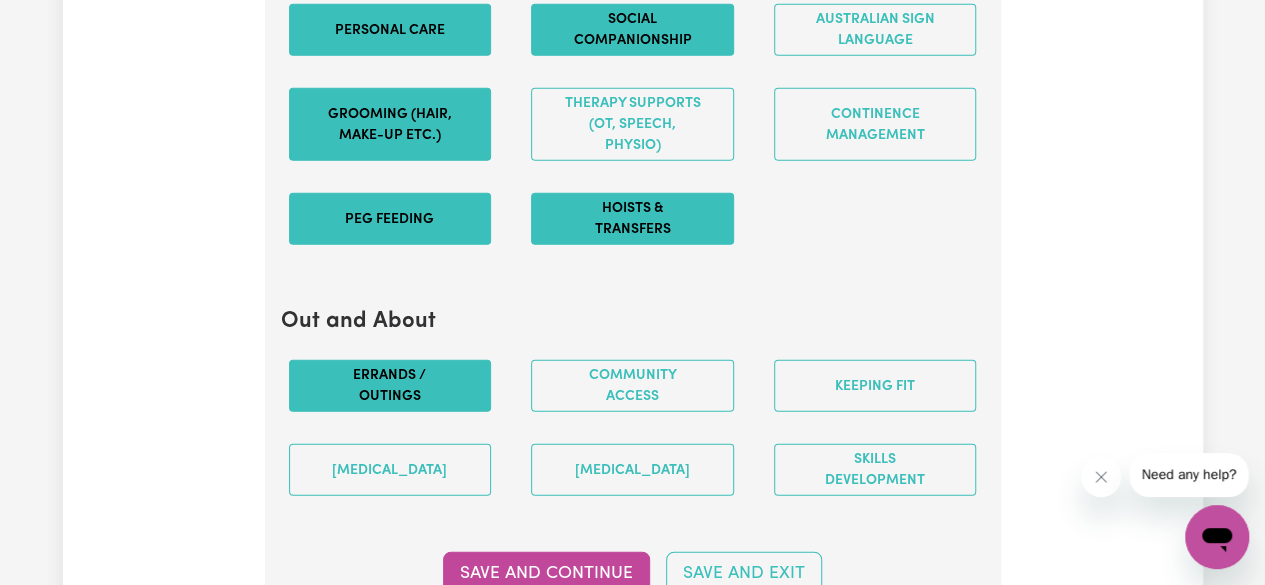 click on "Errands / Outings" at bounding box center (390, 386) 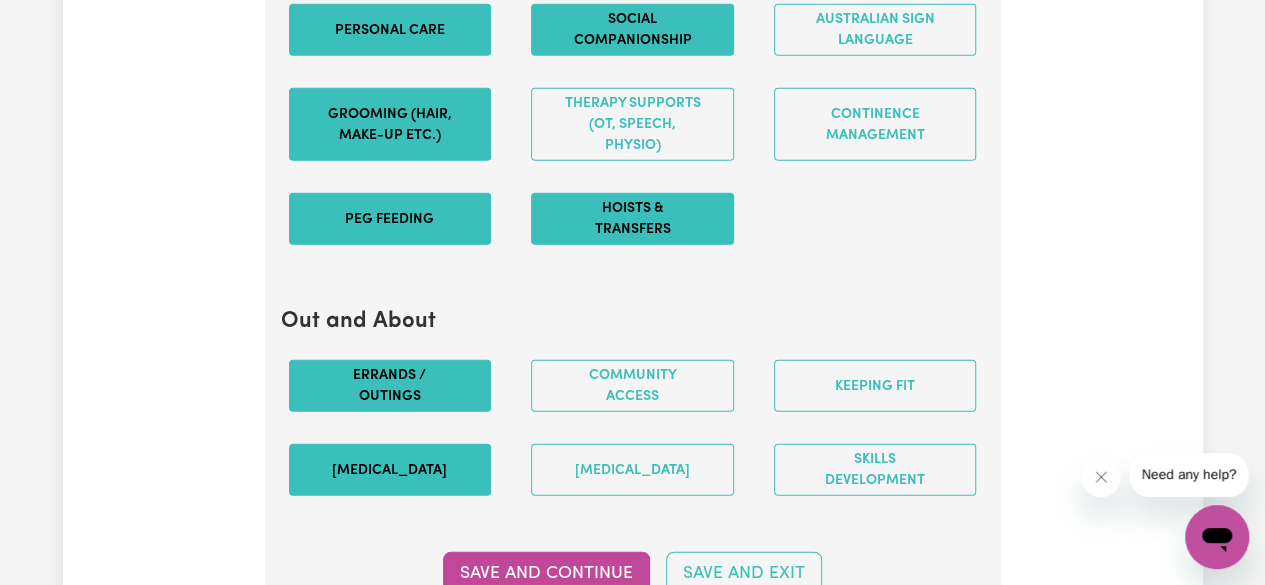click on "[MEDICAL_DATA]" at bounding box center [390, 470] 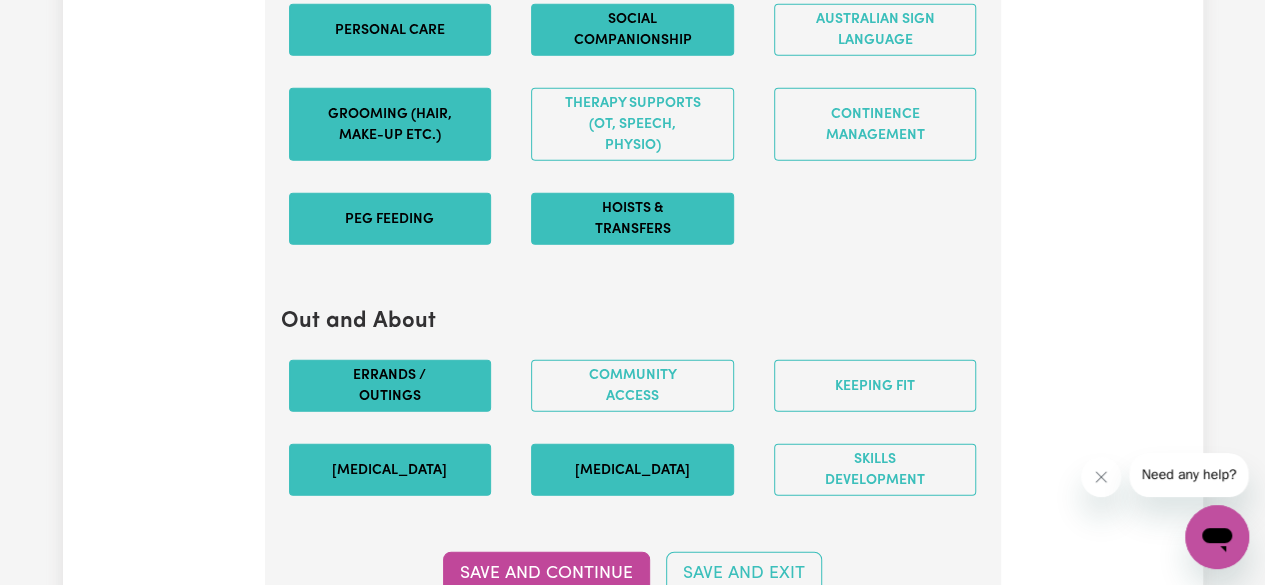 click on "[MEDICAL_DATA]" at bounding box center [632, 470] 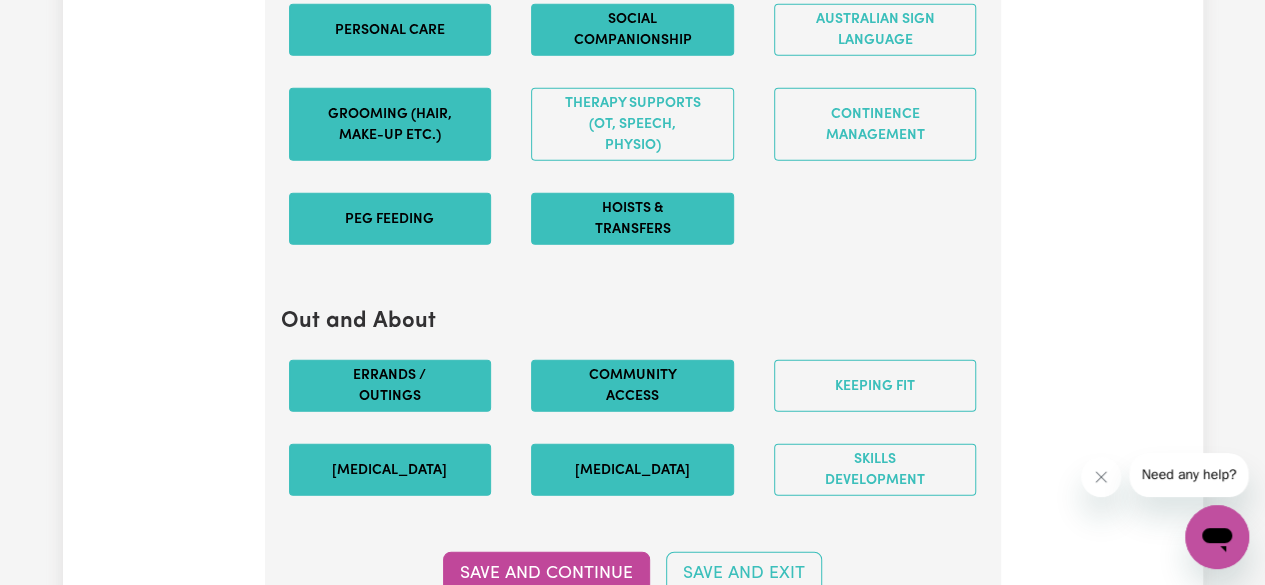click on "Community access" at bounding box center (632, 386) 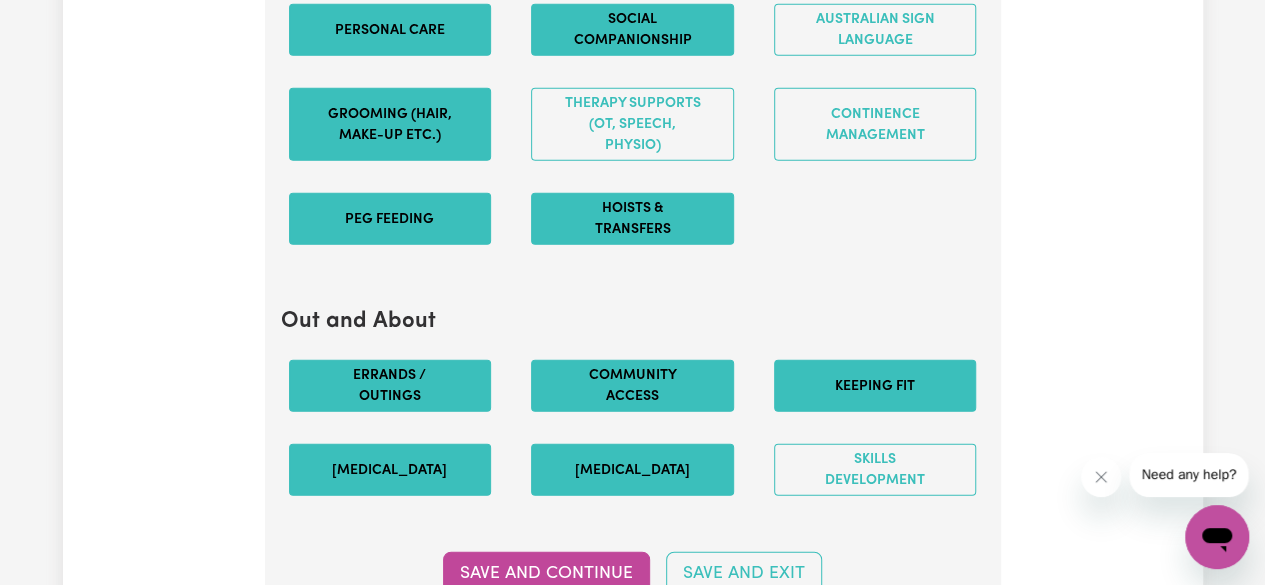 click on "Keeping fit" at bounding box center [875, 386] 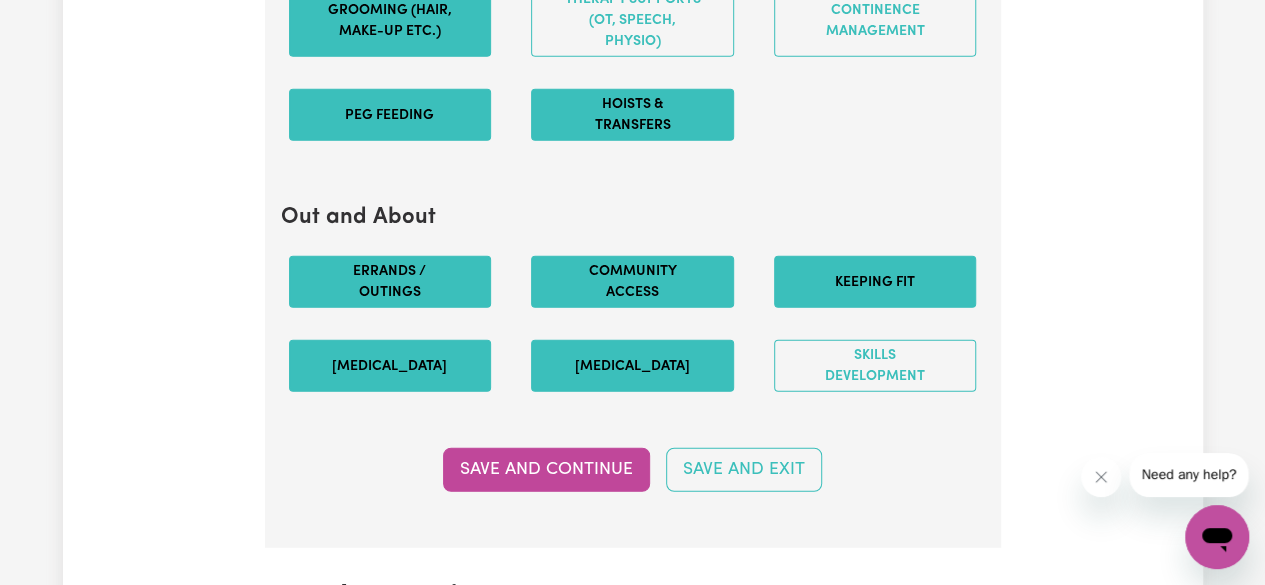 scroll, scrollTop: 2524, scrollLeft: 0, axis: vertical 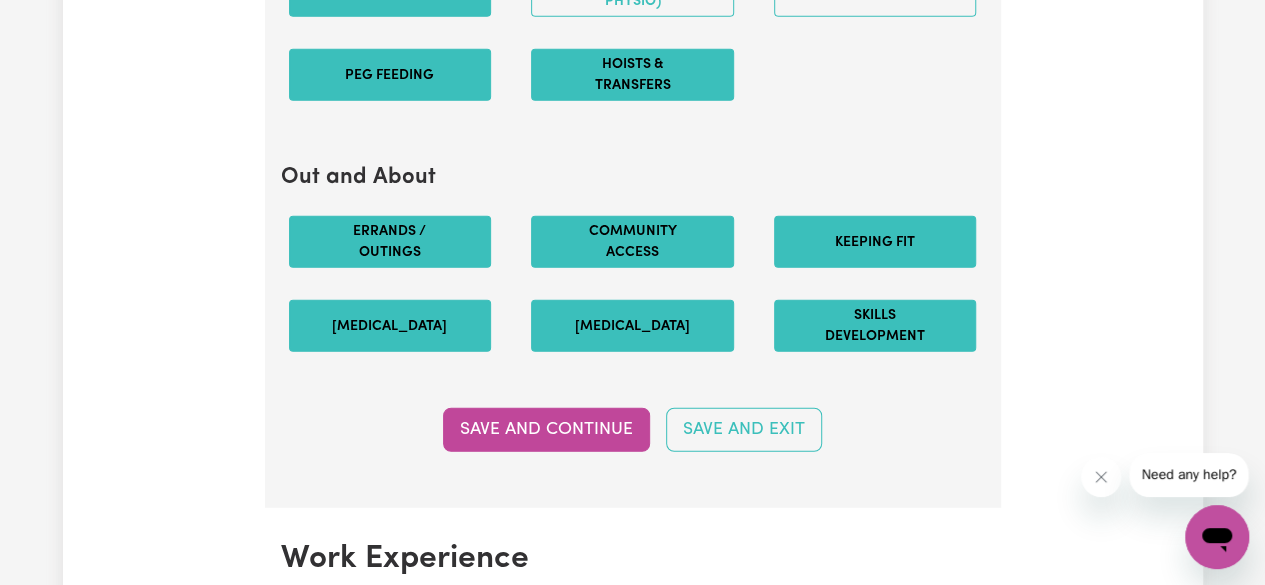 click on "Skills Development" at bounding box center [875, 326] 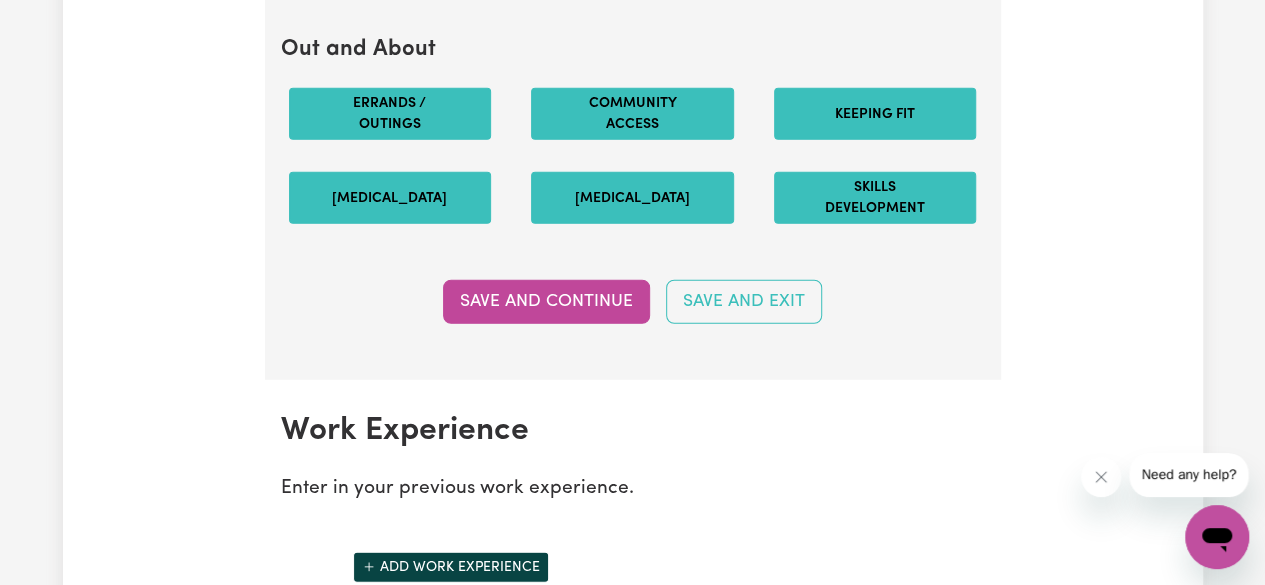 scroll, scrollTop: 2664, scrollLeft: 0, axis: vertical 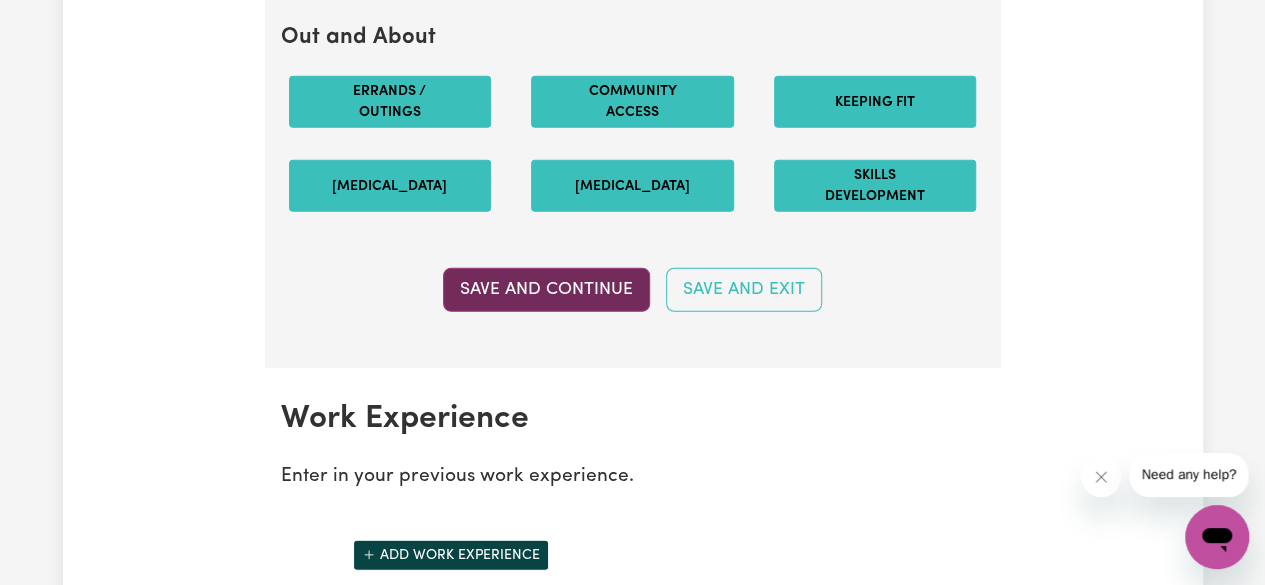 click on "Save and Continue" at bounding box center (546, 290) 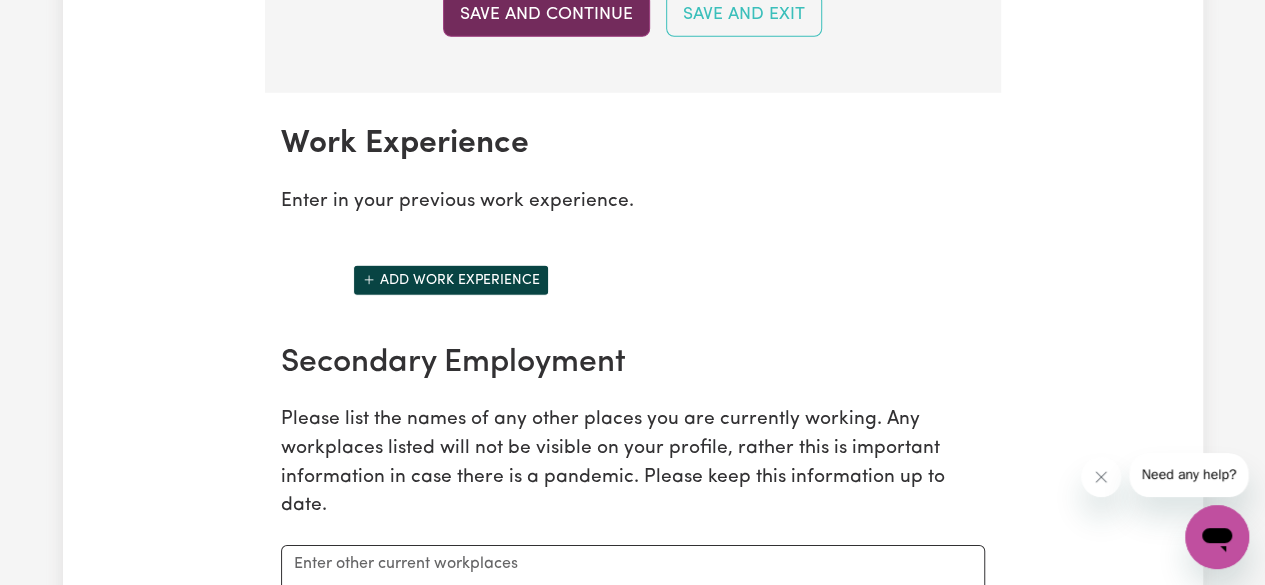 scroll, scrollTop: 2932, scrollLeft: 0, axis: vertical 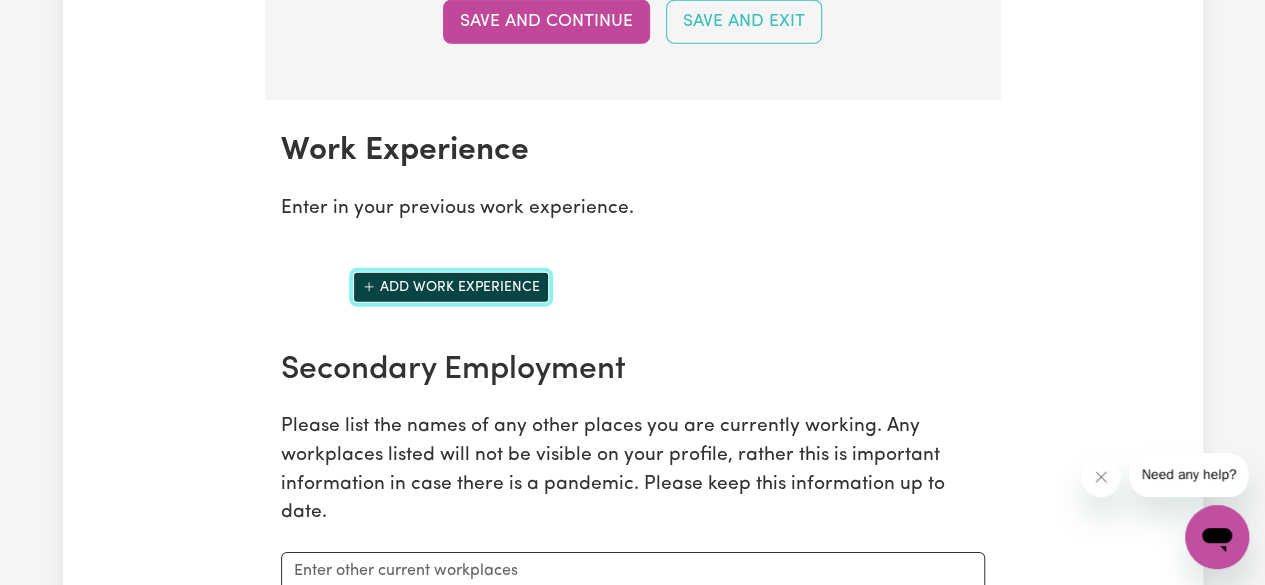 click on "Add work experience" at bounding box center (451, 287) 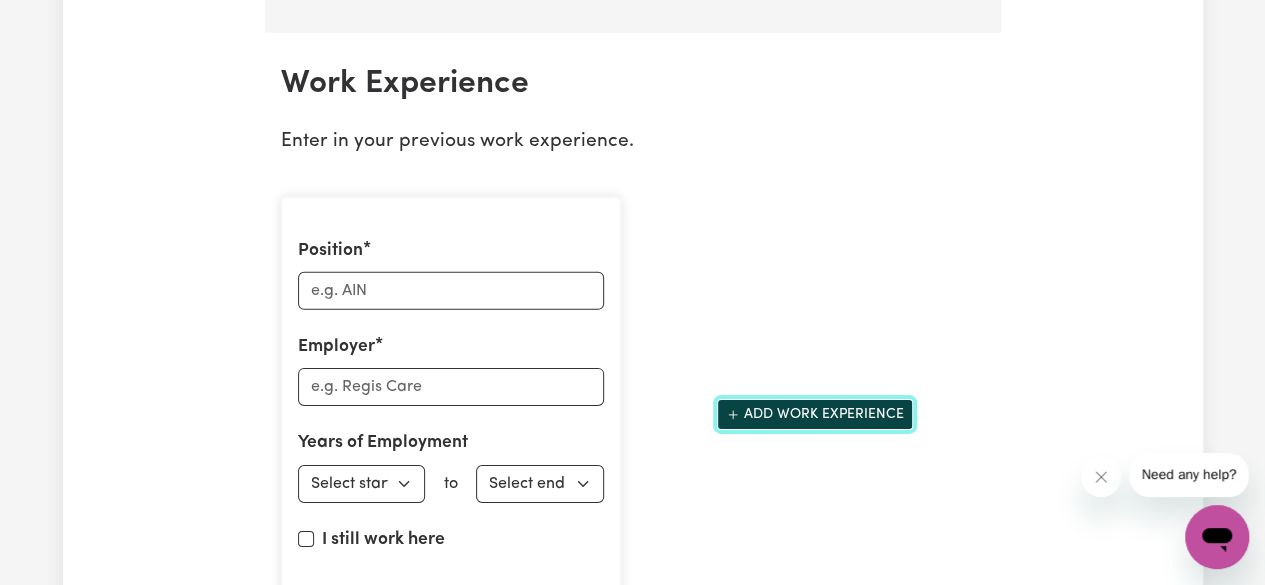 scroll, scrollTop: 2996, scrollLeft: 0, axis: vertical 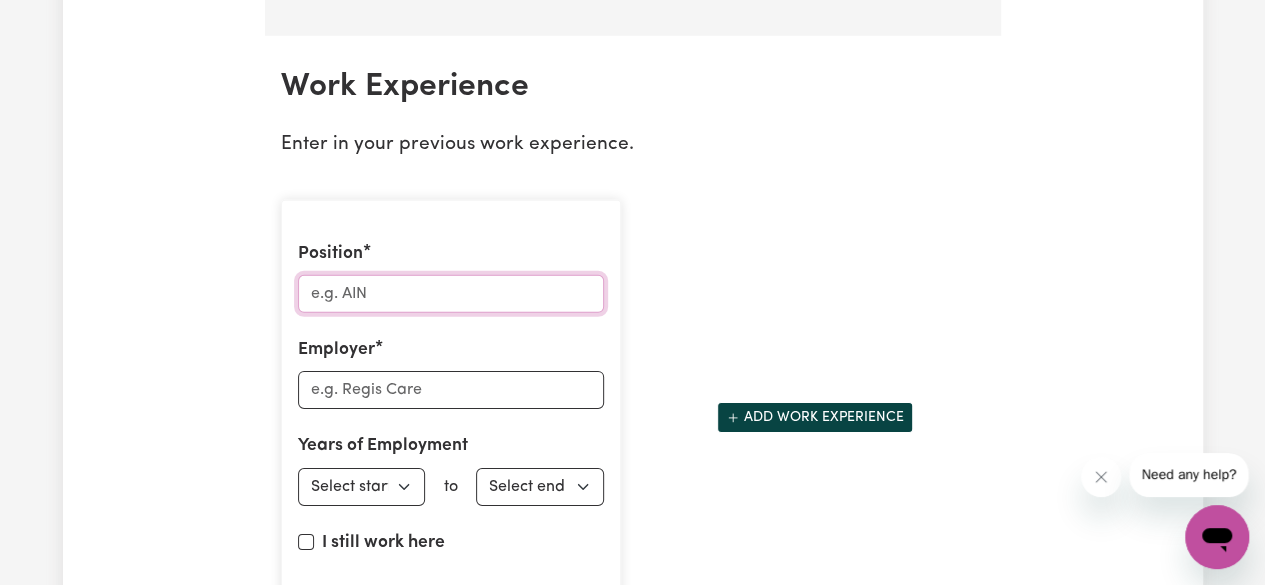 click on "Position" at bounding box center (451, 294) 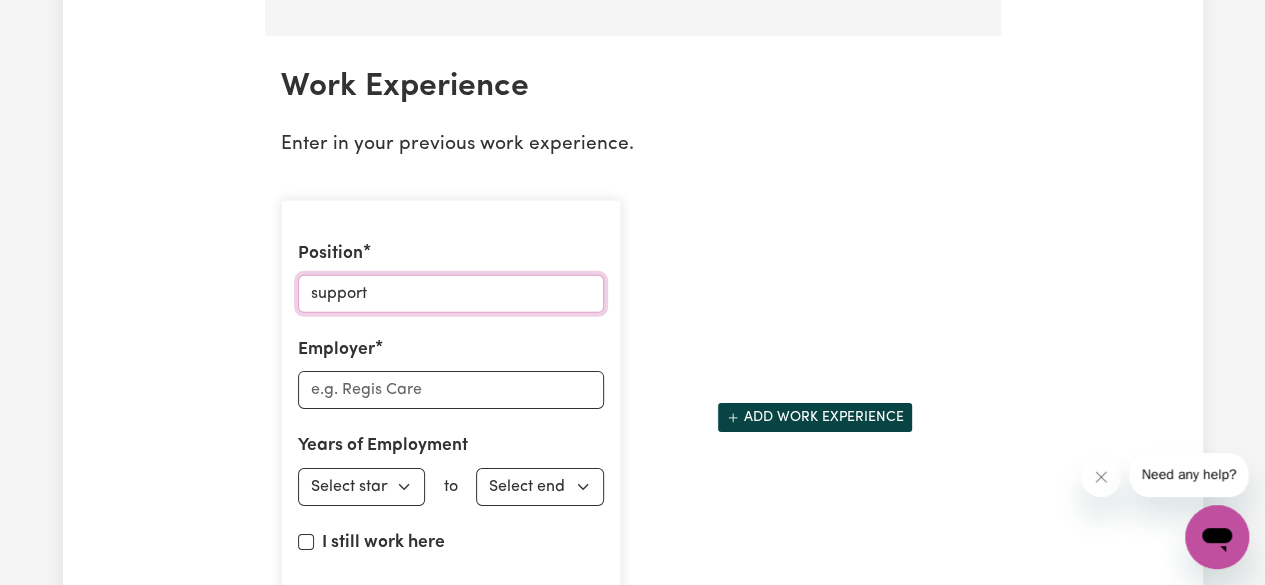 click on "support" at bounding box center (451, 294) 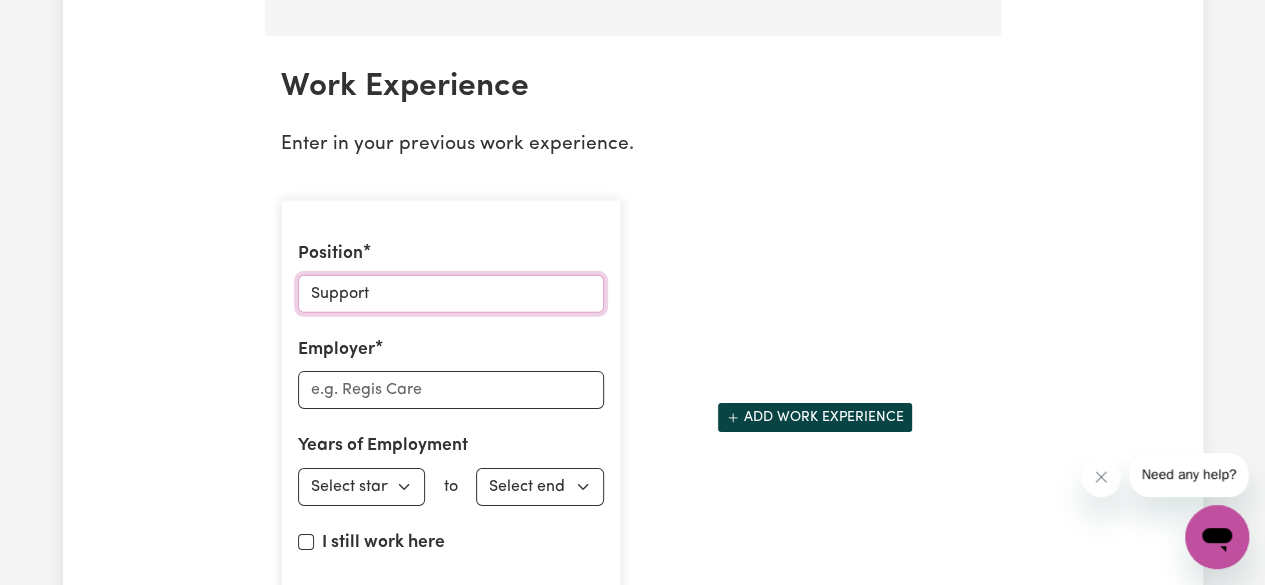 click on "Support" at bounding box center (451, 294) 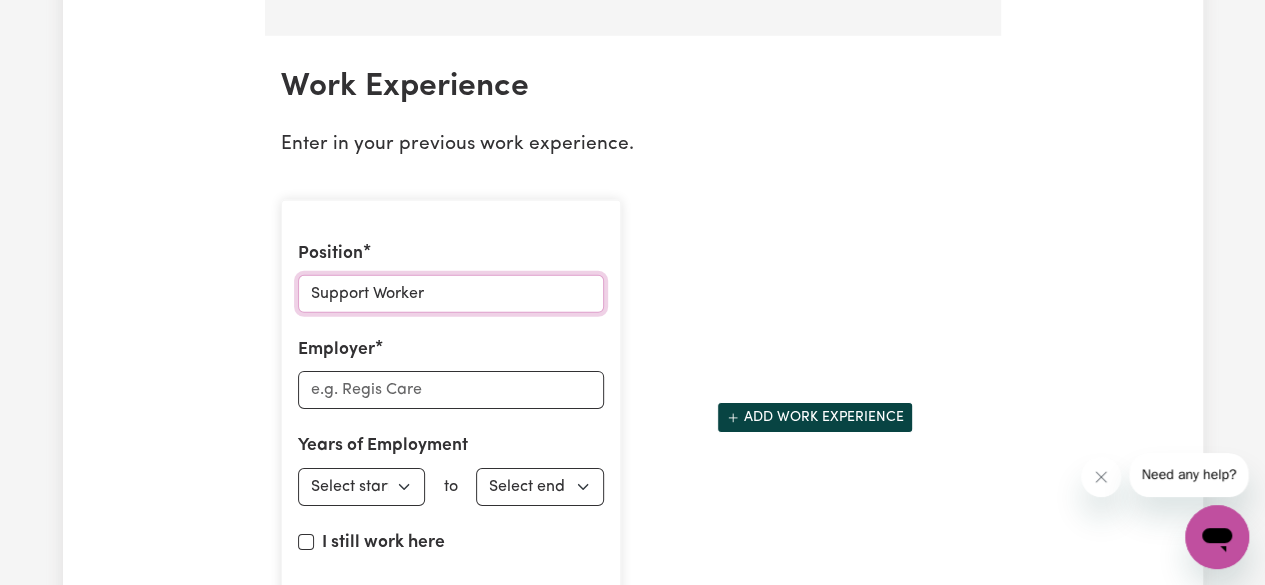 type on "Support Worker" 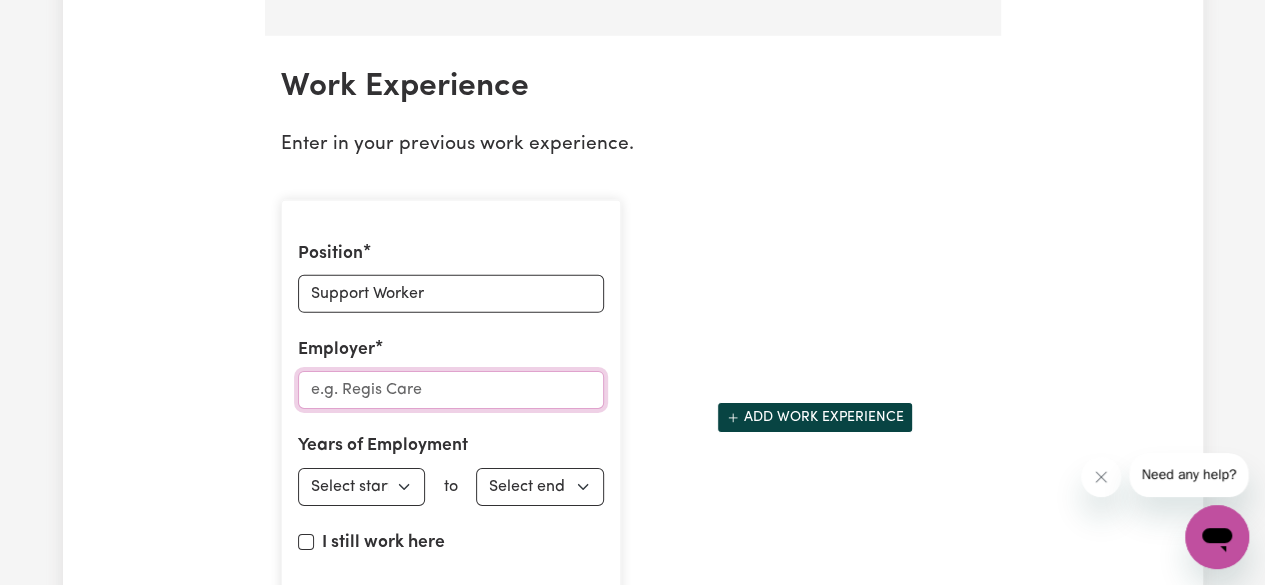 click on "Employer" at bounding box center [451, 390] 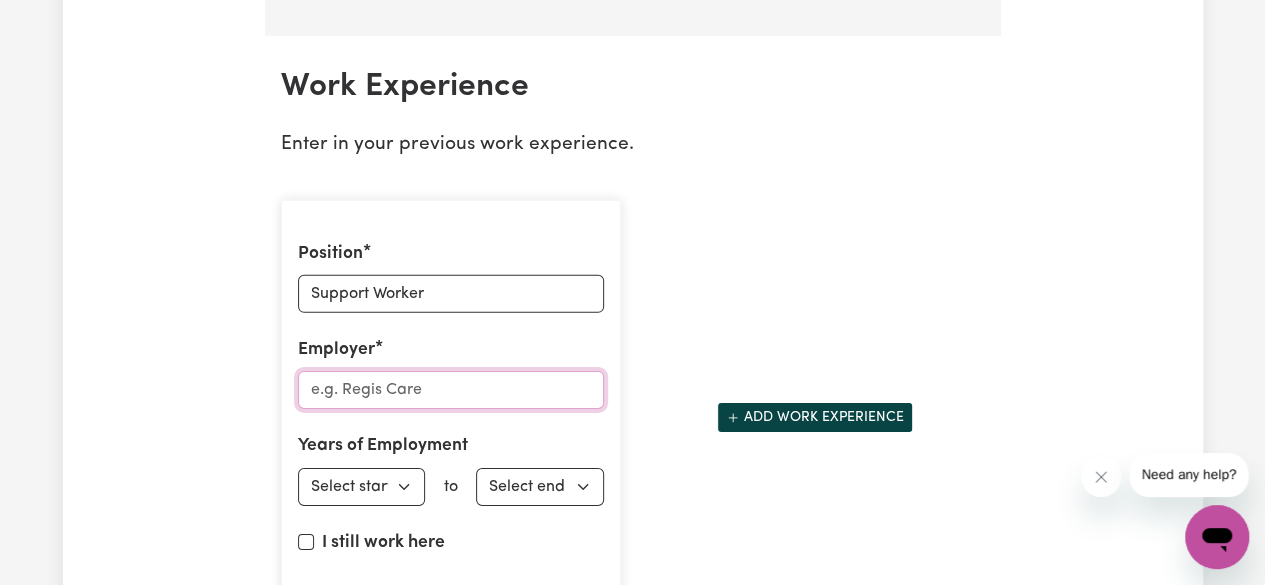 type on "c" 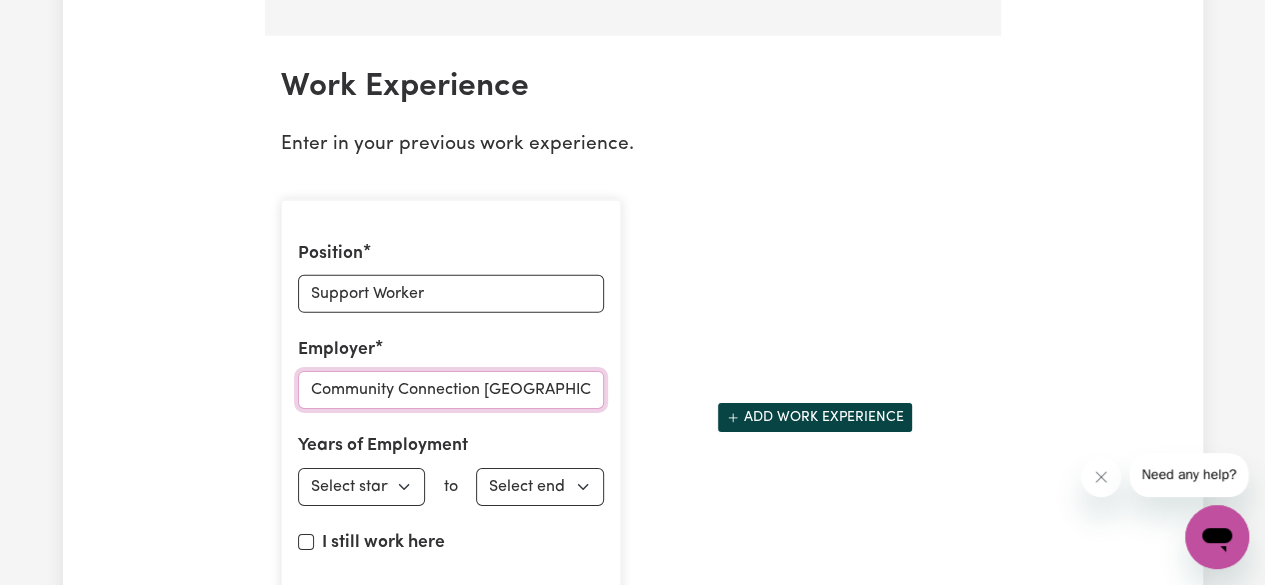 type on "Community Connection [GEOGRAPHIC_DATA]" 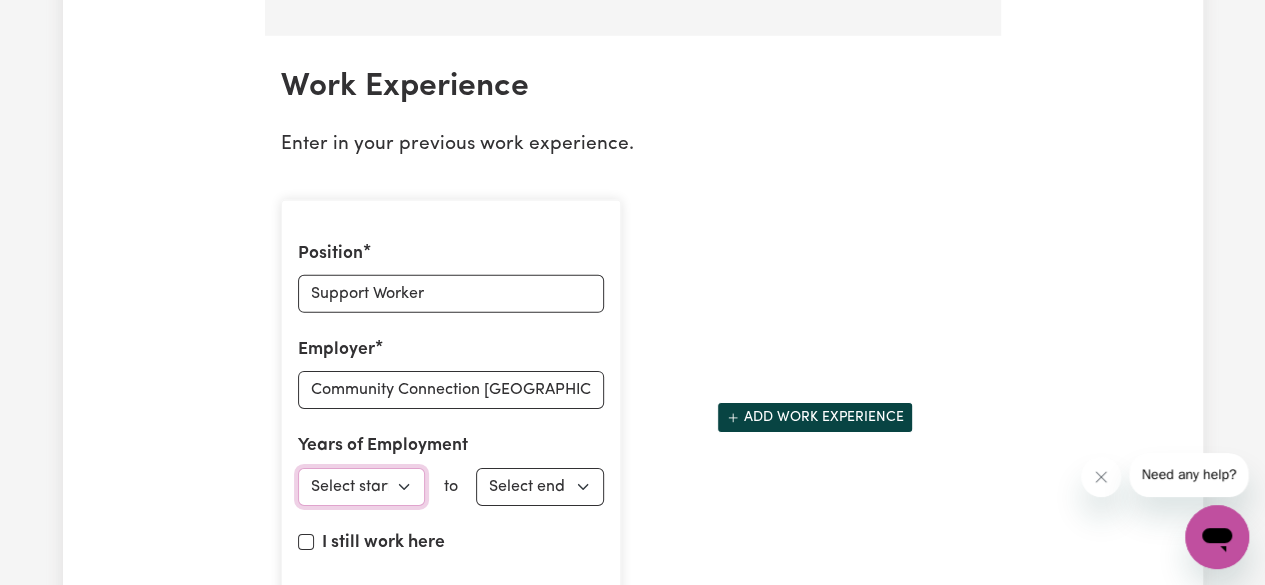 click on "Select start year [DATE] 1952 1953 1954 1955 1956 1957 1958 1959 1960 1961 1962 1963 1964 1965 1966 1967 1968 1969 1970 1971 1972 1973 1974 1975 1976 1977 1978 1979 1980 1981 1982 1983 1984 1985 1986 1987 1988 1989 1990 1991 1992 1993 1994 1995 1996 1997 1998 1999 2000 2001 2002 2003 2004 2005 2006 2007 2008 2009 2010 2011 2012 2013 2014 2015 2016 2017 2018 2019 2020 2021 2022 2023 2024 2025" at bounding box center [362, 487] 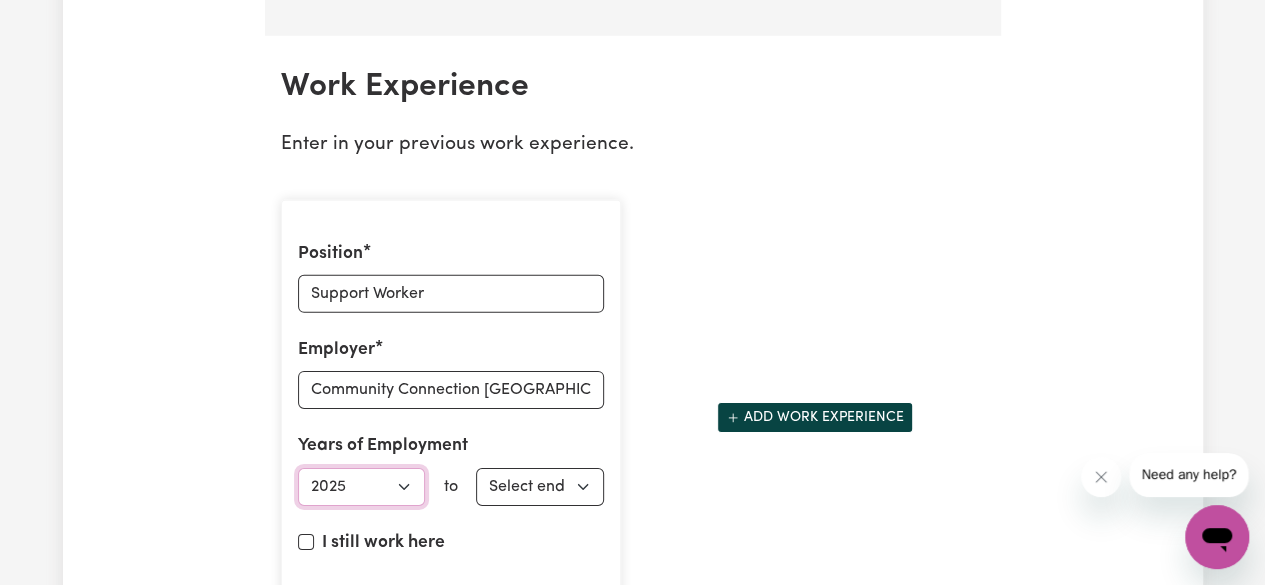click on "Select start year [DATE] 1952 1953 1954 1955 1956 1957 1958 1959 1960 1961 1962 1963 1964 1965 1966 1967 1968 1969 1970 1971 1972 1973 1974 1975 1976 1977 1978 1979 1980 1981 1982 1983 1984 1985 1986 1987 1988 1989 1990 1991 1992 1993 1994 1995 1996 1997 1998 1999 2000 2001 2002 2003 2004 2005 2006 2007 2008 2009 2010 2011 2012 2013 2014 2015 2016 2017 2018 2019 2020 2021 2022 2023 2024 2025" at bounding box center [362, 487] 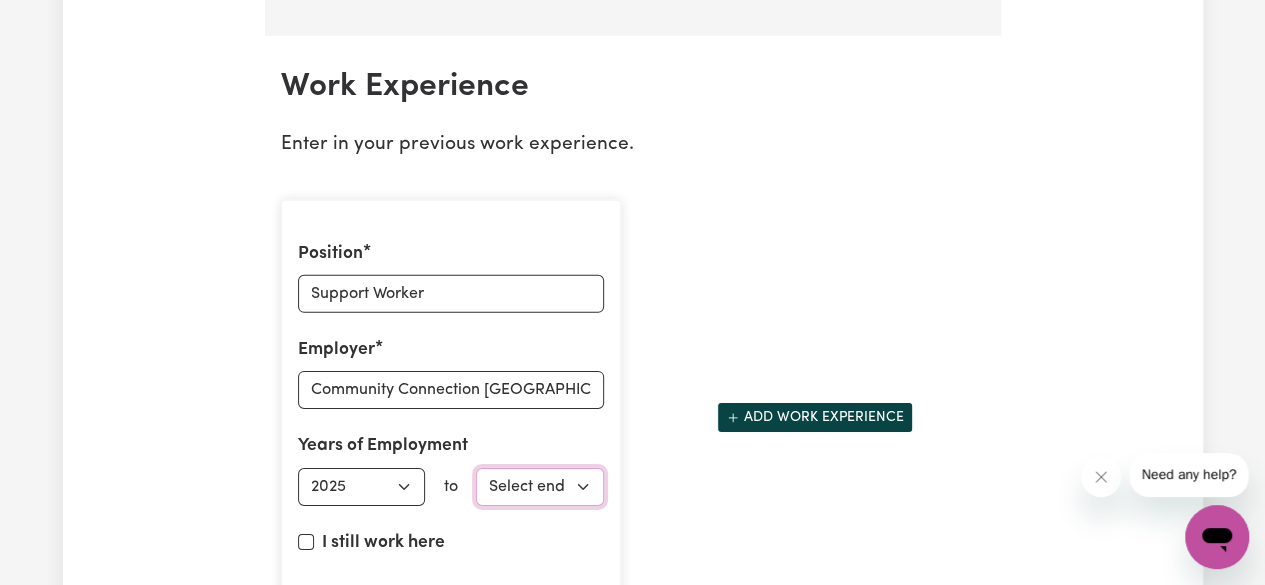 click on "Select end year [DATE] 1952 1953 1954 1955 1956 1957 1958 1959 1960 1961 1962 1963 1964 1965 1966 1967 1968 1969 1970 1971 1972 1973 1974 1975 1976 1977 1978 1979 1980 1981 1982 1983 1984 1985 1986 1987 1988 1989 1990 1991 1992 1993 1994 1995 1996 1997 1998 1999 2000 2001 2002 2003 2004 2005 2006 2007 2008 2009 2010 2011 2012 2013 2014 2015 2016 2017 2018 2019 2020 2021 2022 2023 2024 2025" at bounding box center (540, 487) 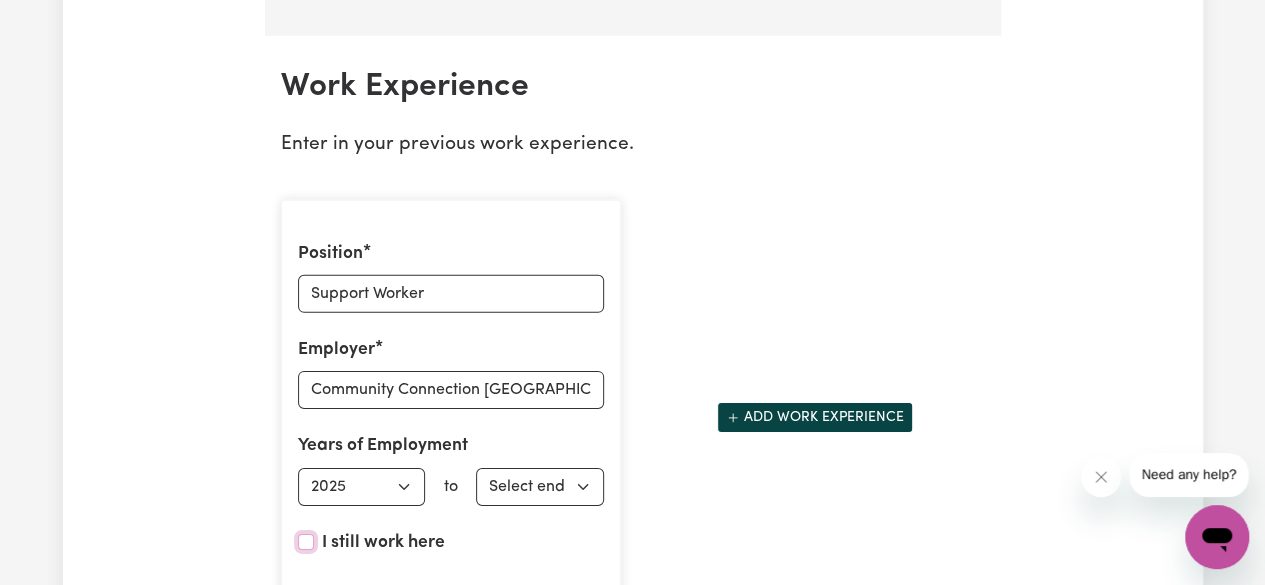 click on "I still work here" at bounding box center [306, 542] 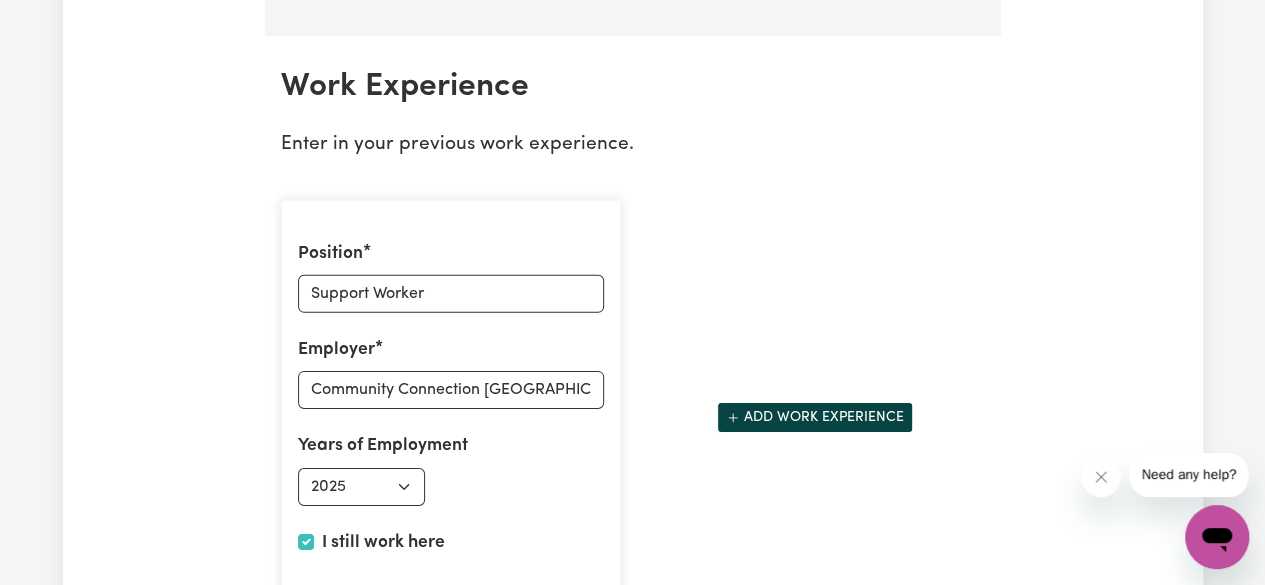 click on "Update Profile 1 2 3 4 5 Step  3 :  Your Work and Experience Potential clients need to know what training and work experience you have. Try to be as detailed as possible. Experience and Expertise Please list your areas of expertise in care and support. Aged Care Aged care - General Dementia Parkinsons Frail / limited mobility Disability Support Disability support - Adult Disability support - Child [MEDICAL_DATA] [MEDICAL_DATA] Diseases Acquired Brain Injuries MS [MEDICAL_DATA] [MEDICAL_DATA] [MEDICAL_DATA] [MEDICAL_DATA] Vision impairment Disability support - Other Mental Health [MEDICAL_DATA] Psycho social disorder [MEDICAL_DATA] [MEDICAL_DATA] OCD Mental Health - Other Other Care Post-operative care [MEDICAL_DATA] Child care Save and Continue Save and Exit Support I can offer Select the areas of support that you can offer. Around the House Cleaning services Domestic assistance (light duties only) Cooking Meal prep Admin Computer & IT Support One to One Support Personal care Social companionship 1951" at bounding box center (633, -170) 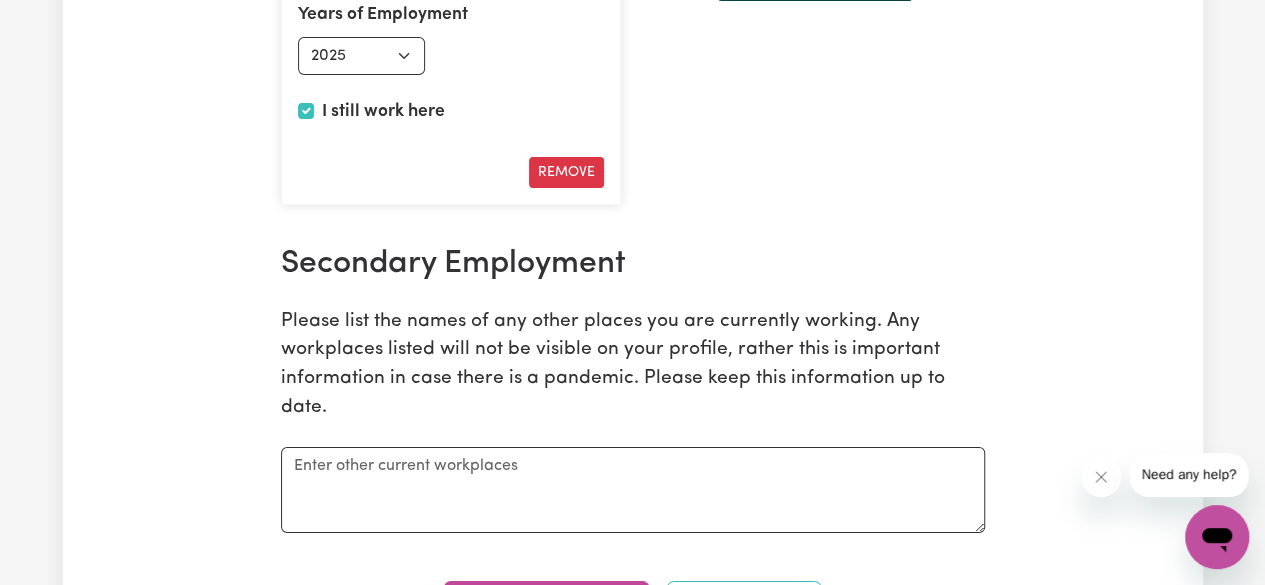 scroll, scrollTop: 3478, scrollLeft: 0, axis: vertical 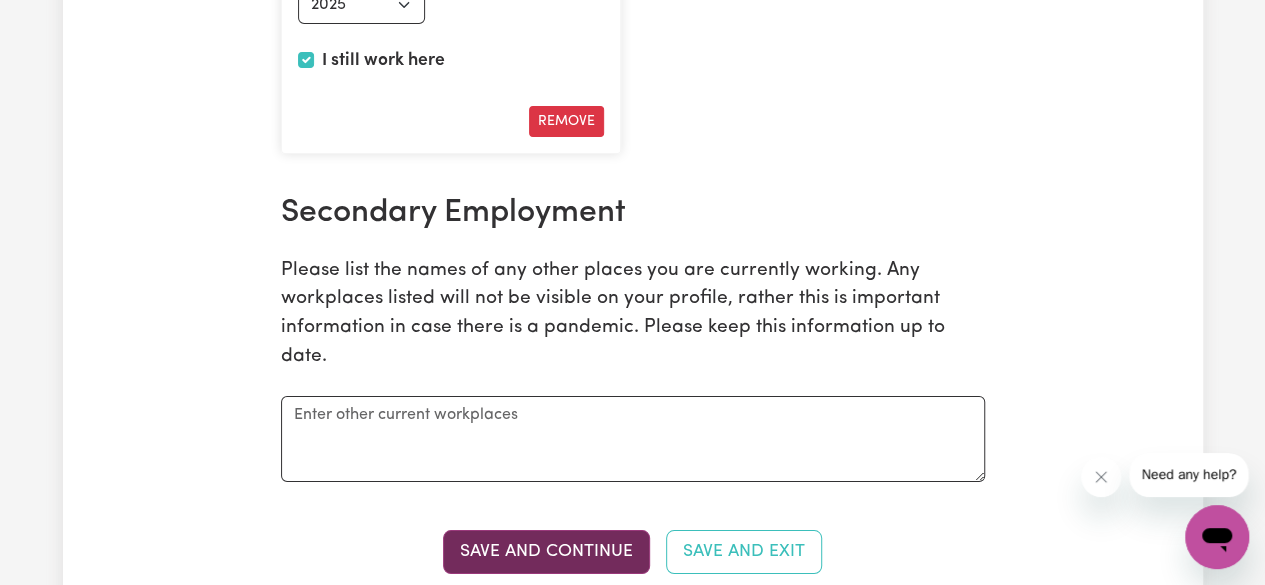 click on "Save and Continue" at bounding box center [546, 552] 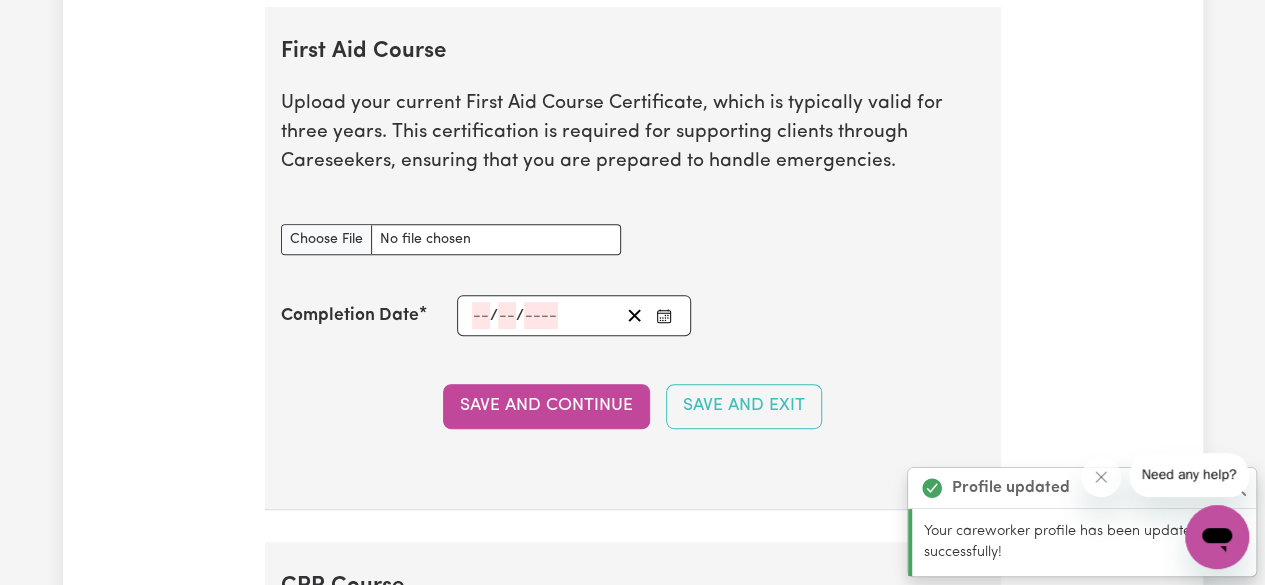scroll, scrollTop: 4112, scrollLeft: 0, axis: vertical 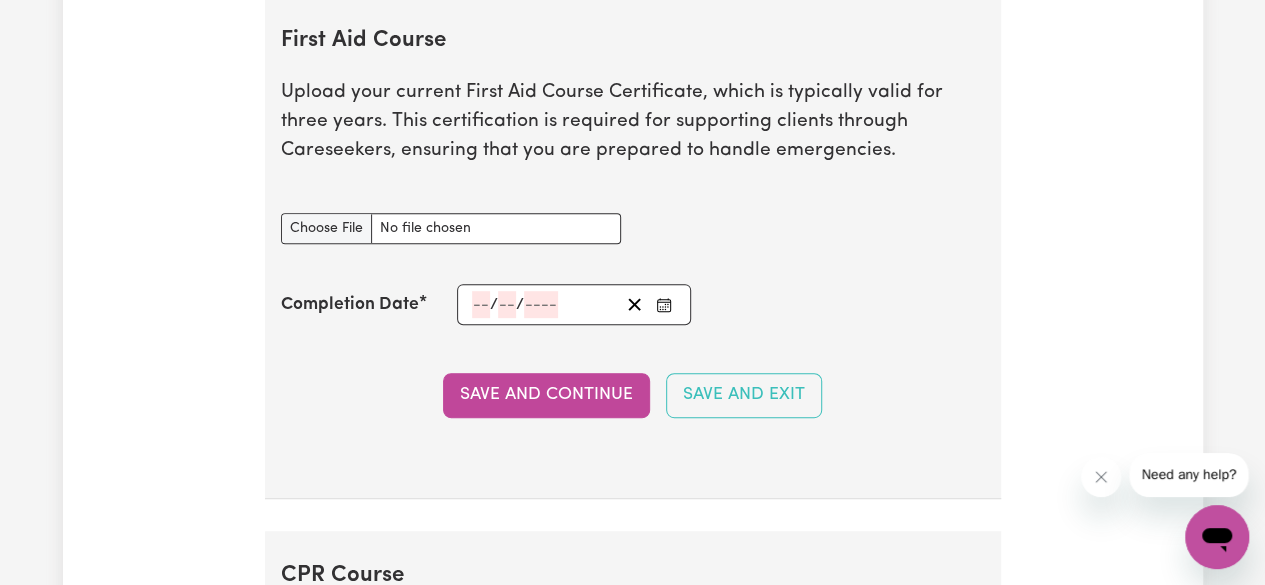 drag, startPoint x: 320, startPoint y: 248, endPoint x: 318, endPoint y: 233, distance: 15.132746 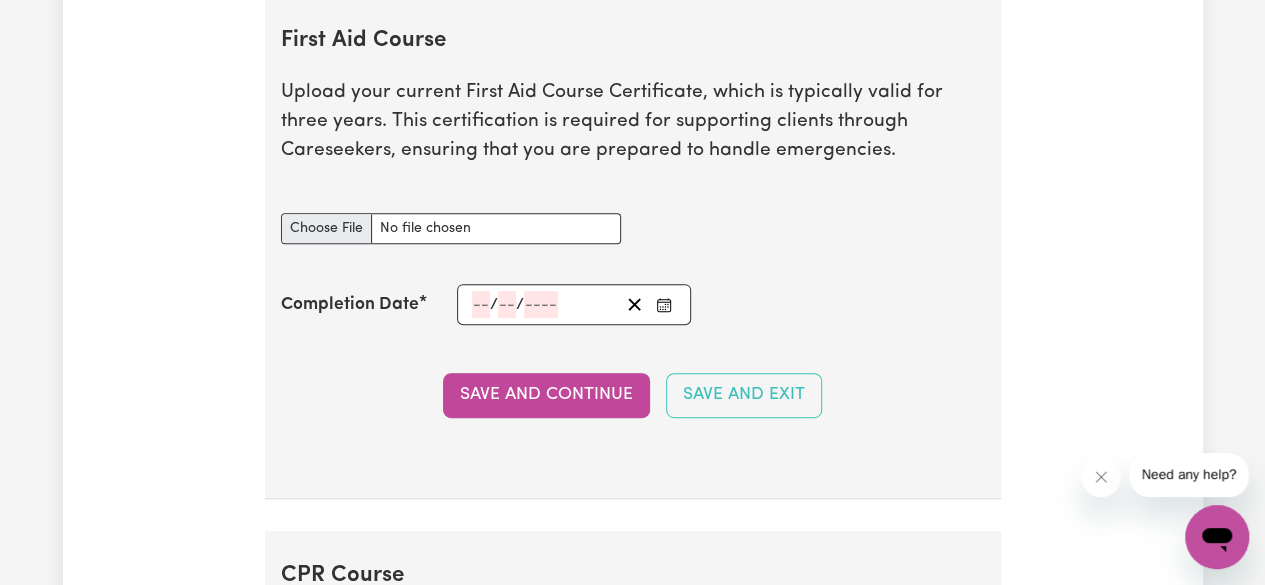 click on "First Aid Course  document" at bounding box center (451, 228) 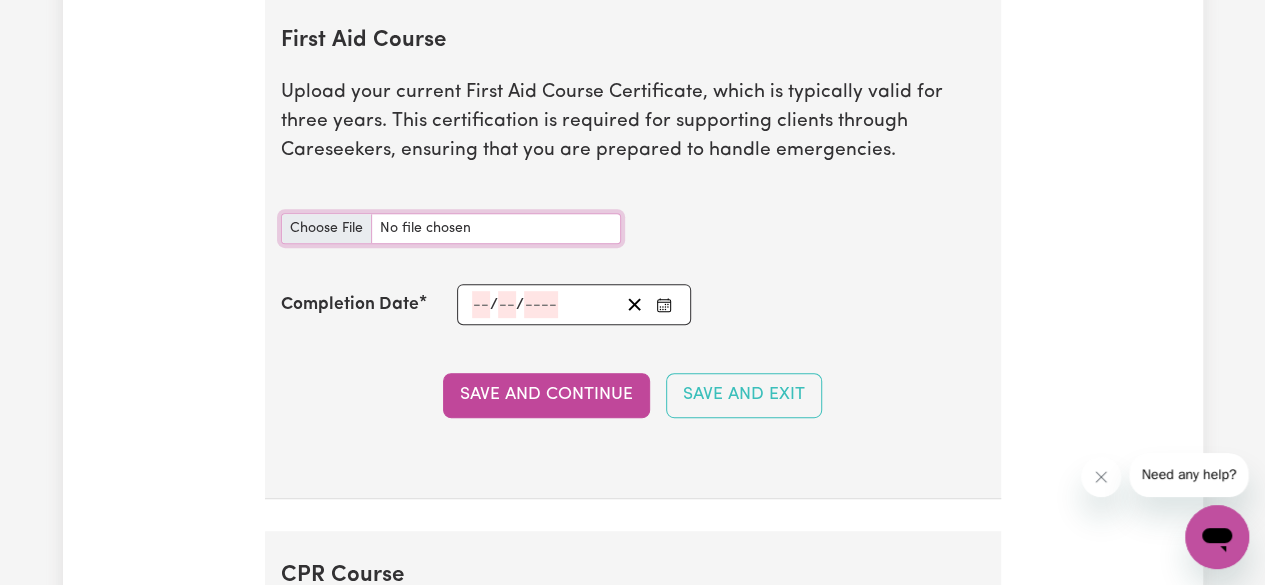 click on "First Aid Course  document" at bounding box center [451, 228] 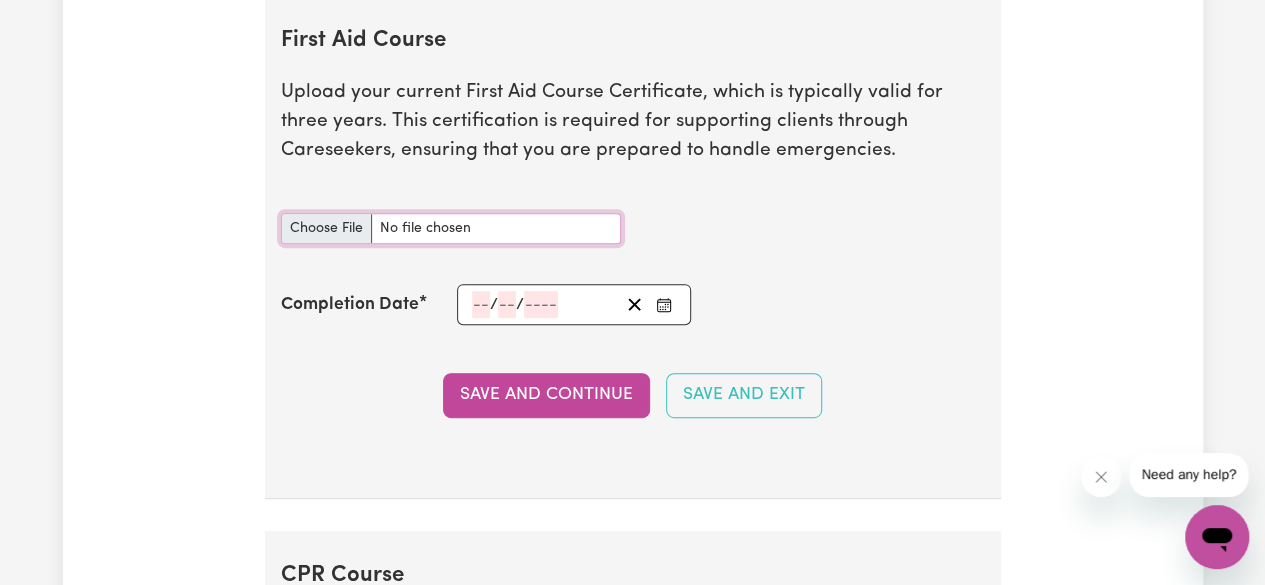 type on "C:\fakepath\Okello_Jacinter_PFA-011_9609513 (1).pdf" 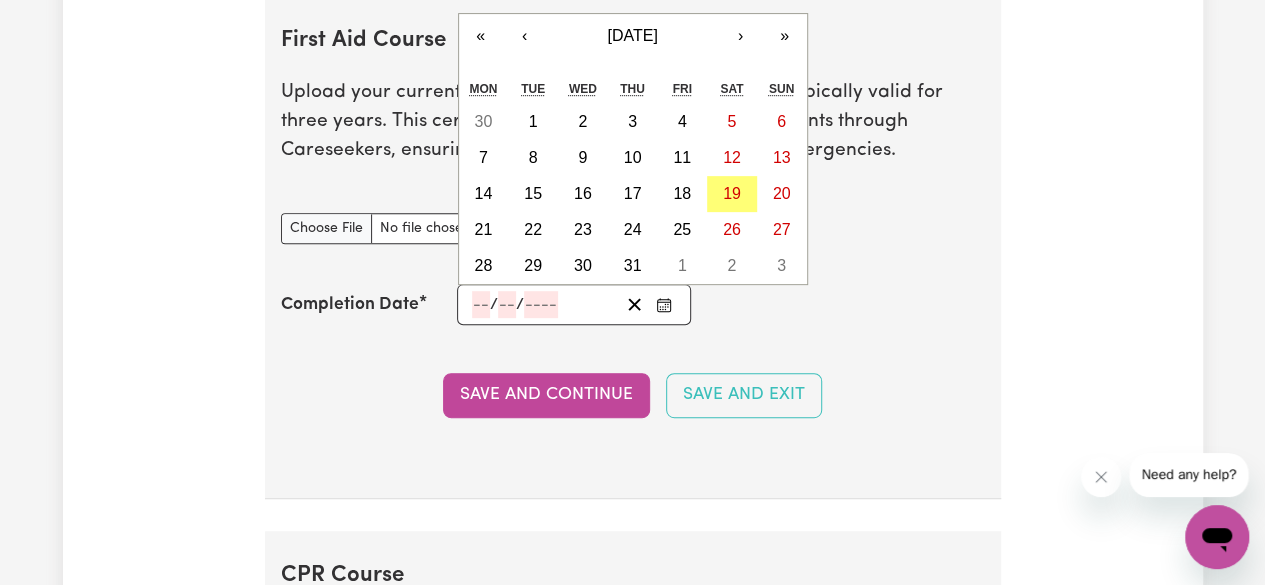 click 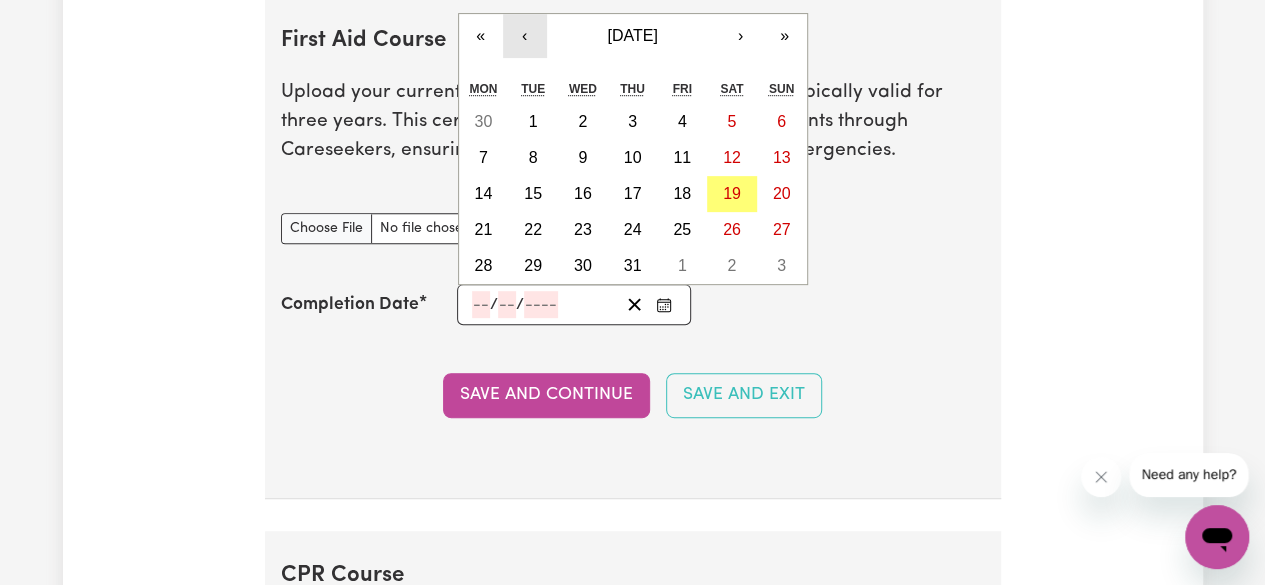 click on "‹" at bounding box center [525, 36] 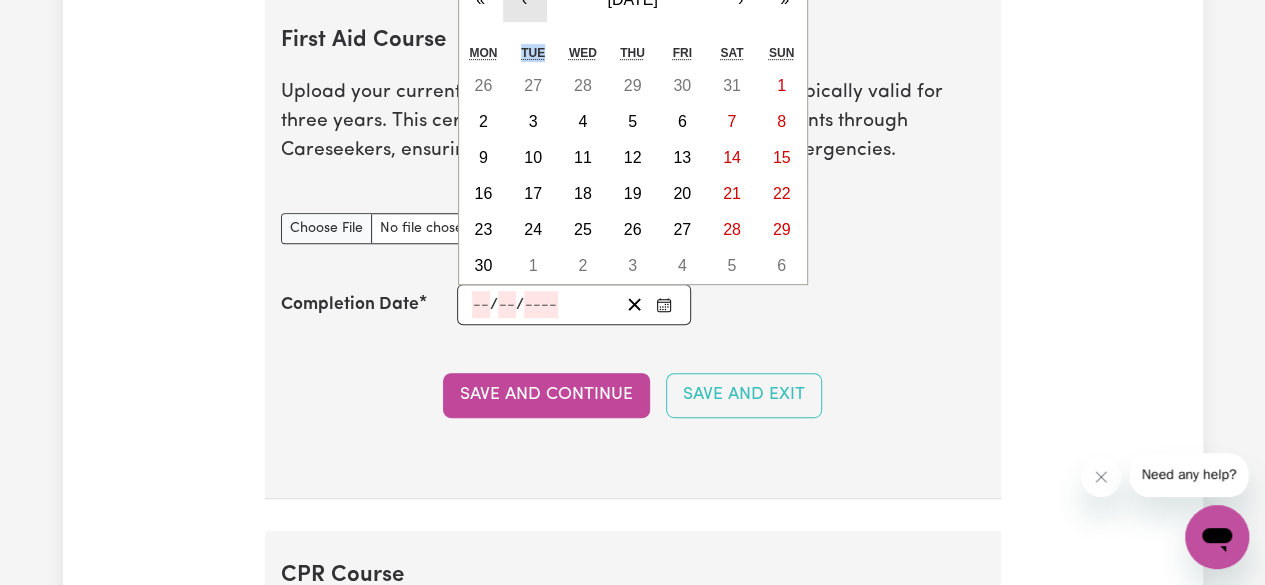 click on "« ‹ [DATE] › » Mon Tue Wed Thu Fri Sat Sun 26 27 28 29 30 31 1 2 3 4 5 6 7 8 9 10 11 12 13 14 15 16 17 18 19 20 21 22 23 24 25 26 27 28 29 30 1 2 3 4 5 6" at bounding box center (633, 131) 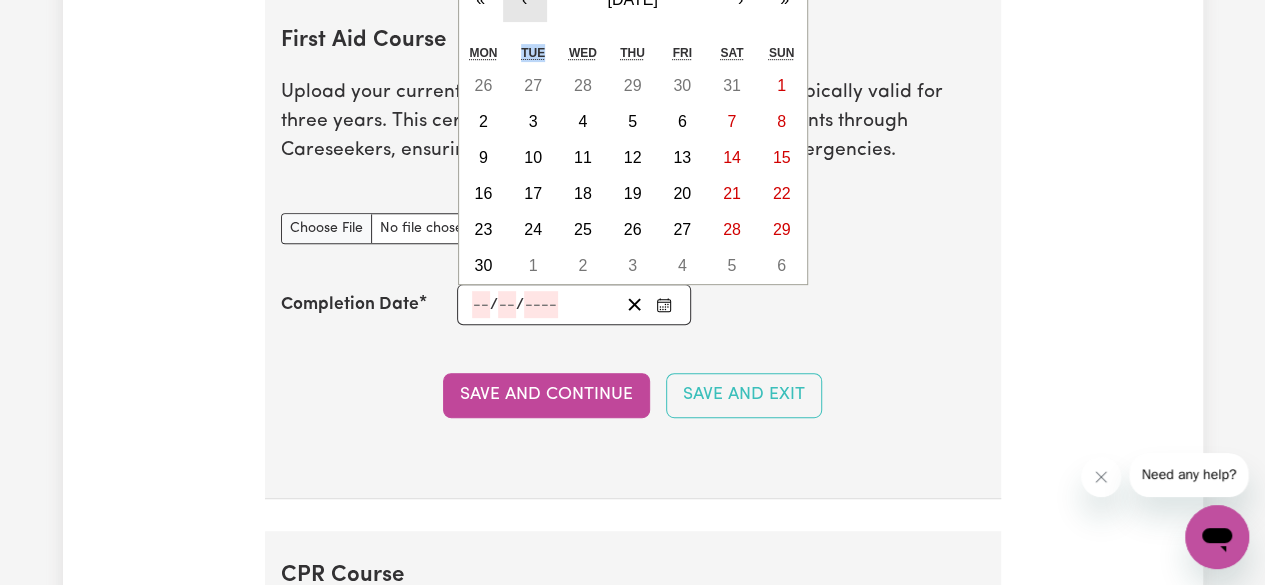 click on "‹" at bounding box center [525, 0] 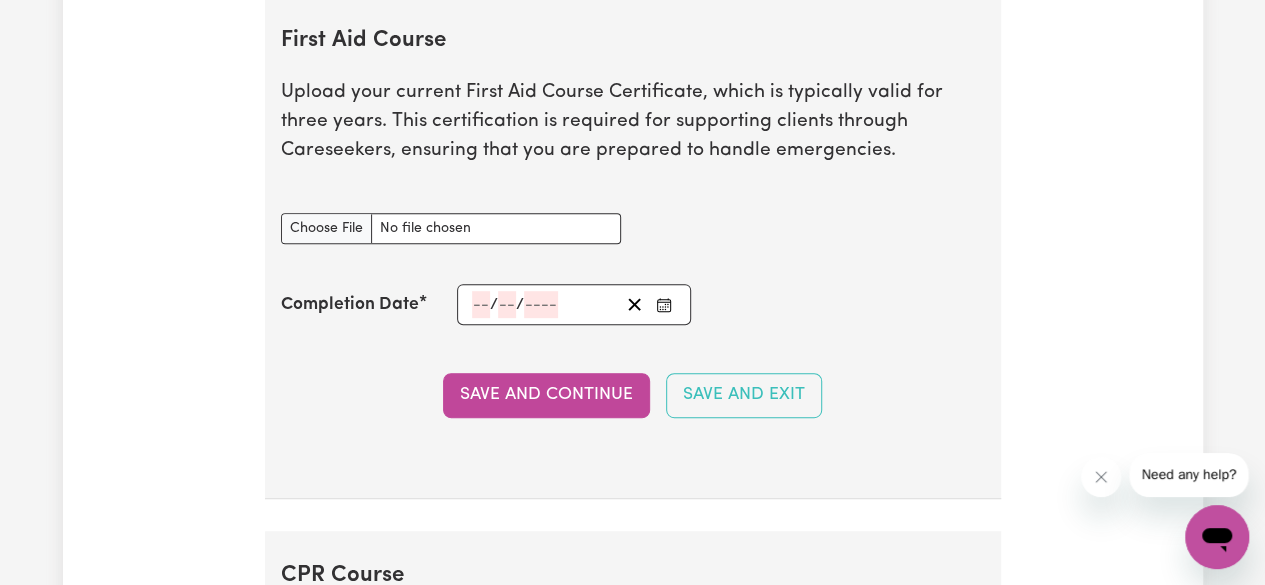 click on "First Aid Course Upload your current First Aid Course Certificate, which is typically valid for three years. This certification is required for supporting clients through Careseekers, ensuring that you are prepared to handle emergencies. First Aid Course  document Completion Date / / « ‹ [DATE] › » Mon Tue Wed Thu Fri Sat Sun 28 29 30 1 2 3 4 5 6 7 8 9 10 11 12 13 14 15 16 17 18 19 20 21 22 23 24 25 26 27 28 29 30 31 1 Save and Continue Save and Exit" at bounding box center (633, 247) 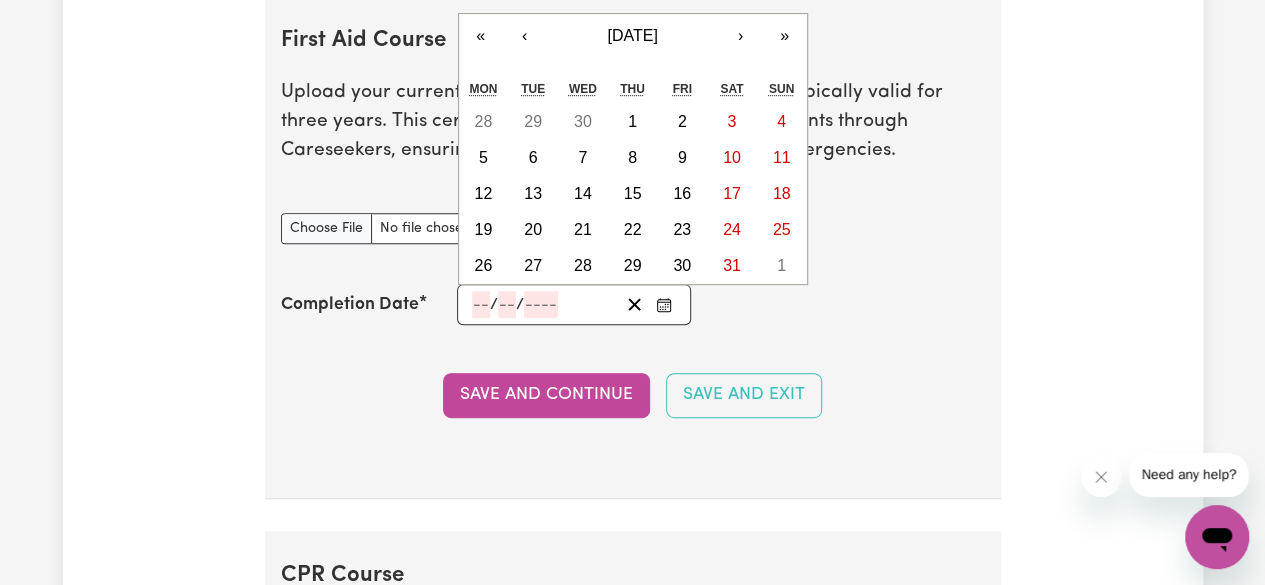 click 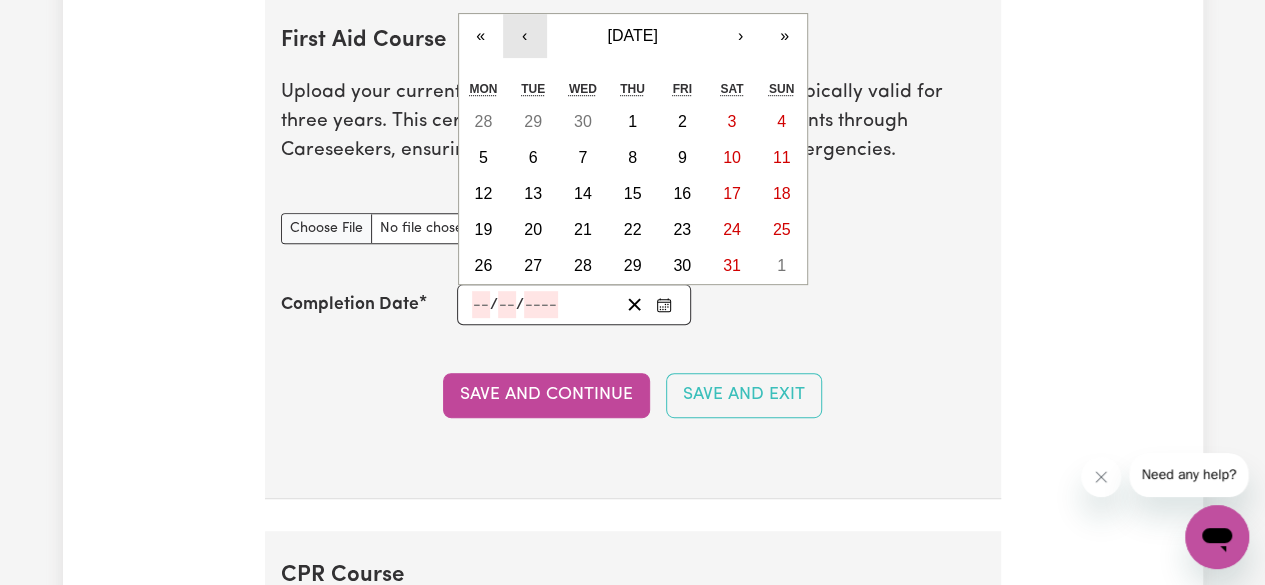 click on "‹" at bounding box center (525, 36) 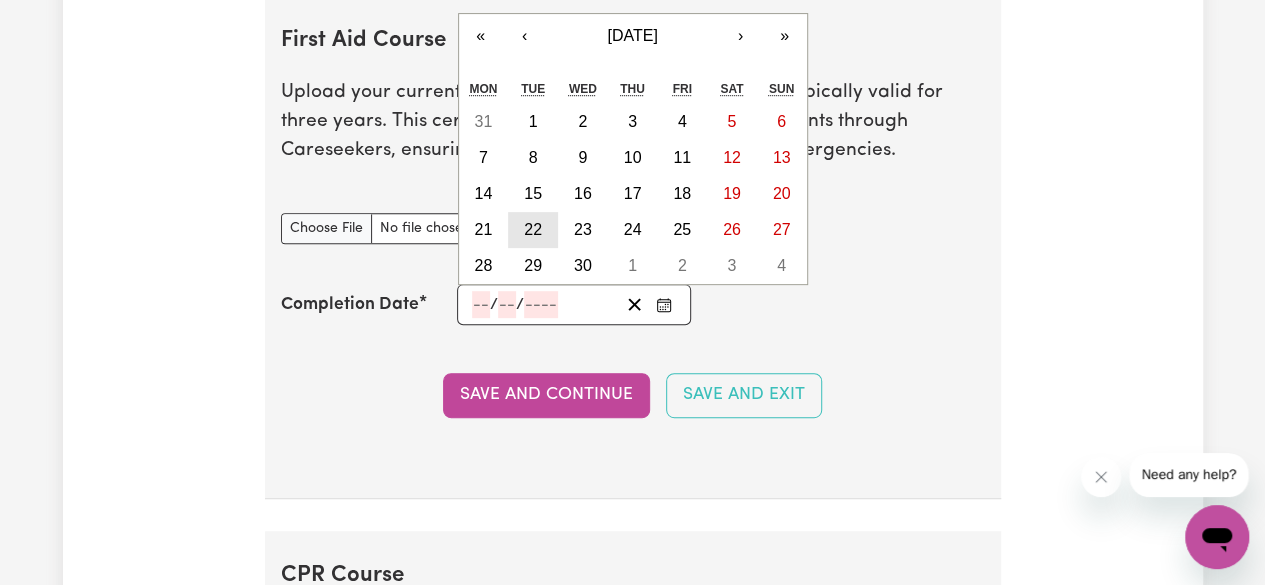 click on "22" at bounding box center [533, 229] 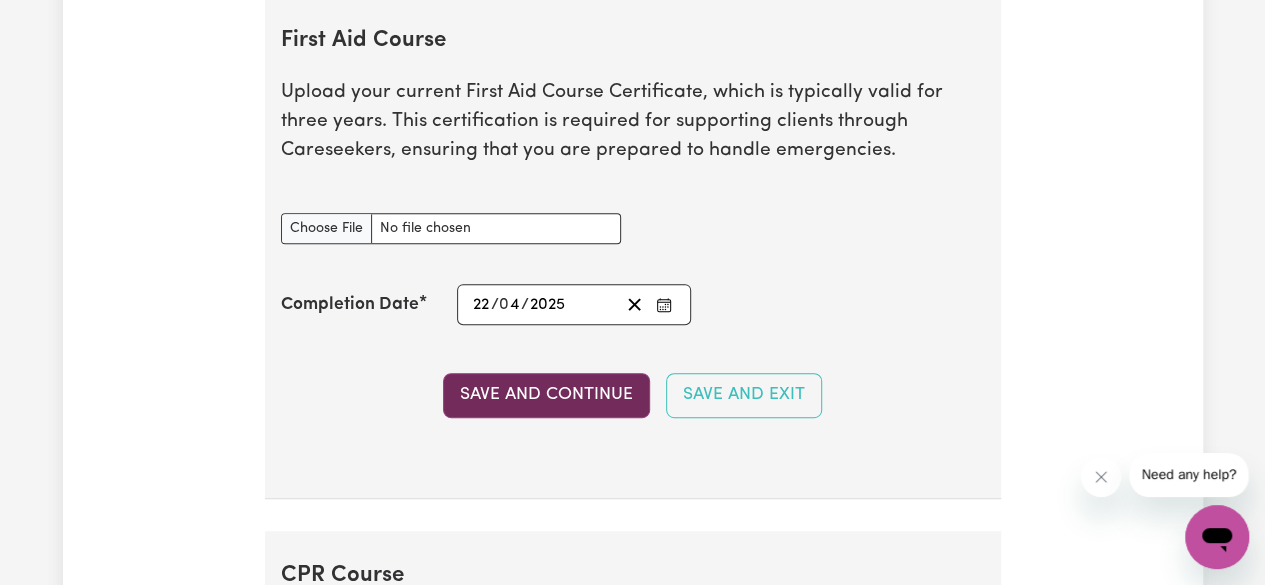 click on "Save and Continue" at bounding box center [546, 395] 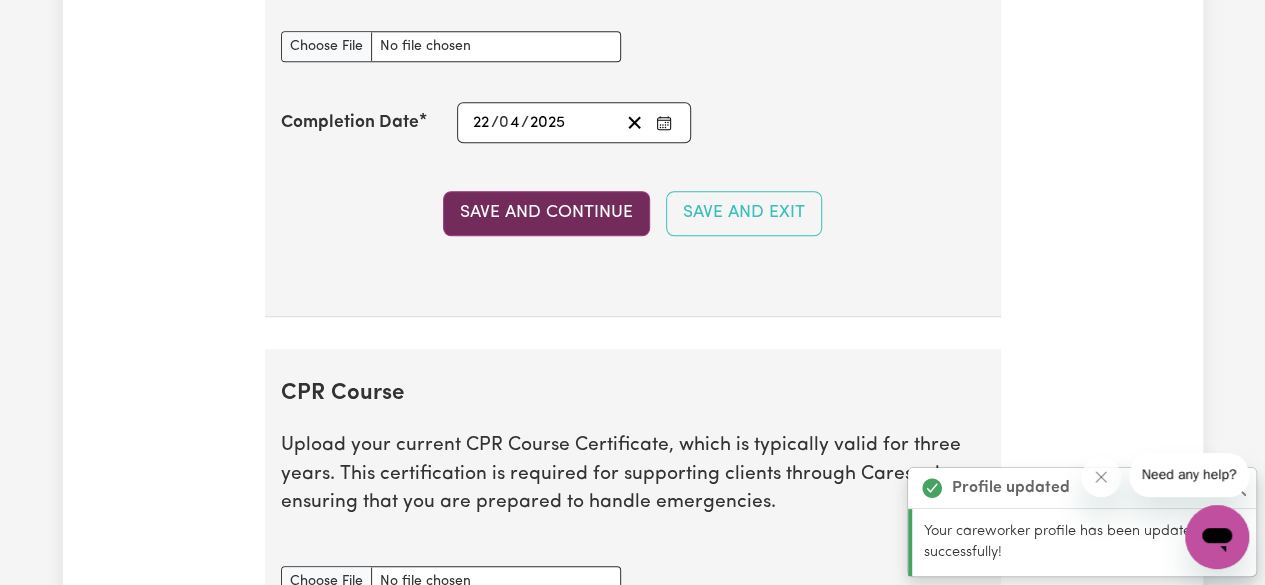 scroll, scrollTop: 4645, scrollLeft: 0, axis: vertical 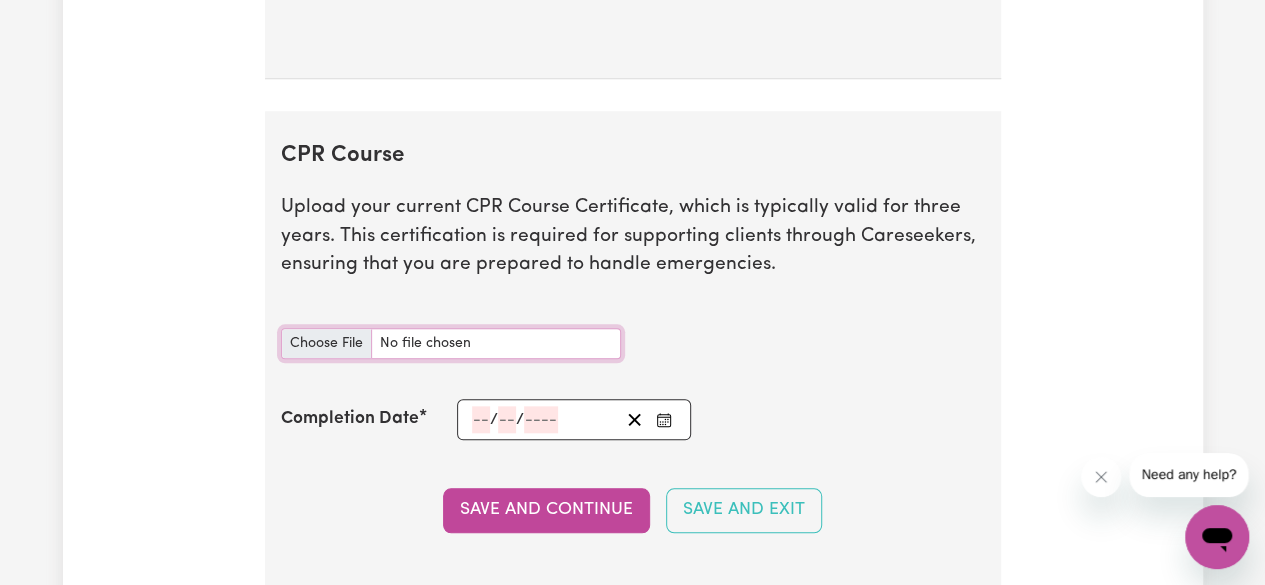 click on "CPR Course  document" at bounding box center (451, 343) 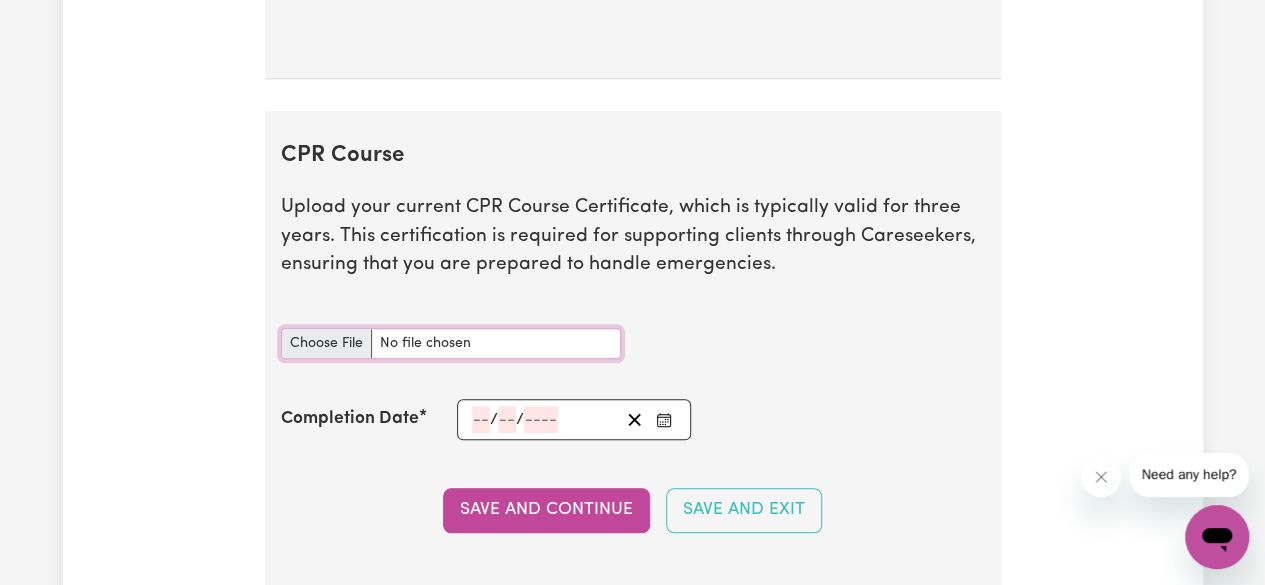 type on "C:\fakepath\Okello_Jacinter_PFA-011_9609513 (1).pdf" 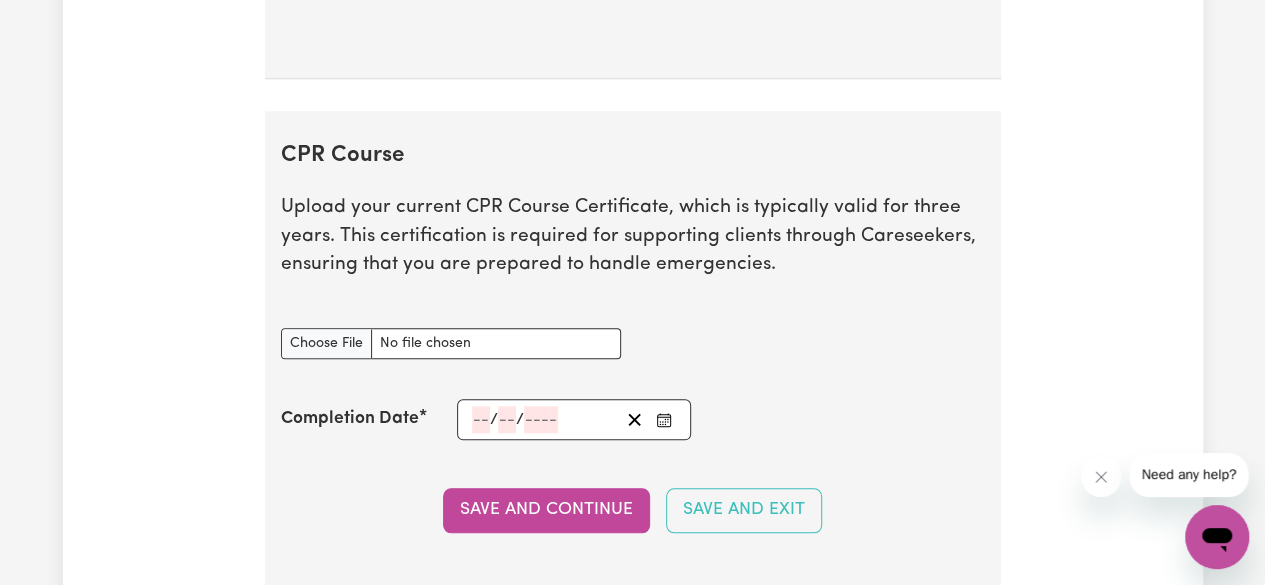 click on "/ /" at bounding box center (574, 419) 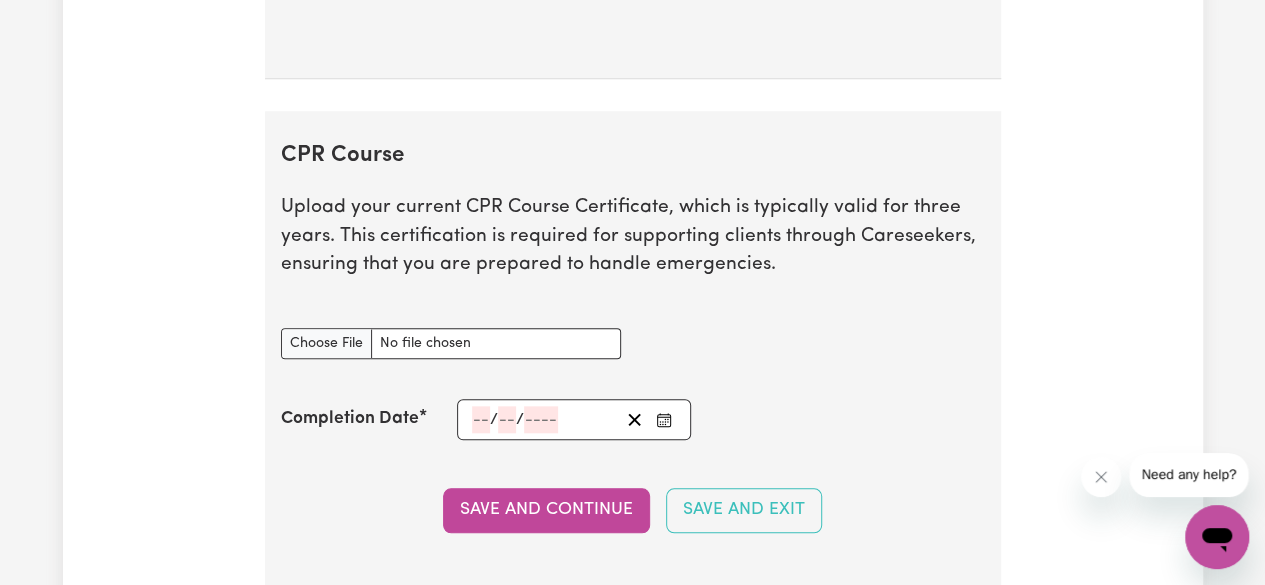 click 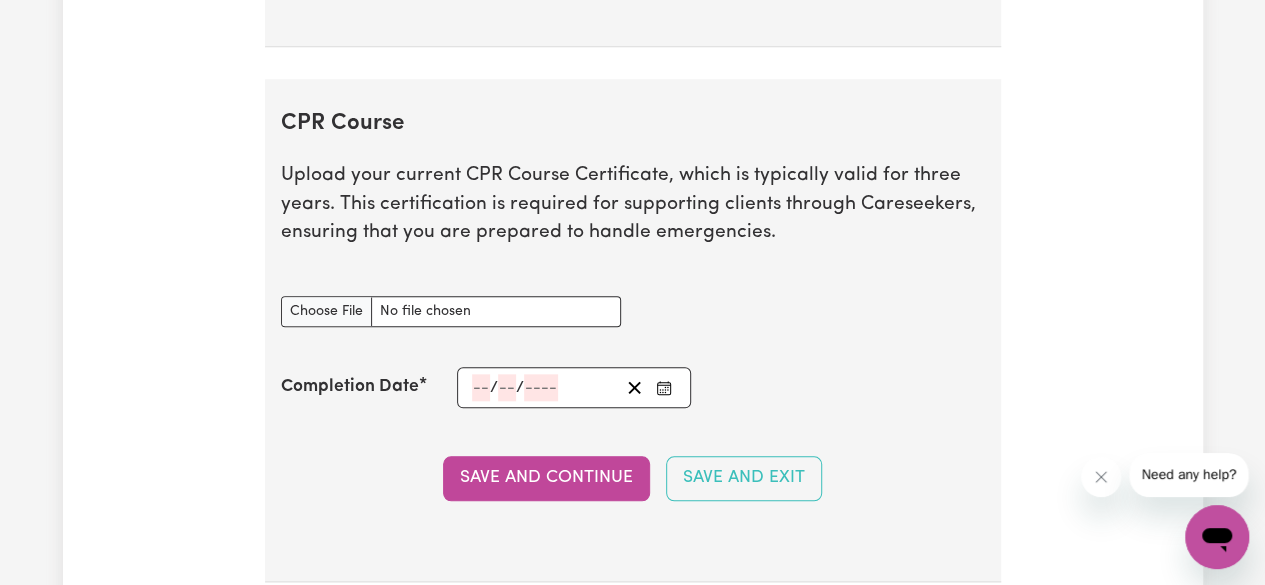 scroll, scrollTop: 4680, scrollLeft: 0, axis: vertical 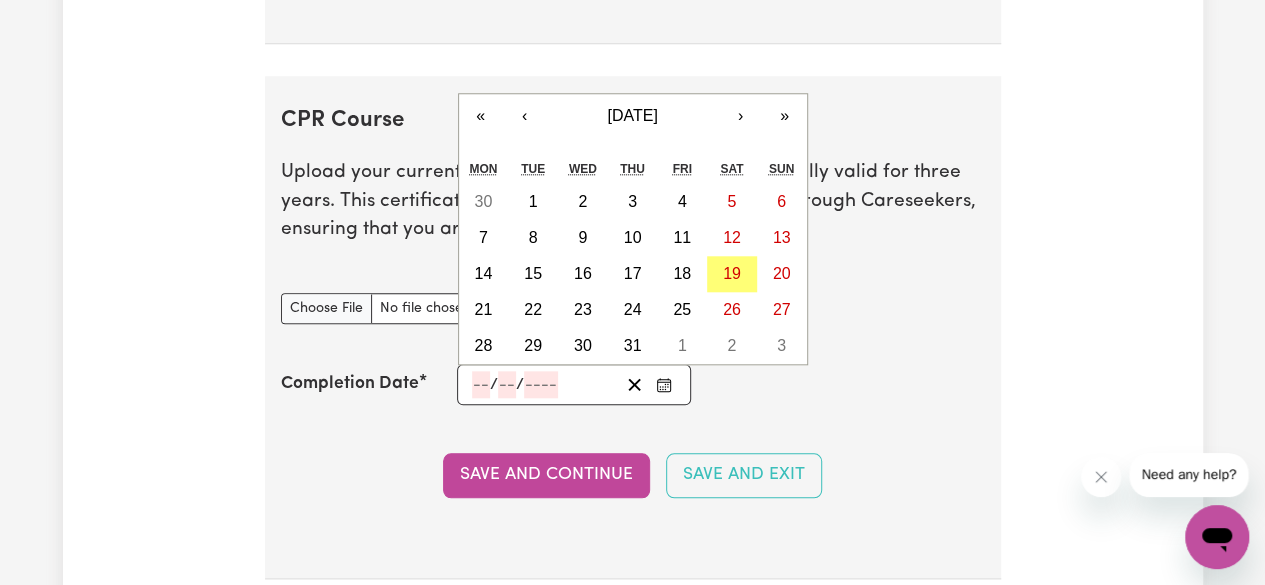 click 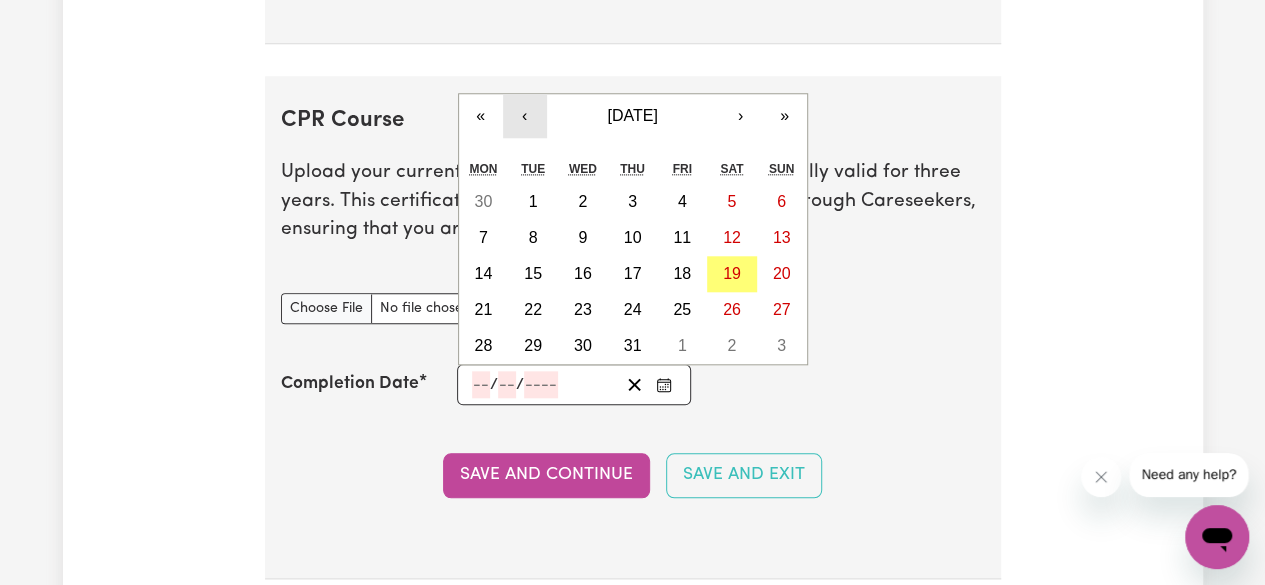 click on "‹" at bounding box center [525, 116] 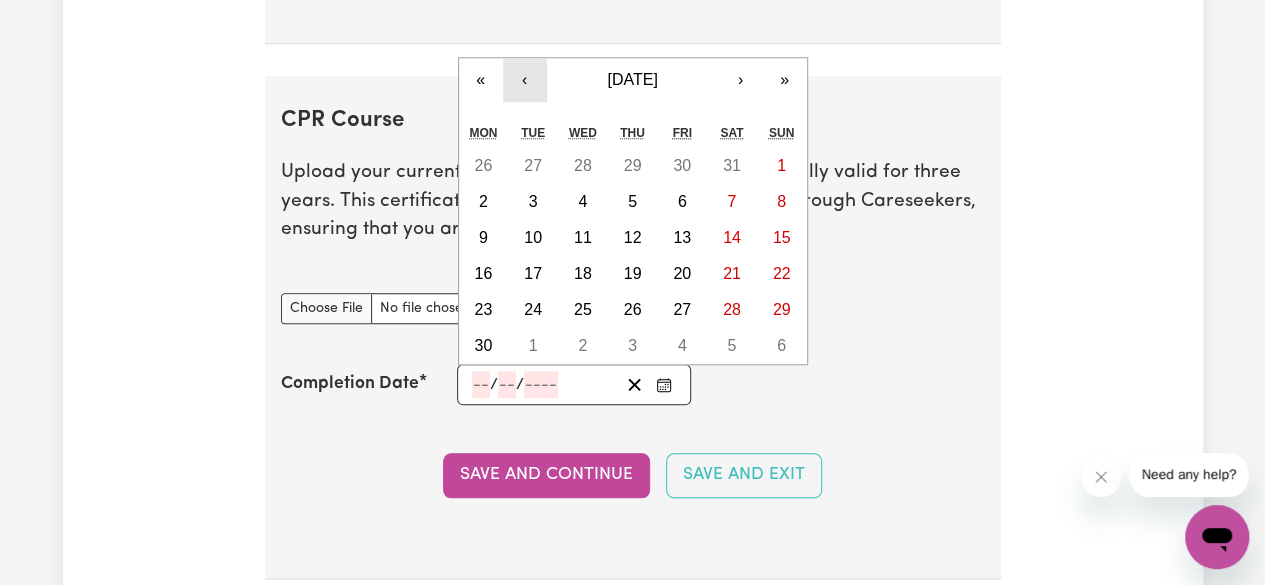click on "‹" at bounding box center [525, 80] 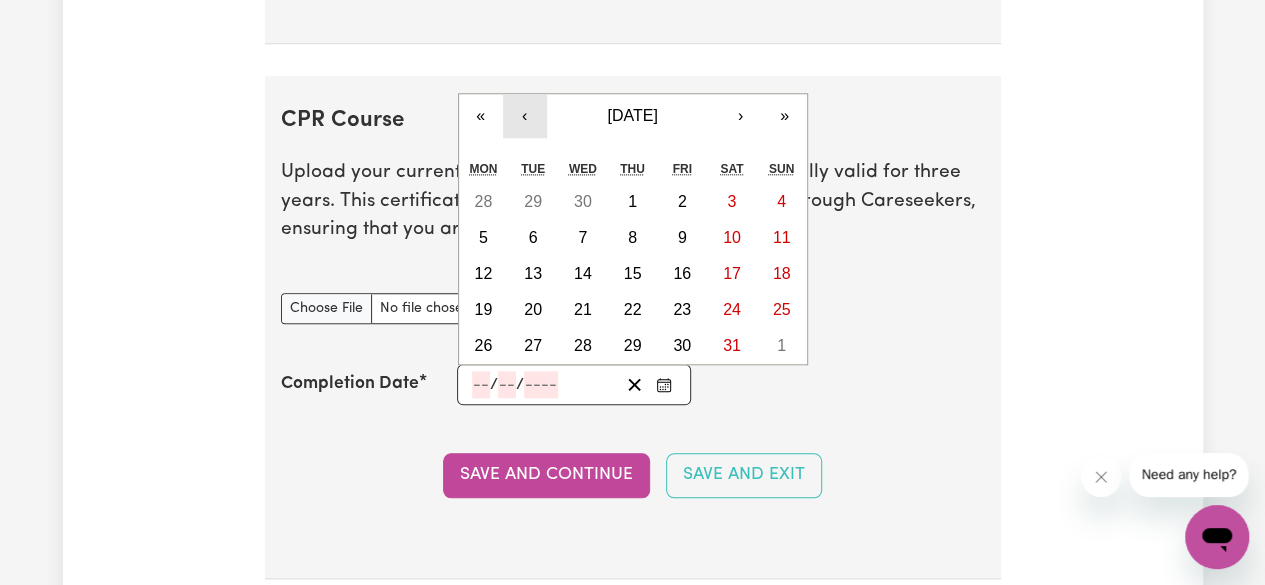 click on "‹" at bounding box center [525, 116] 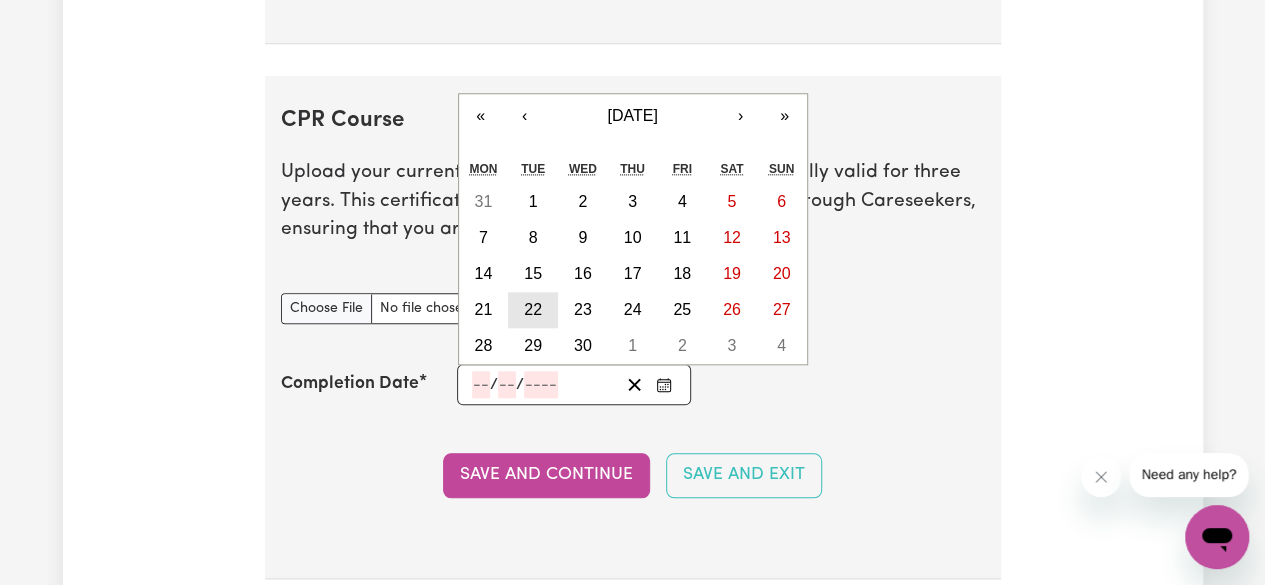click on "22" at bounding box center (533, 309) 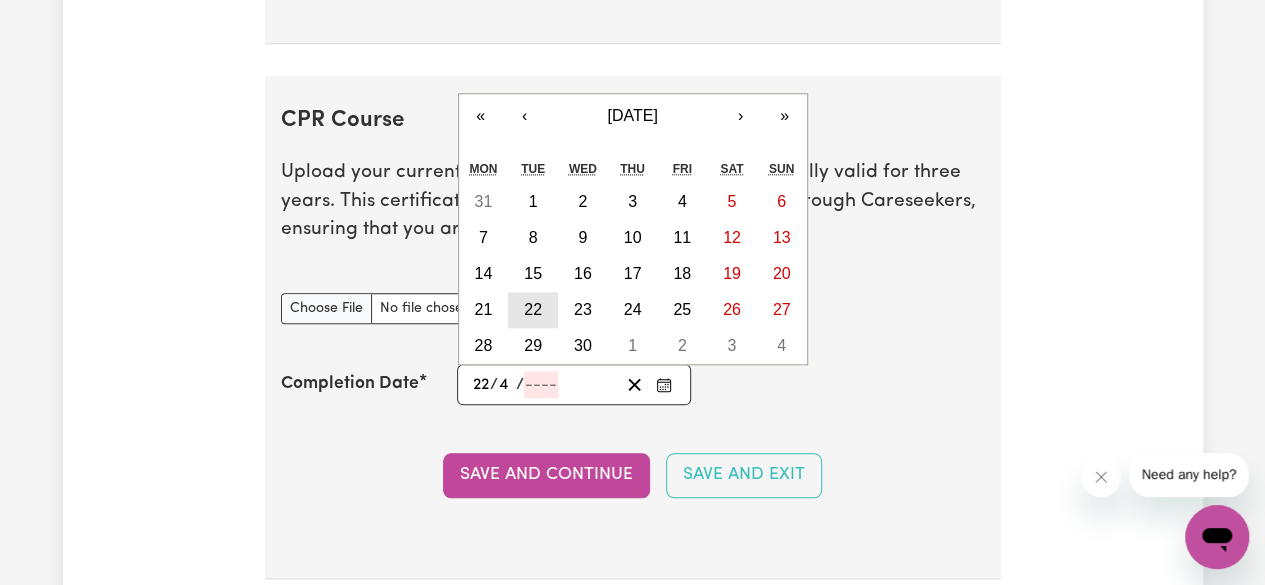 type on "2025" 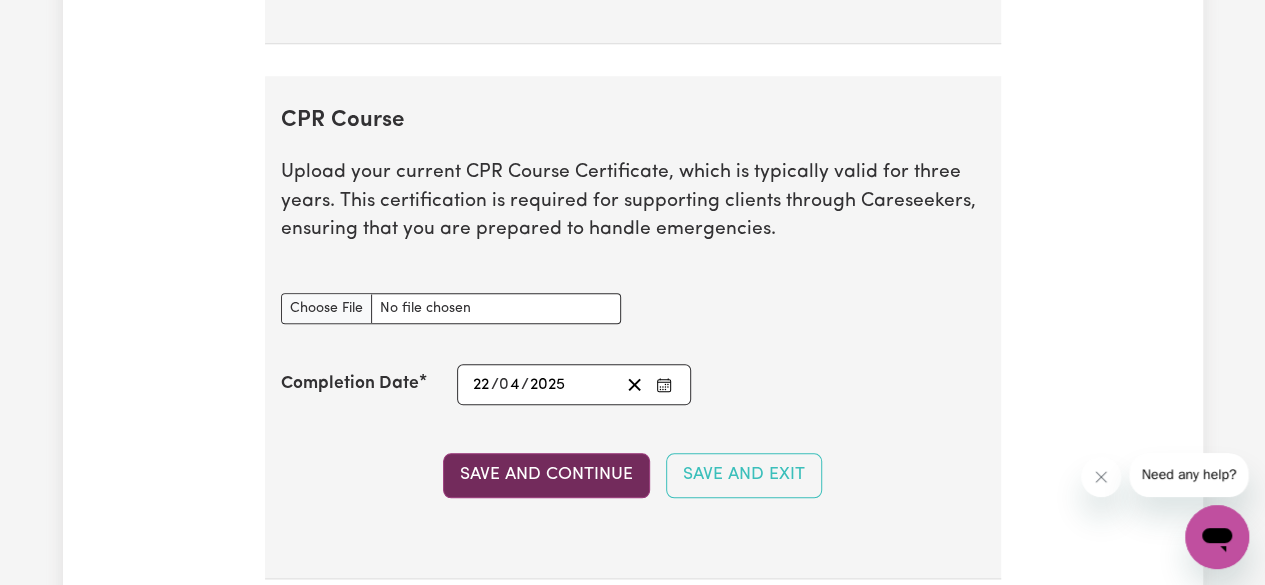 click on "Save and Continue" at bounding box center (546, 475) 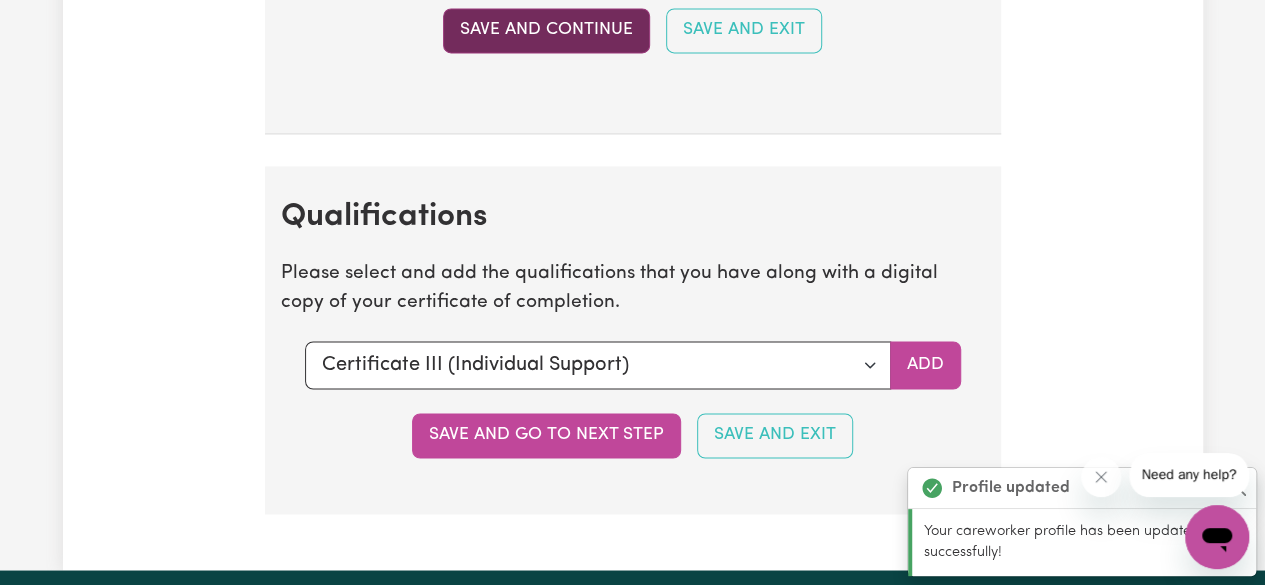 scroll, scrollTop: 5291, scrollLeft: 0, axis: vertical 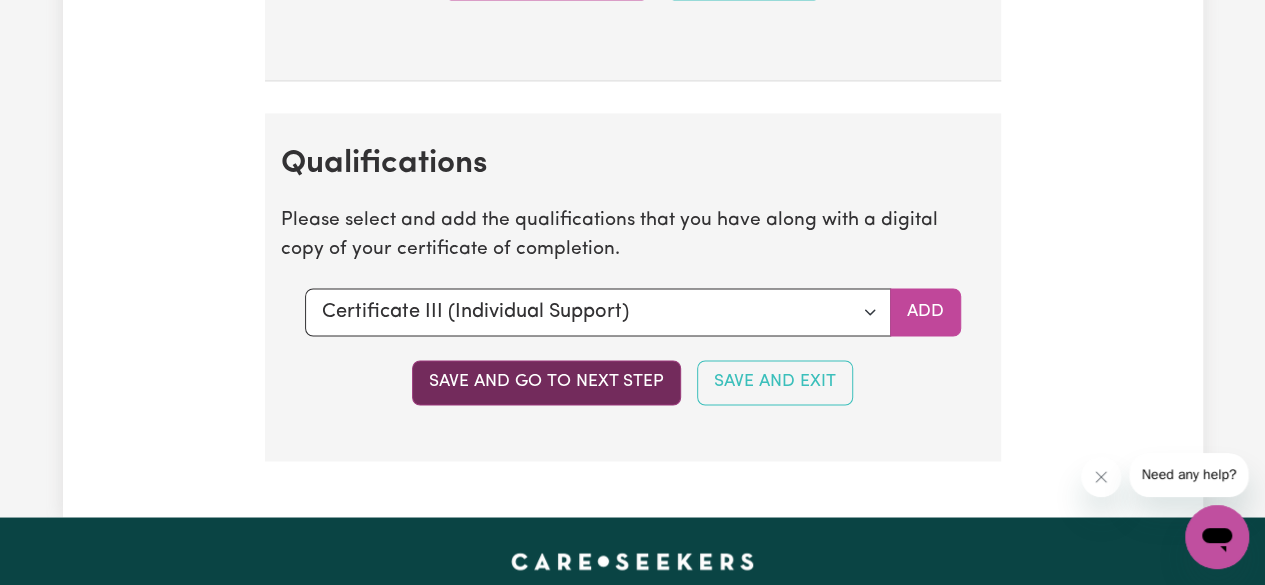 click on "Save and go to next step" at bounding box center [546, 382] 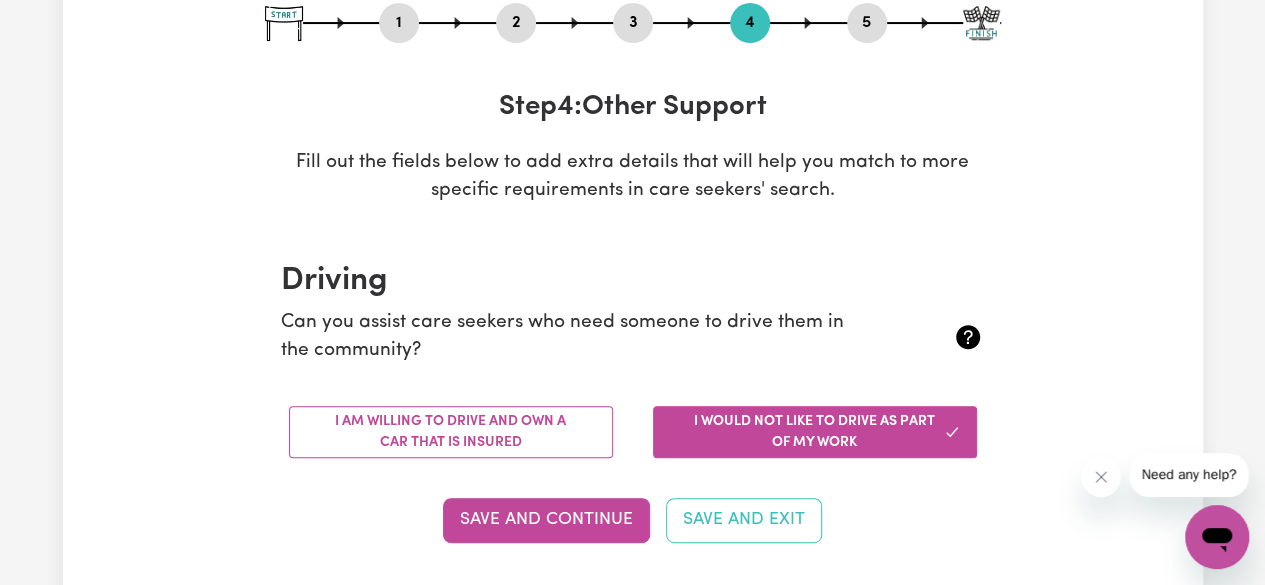 scroll, scrollTop: 238, scrollLeft: 0, axis: vertical 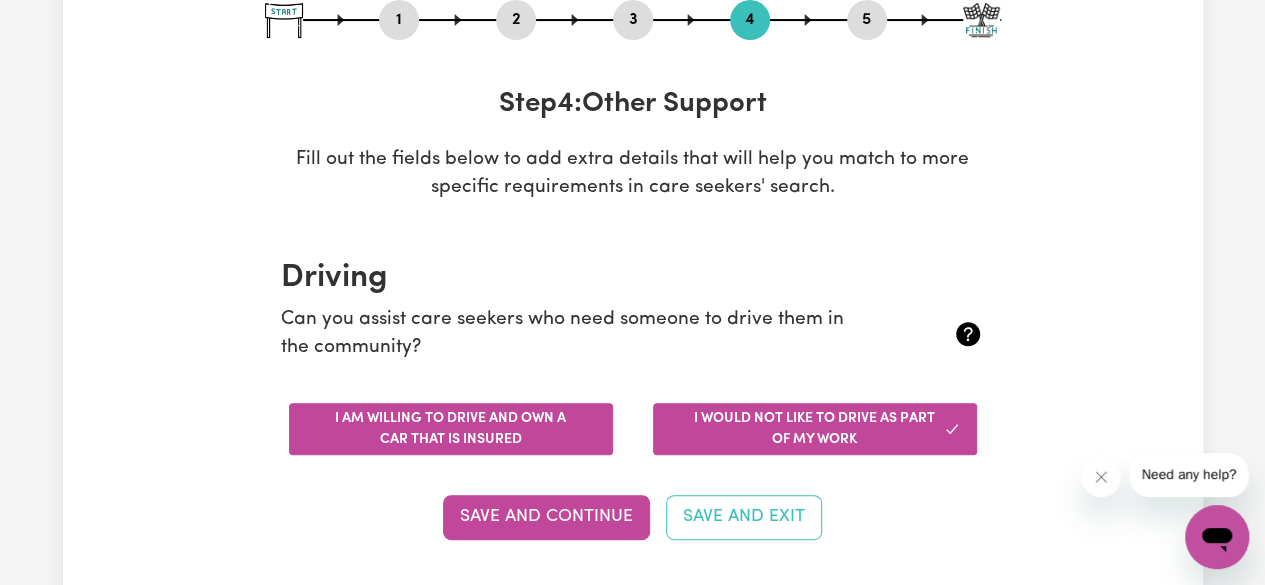 click on "I am willing to drive and own a car that is insured" at bounding box center (451, 429) 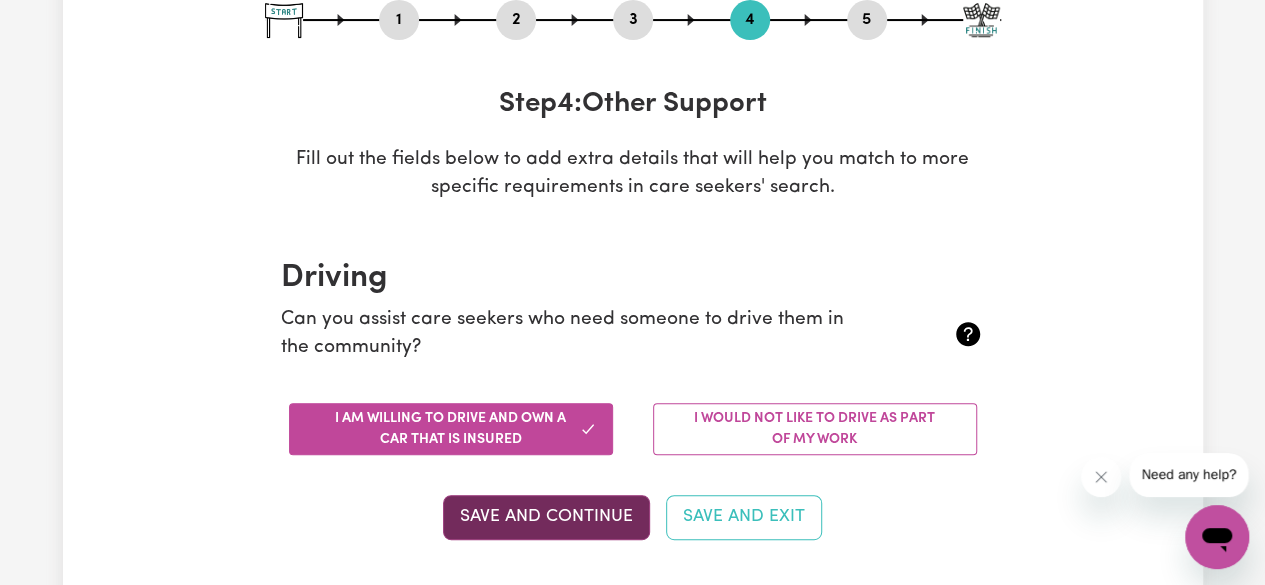 click on "Save and Continue" at bounding box center (546, 517) 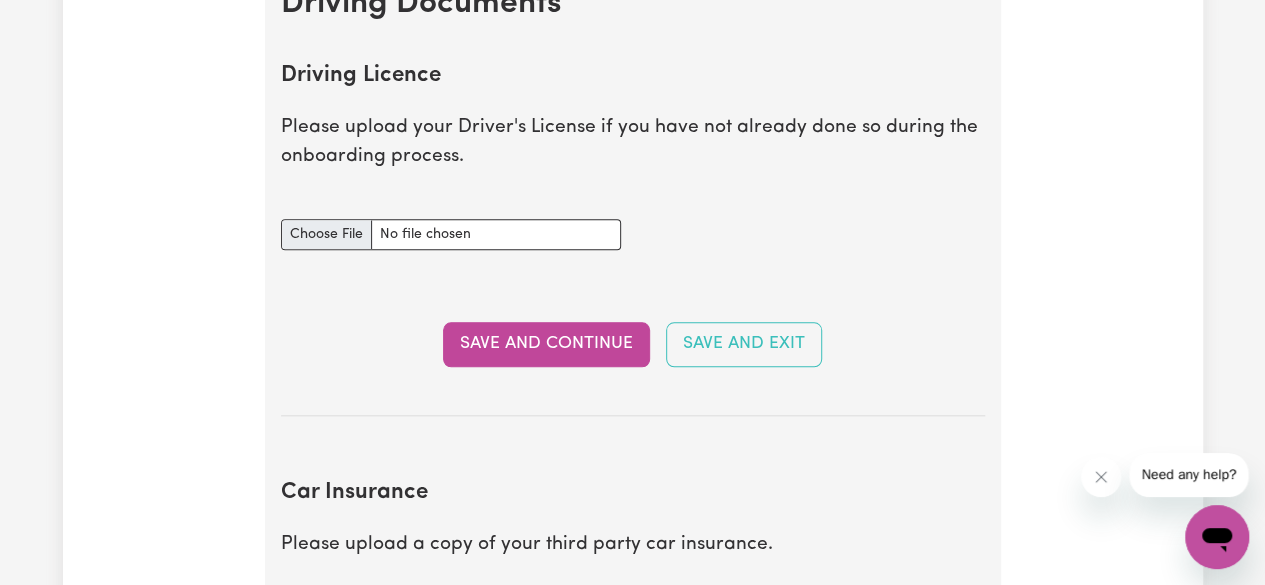 scroll, scrollTop: 870, scrollLeft: 0, axis: vertical 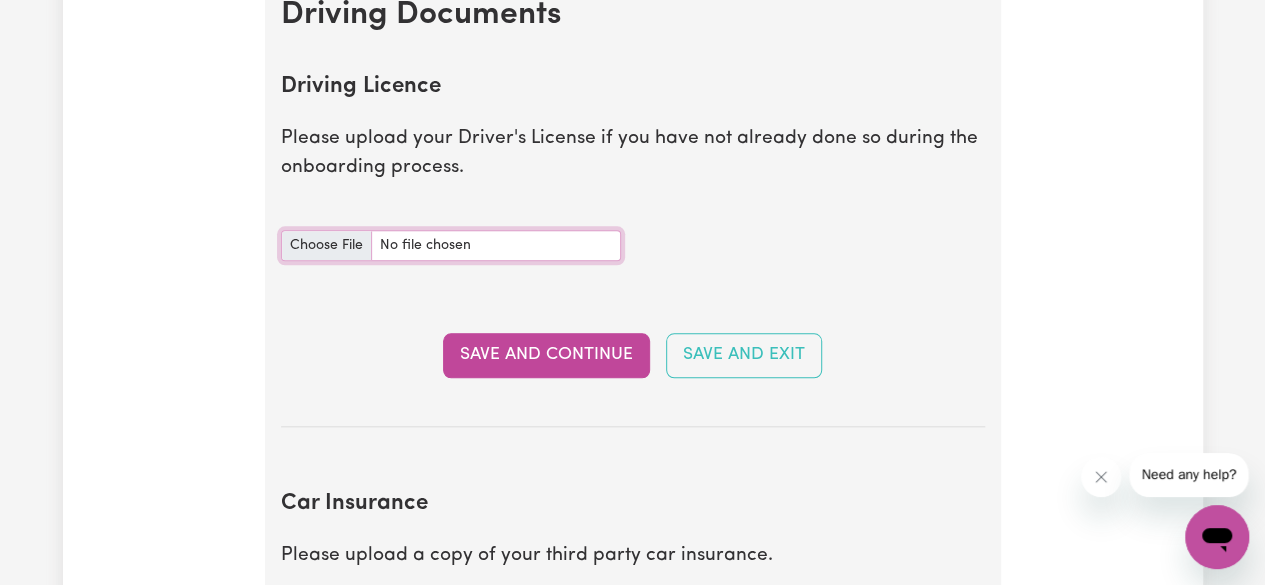 click on "Driving Licence  document" at bounding box center (451, 245) 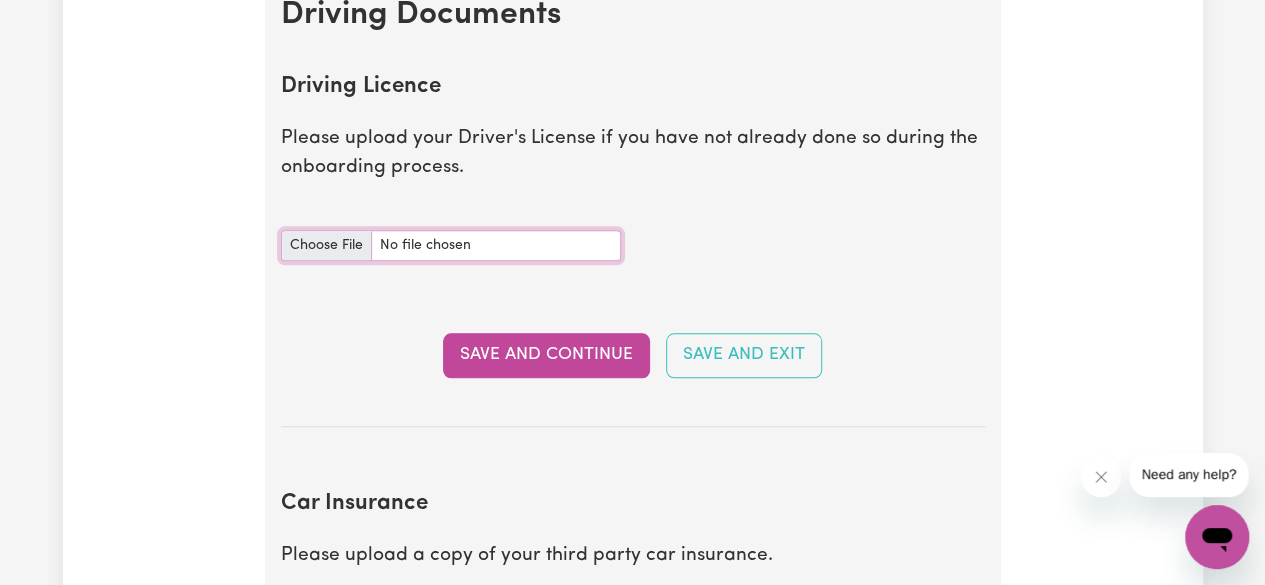 click on "Driving Licence  document" at bounding box center (451, 245) 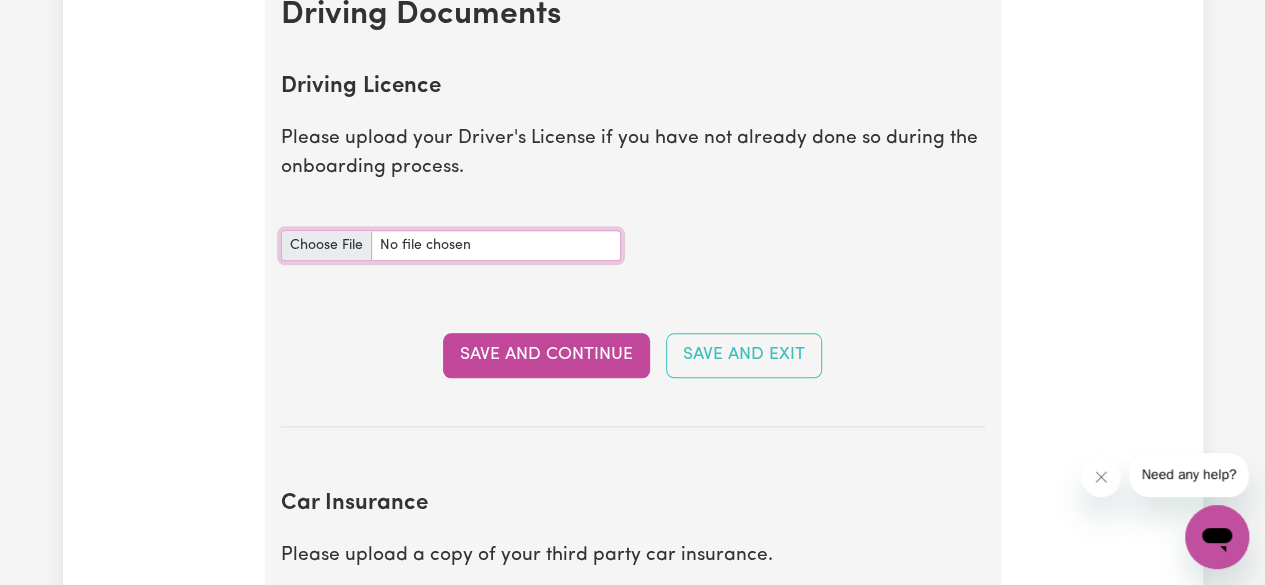 type on "C:\fakepath\[PERSON_NAME]- Driving license .pdf" 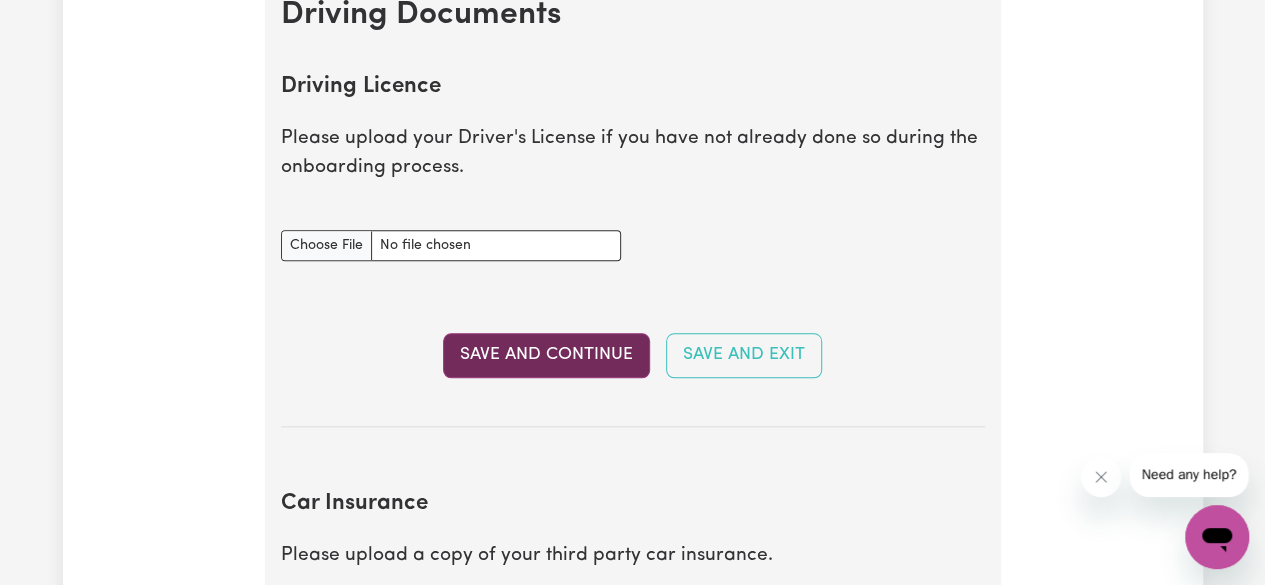 click on "Save and Continue" at bounding box center [546, 355] 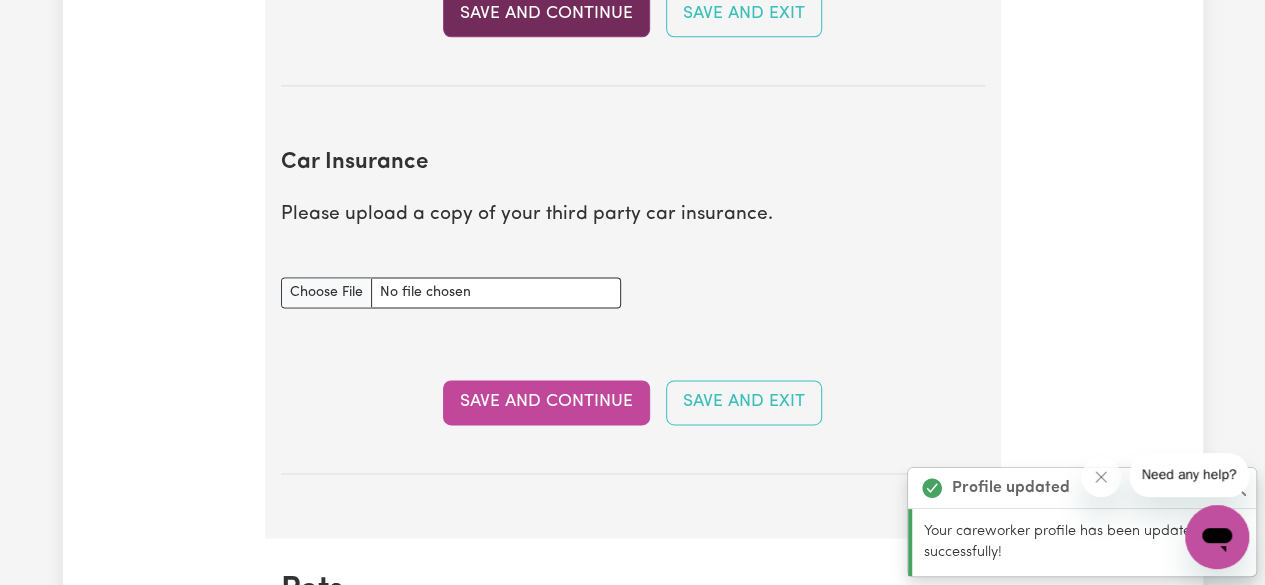 scroll, scrollTop: 1326, scrollLeft: 0, axis: vertical 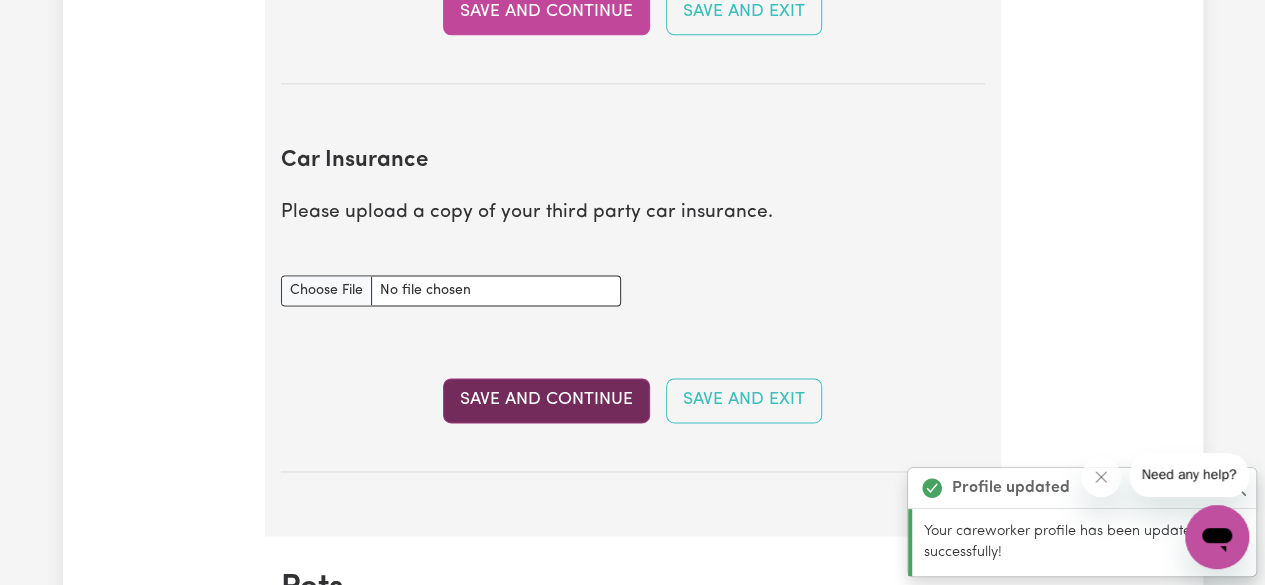 click on "Save and Continue" at bounding box center [546, 400] 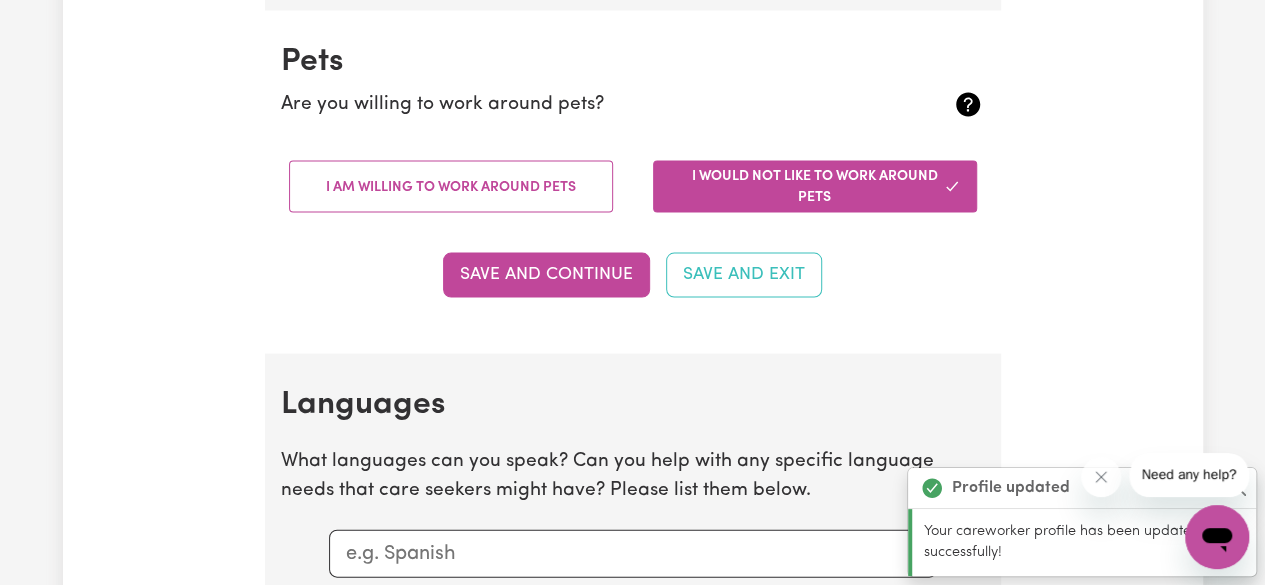 scroll, scrollTop: 1858, scrollLeft: 0, axis: vertical 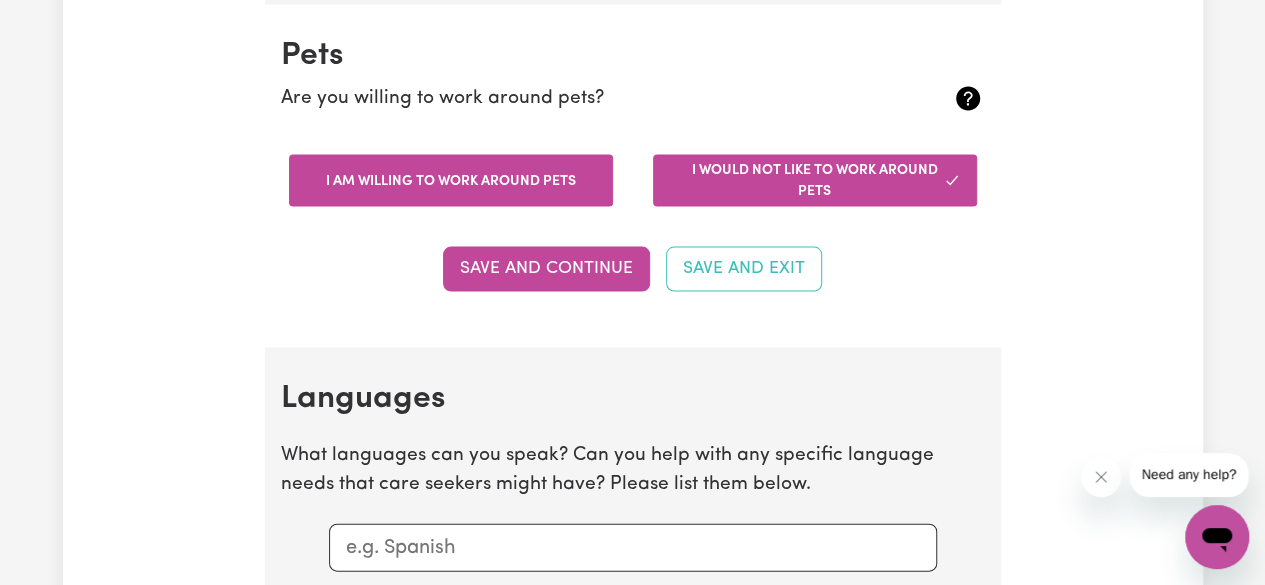 click on "I am willing to work around pets" at bounding box center [451, 180] 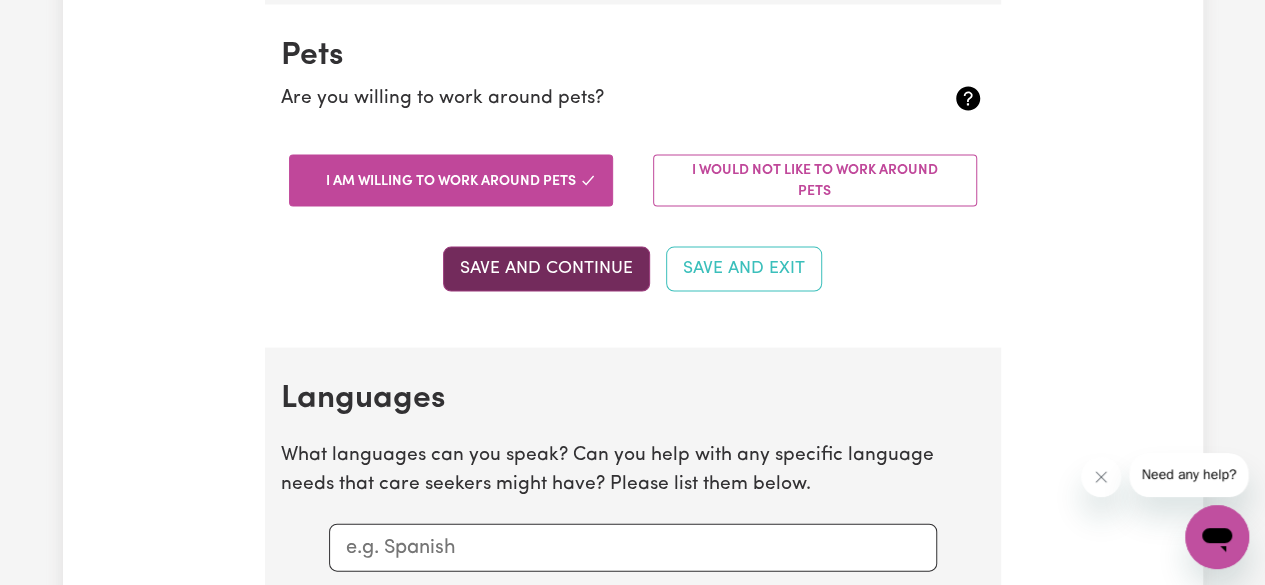 click on "Save and Continue" at bounding box center (546, 268) 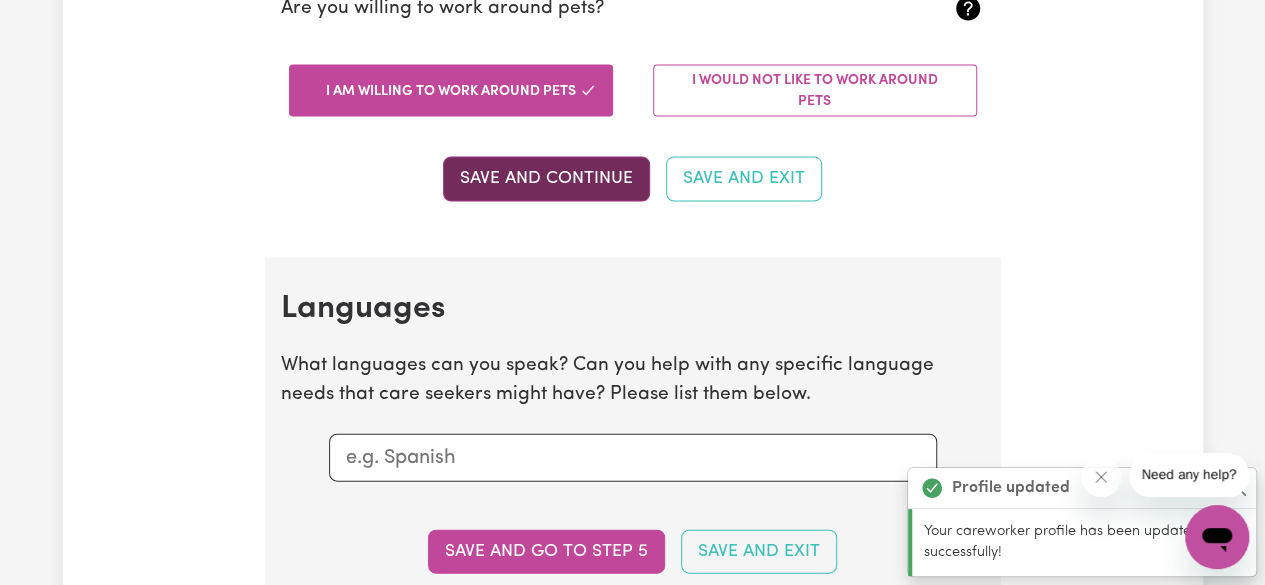 scroll, scrollTop: 2200, scrollLeft: 0, axis: vertical 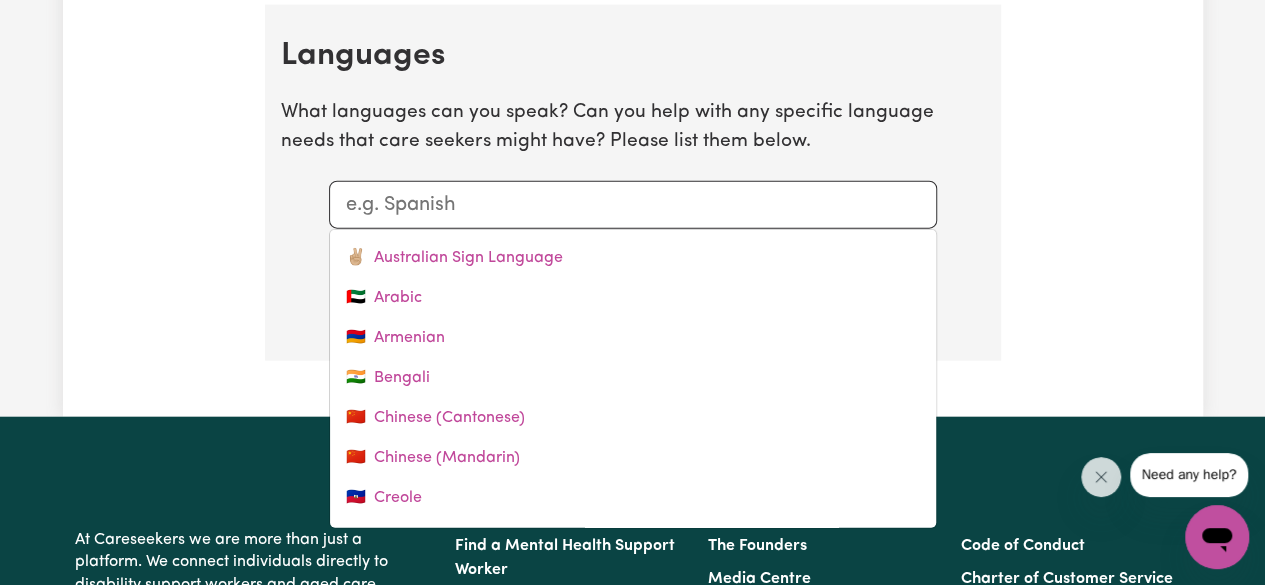 click at bounding box center (633, 205) 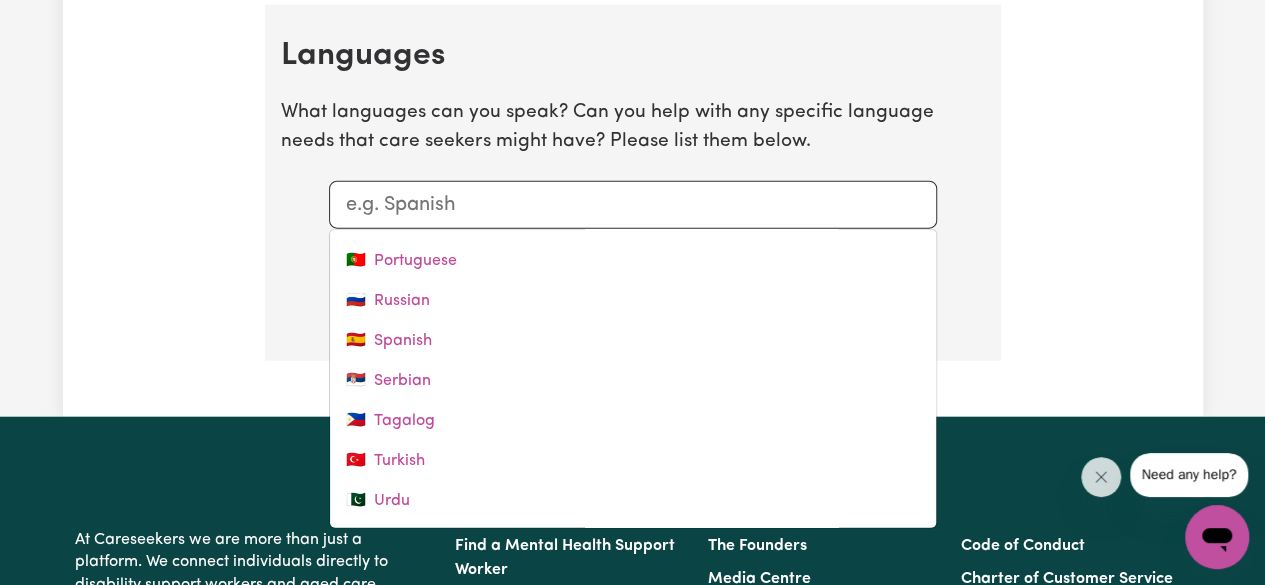 scroll, scrollTop: 837, scrollLeft: 0, axis: vertical 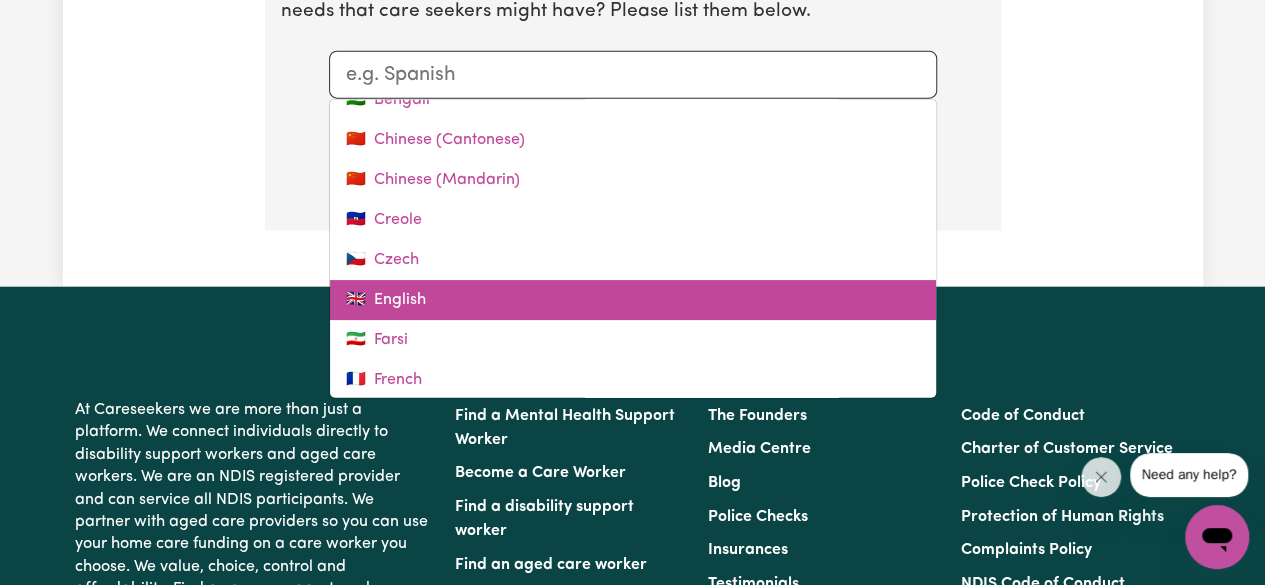 click on "🇬🇧 English" at bounding box center [633, 300] 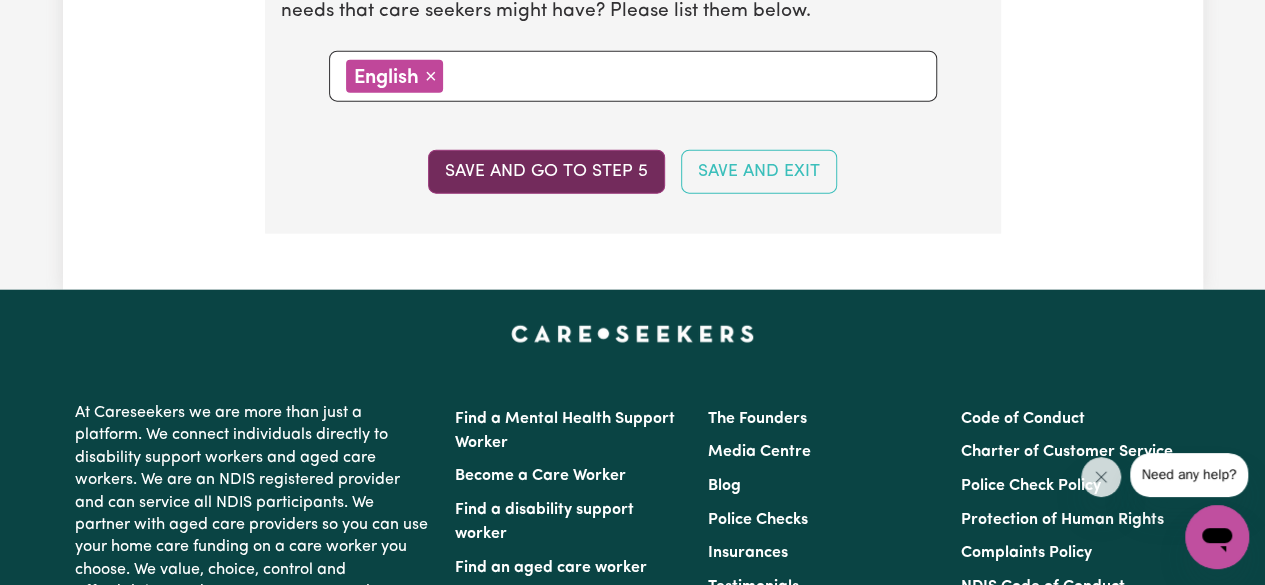 click on "Save and go to step 5" at bounding box center [546, 172] 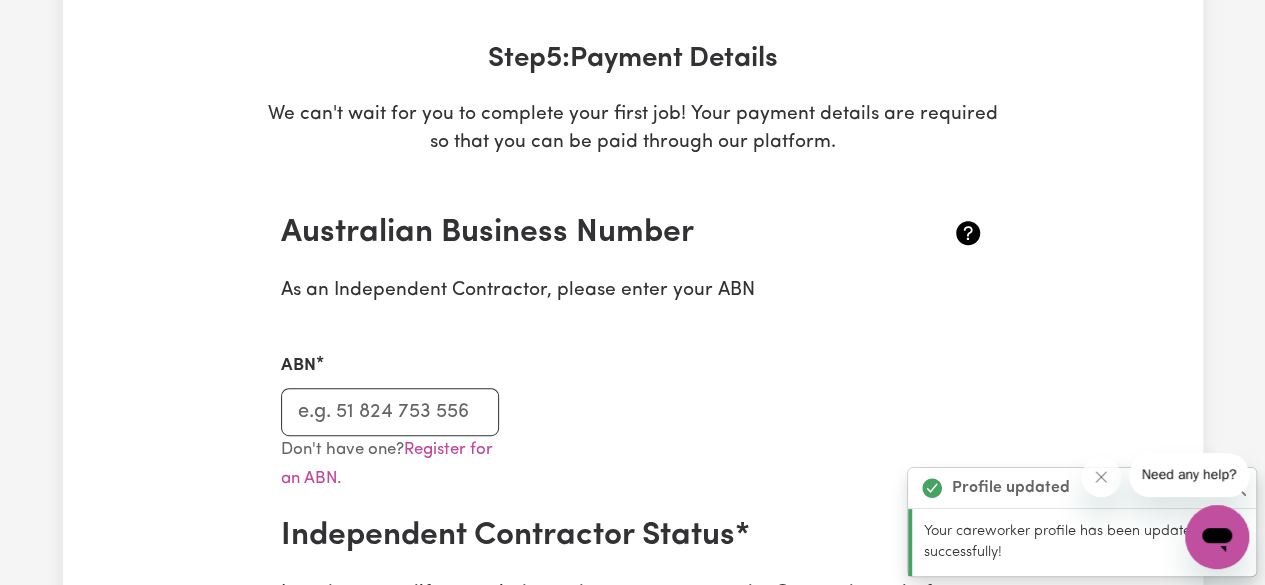 scroll, scrollTop: 284, scrollLeft: 0, axis: vertical 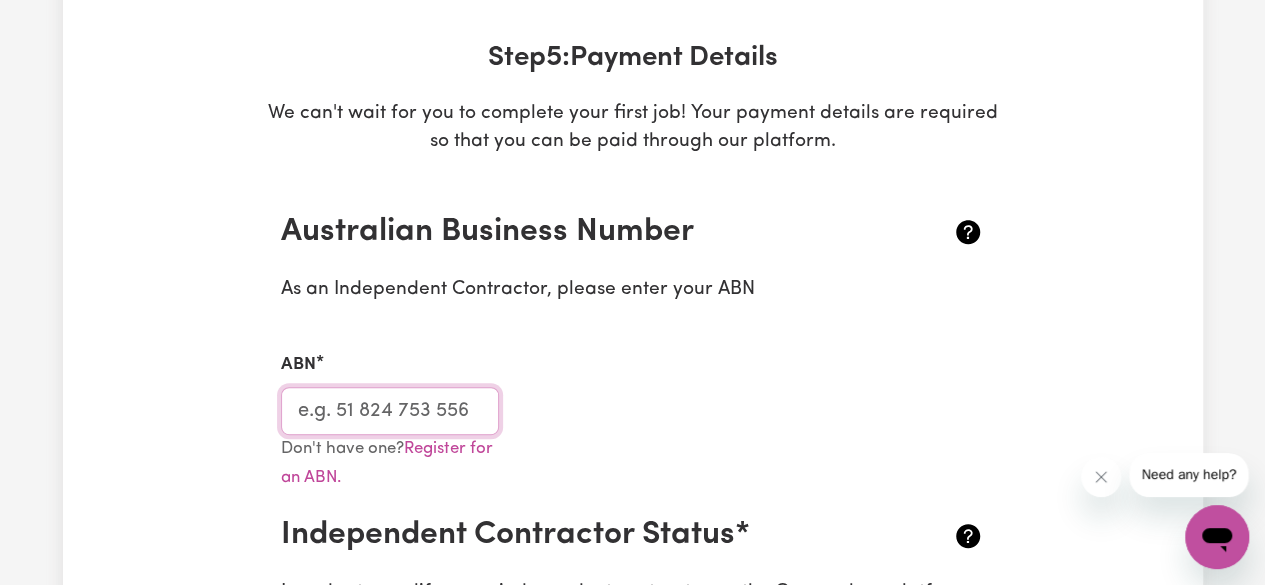 click on "ABN" at bounding box center [390, 411] 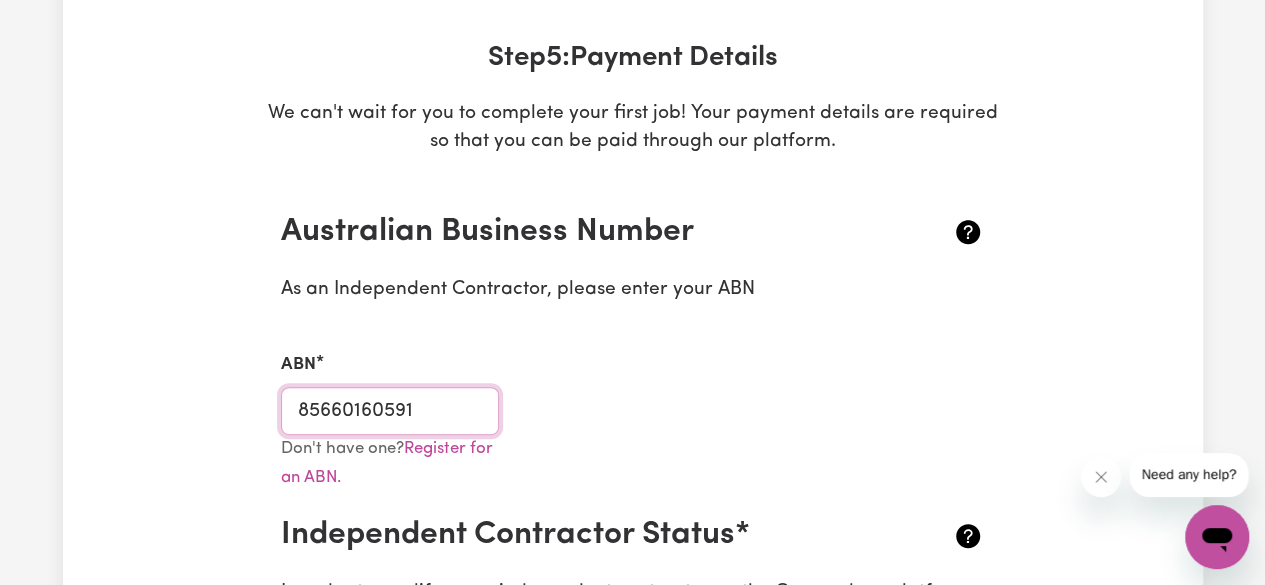 type on "85660160591" 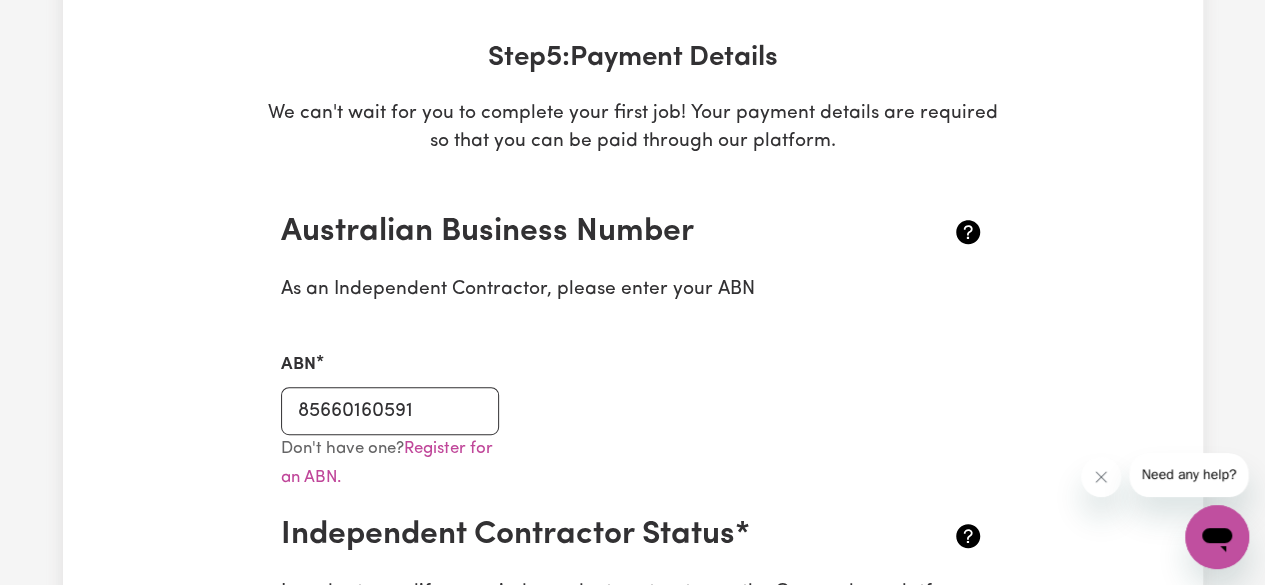 click on "Don't have one?  Register for an ABN." at bounding box center [633, 476] 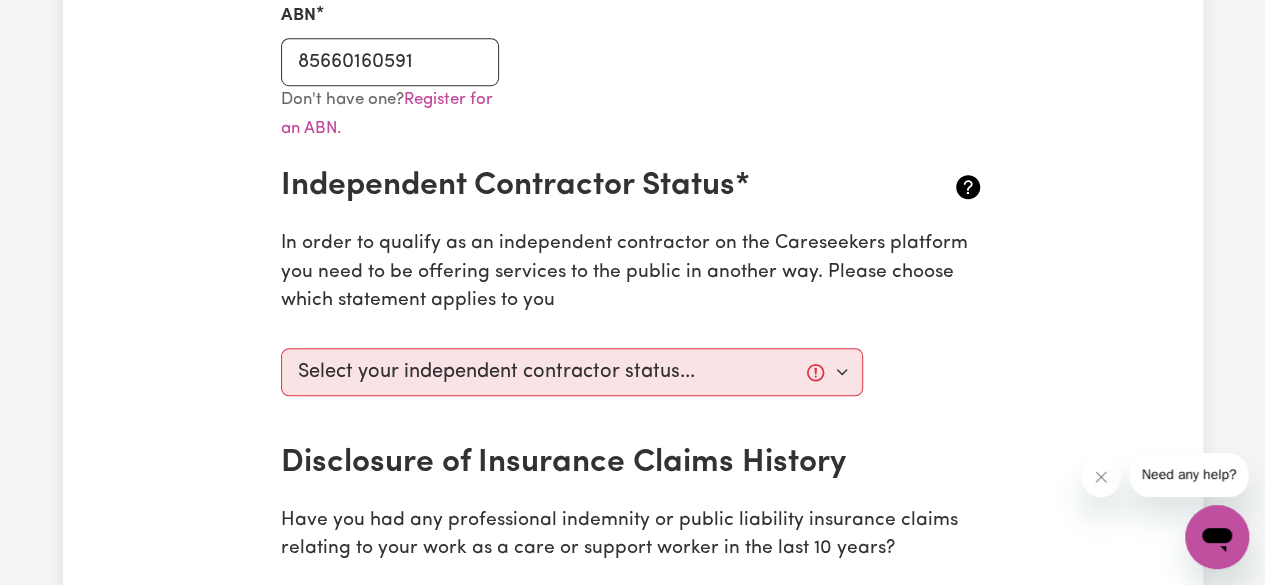 scroll, scrollTop: 634, scrollLeft: 0, axis: vertical 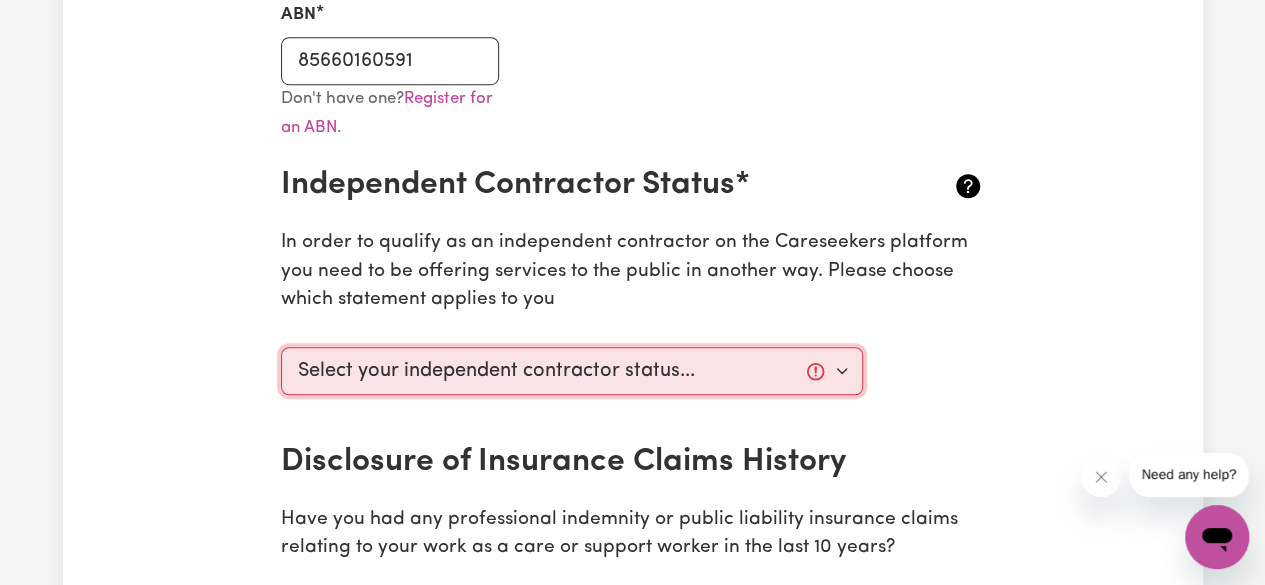 click on "Select your independent contractor status... I am providing services through another platform I am providing services privately on my own I am providing services by being employed by an organisation I am working in another industry" at bounding box center (572, 371) 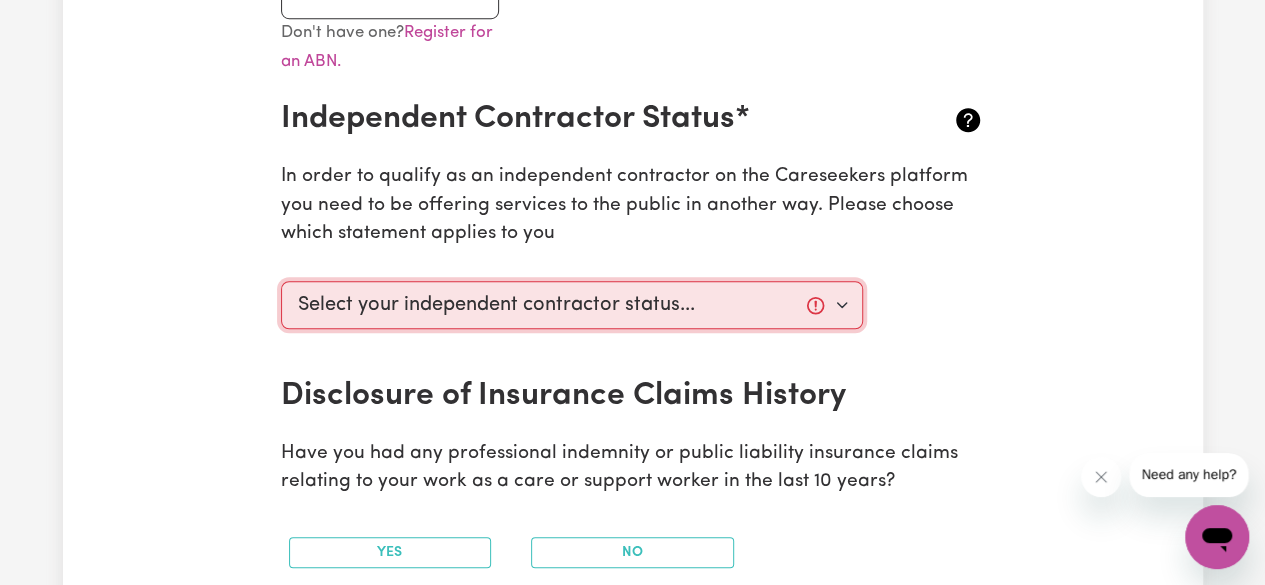 scroll, scrollTop: 710, scrollLeft: 0, axis: vertical 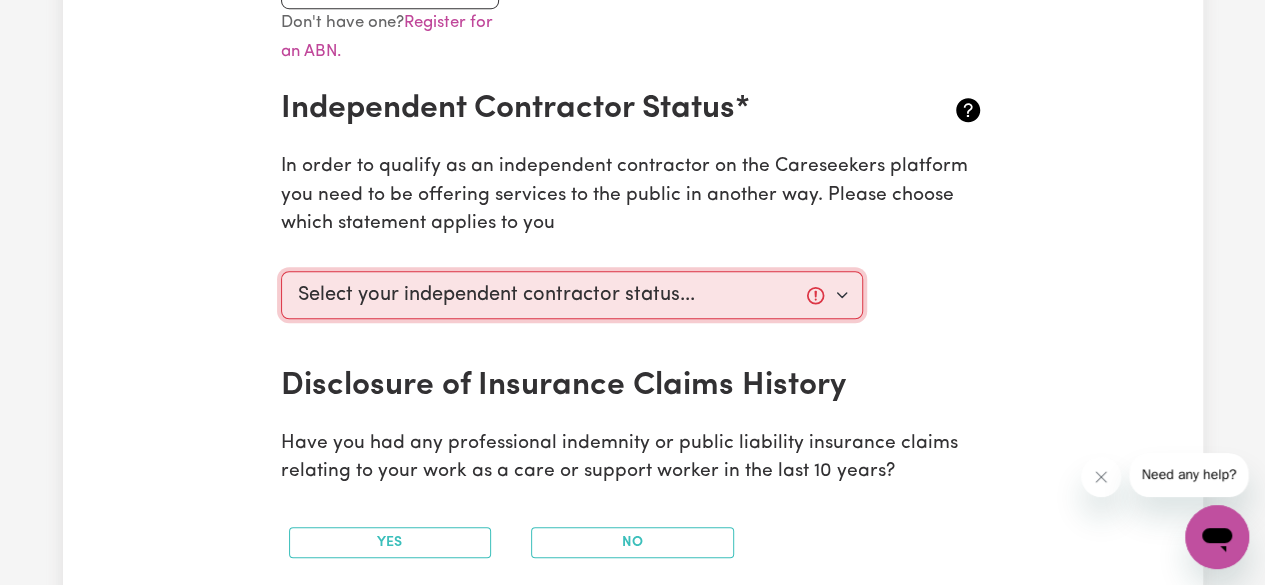 click on "Select your independent contractor status... I am providing services through another platform I am providing services privately on my own I am providing services by being employed by an organisation I am working in another industry" at bounding box center (572, 295) 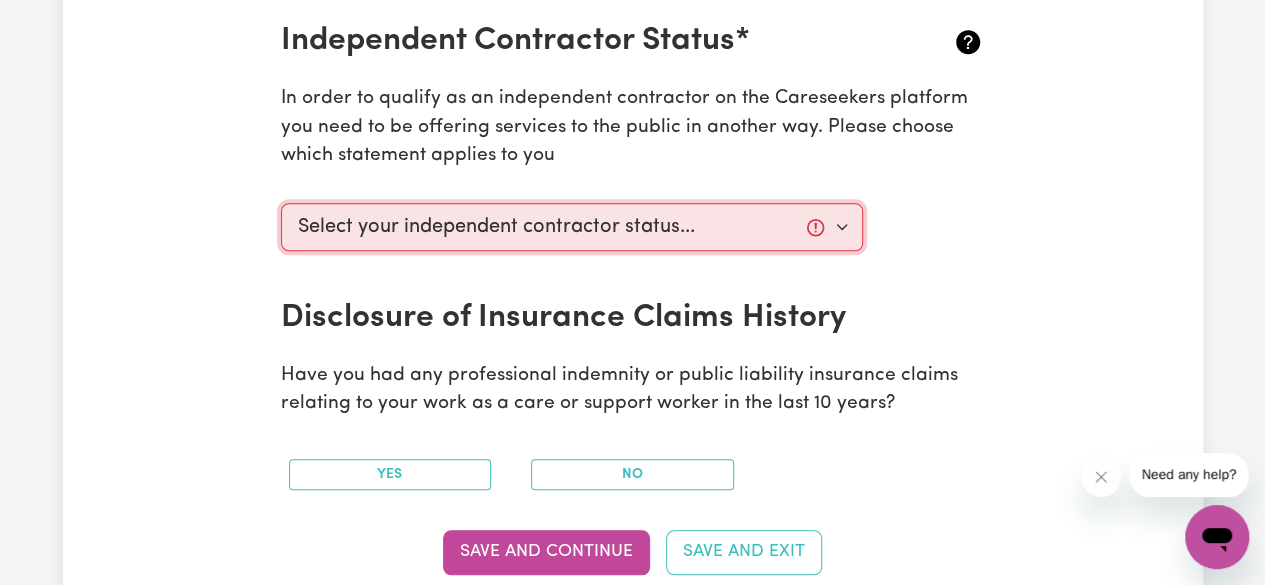scroll, scrollTop: 784, scrollLeft: 0, axis: vertical 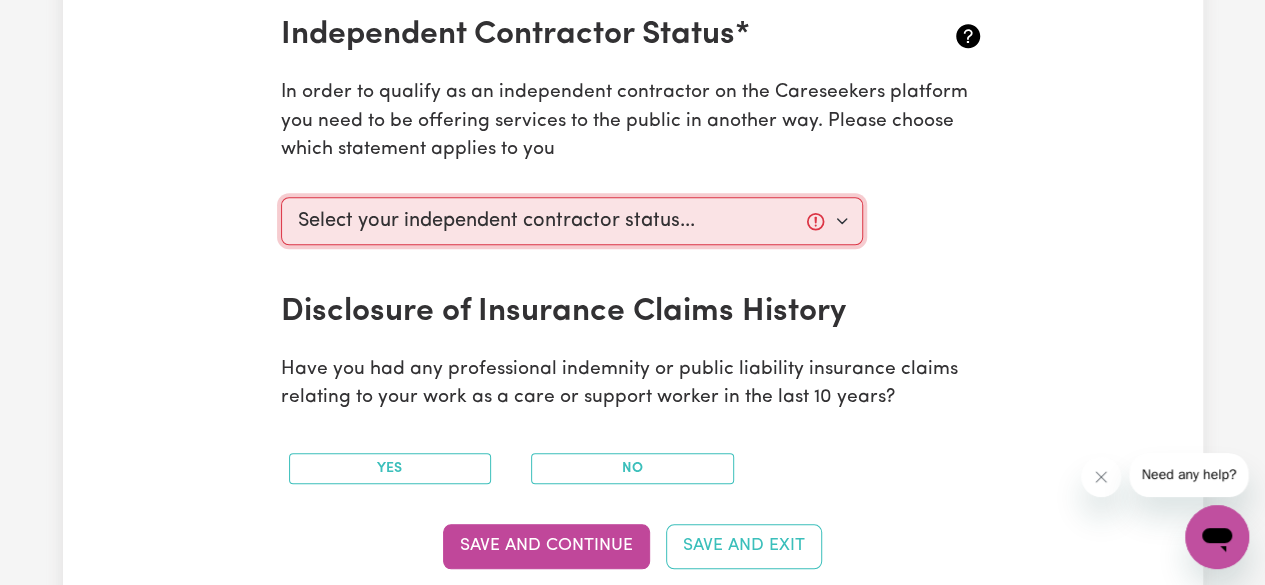 click on "Select your independent contractor status... I am providing services through another platform I am providing services privately on my own I am providing services by being employed by an organisation I am working in another industry" at bounding box center (572, 221) 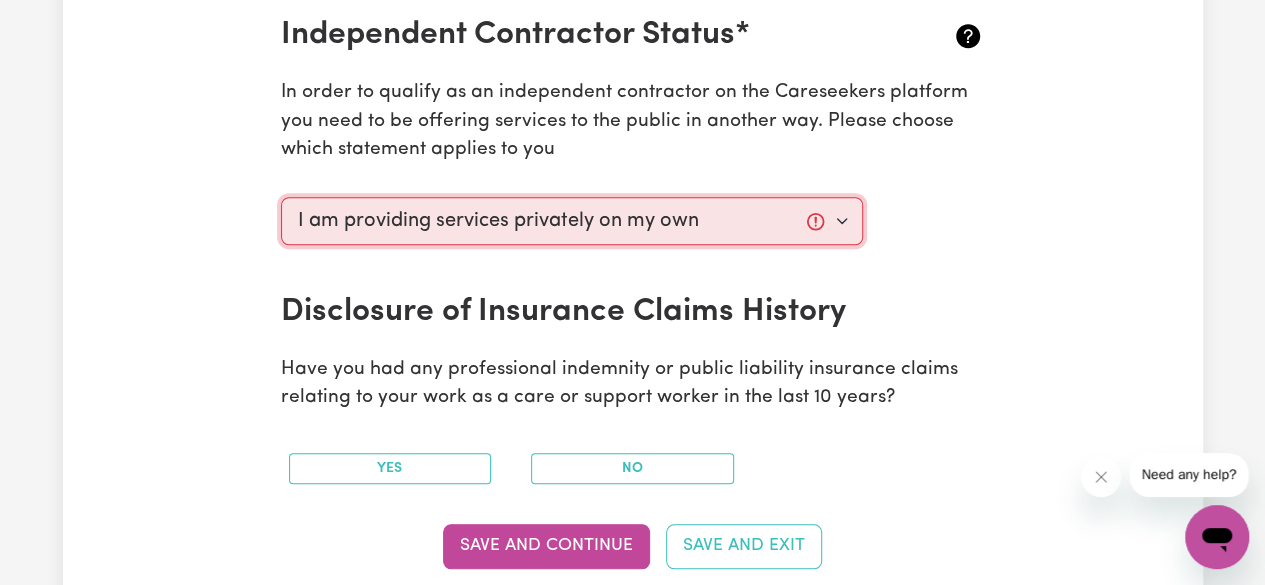 click on "Select your independent contractor status... I am providing services through another platform I am providing services privately on my own I am providing services by being employed by an organisation I am working in another industry" at bounding box center [572, 221] 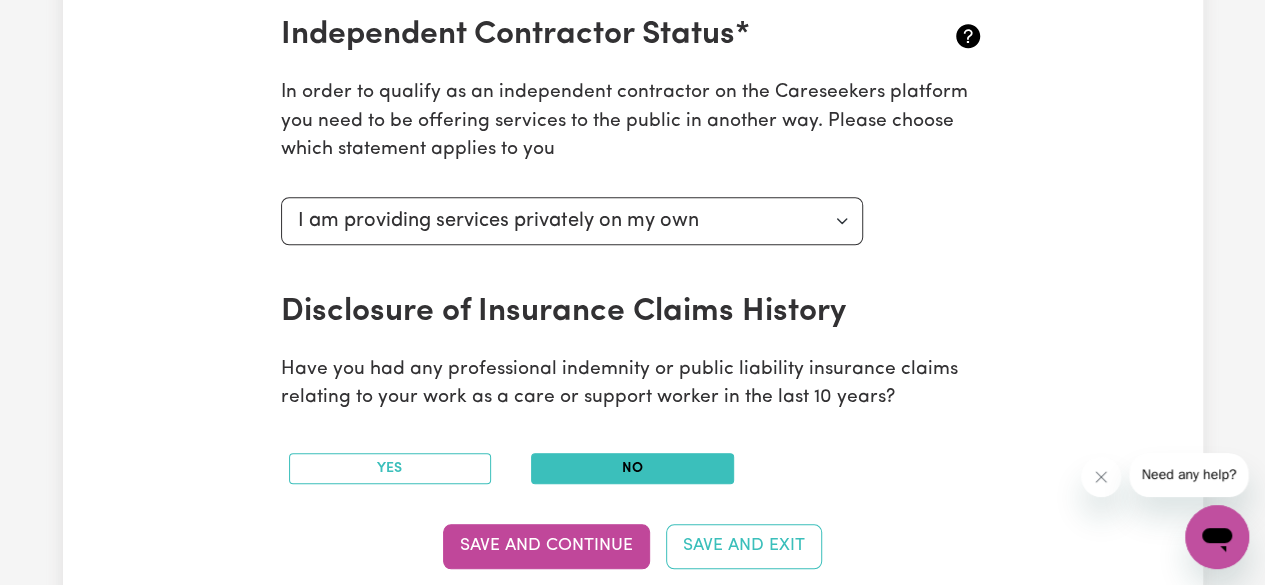 click on "No" at bounding box center (632, 468) 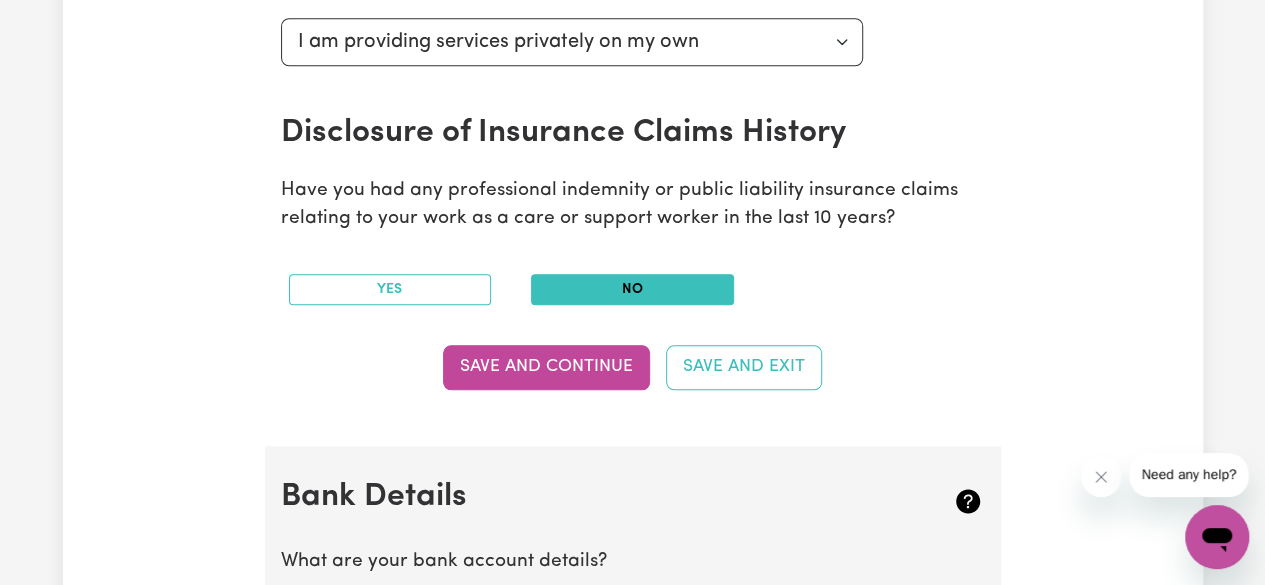 scroll, scrollTop: 971, scrollLeft: 0, axis: vertical 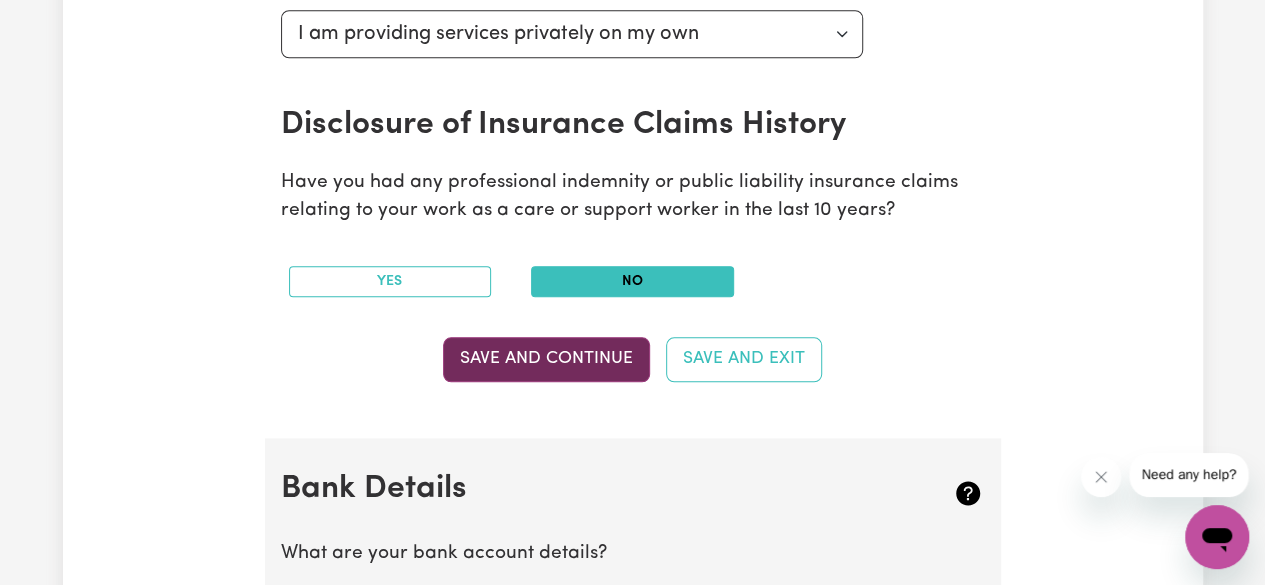 click on "Save and Continue" at bounding box center (546, 359) 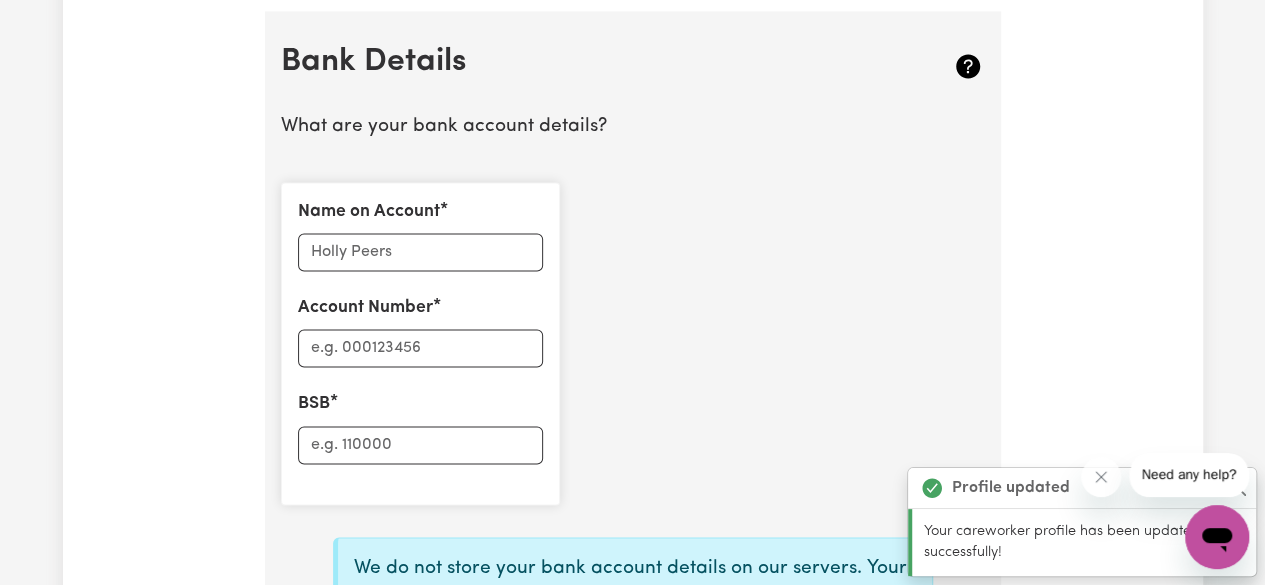scroll, scrollTop: 1406, scrollLeft: 0, axis: vertical 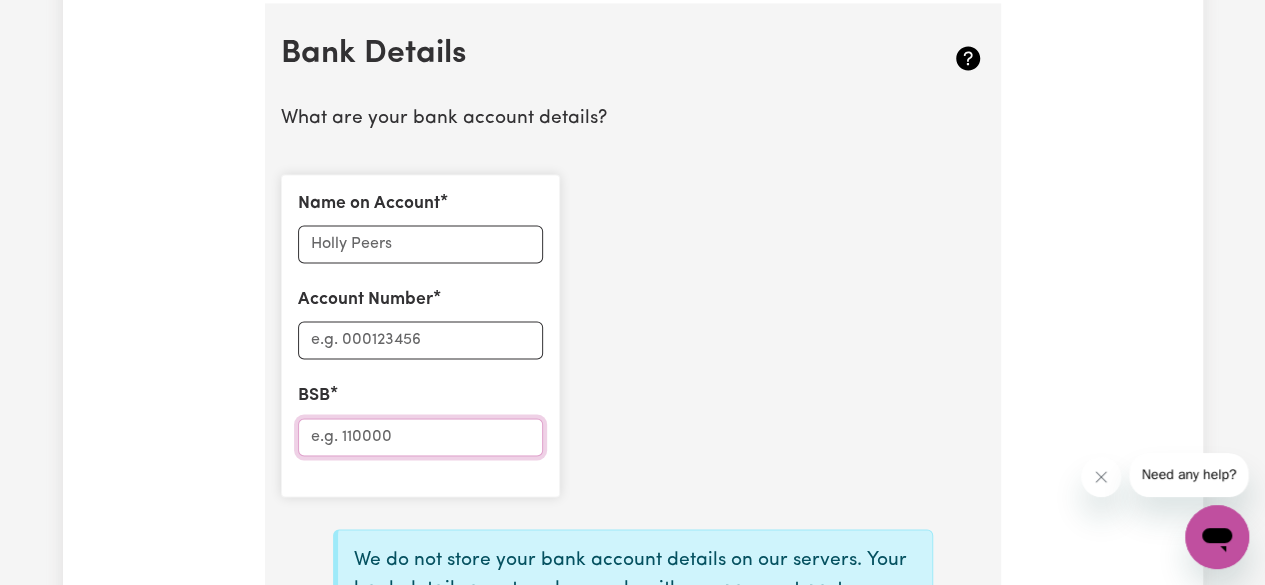 click on "BSB" at bounding box center [420, 437] 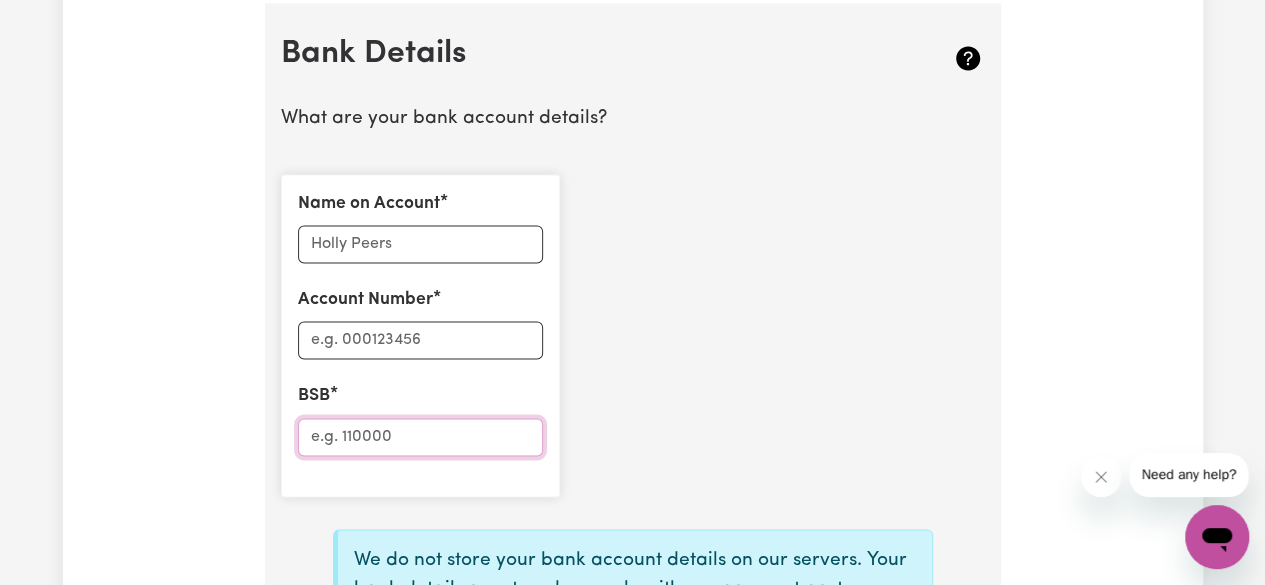 type on "6" 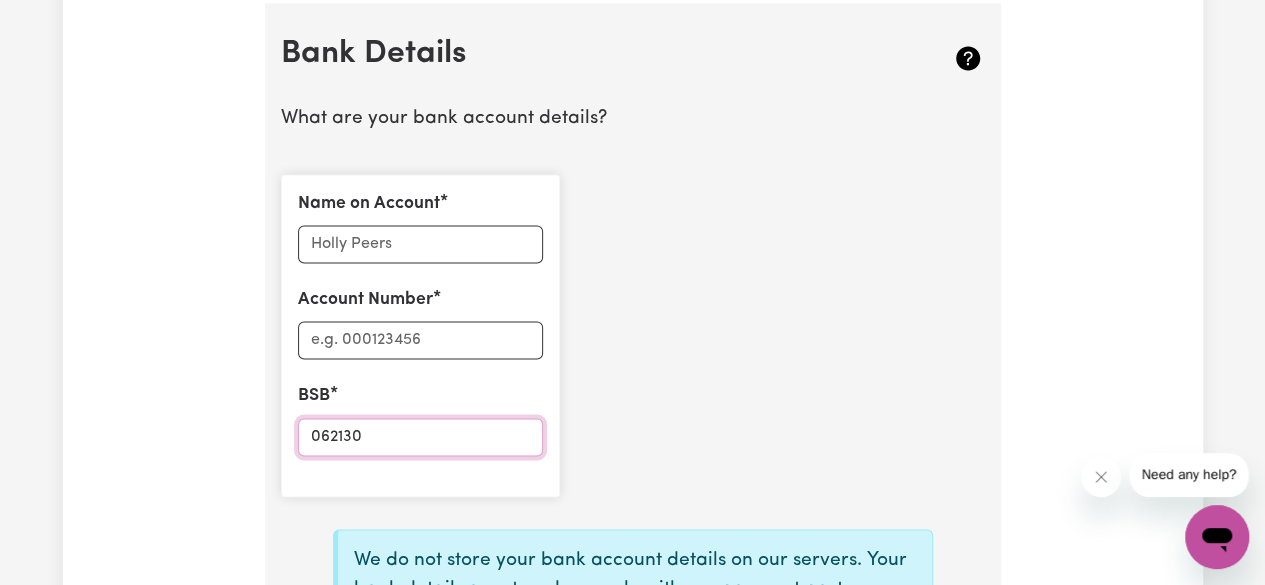 type on "062130" 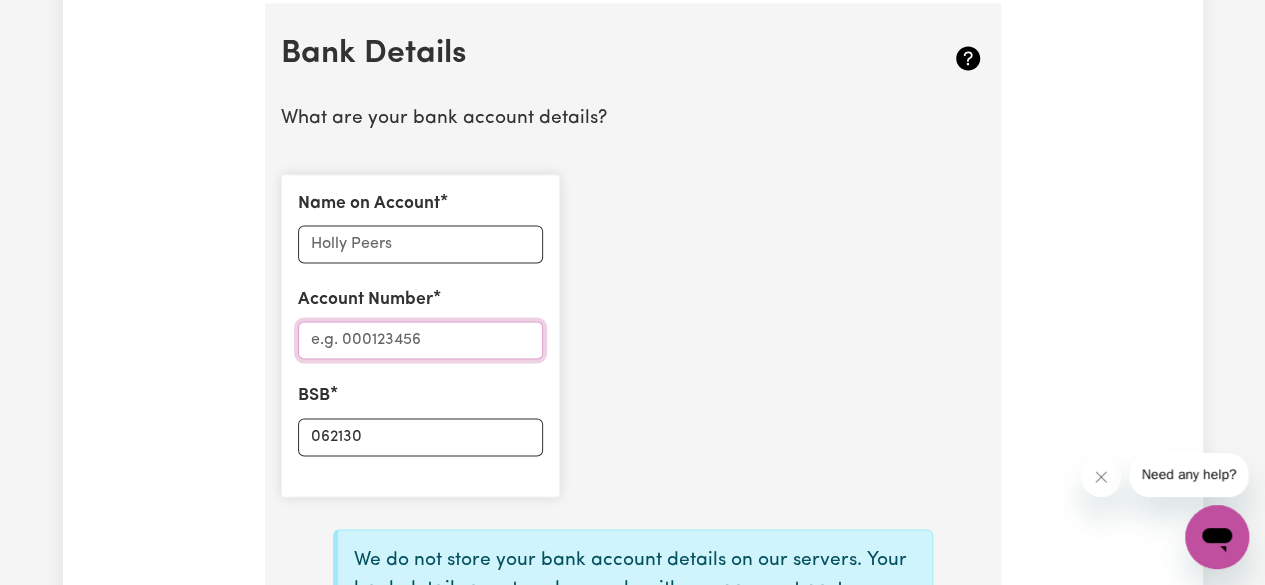 click on "Account Number" at bounding box center (420, 340) 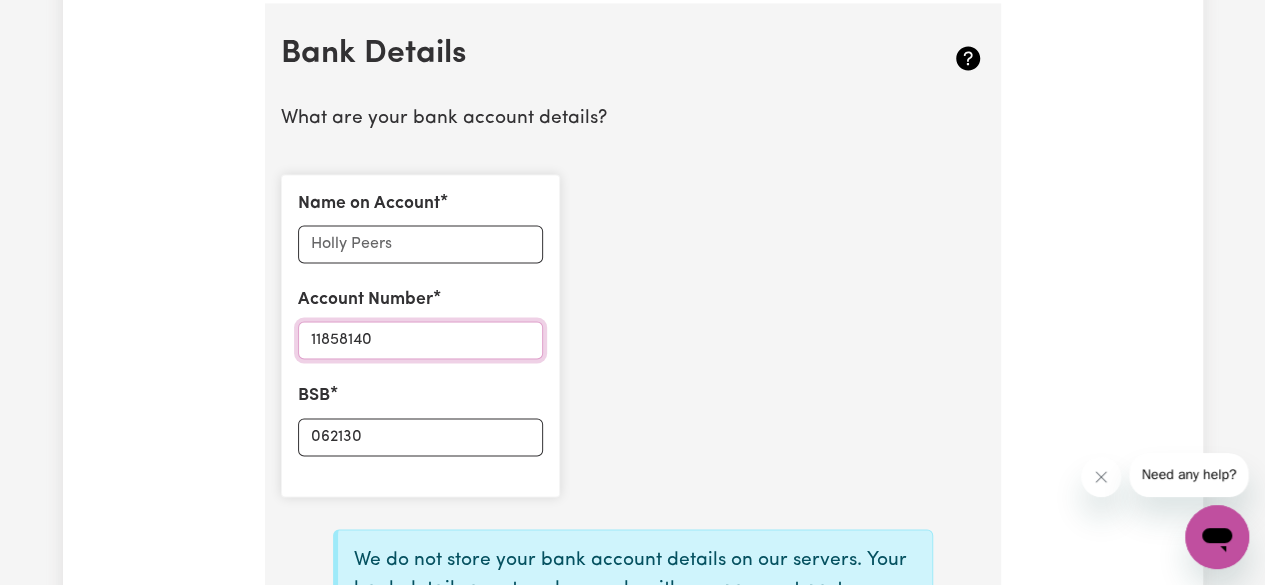 type on "11858140" 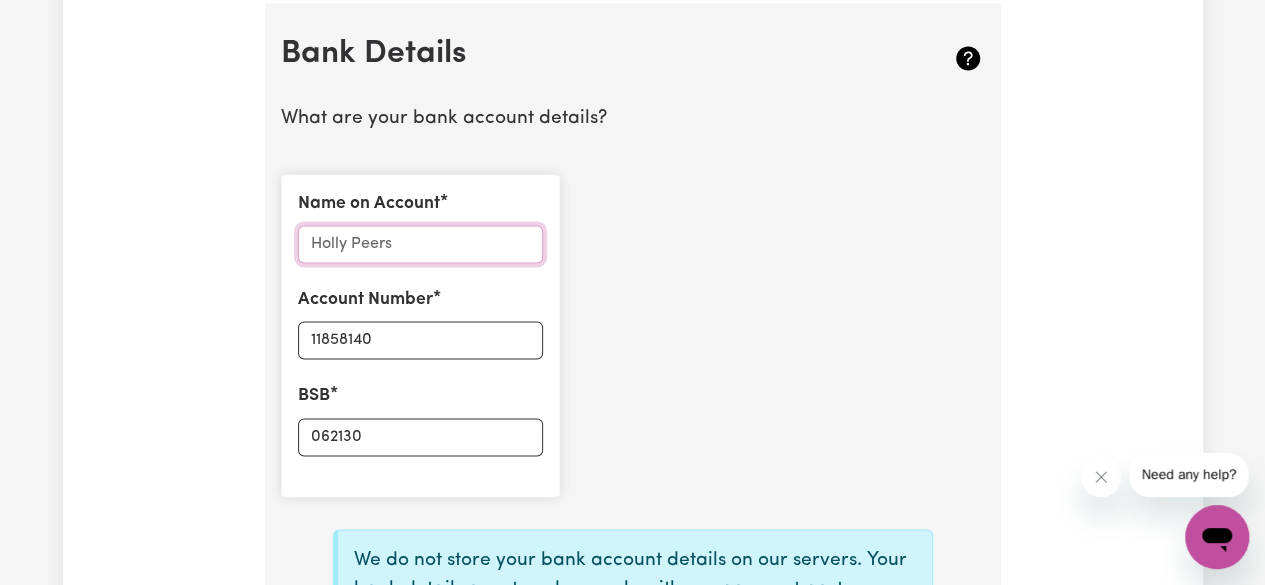 click on "Name on Account" at bounding box center (420, 244) 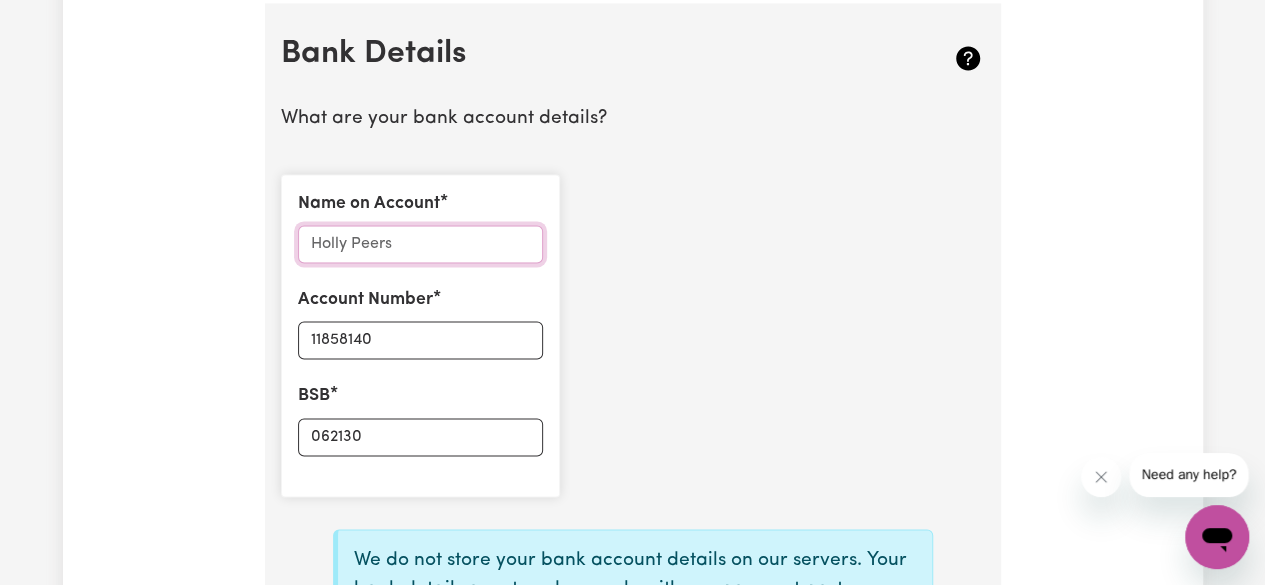 type on "j" 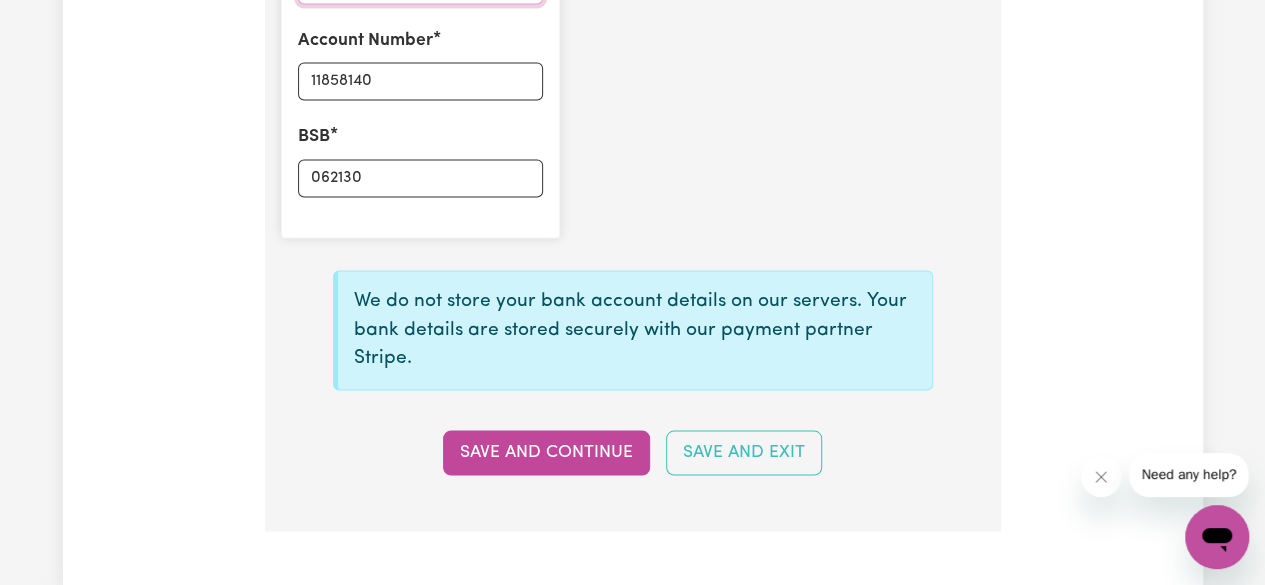 scroll, scrollTop: 1668, scrollLeft: 0, axis: vertical 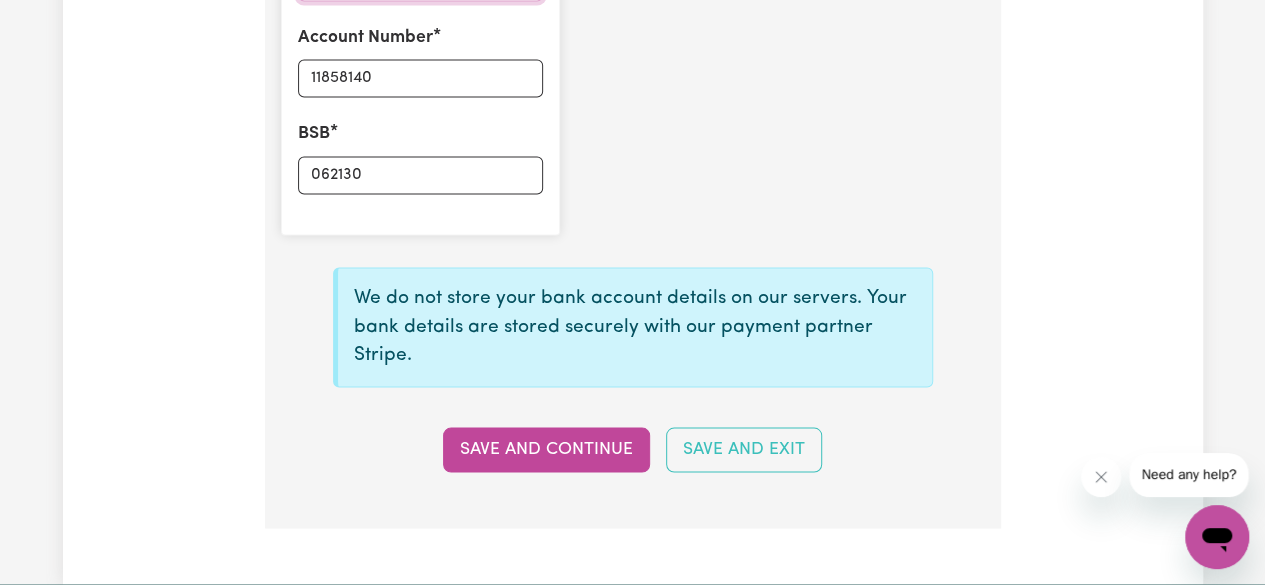 type on "[PERSON_NAME]" 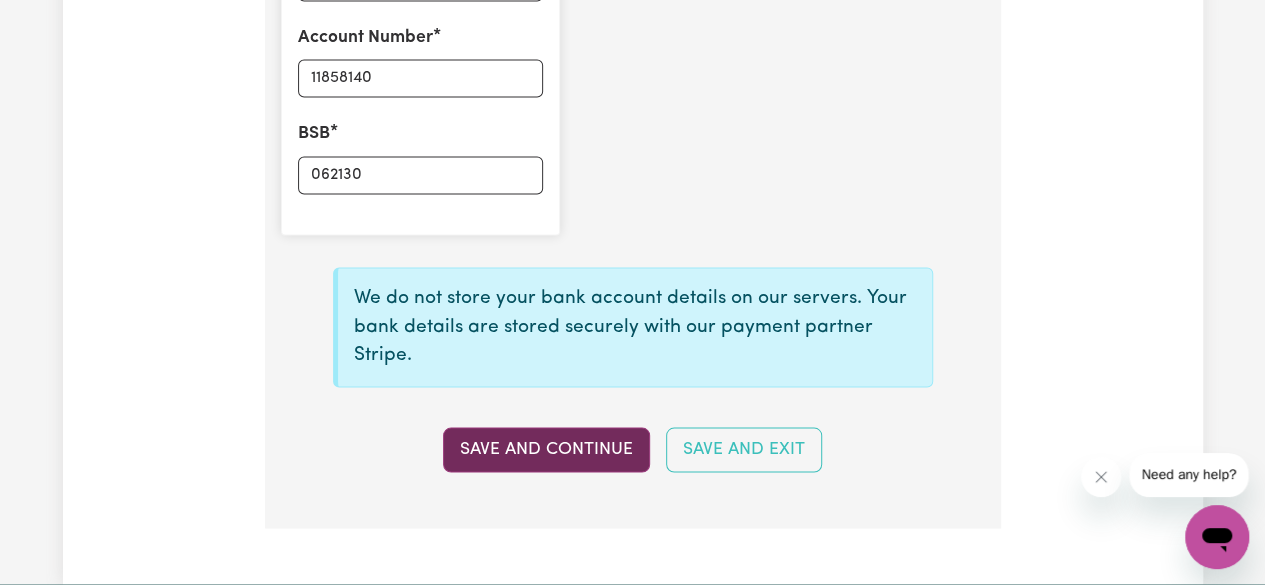click on "Save and Continue" at bounding box center (546, 449) 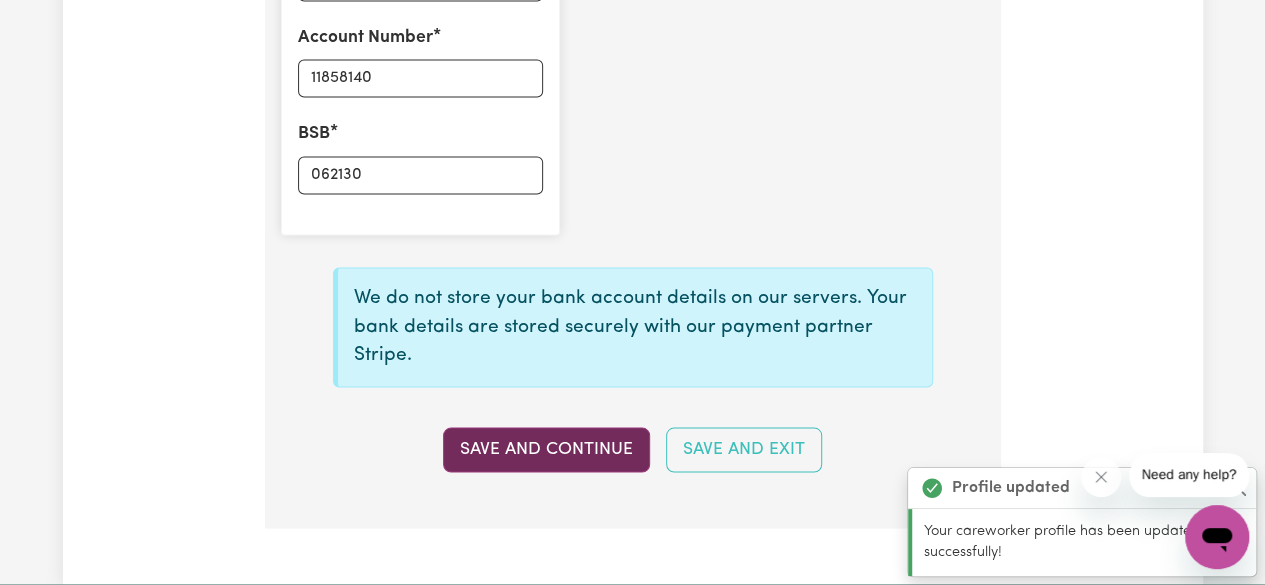 type on "****8140" 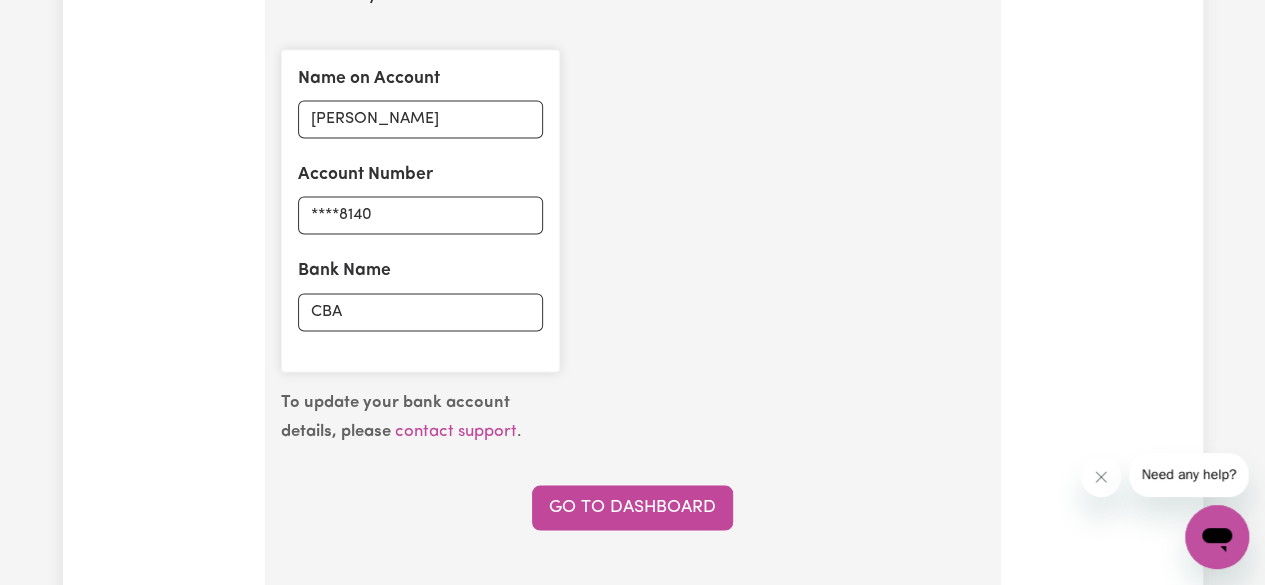 scroll, scrollTop: 1547, scrollLeft: 0, axis: vertical 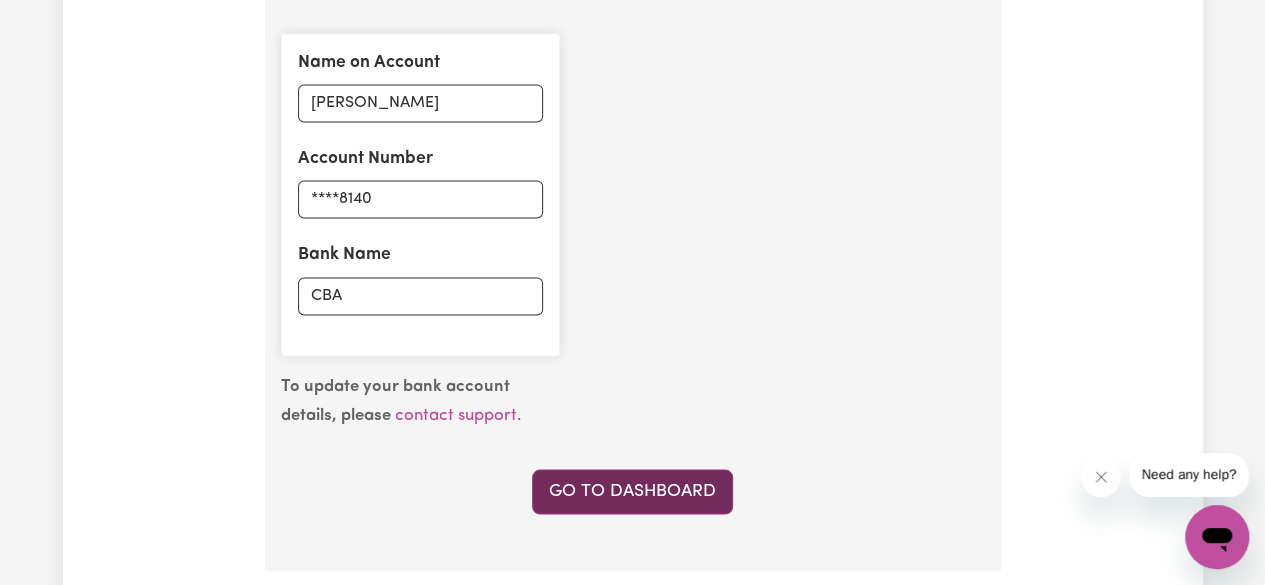 click on "Go to Dashboard" at bounding box center [632, 491] 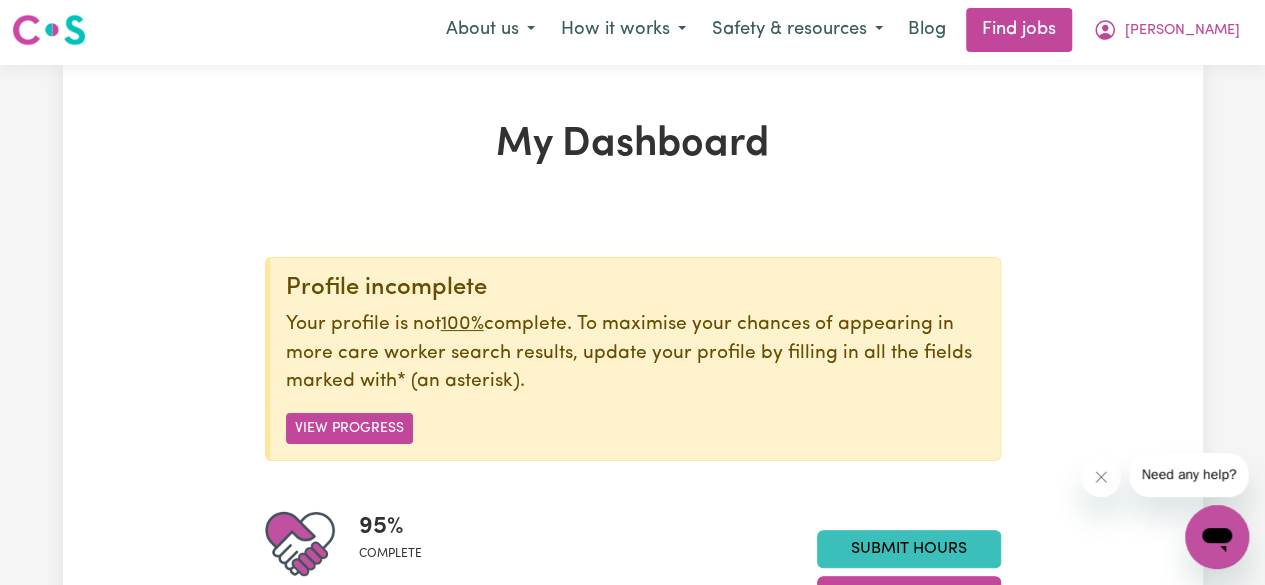 scroll, scrollTop: 0, scrollLeft: 0, axis: both 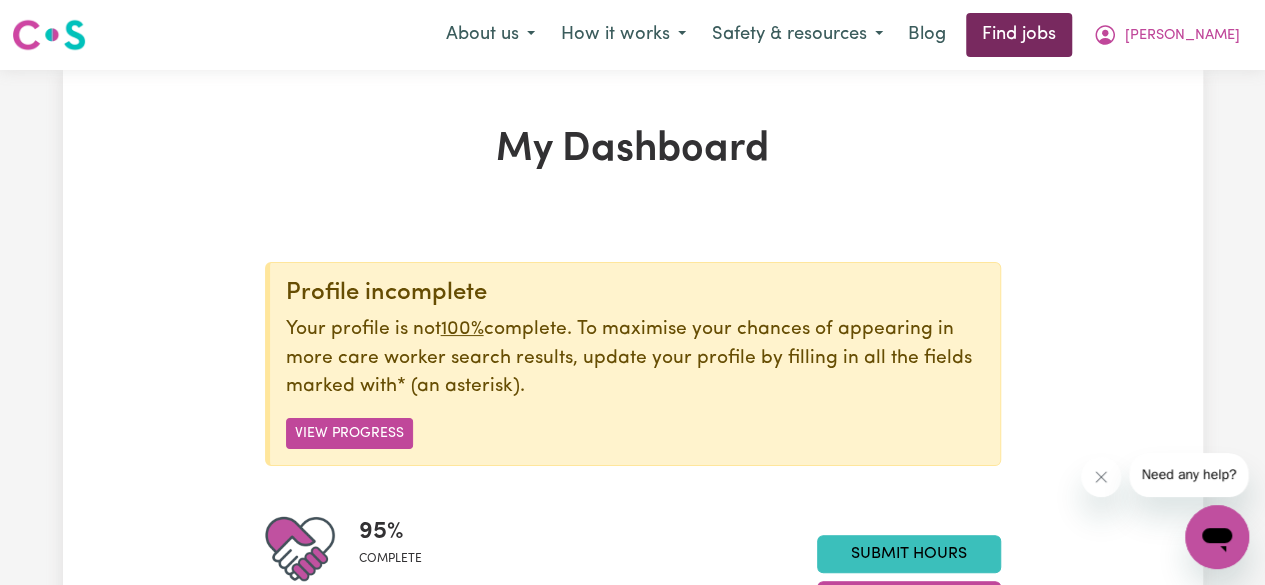 click on "Find jobs" at bounding box center [1019, 35] 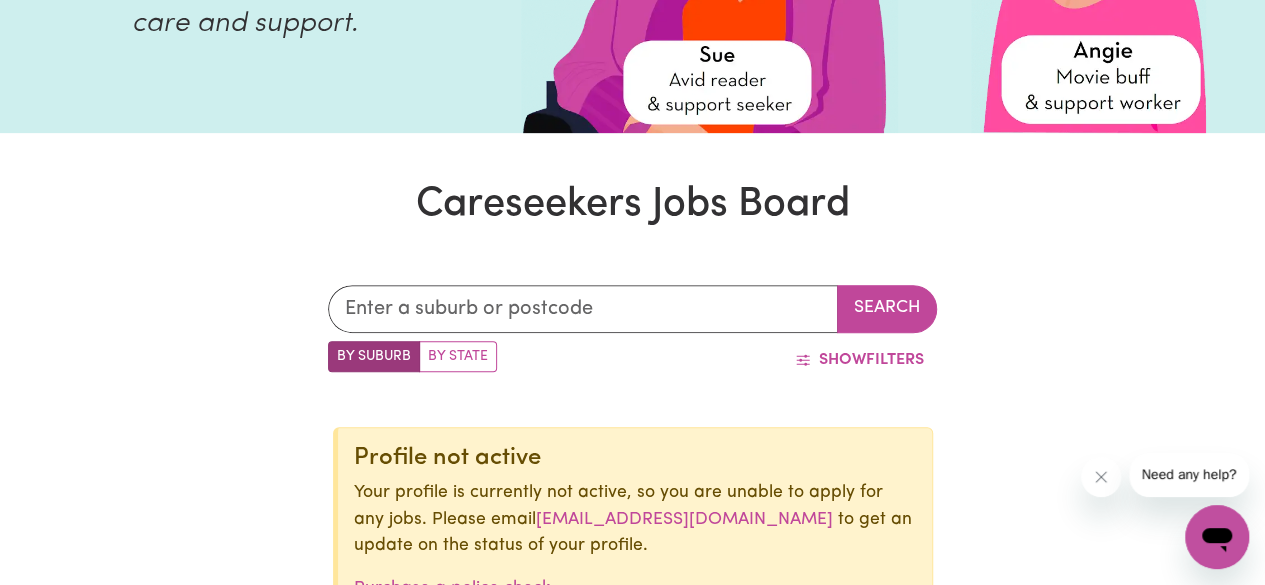 scroll, scrollTop: 0, scrollLeft: 0, axis: both 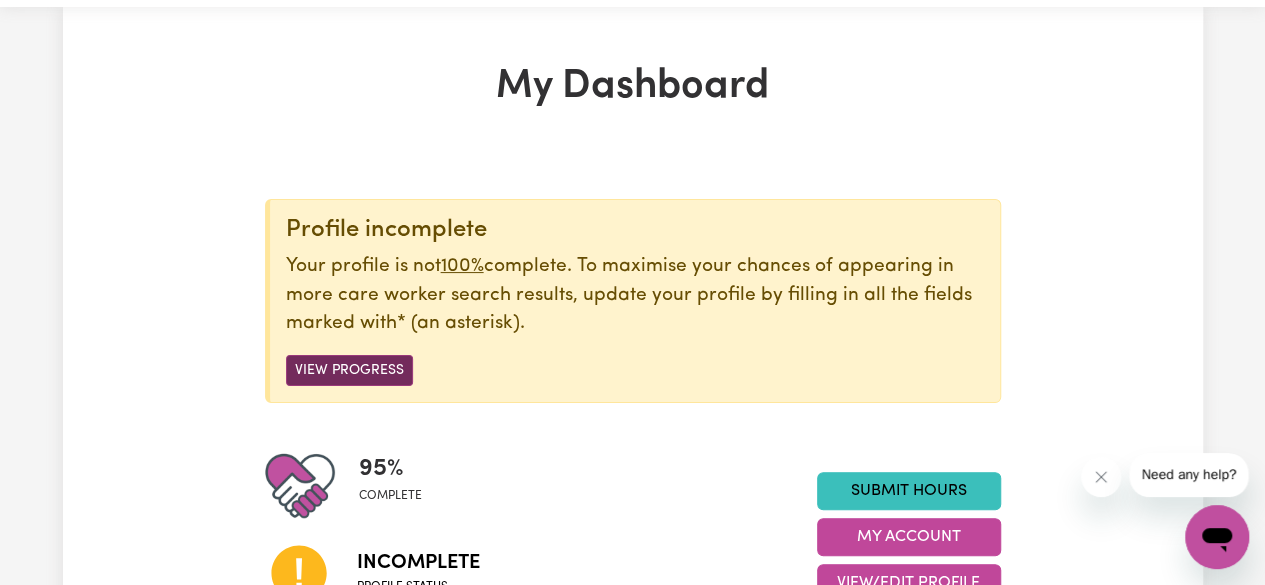 click on "View Progress" at bounding box center (349, 370) 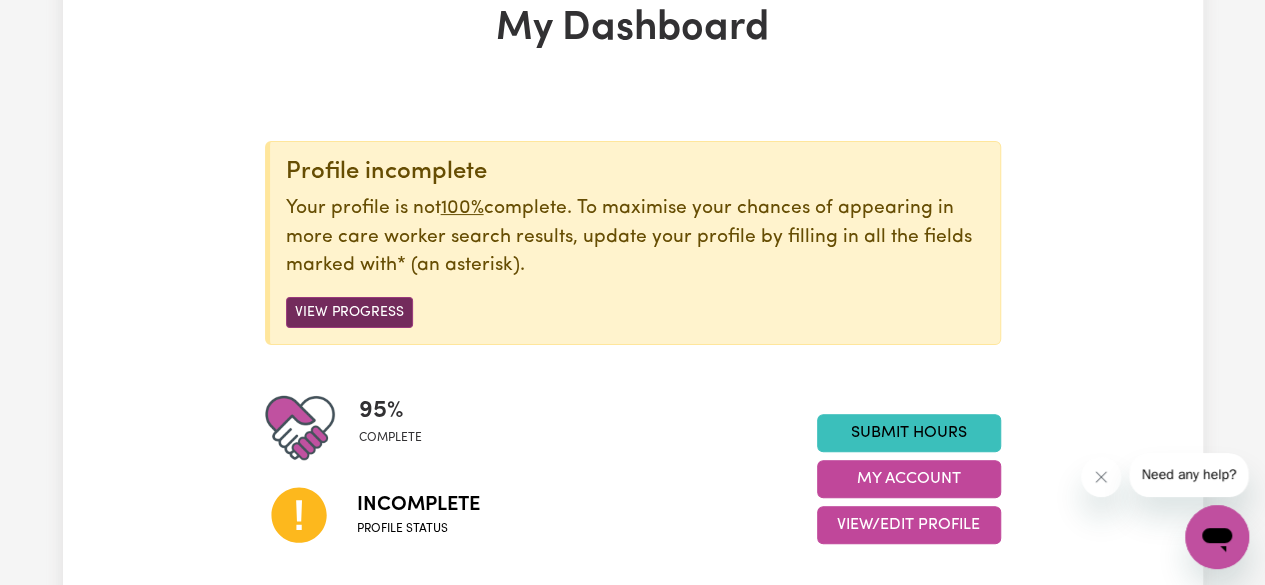 scroll, scrollTop: 79, scrollLeft: 0, axis: vertical 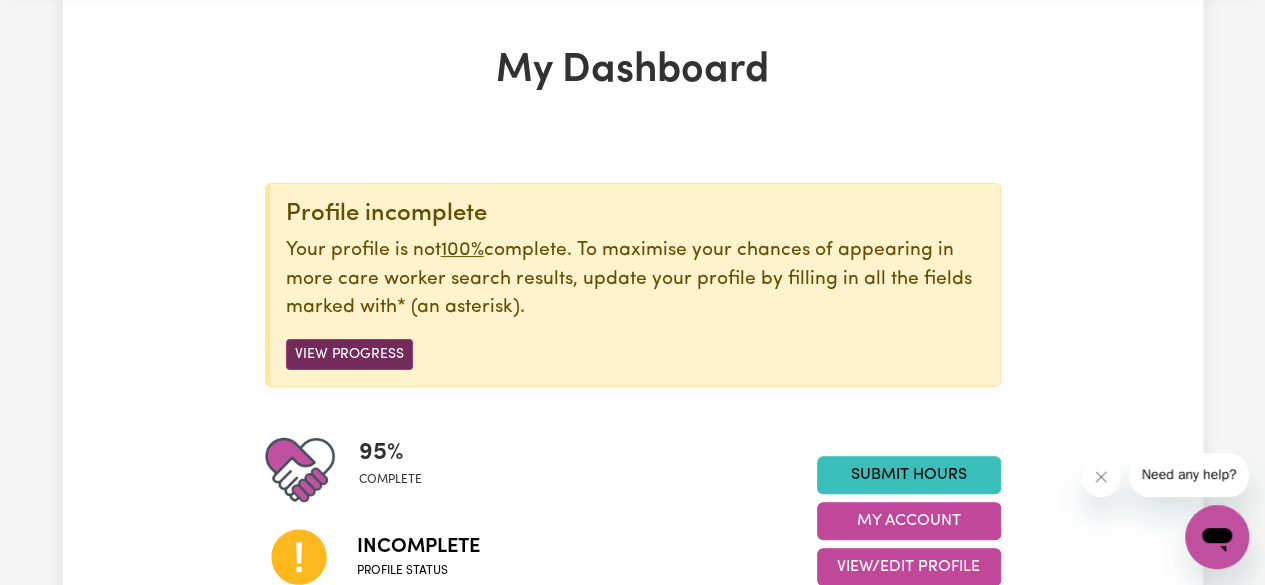 click on "View Progress" at bounding box center [349, 354] 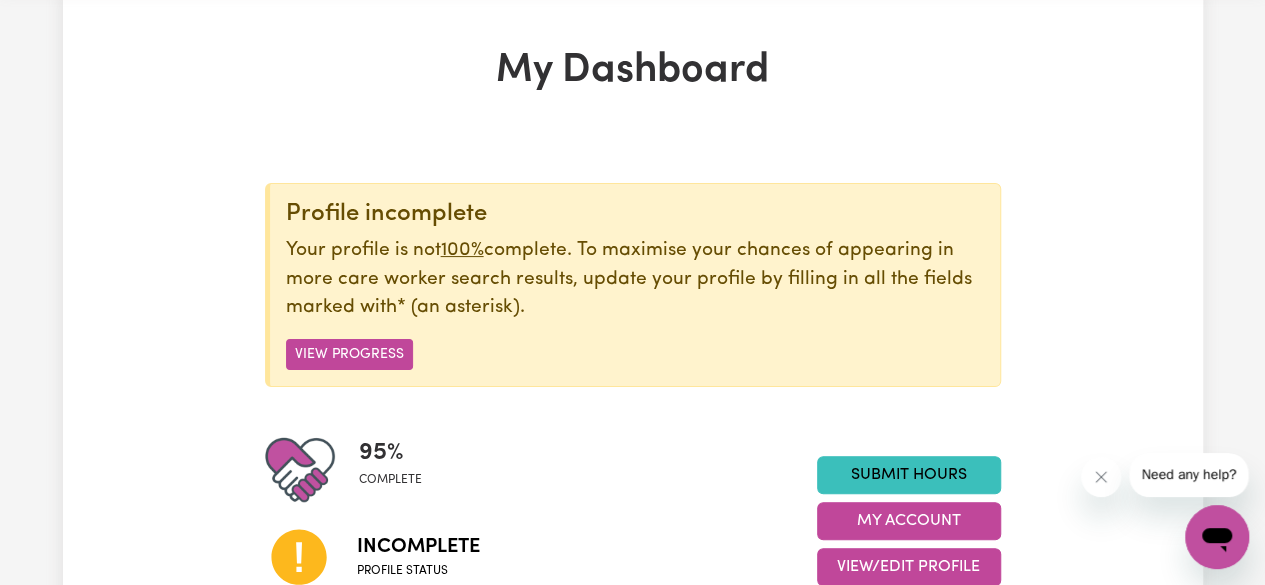 click on "Your profile is not  100%  complete. To maximise your chances of appearing in more care worker search results, update your profile by filling in all the fields marked with  * (an asterisk) ." at bounding box center [635, 280] 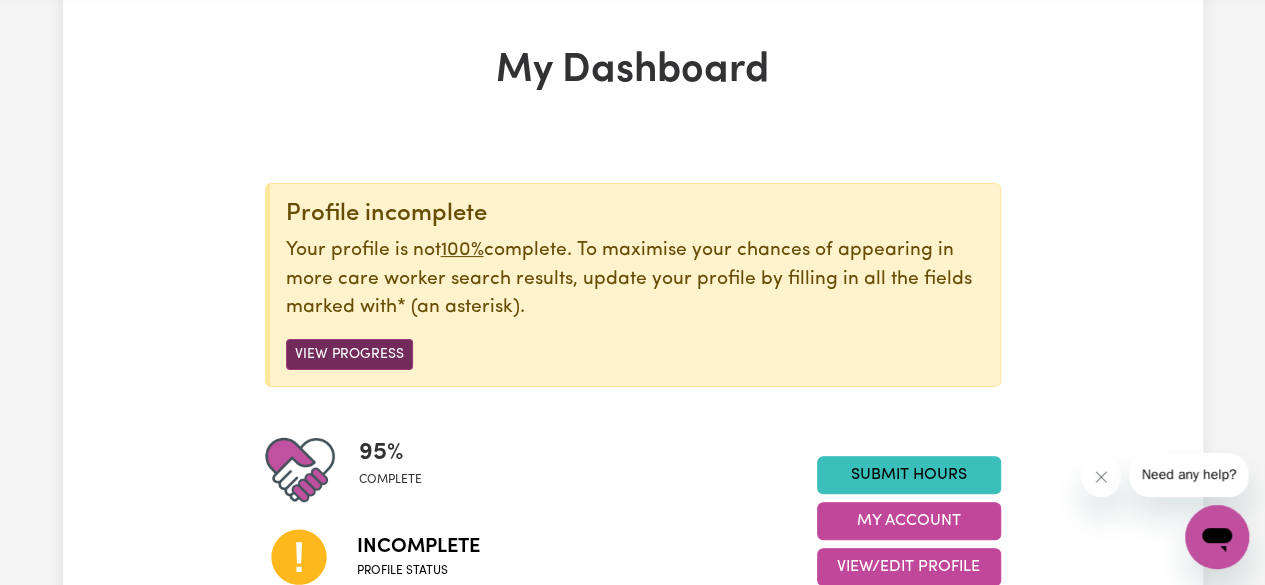click on "View Progress" at bounding box center (349, 354) 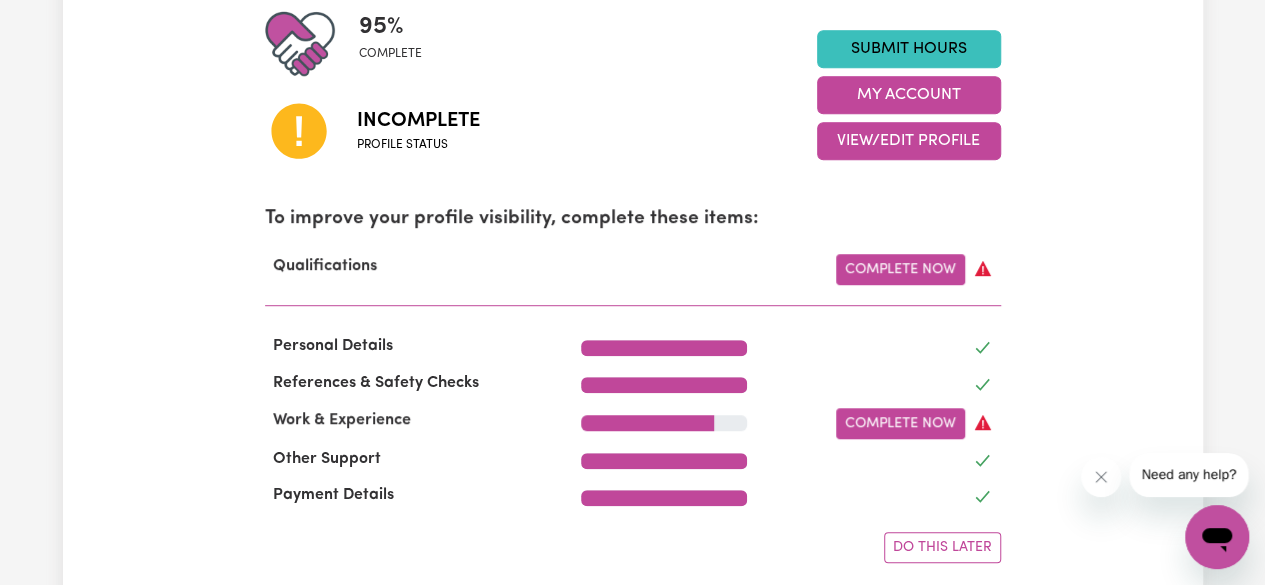 scroll, scrollTop: 502, scrollLeft: 0, axis: vertical 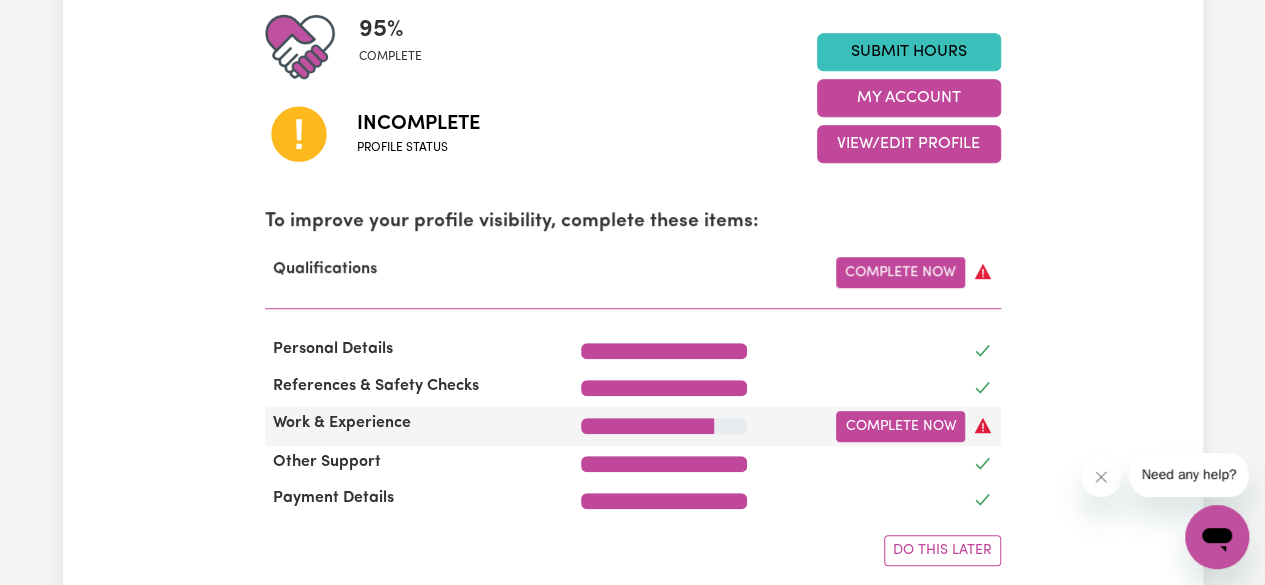 click on "Work & Experience" at bounding box center [342, 423] 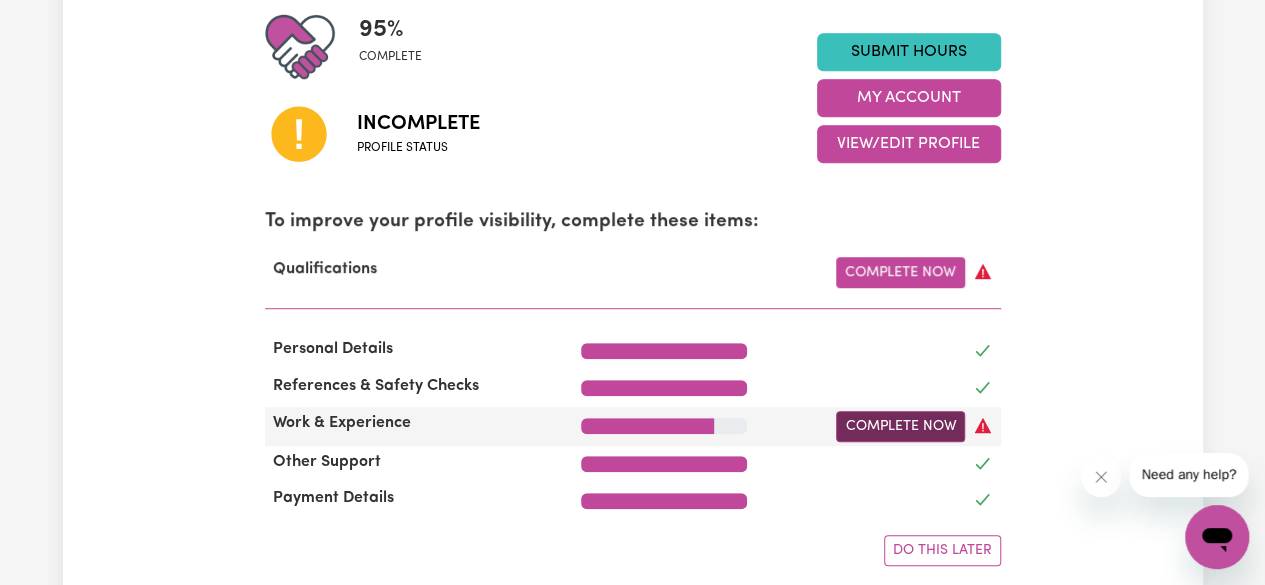 click on "Complete Now" at bounding box center [900, 426] 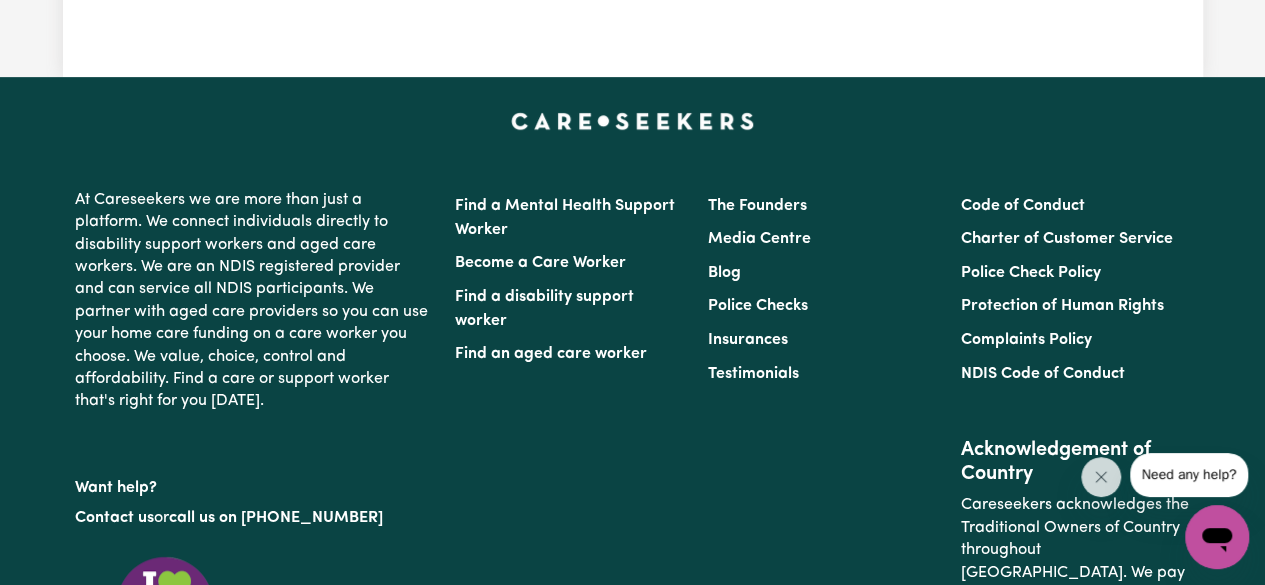 scroll, scrollTop: 124, scrollLeft: 0, axis: vertical 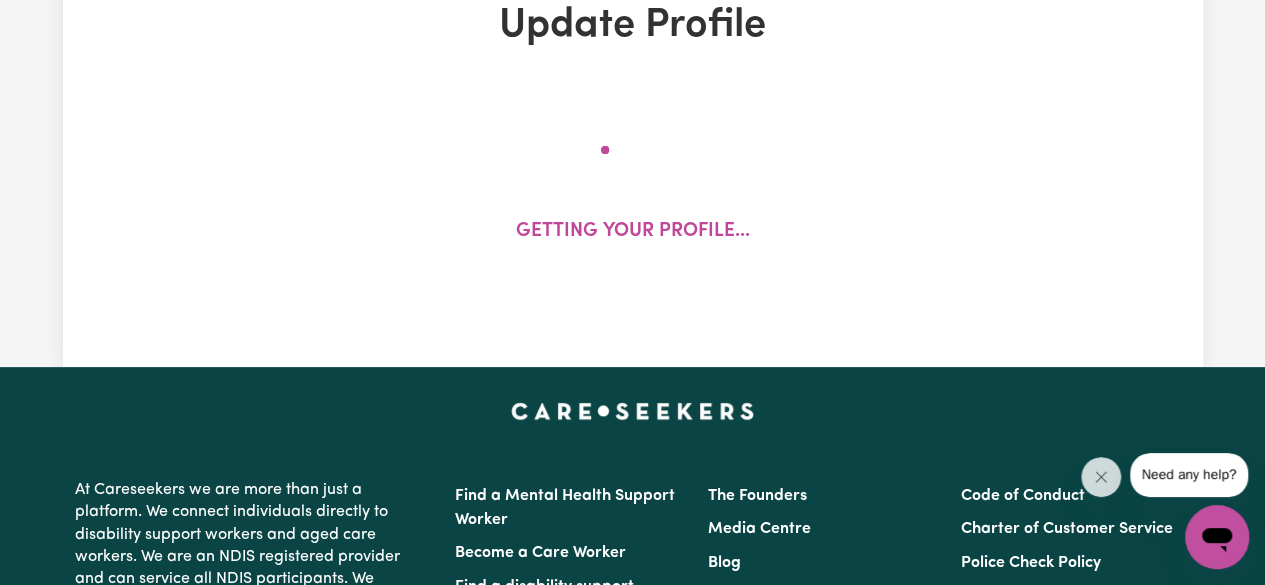 select on "2025" 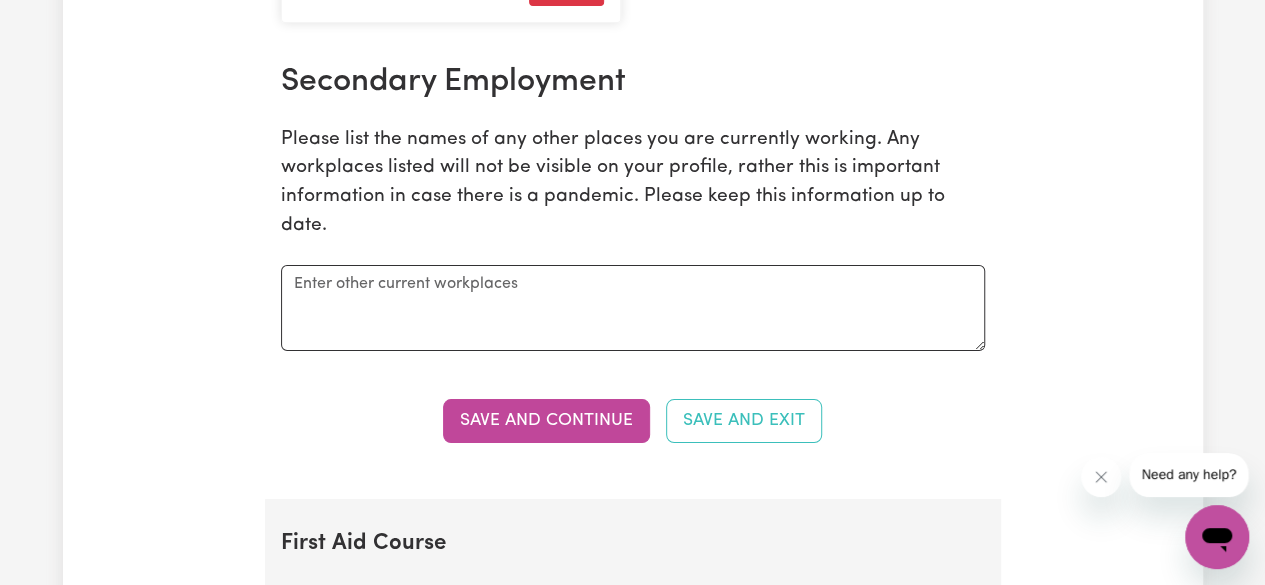 scroll, scrollTop: 3620, scrollLeft: 0, axis: vertical 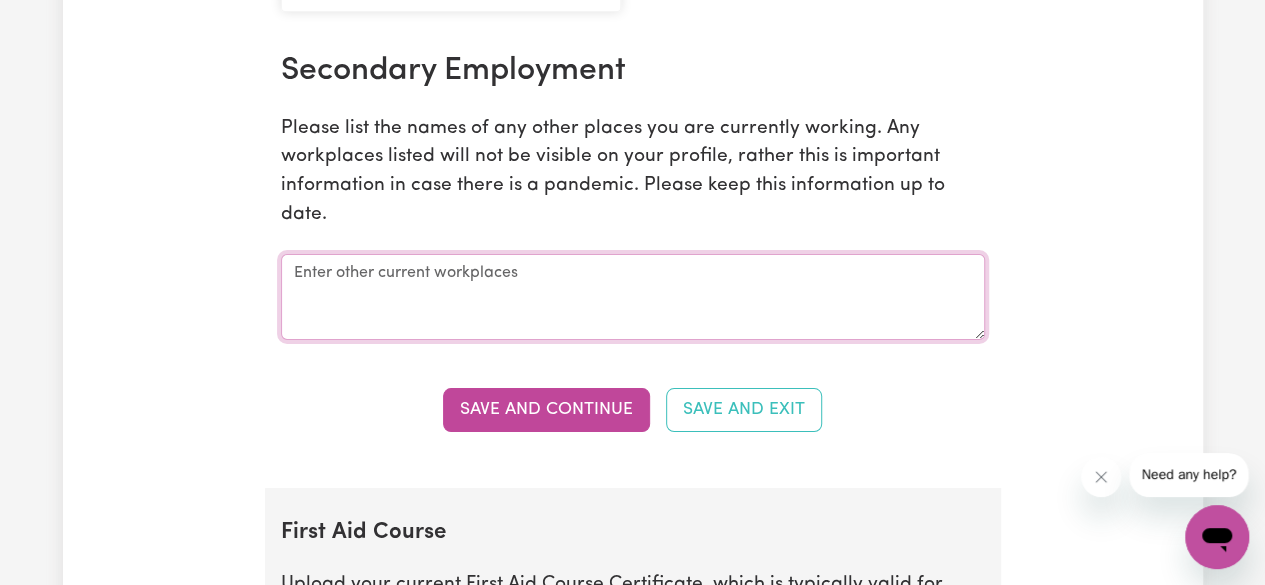 click at bounding box center [633, 297] 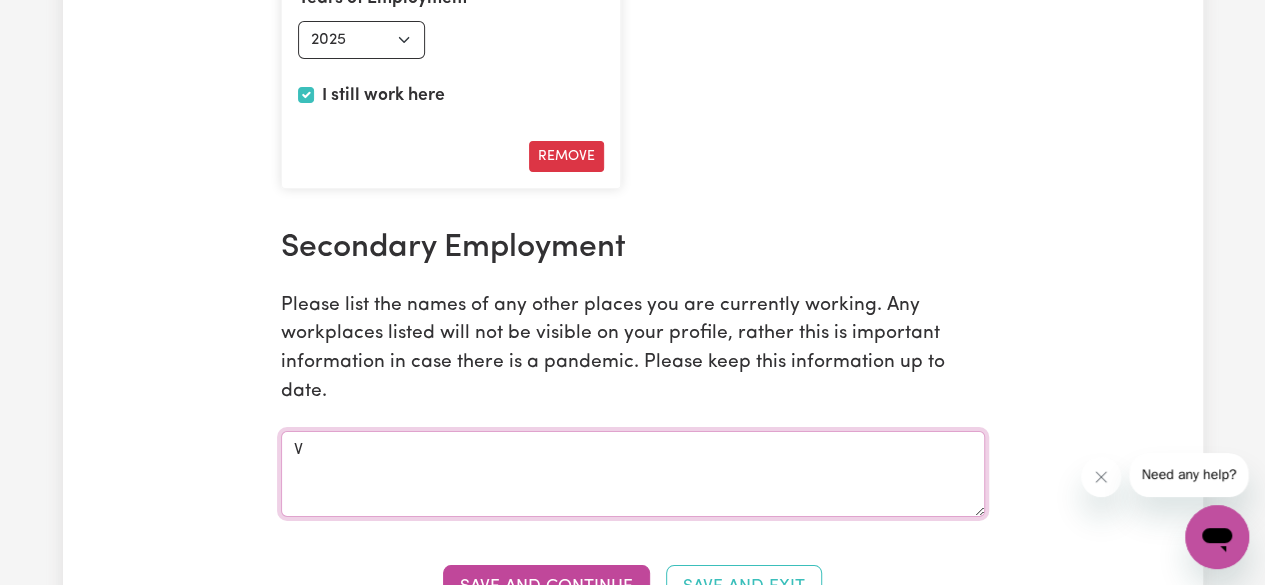 scroll, scrollTop: 3467, scrollLeft: 0, axis: vertical 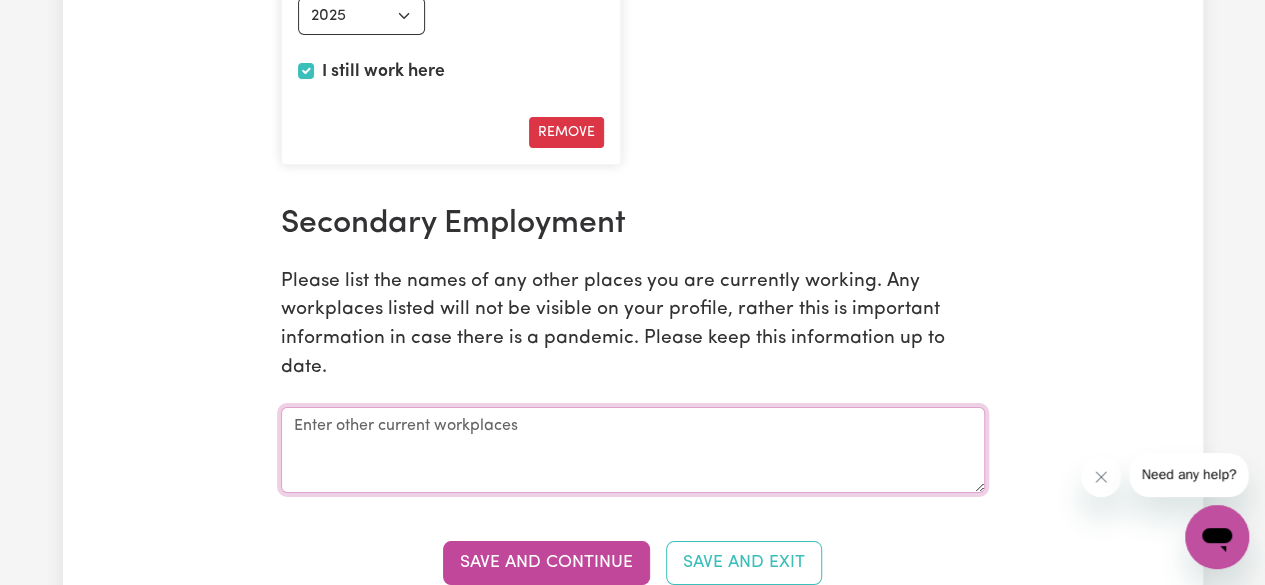 type on "c" 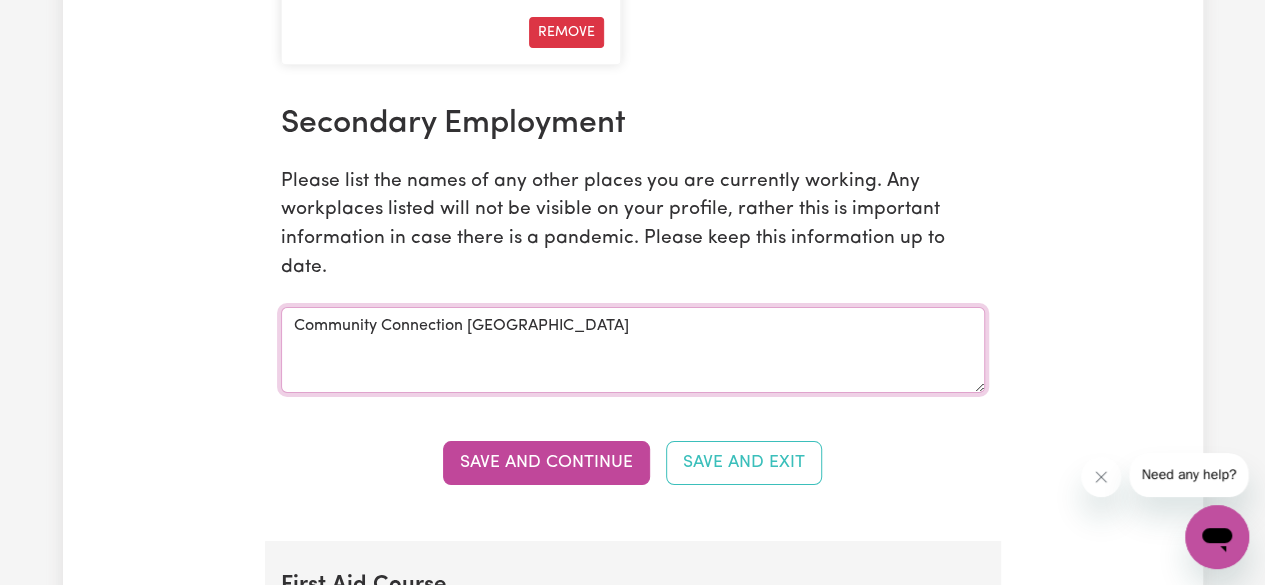 scroll, scrollTop: 3568, scrollLeft: 0, axis: vertical 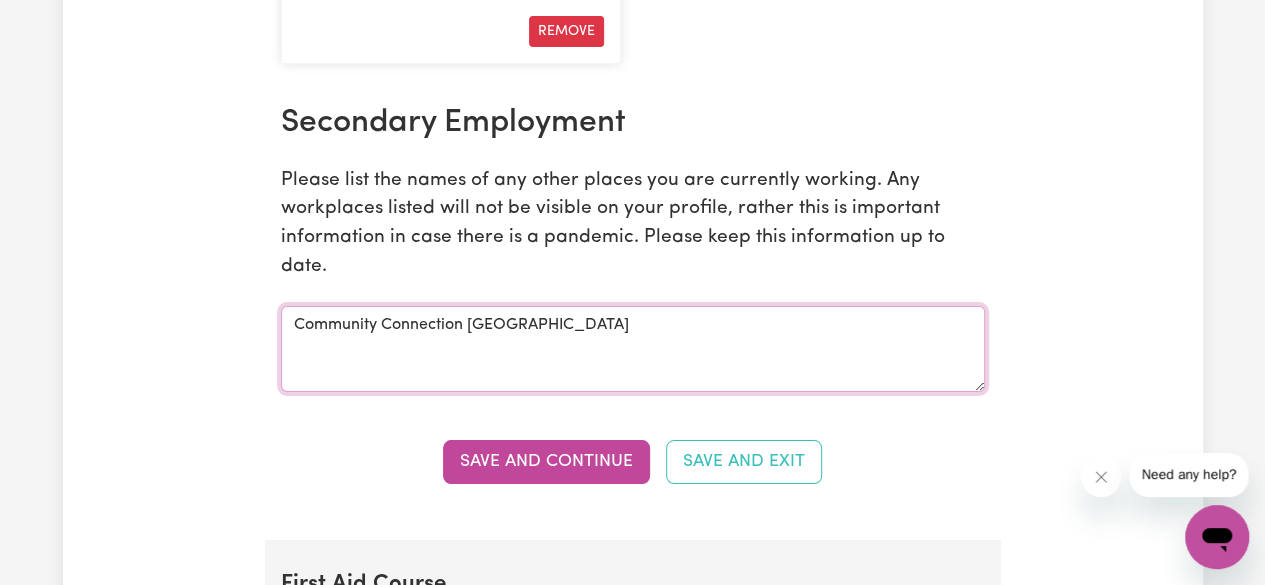 type on "Community Connection [GEOGRAPHIC_DATA]" 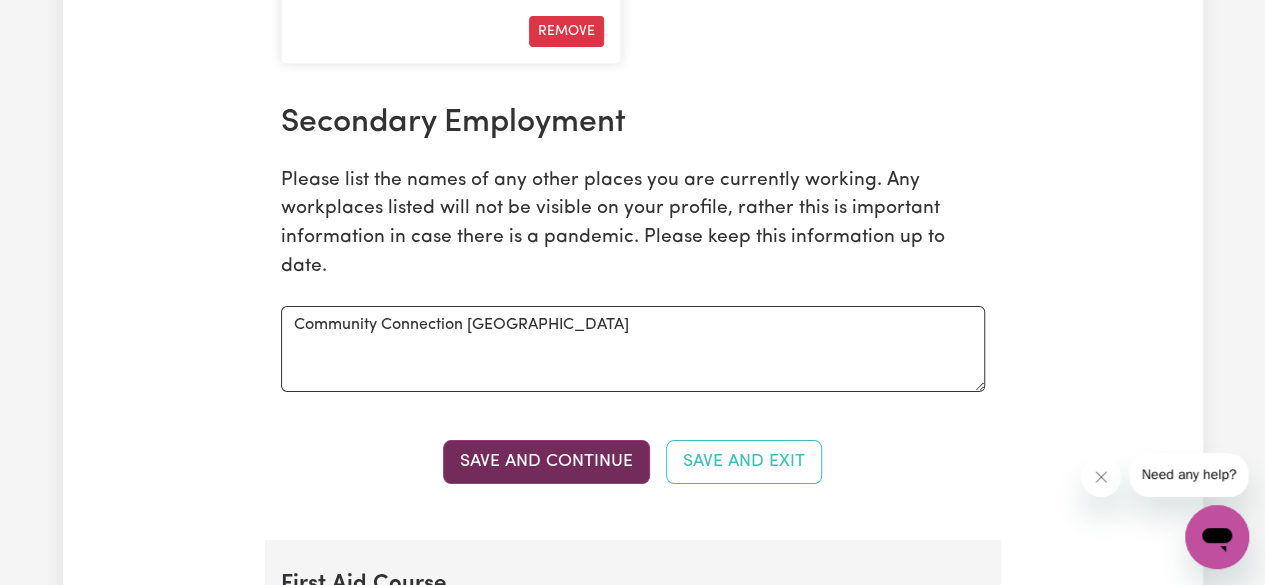 click on "Save and Continue" at bounding box center (546, 462) 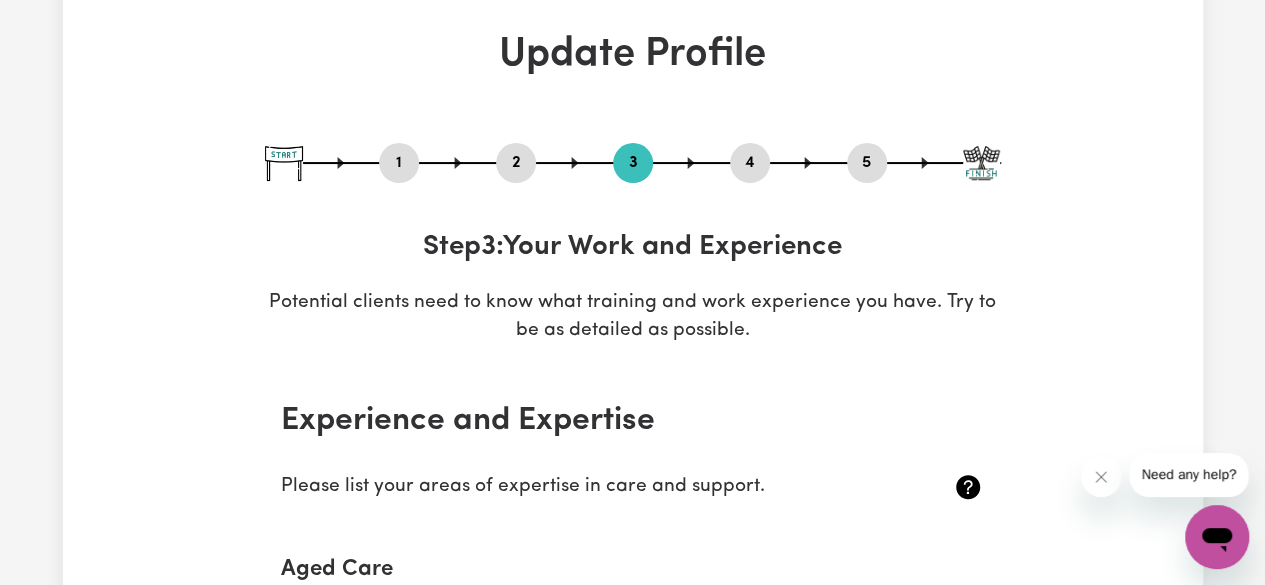 scroll, scrollTop: 0, scrollLeft: 0, axis: both 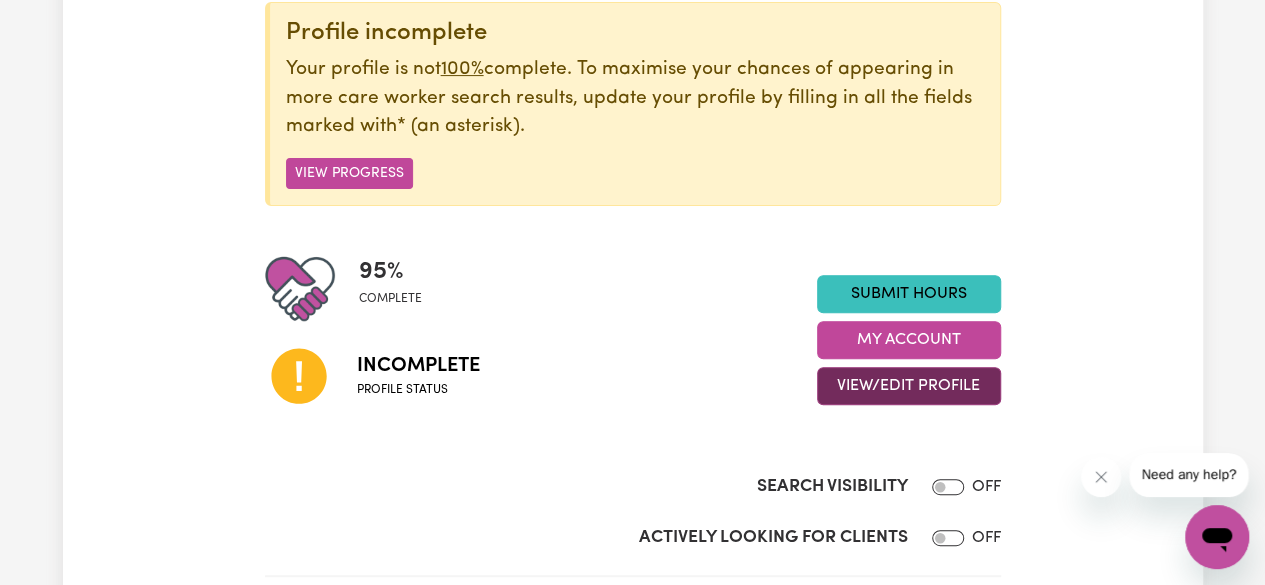 click on "View/Edit Profile" at bounding box center [909, 386] 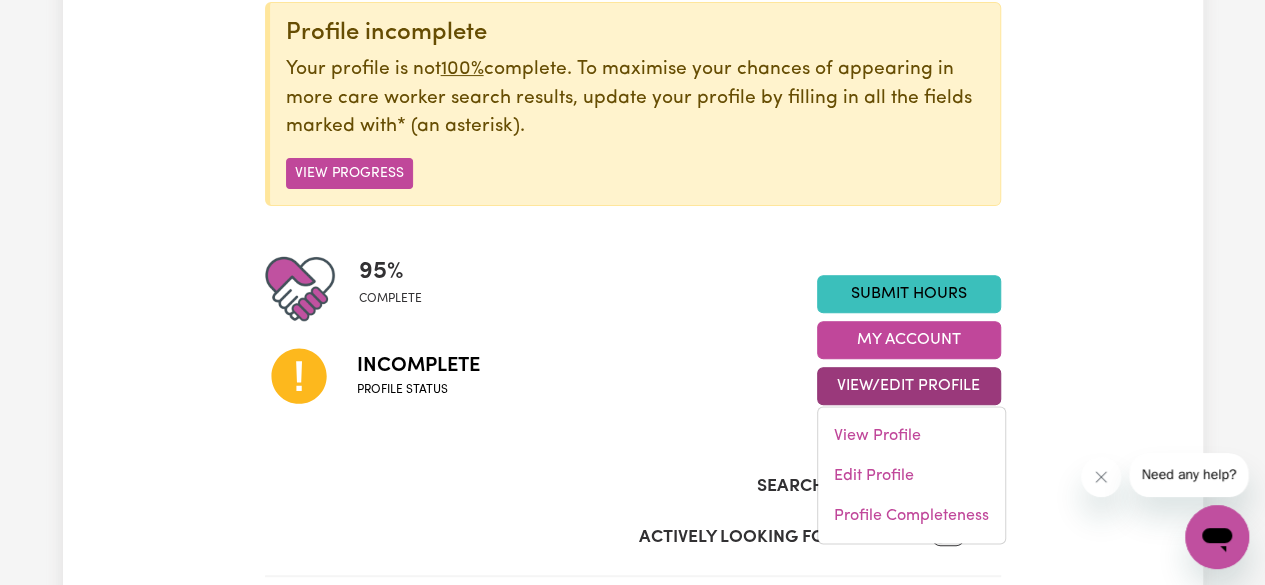 click on "View/Edit Profile" at bounding box center (909, 386) 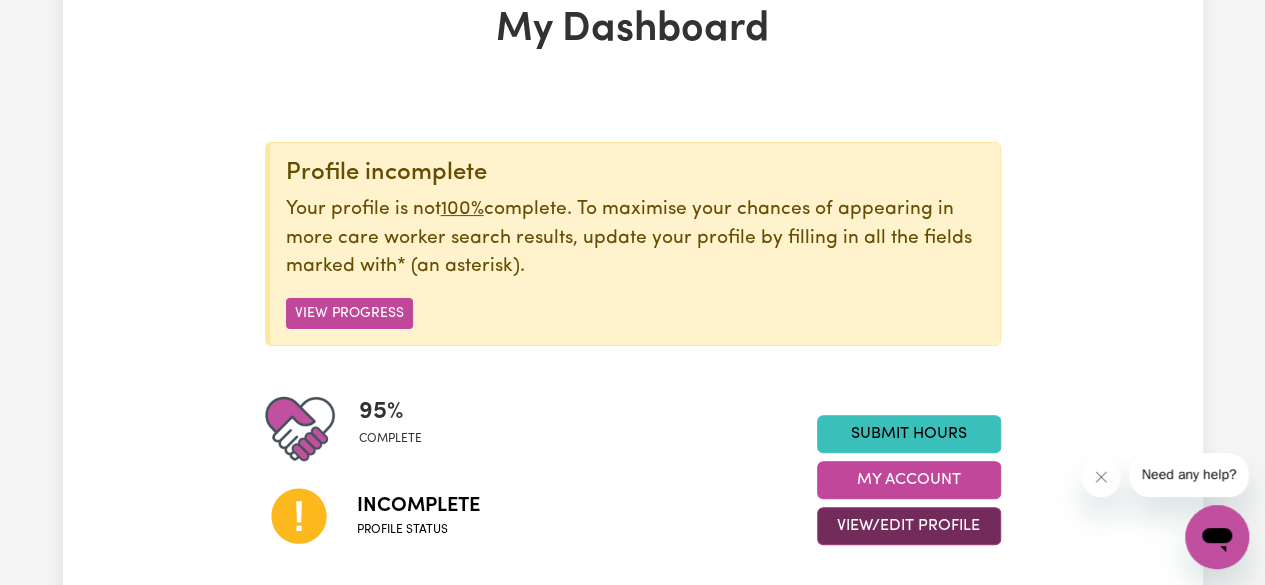 scroll, scrollTop: 0, scrollLeft: 0, axis: both 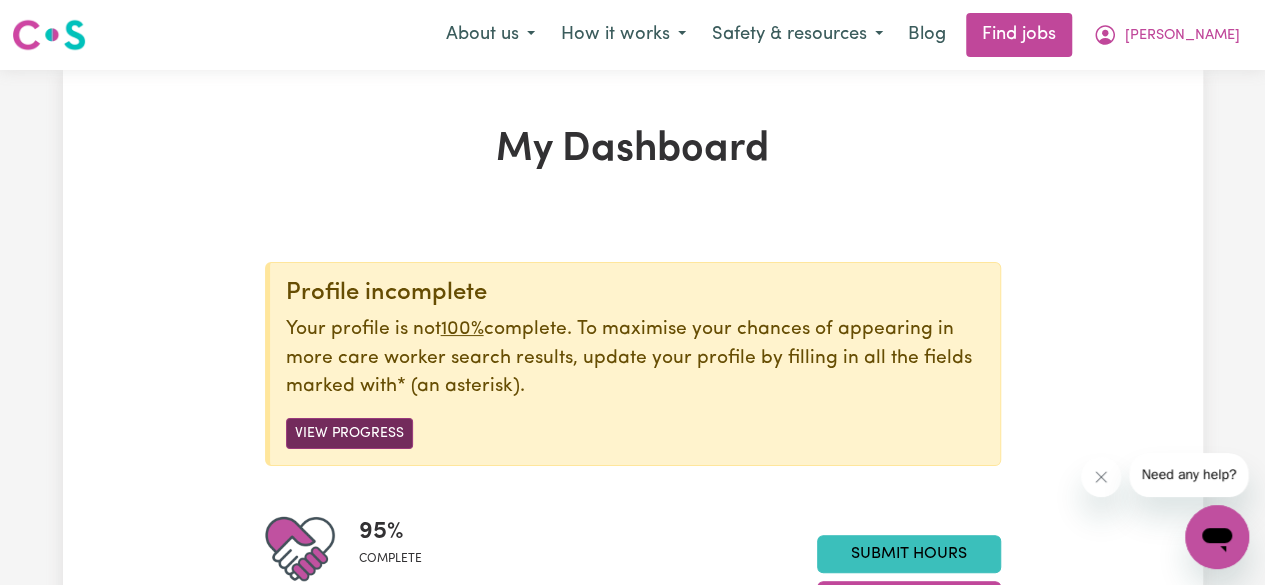 click on "View Progress" at bounding box center [349, 433] 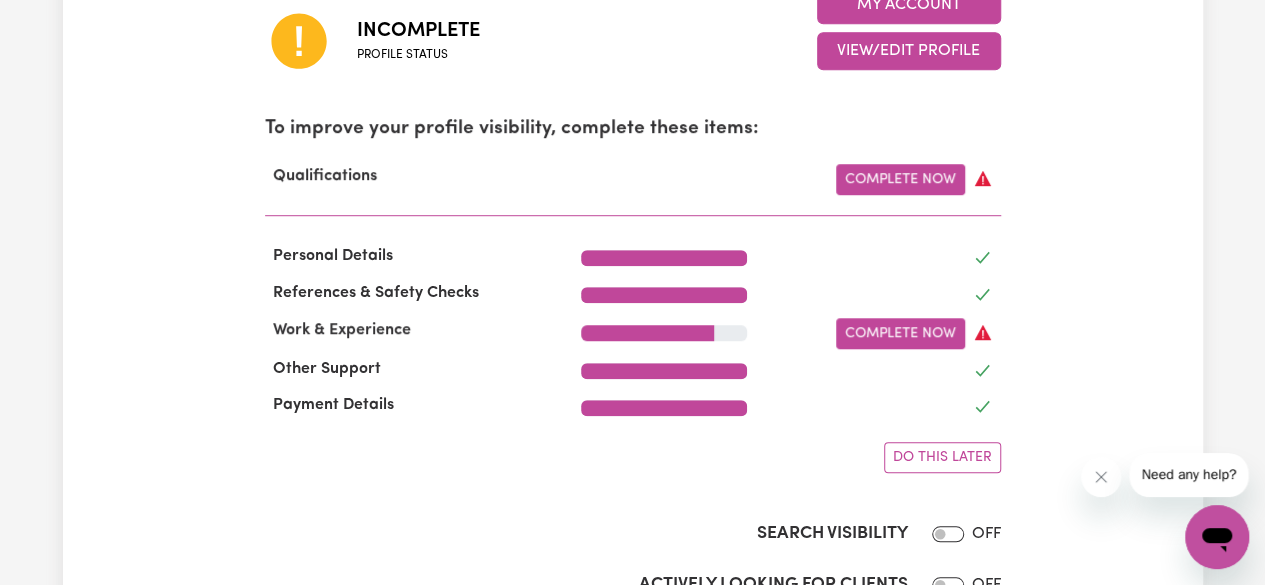 scroll, scrollTop: 596, scrollLeft: 0, axis: vertical 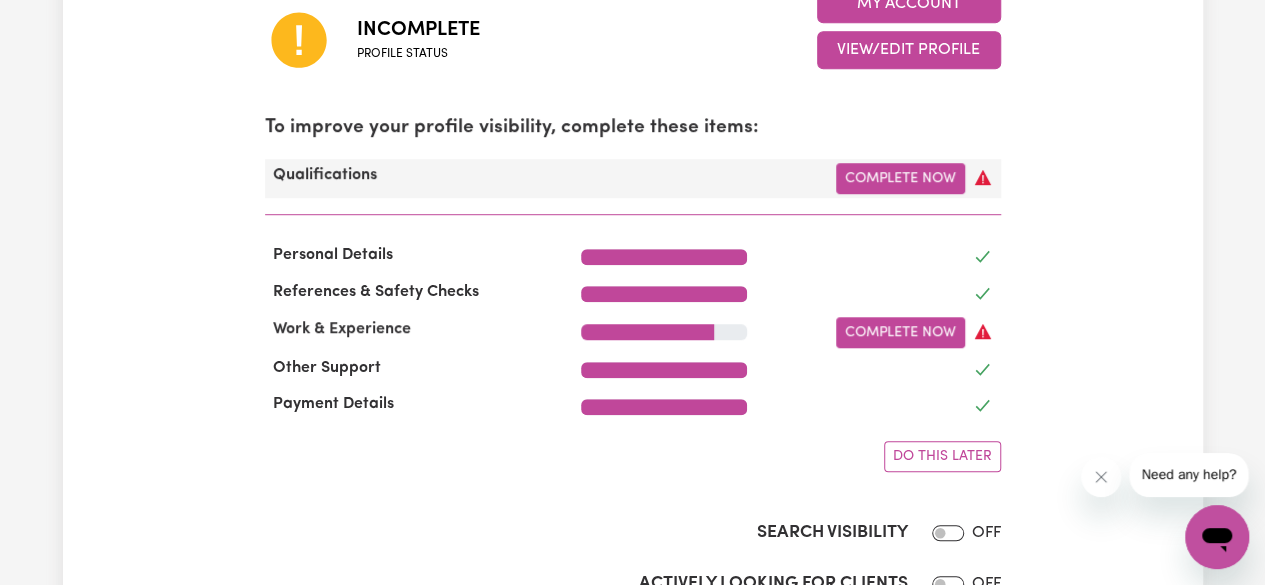click on "Qualifications" at bounding box center [325, 175] 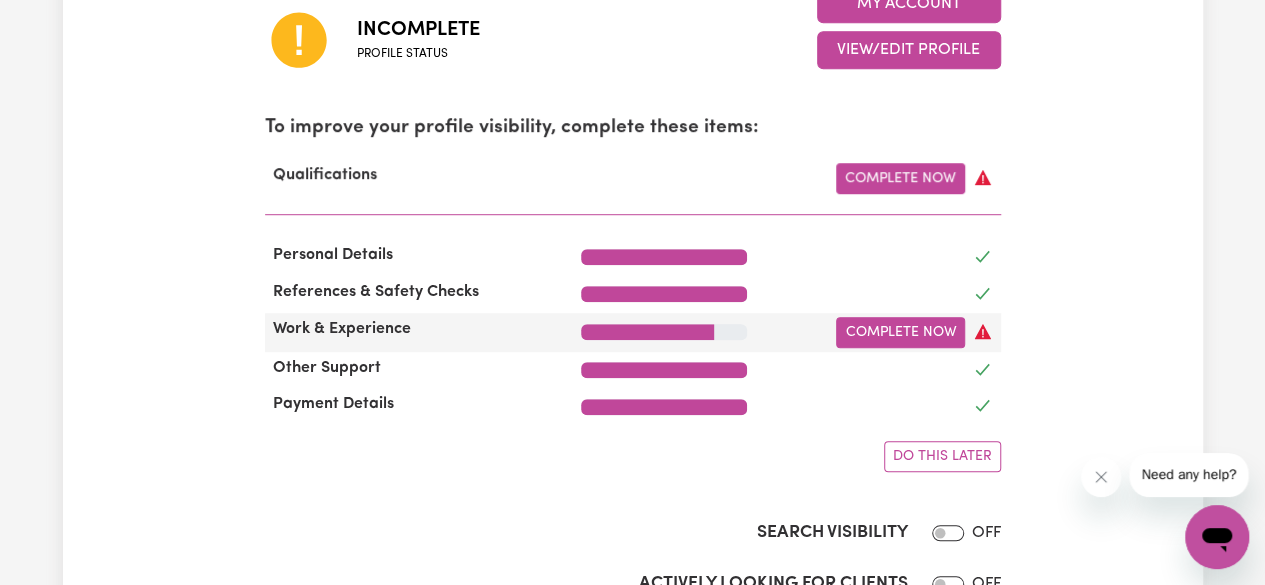 click on "Work & Experience" at bounding box center (411, 332) 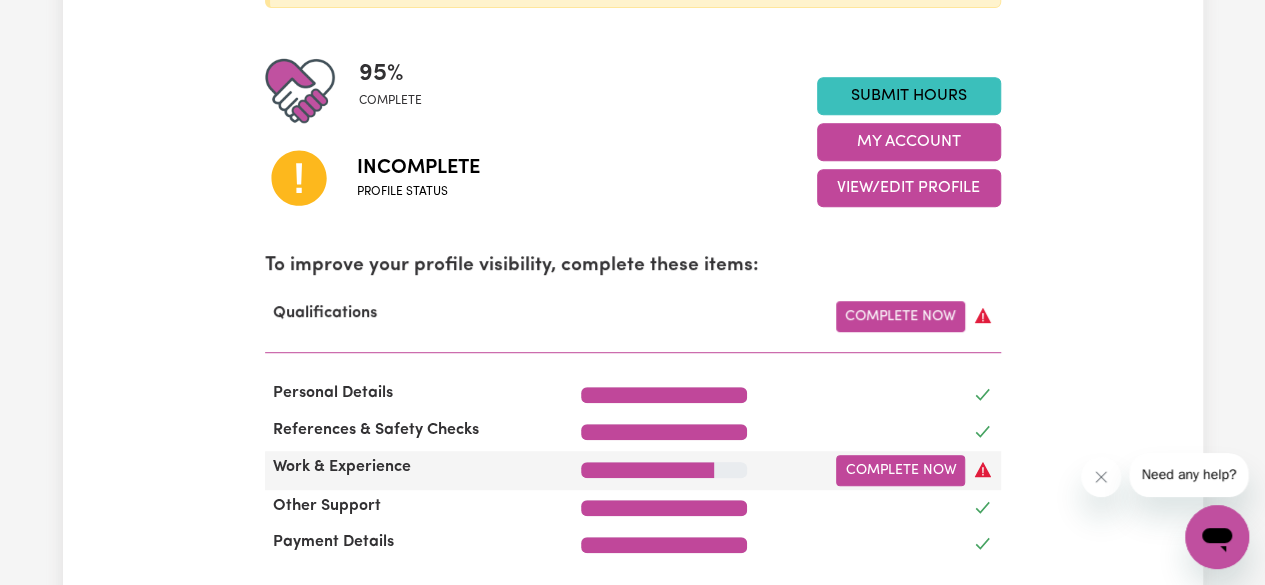 scroll, scrollTop: 448, scrollLeft: 0, axis: vertical 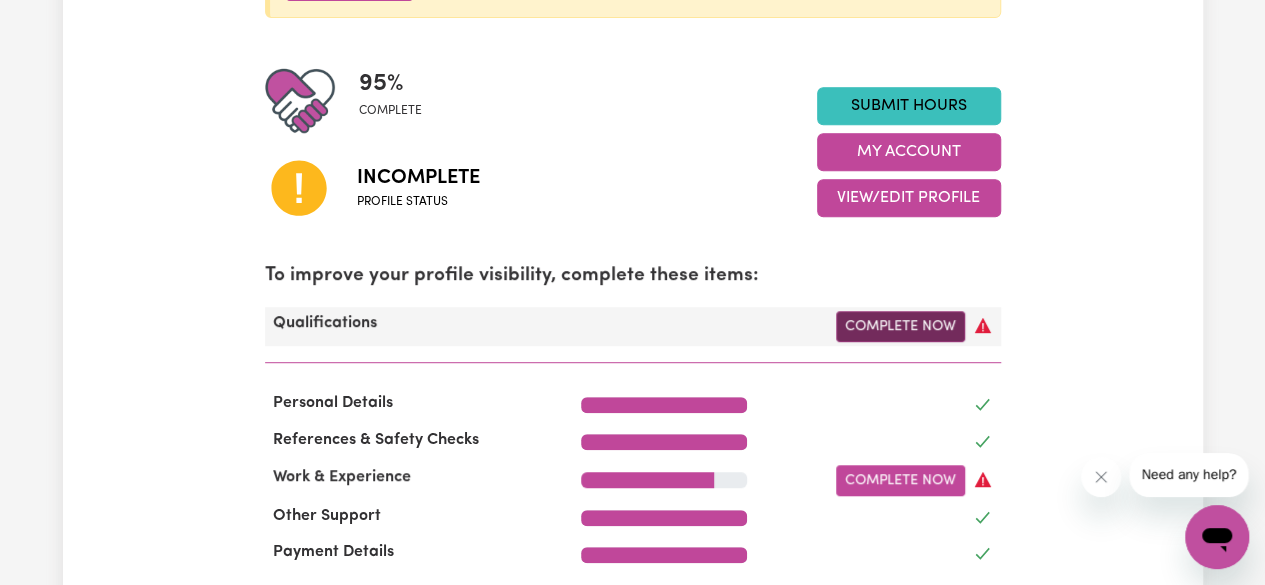 click on "Complete Now" at bounding box center (900, 326) 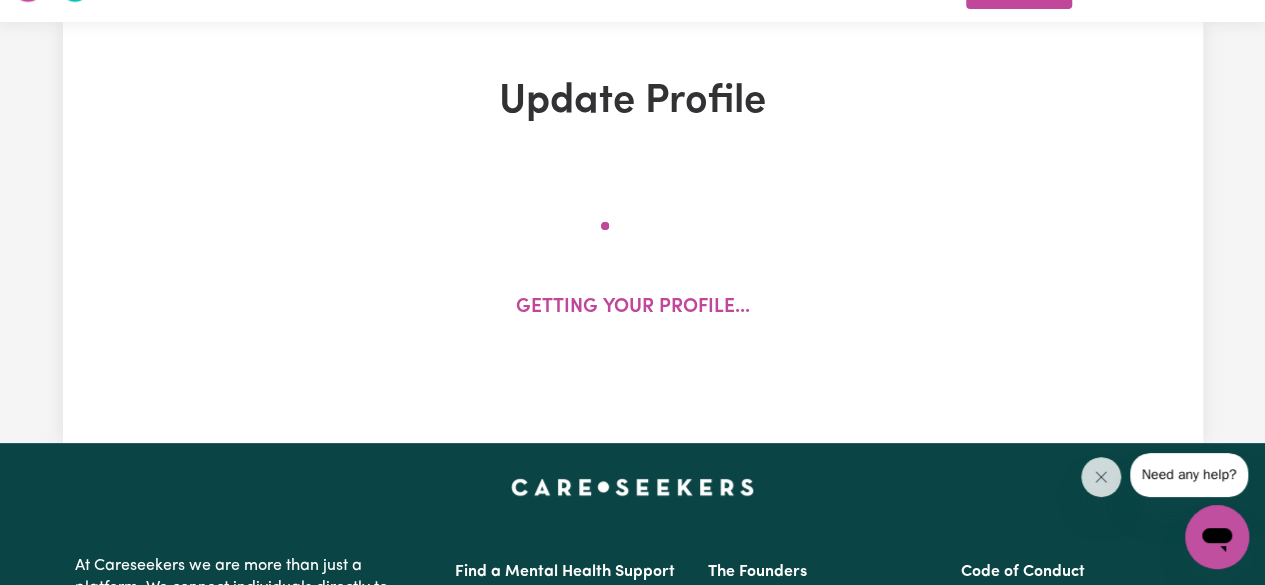 scroll, scrollTop: 0, scrollLeft: 0, axis: both 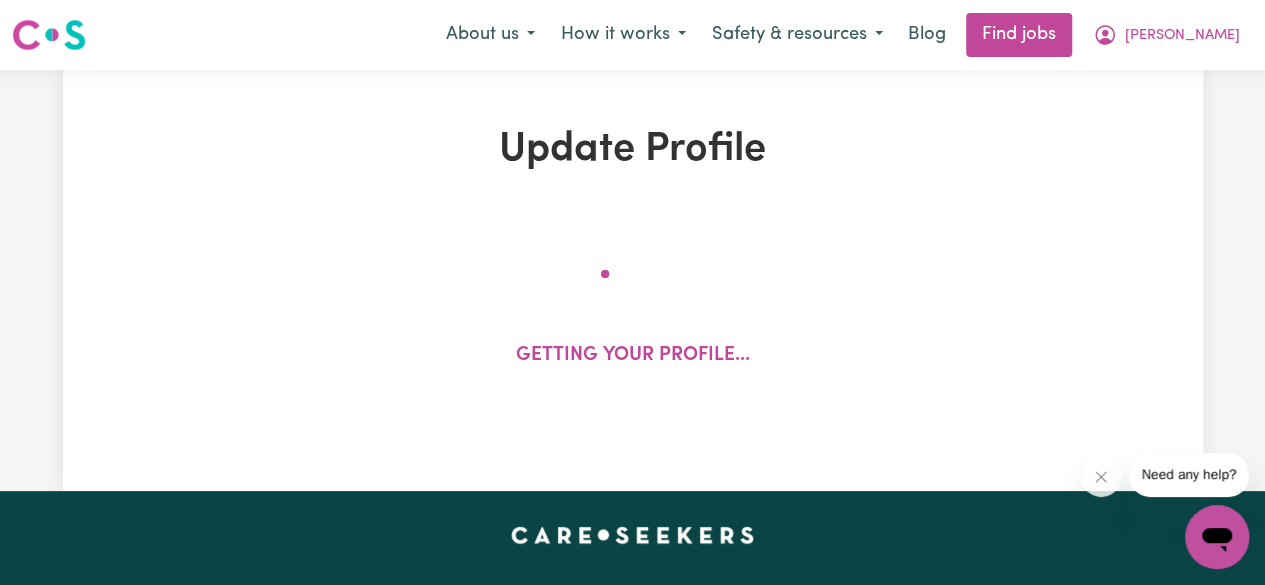 select on "2025" 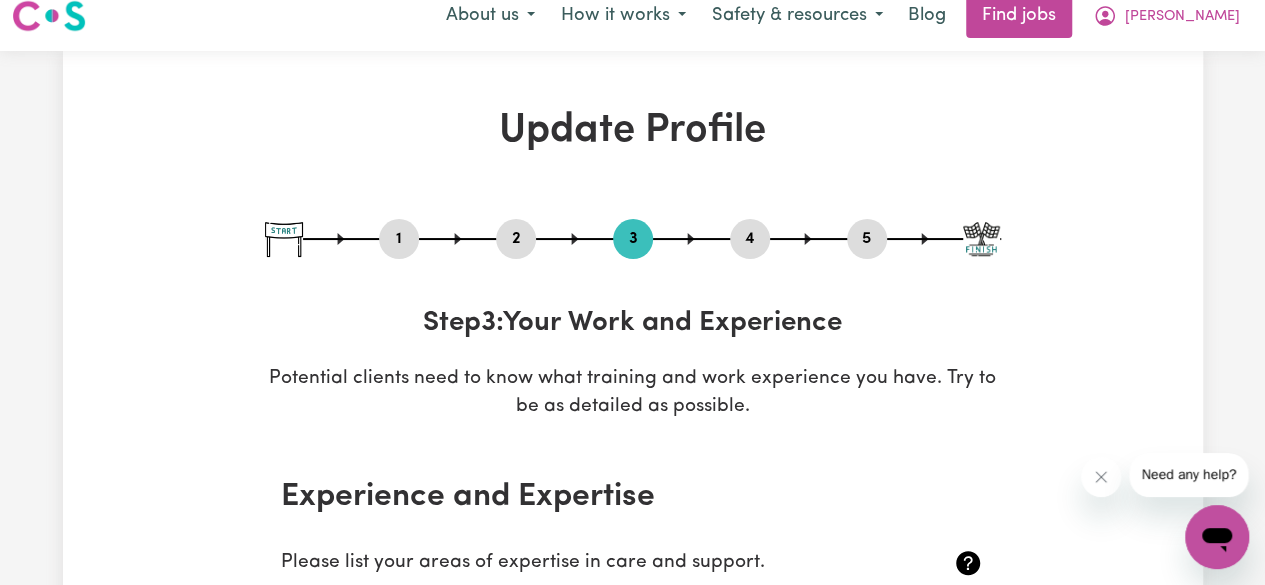scroll, scrollTop: 9, scrollLeft: 0, axis: vertical 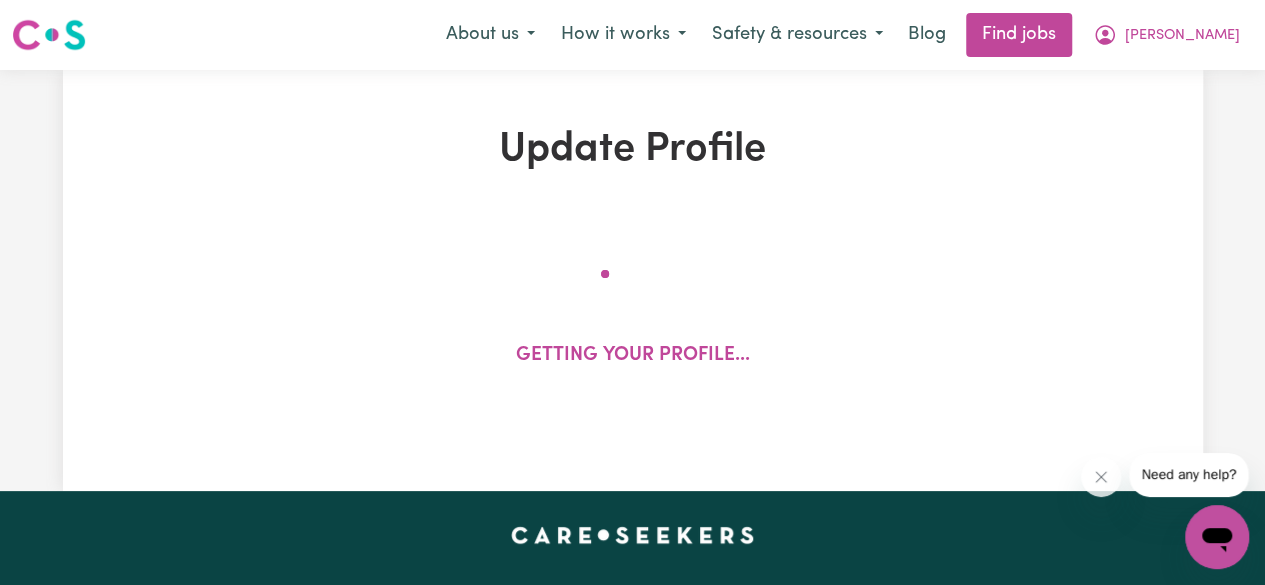 select on "[DEMOGRAPHIC_DATA]" 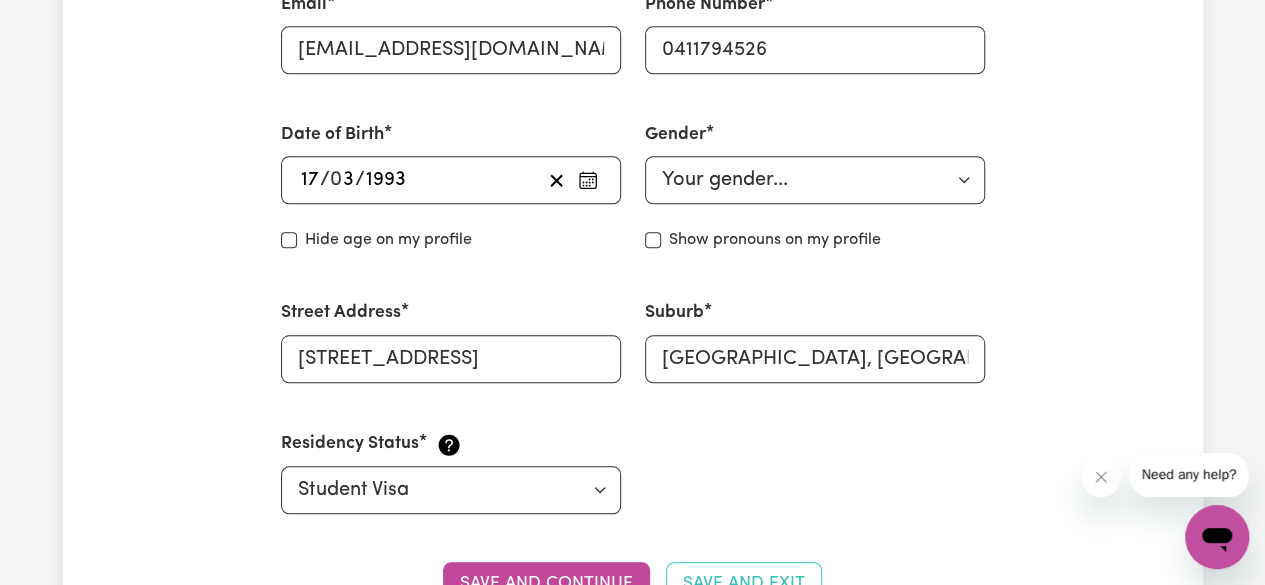 scroll, scrollTop: 886, scrollLeft: 0, axis: vertical 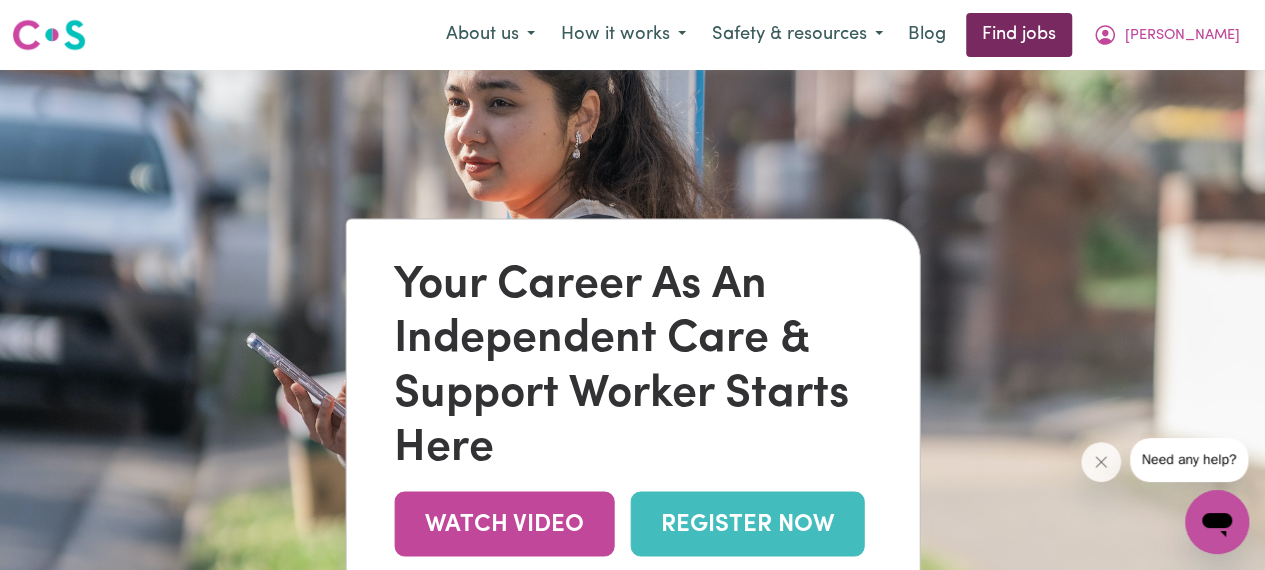 click on "Find jobs" at bounding box center (1019, 35) 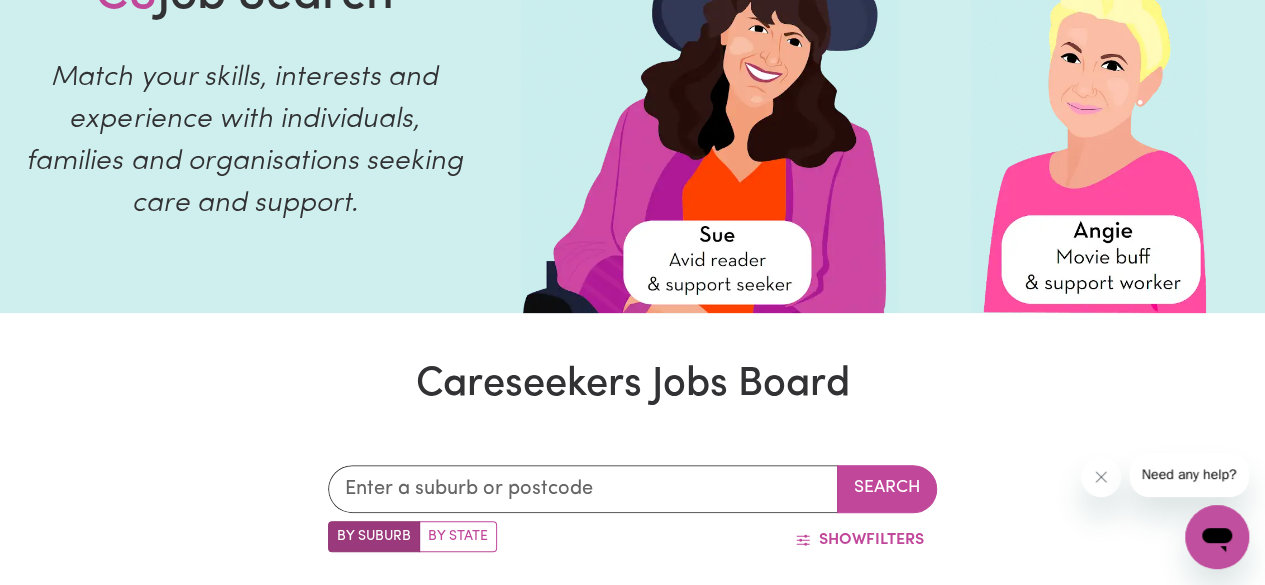 scroll, scrollTop: 0, scrollLeft: 0, axis: both 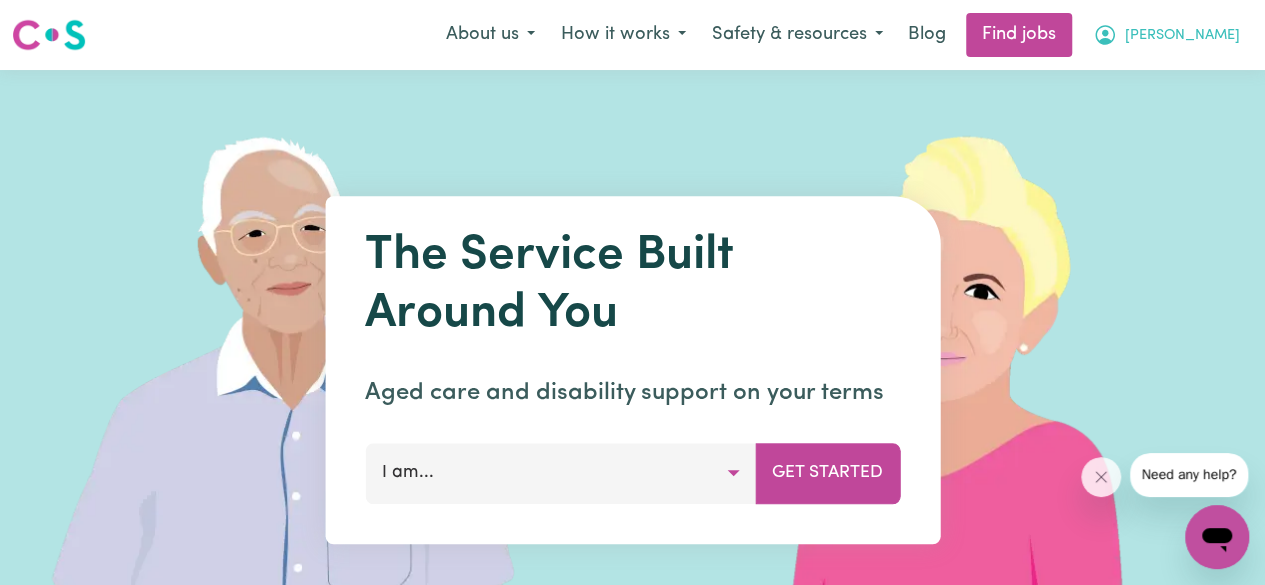 click on "[PERSON_NAME]" at bounding box center (1182, 36) 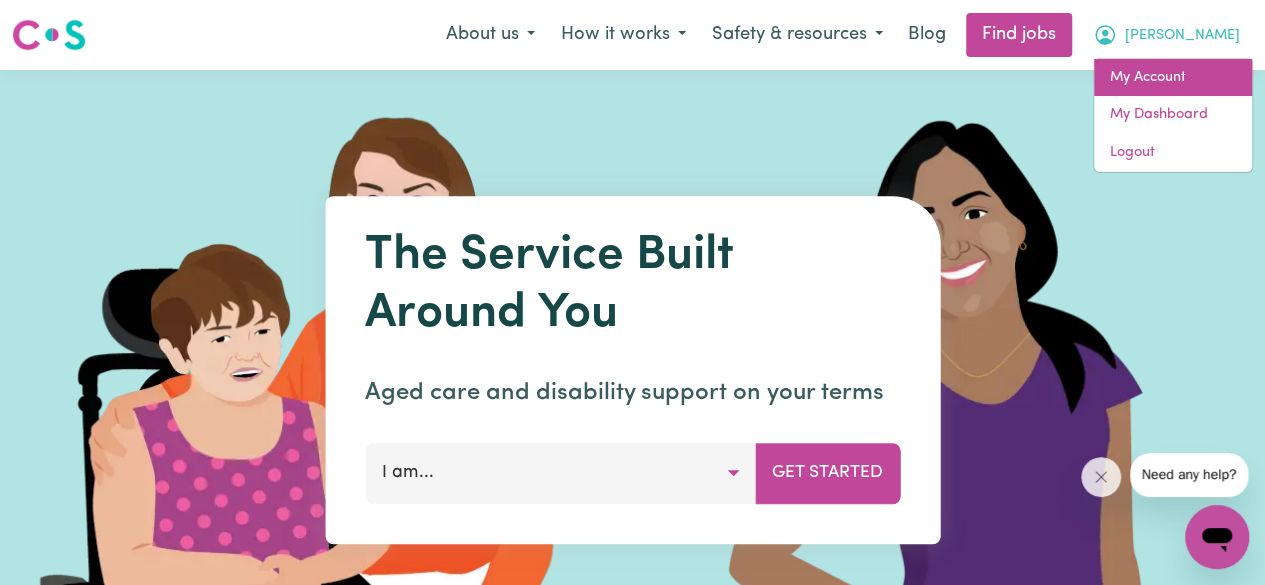 click on "My Account" at bounding box center [1173, 78] 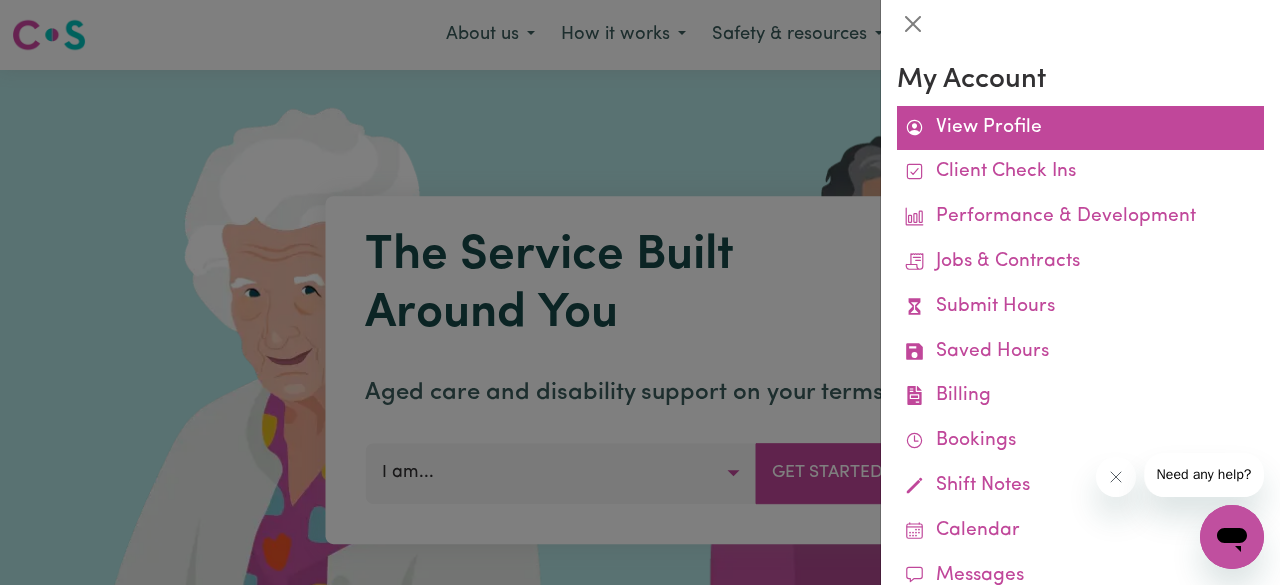 click on "View Profile" at bounding box center [1080, 128] 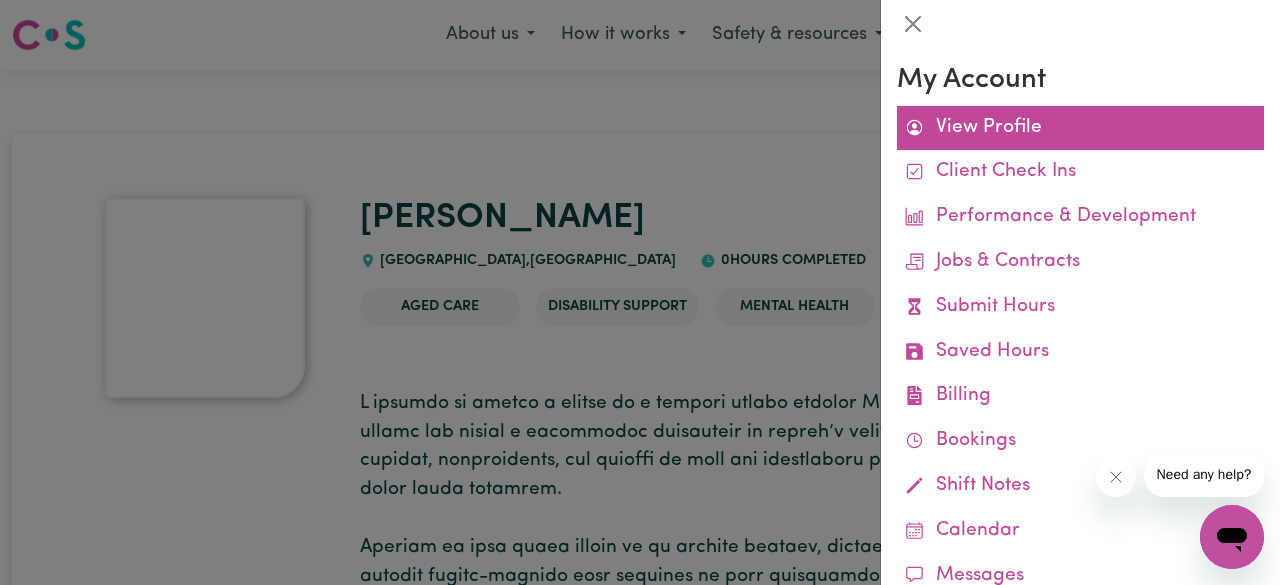 click on "View Profile" at bounding box center (1080, 128) 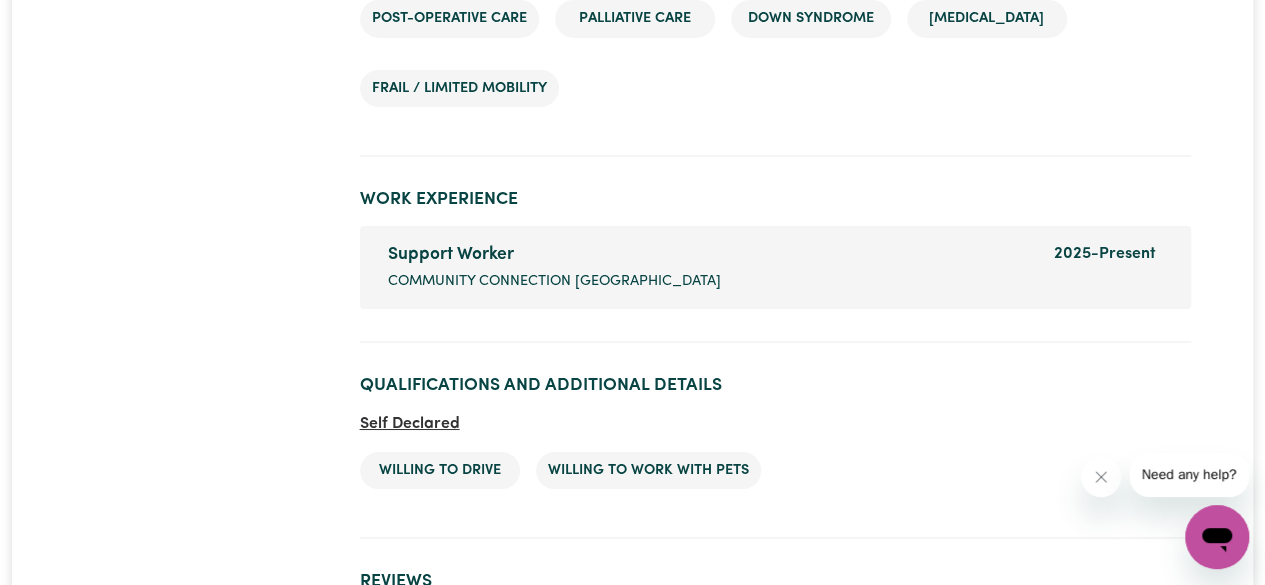 scroll, scrollTop: 3489, scrollLeft: 0, axis: vertical 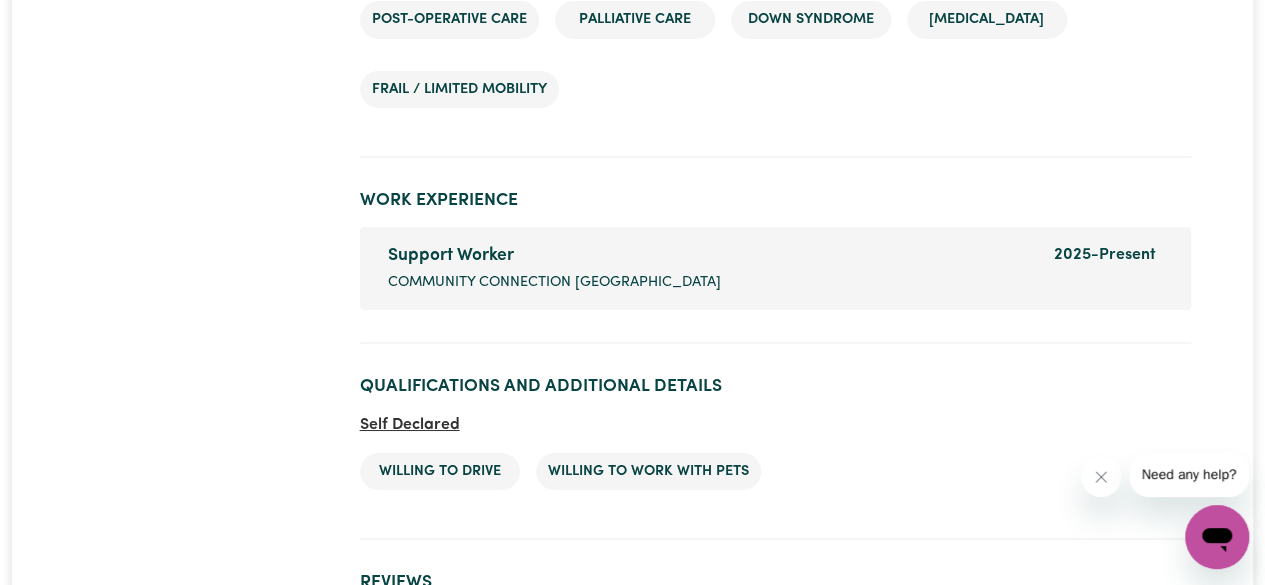 drag, startPoint x: 1161, startPoint y: 4, endPoint x: 217, endPoint y: 276, distance: 982.4052 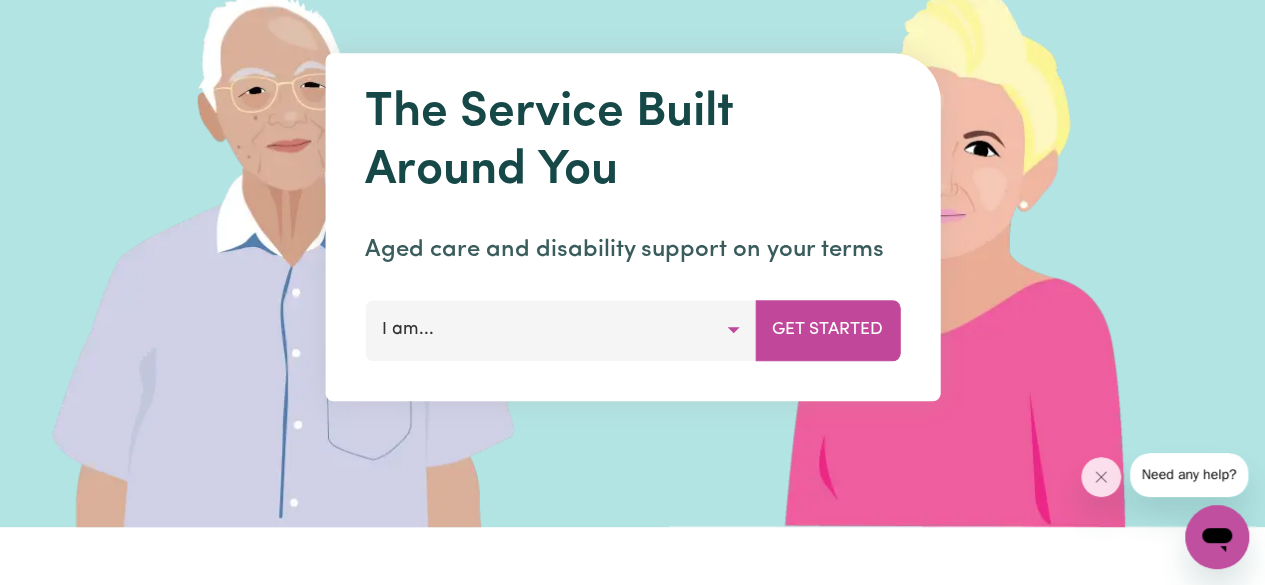 scroll, scrollTop: 0, scrollLeft: 0, axis: both 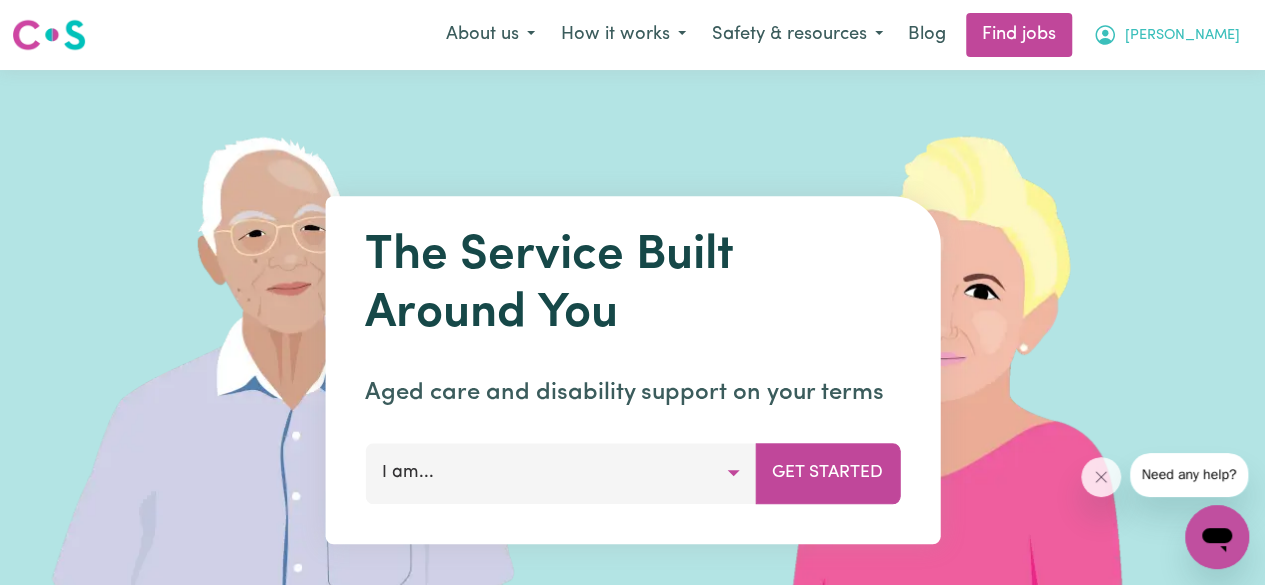 click on "[PERSON_NAME]" at bounding box center (1166, 35) 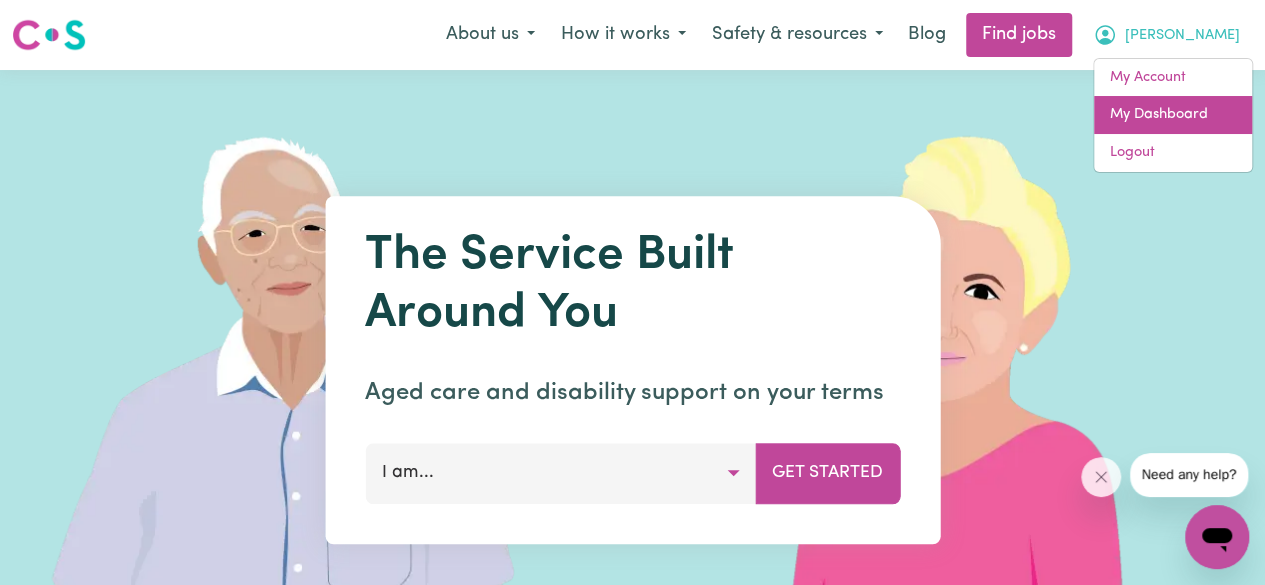 click on "My Dashboard" at bounding box center (1173, 115) 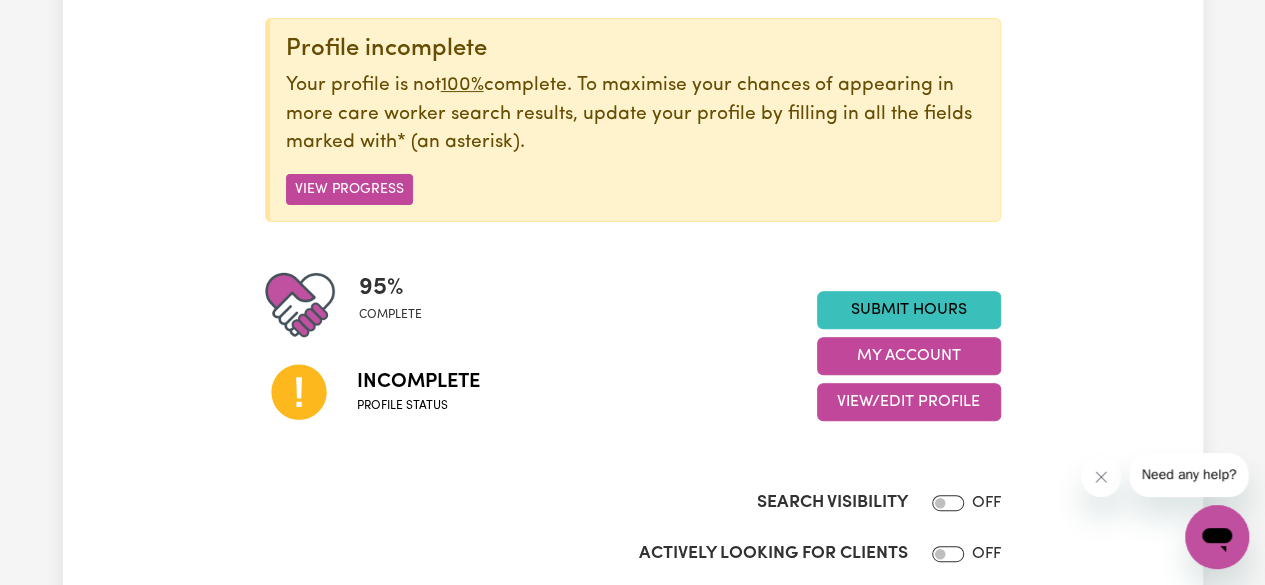 scroll, scrollTop: 243, scrollLeft: 0, axis: vertical 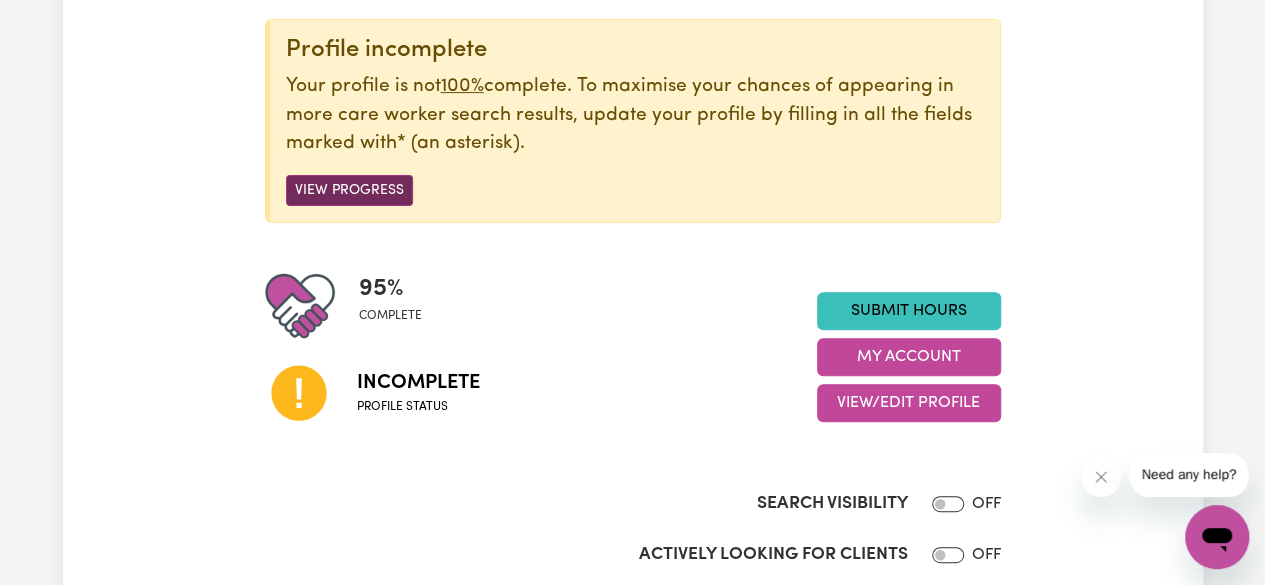 click on "View Progress" at bounding box center (349, 190) 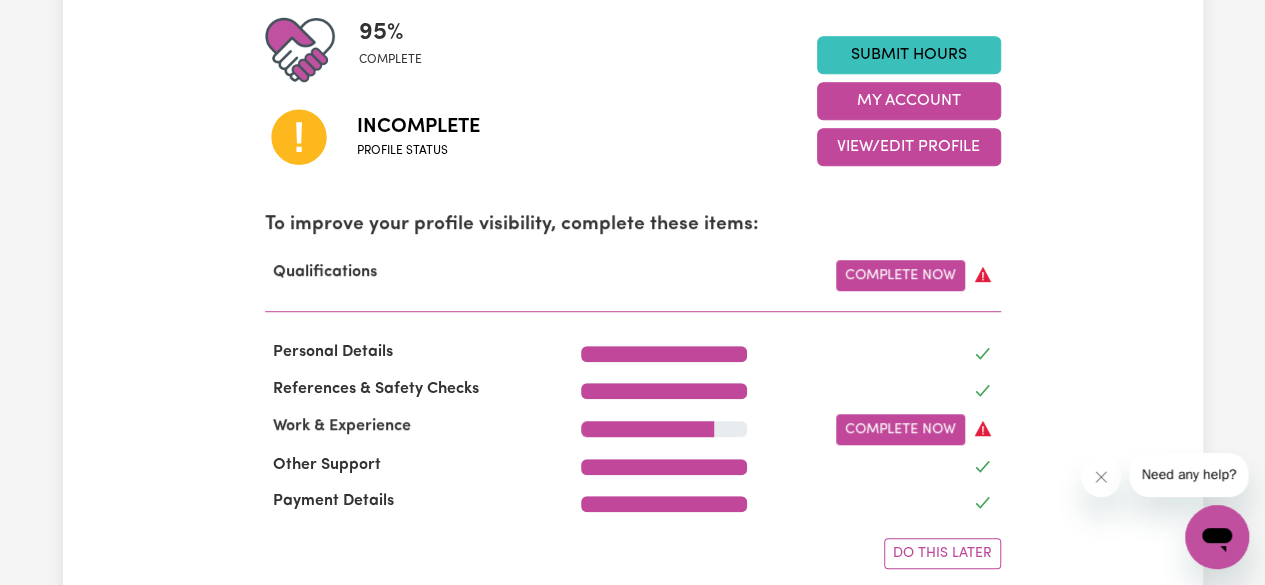 scroll, scrollTop: 504, scrollLeft: 0, axis: vertical 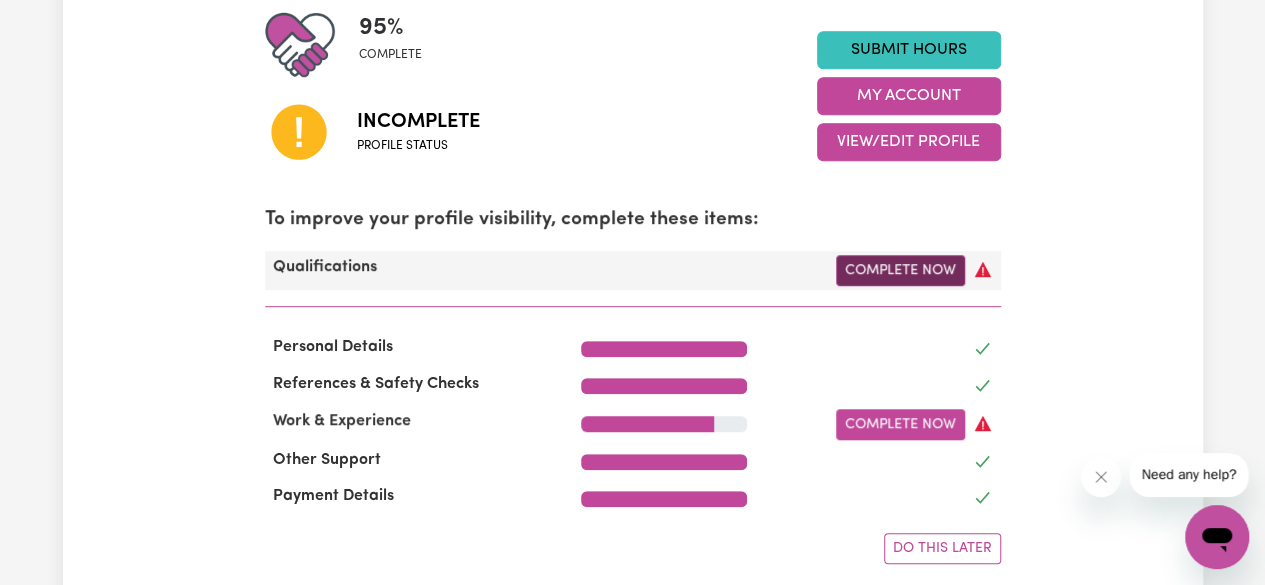 click on "Complete Now" at bounding box center [900, 270] 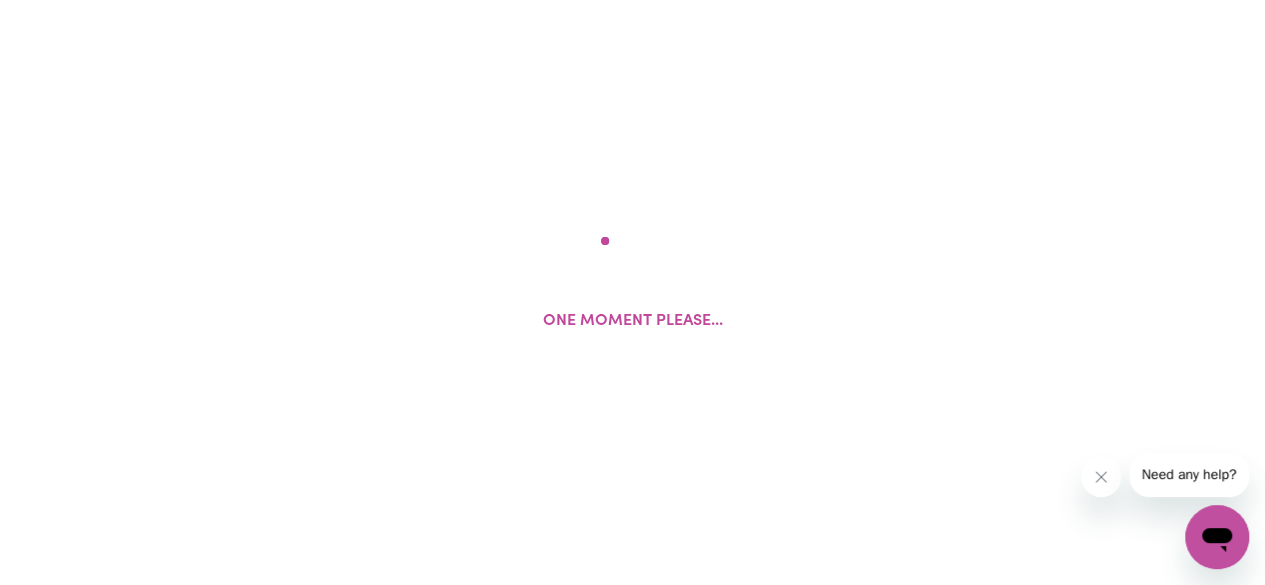 scroll, scrollTop: 0, scrollLeft: 0, axis: both 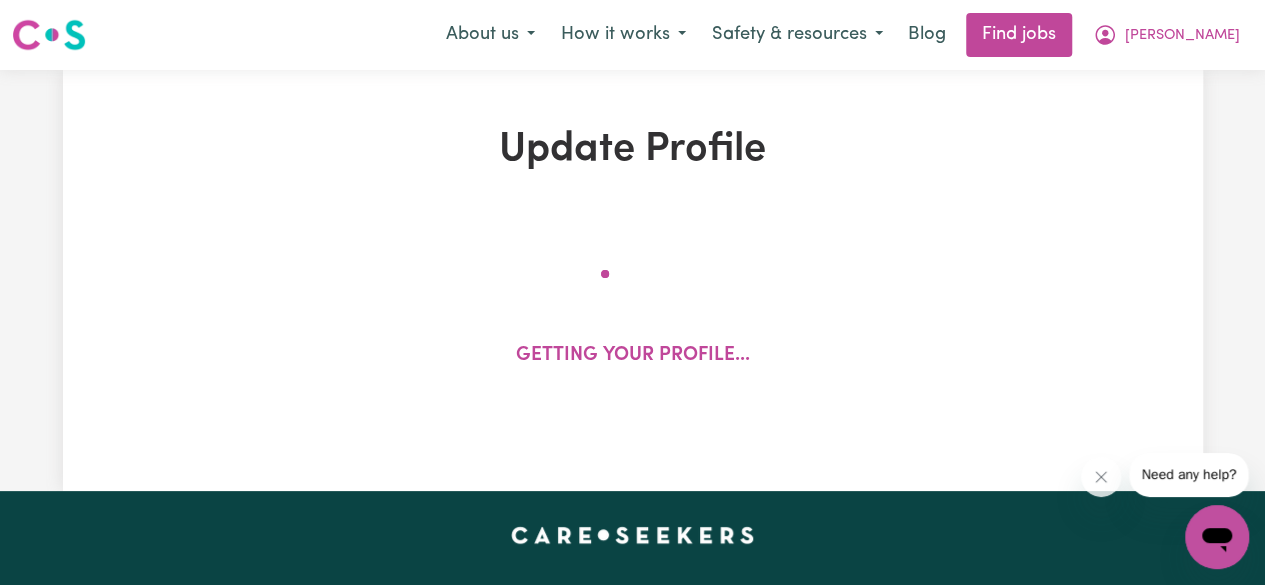 select on "2025" 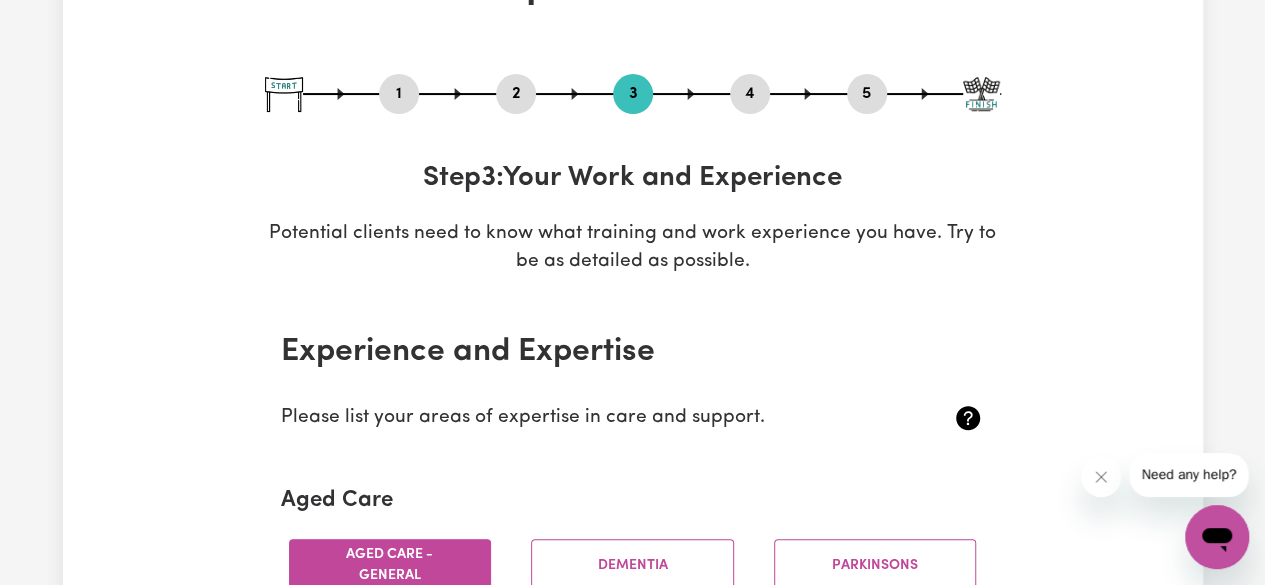 scroll, scrollTop: 154, scrollLeft: 0, axis: vertical 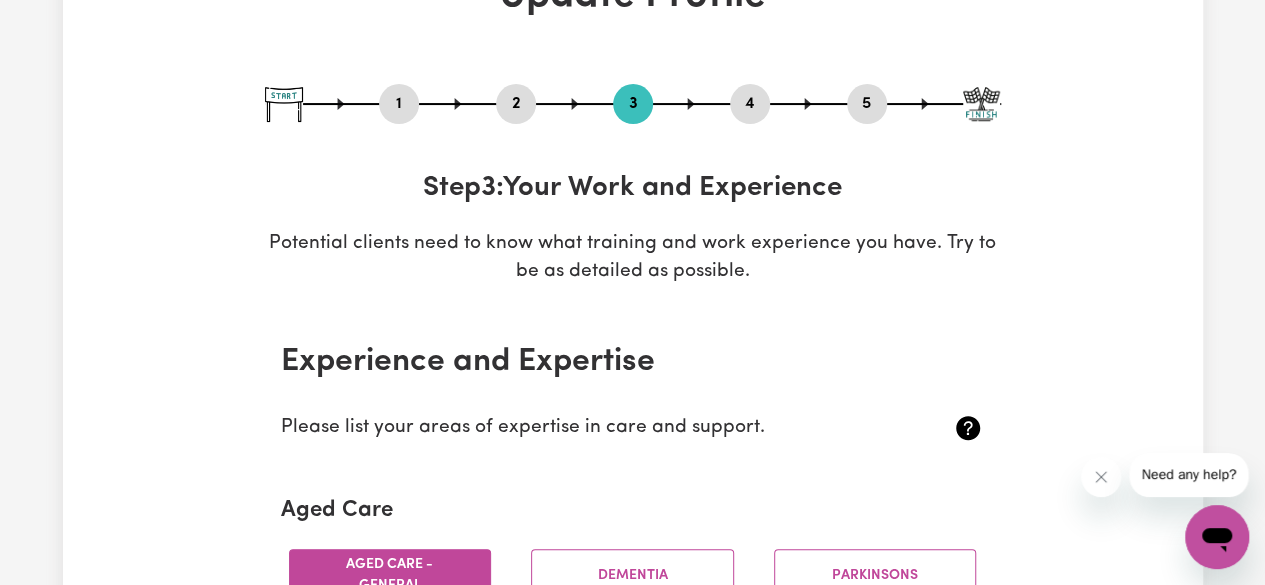 click on "1" at bounding box center [399, 104] 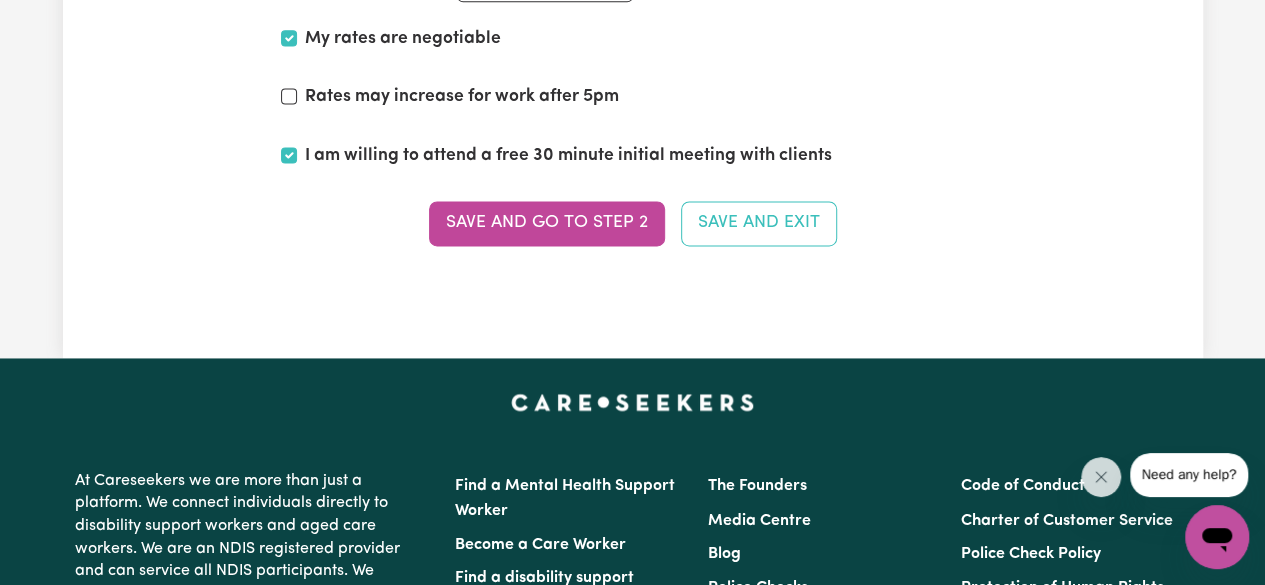 scroll, scrollTop: 5188, scrollLeft: 0, axis: vertical 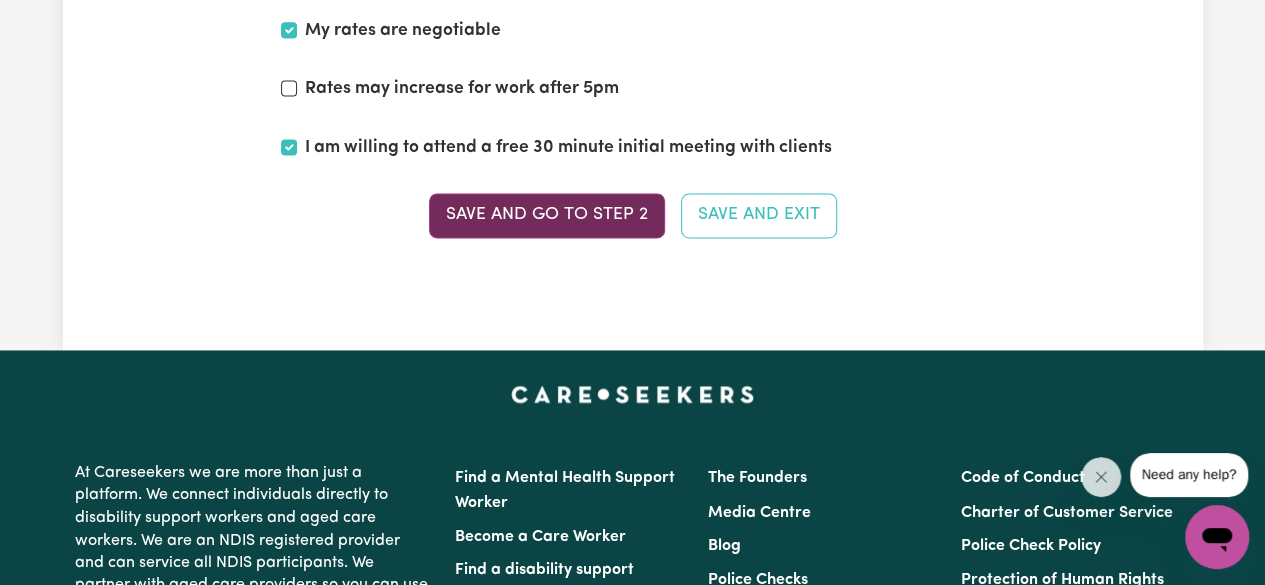 click on "Save and go to Step 2" at bounding box center [547, 215] 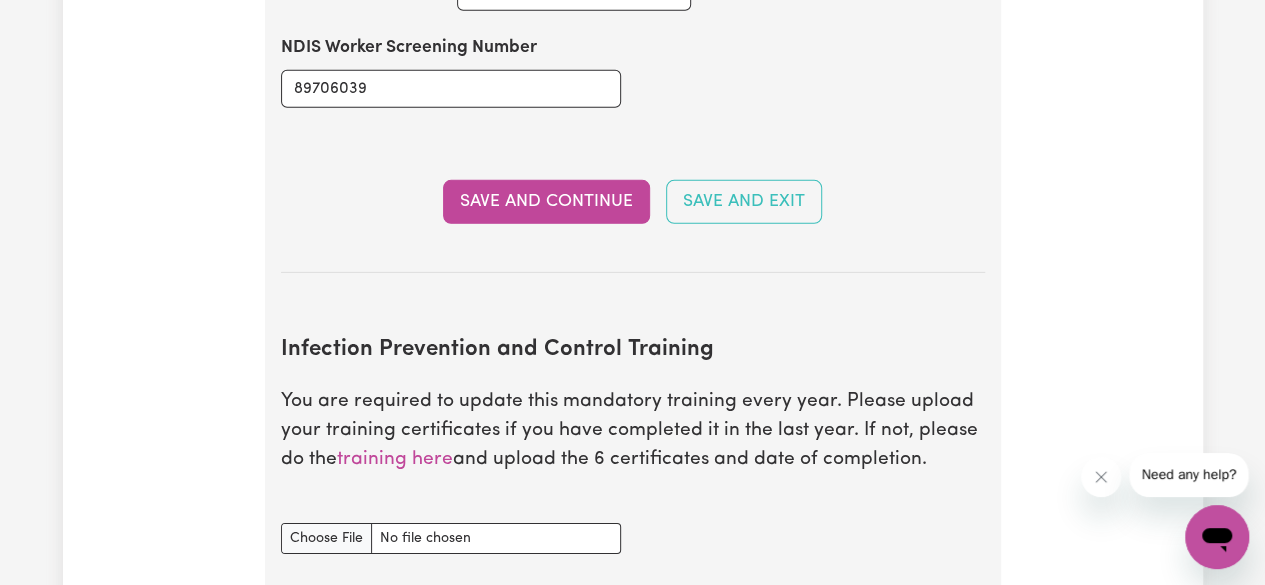 scroll, scrollTop: 3058, scrollLeft: 0, axis: vertical 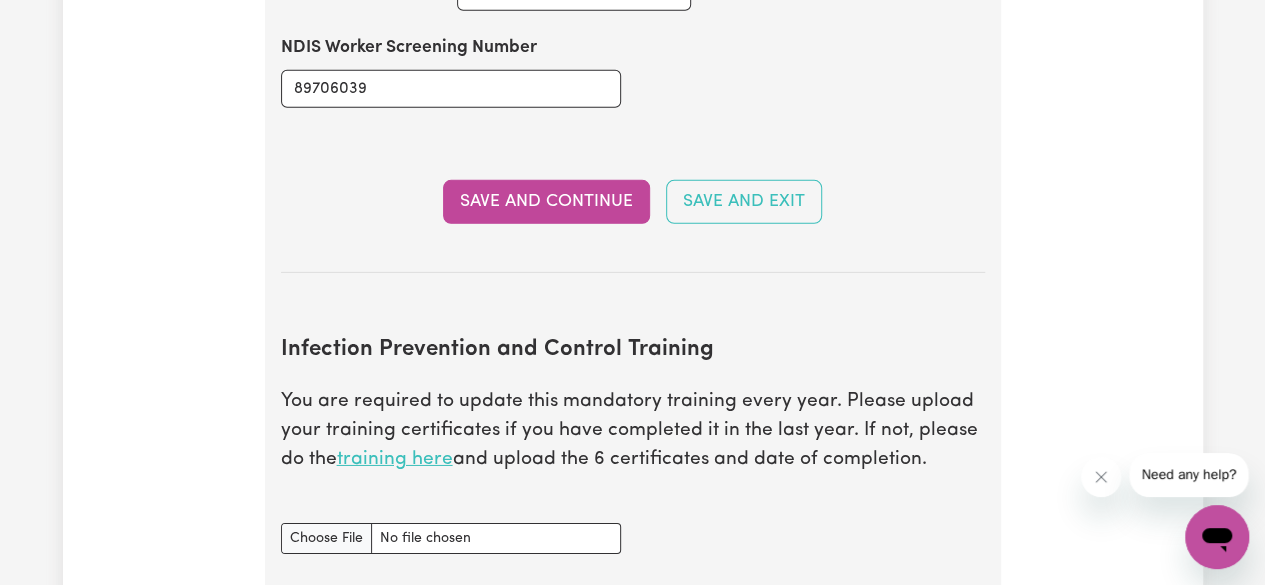 click on "training here" at bounding box center [395, 459] 